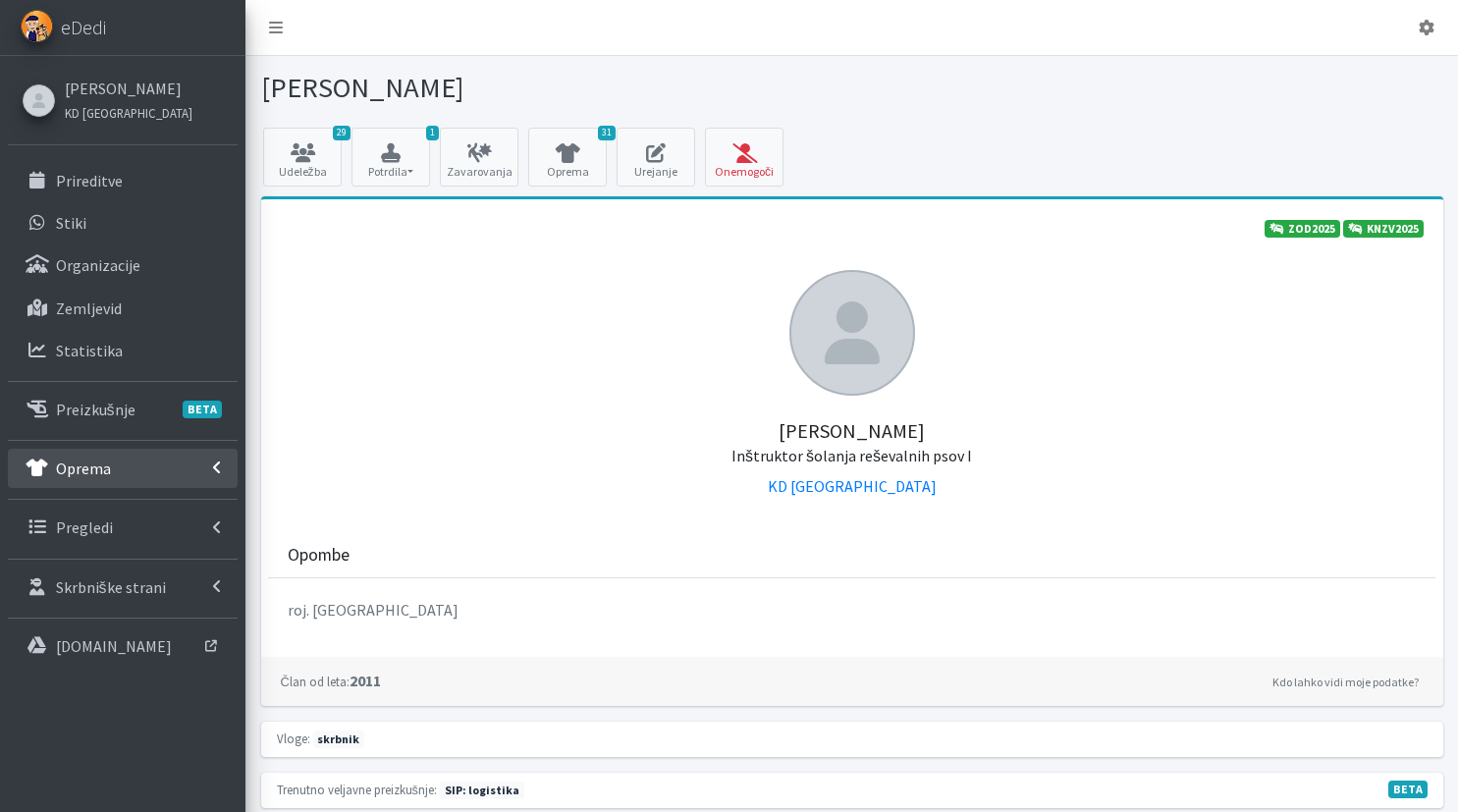 scroll, scrollTop: 0, scrollLeft: 0, axis: both 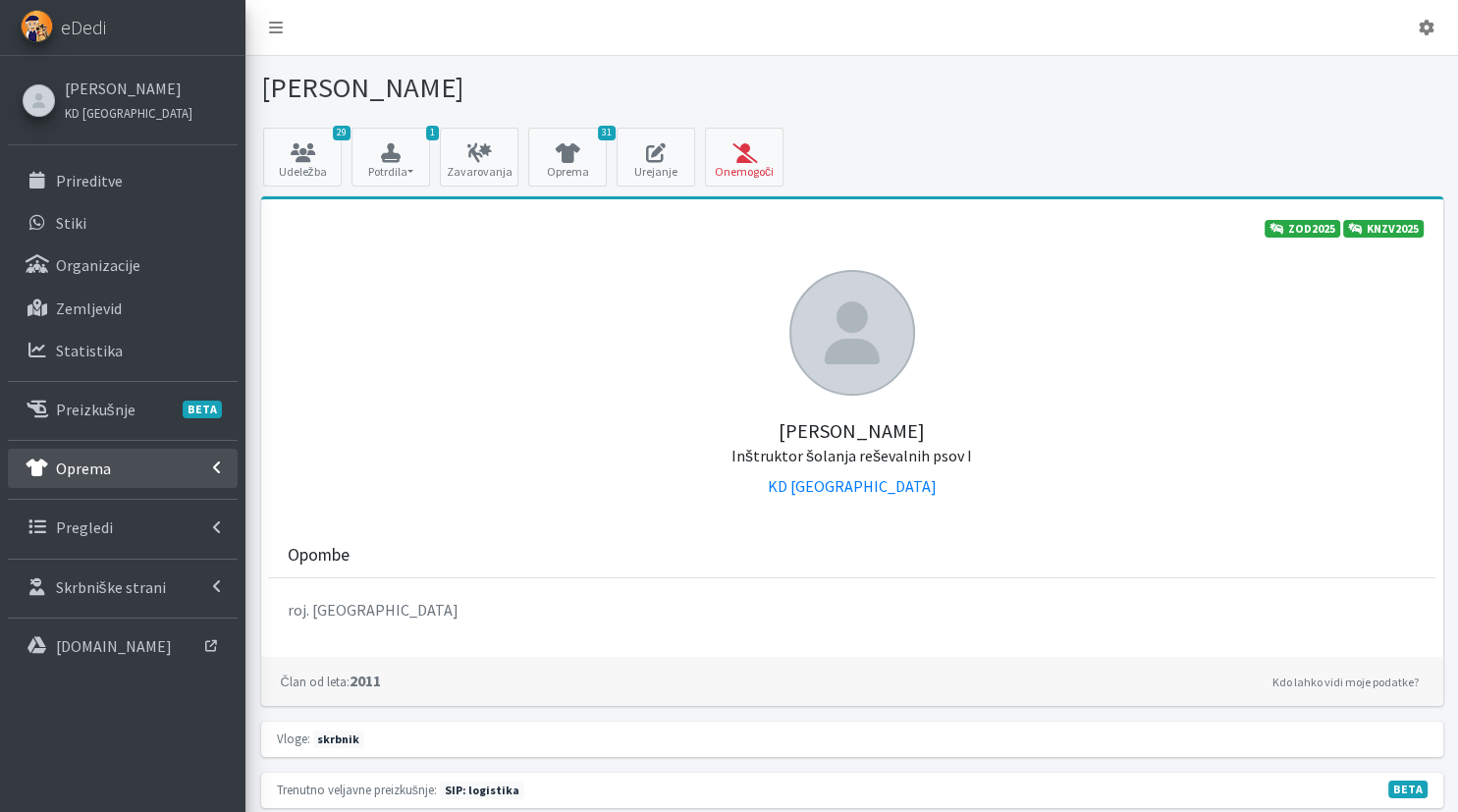 click on "Oprema" at bounding box center [123, 468] 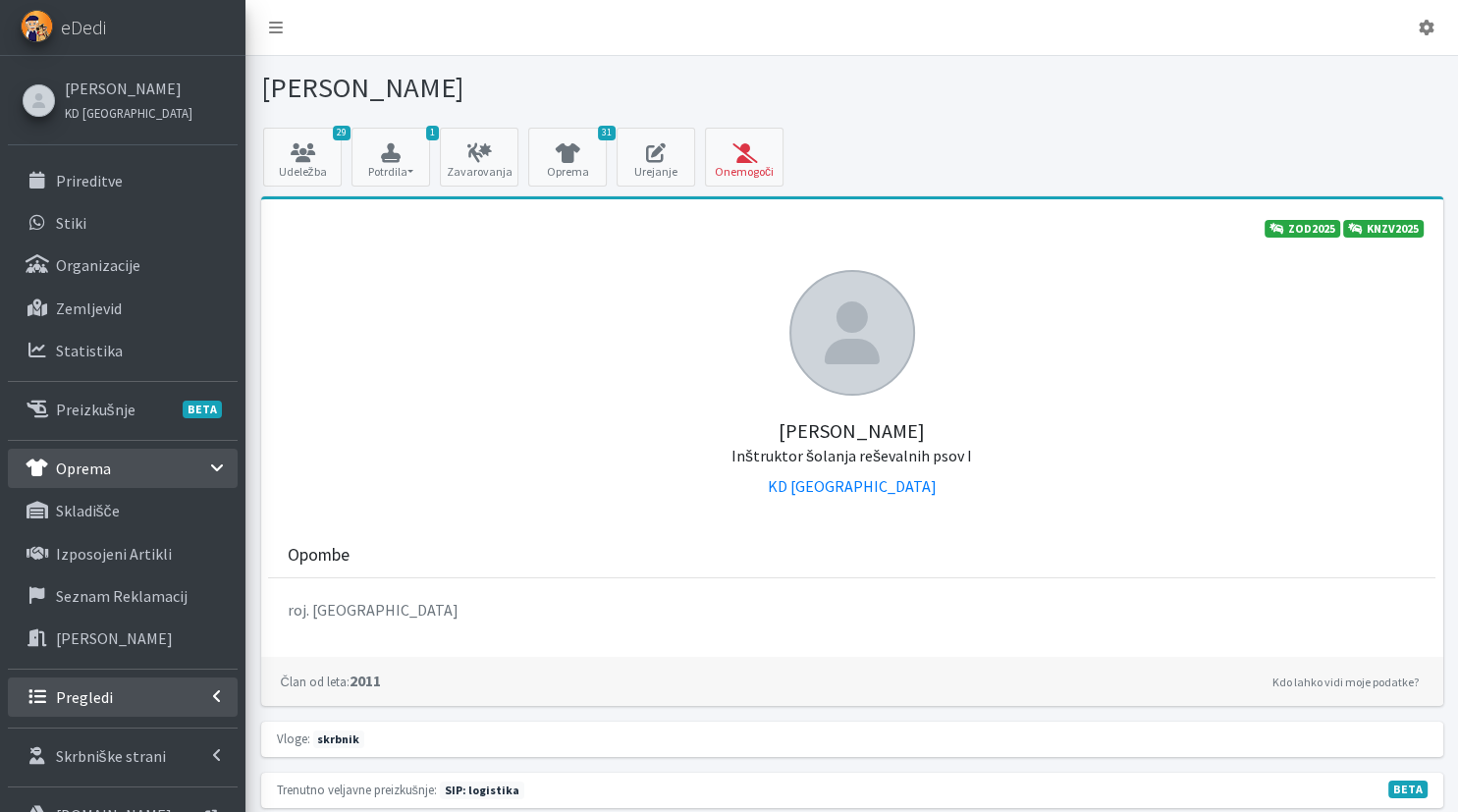 click on "Pregledi" at bounding box center [123, 697] 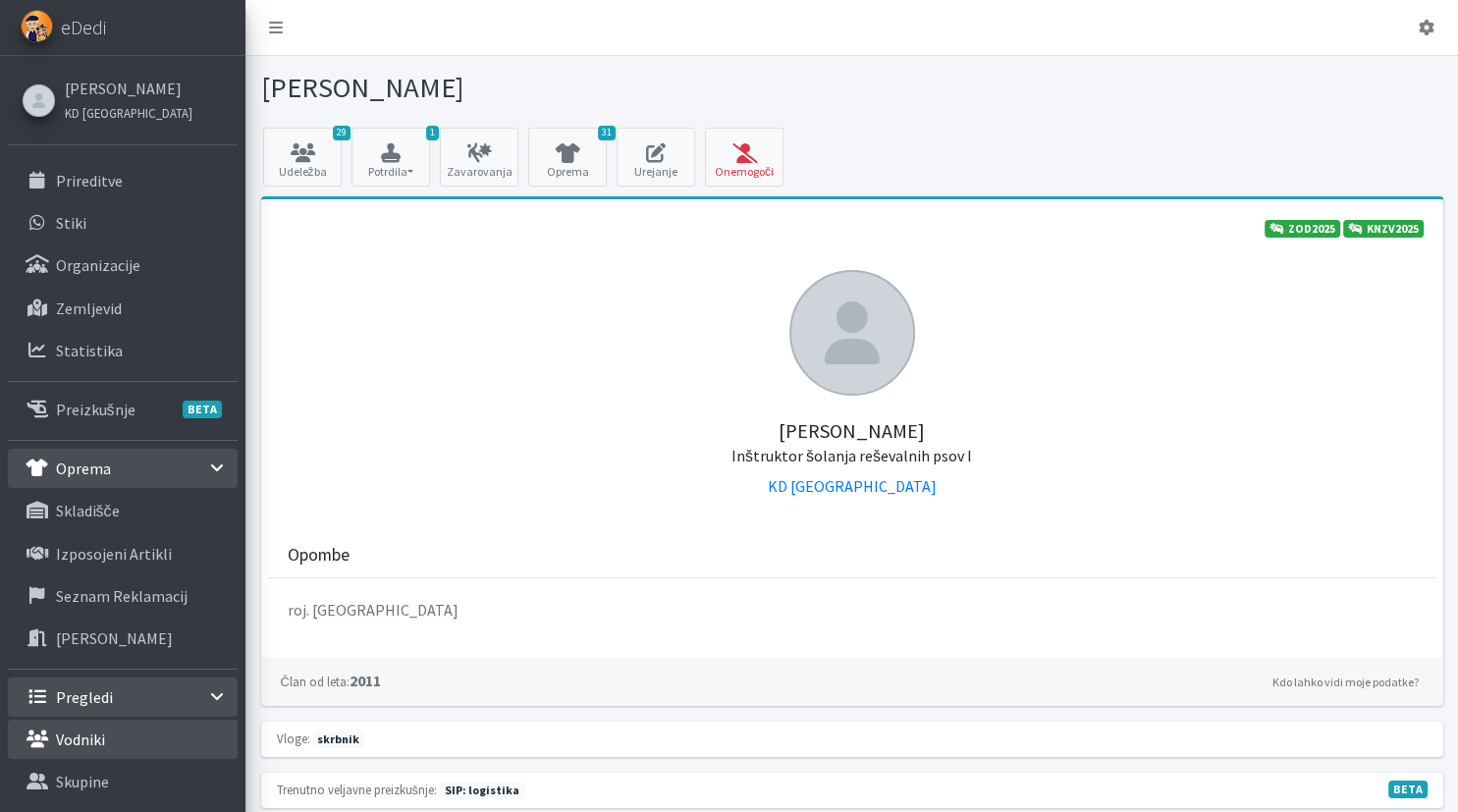 click on "Vodniki" at bounding box center [123, 739] 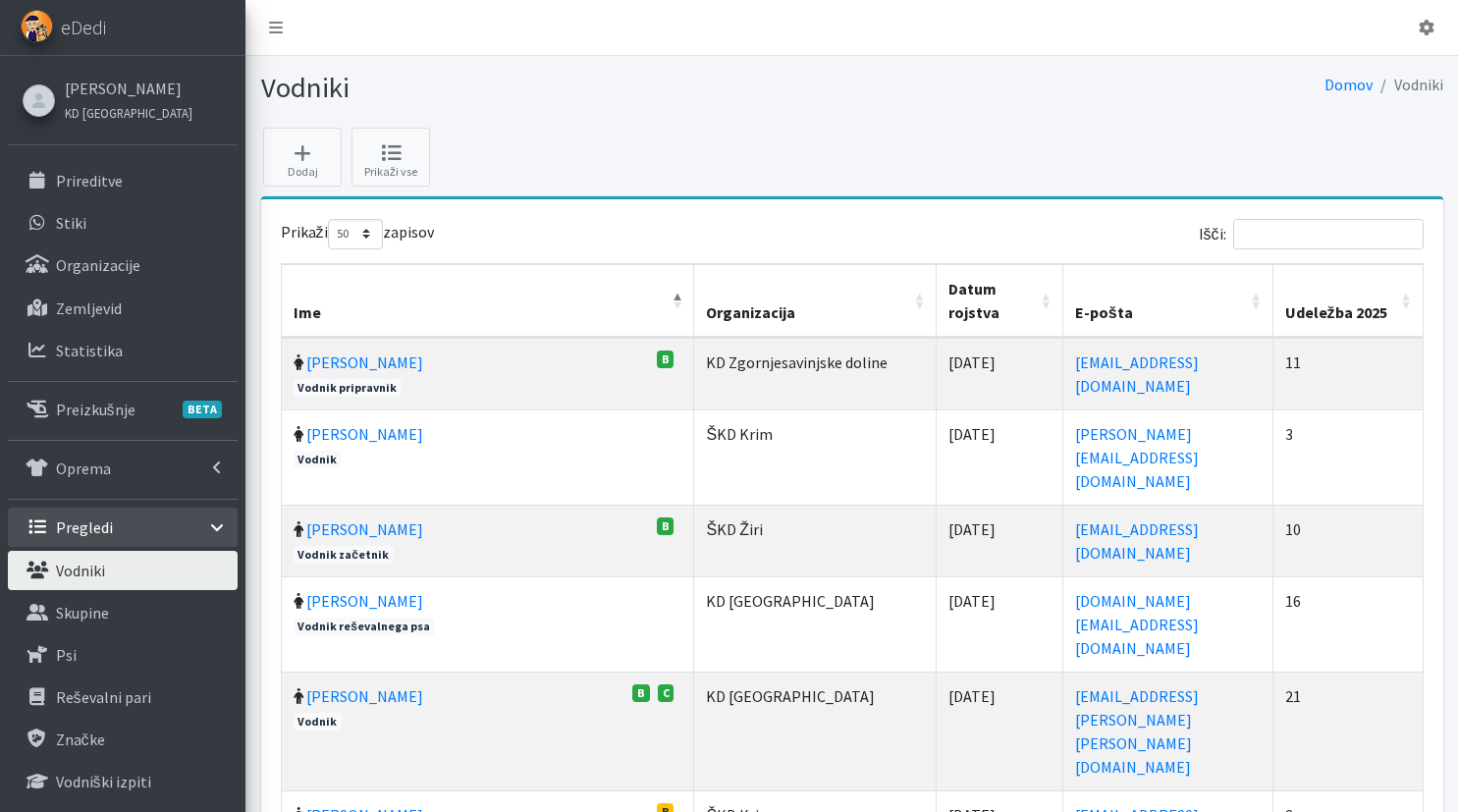 select on "50" 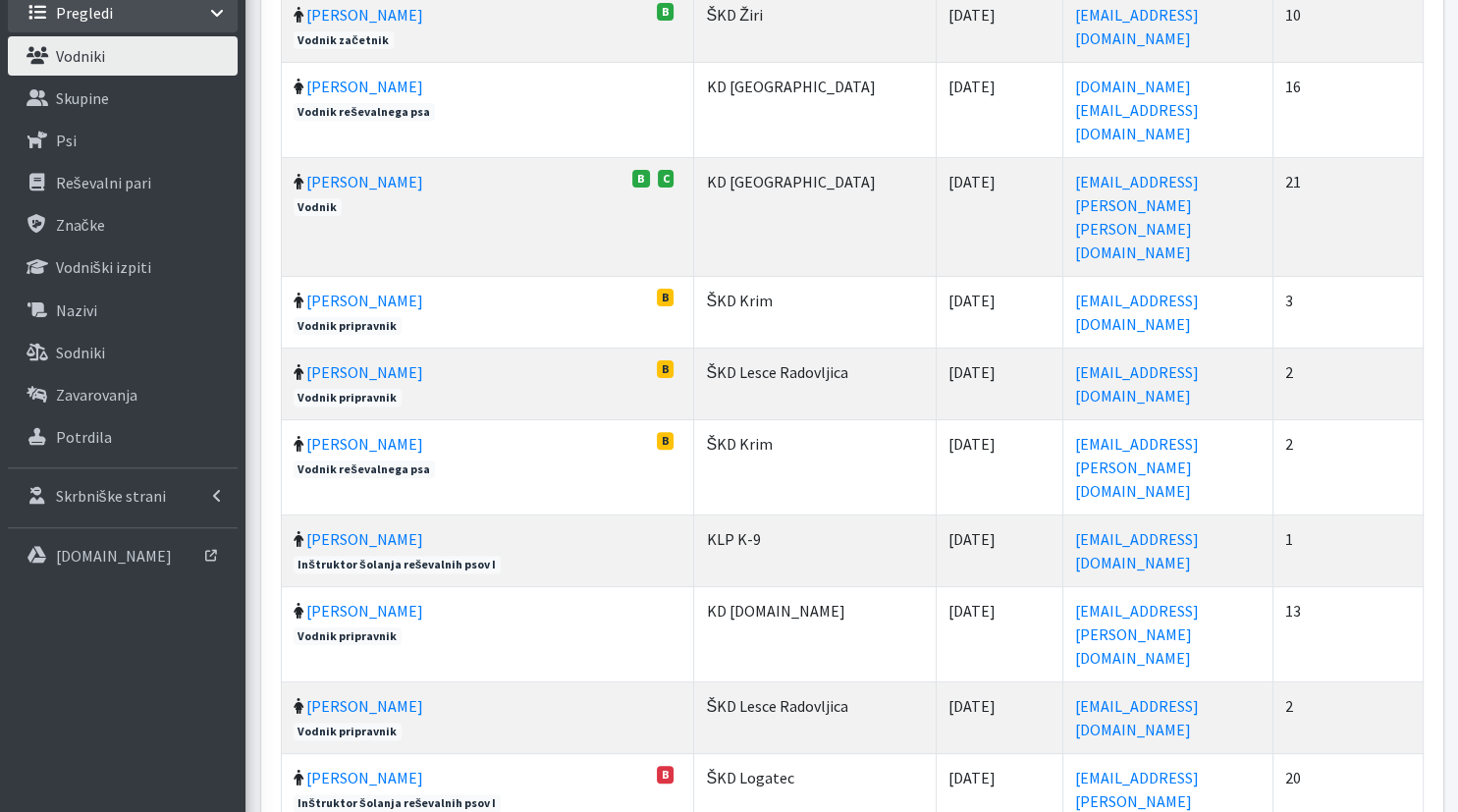 scroll, scrollTop: 518, scrollLeft: 0, axis: vertical 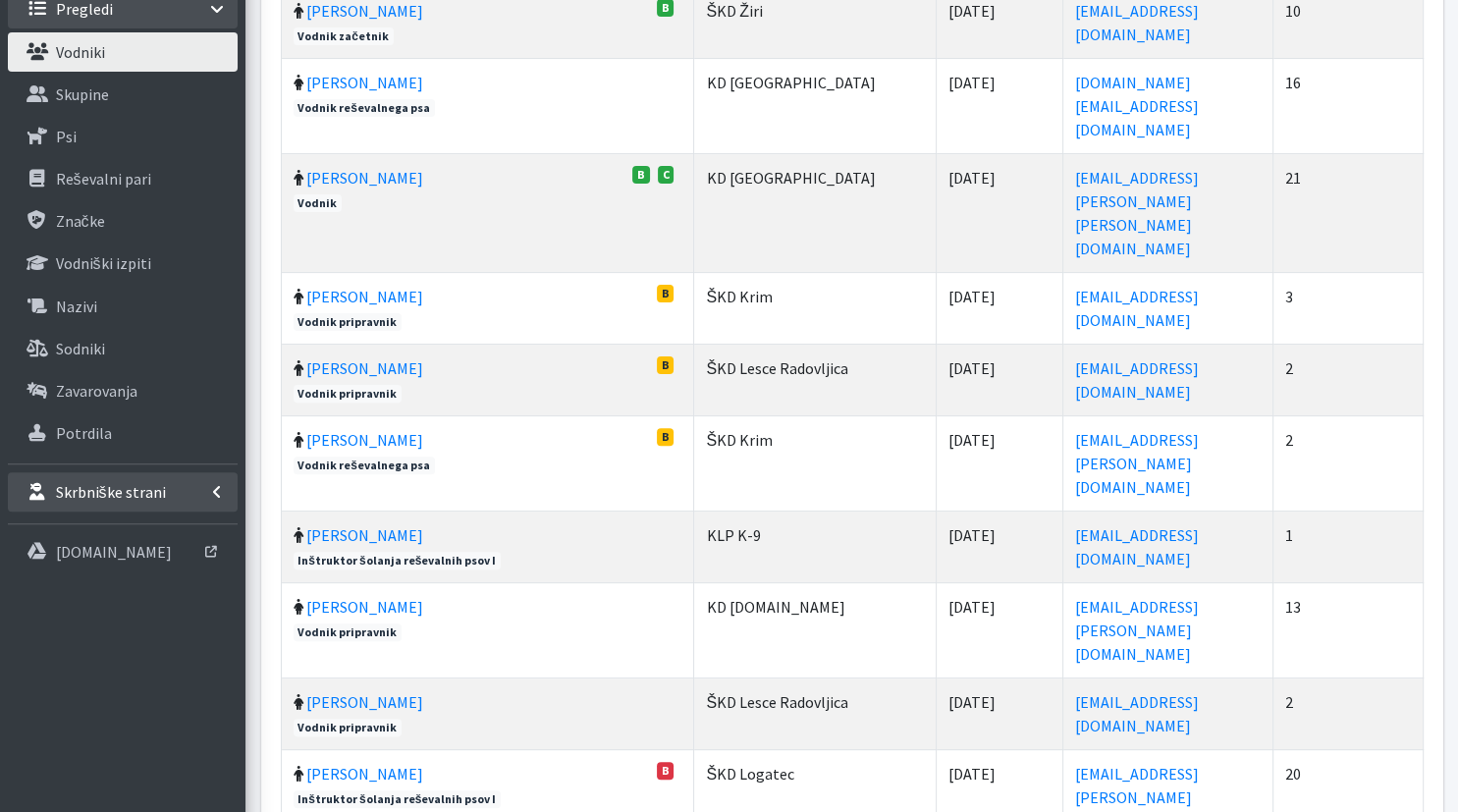 click on "Skrbniške strani" at bounding box center [111, 492] 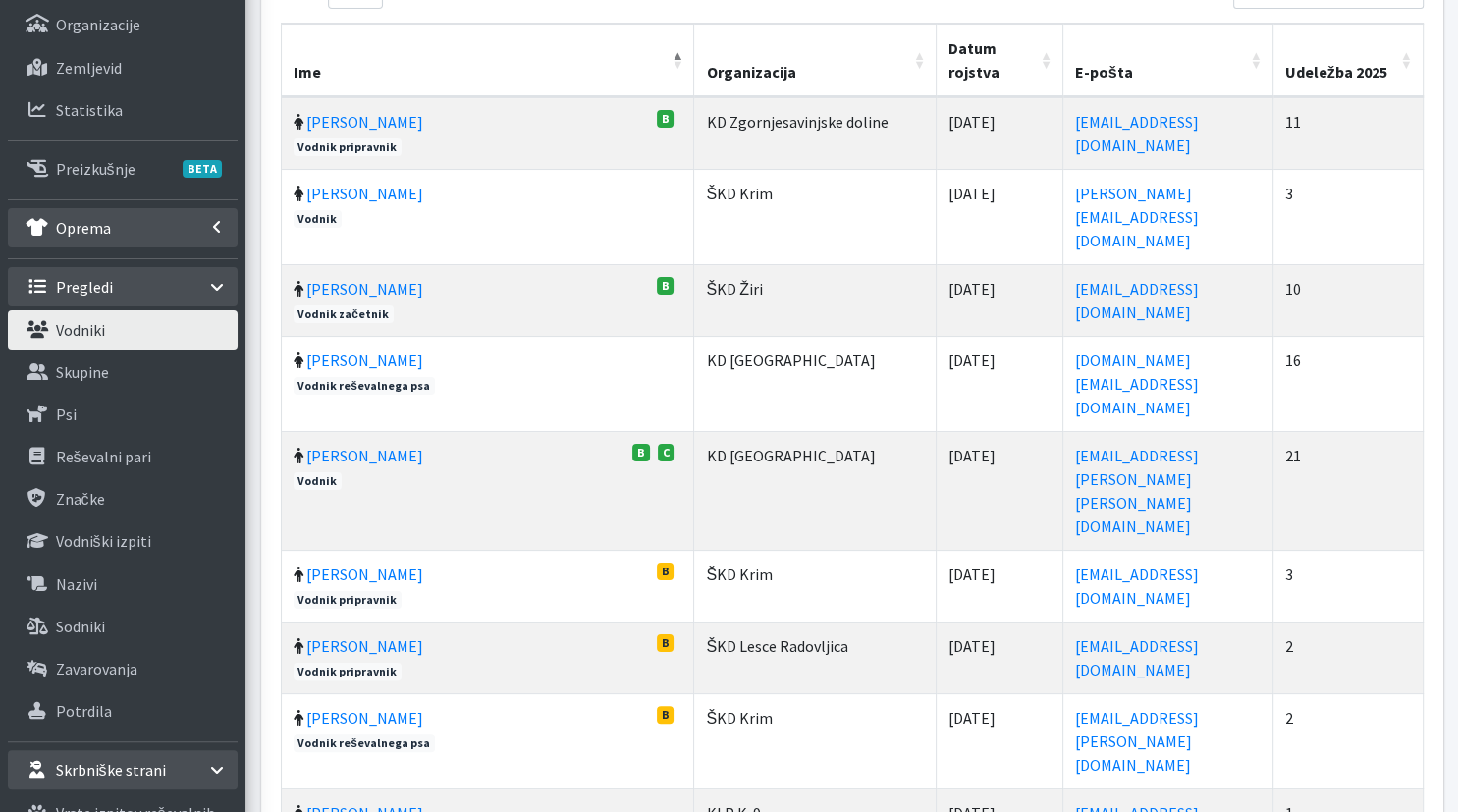 scroll, scrollTop: 207, scrollLeft: 0, axis: vertical 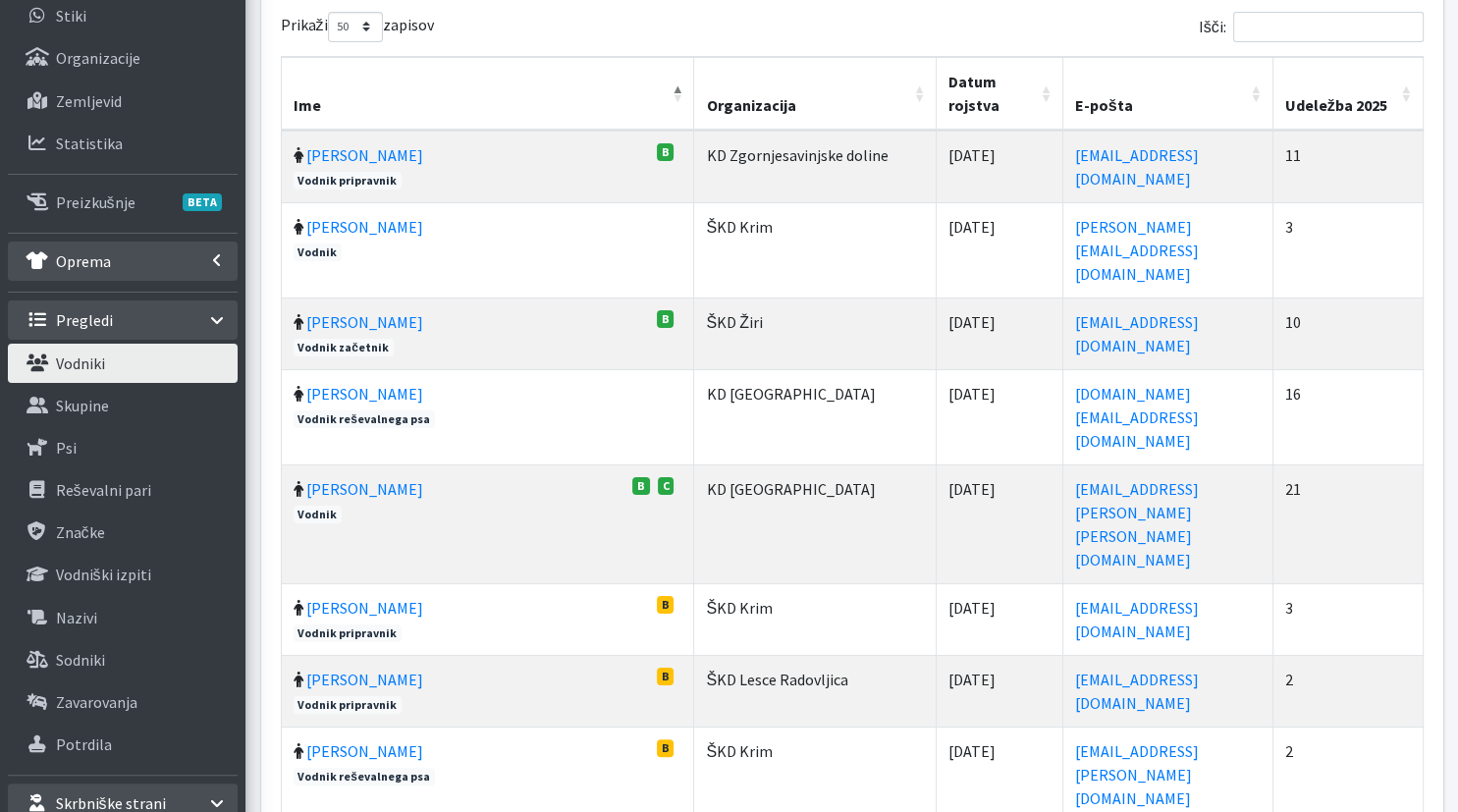 click on "Oprema" at bounding box center (123, 261) 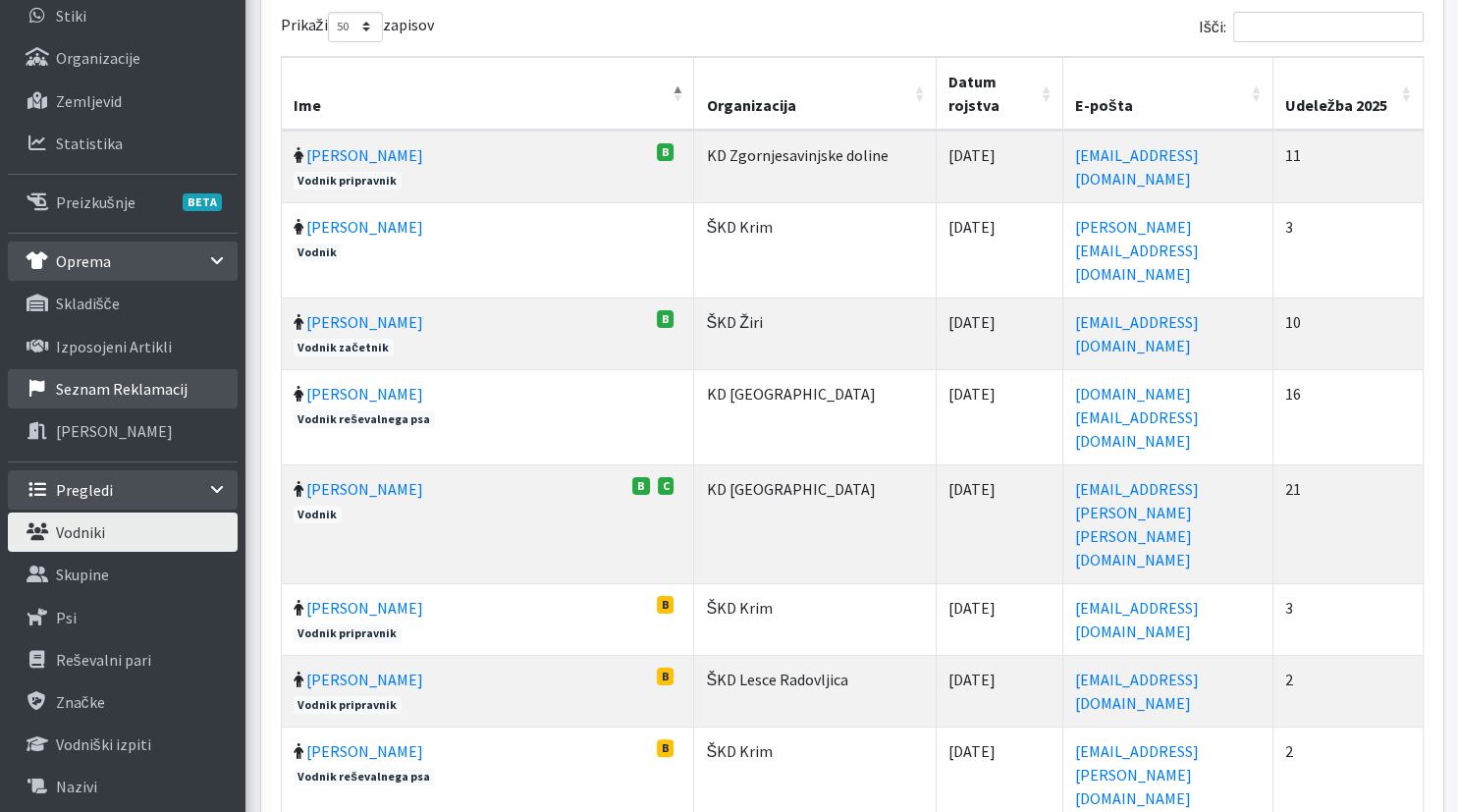 click on "Seznam reklamacij" at bounding box center [122, 389] 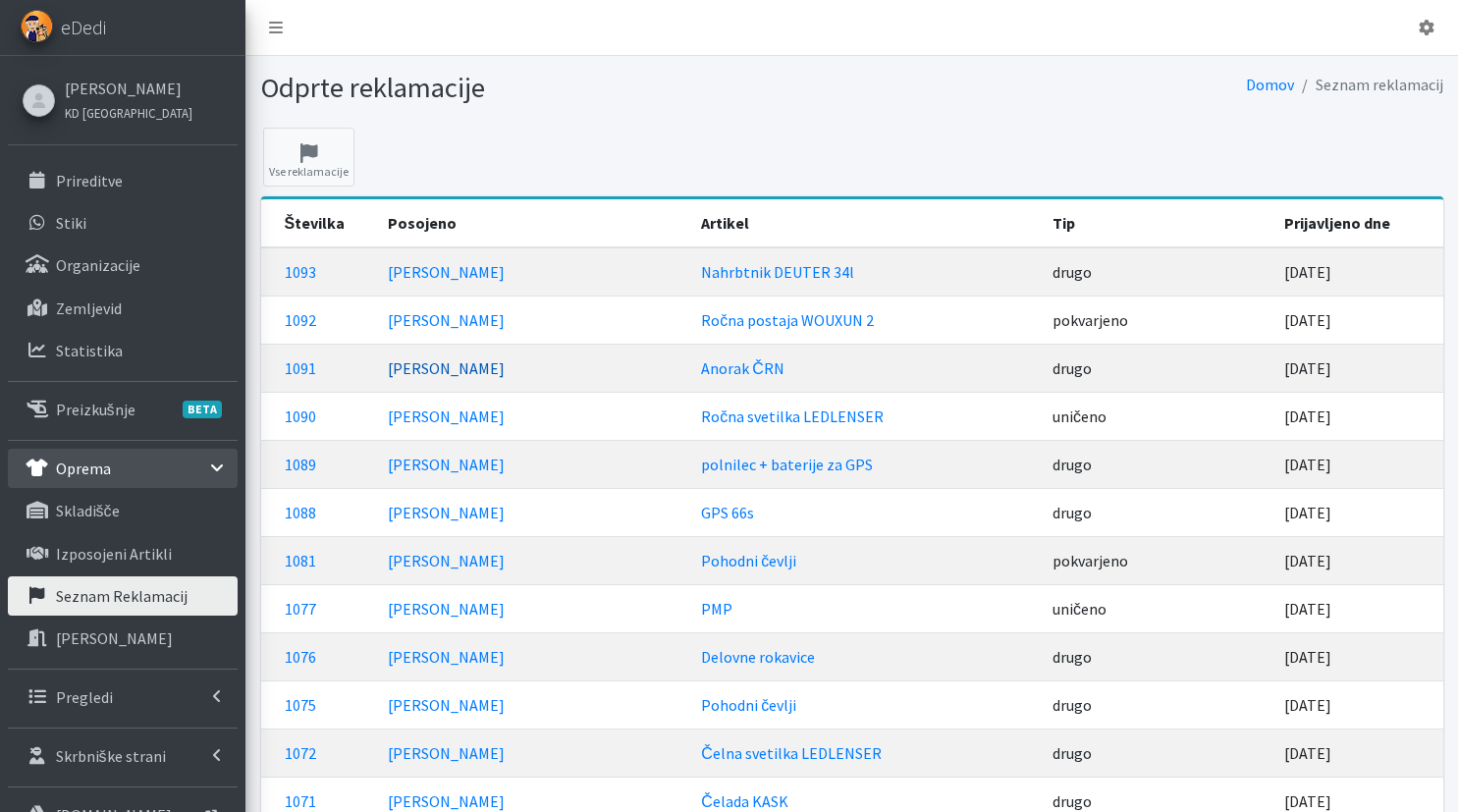 scroll, scrollTop: 0, scrollLeft: 0, axis: both 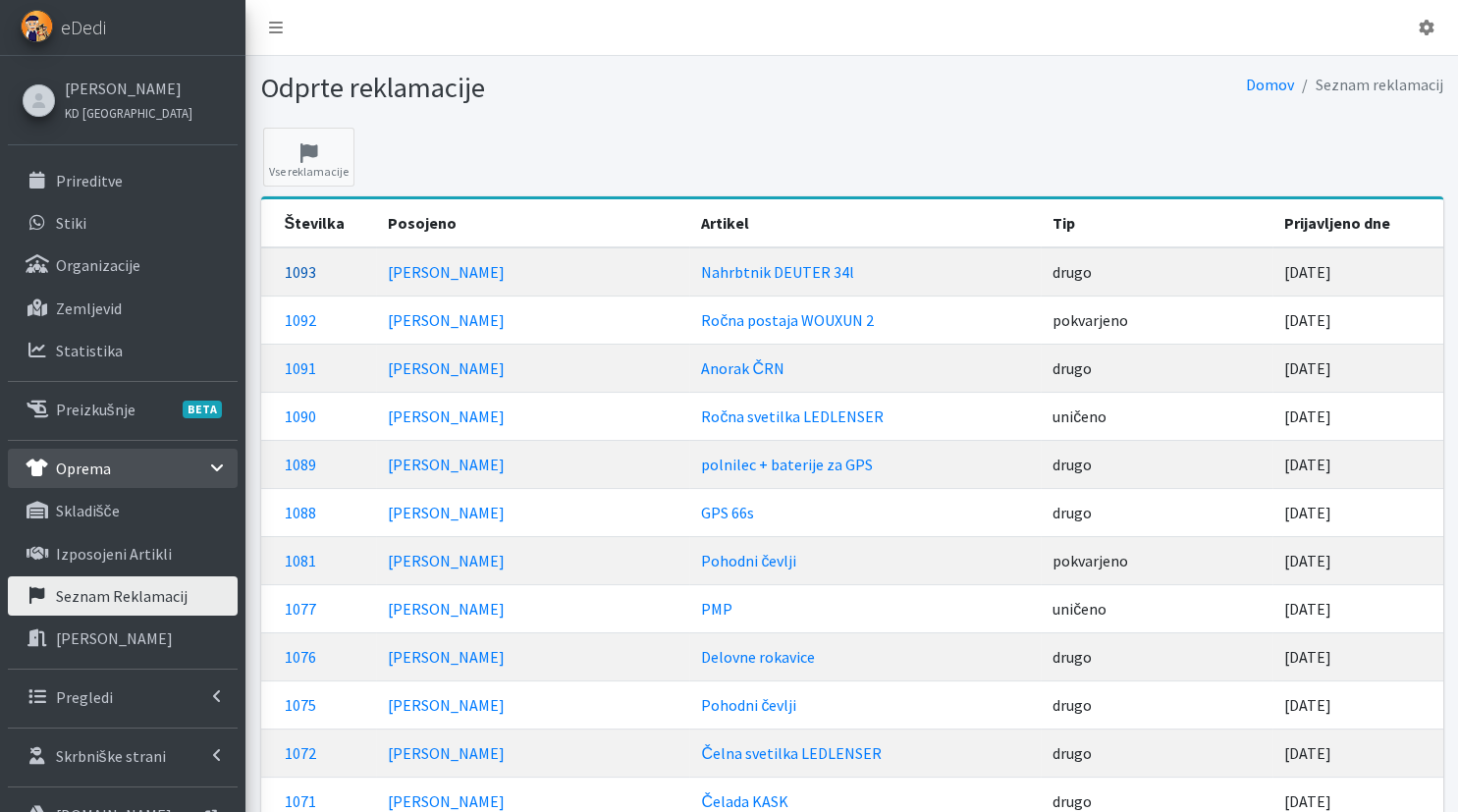click on "1093" at bounding box center [300, 272] 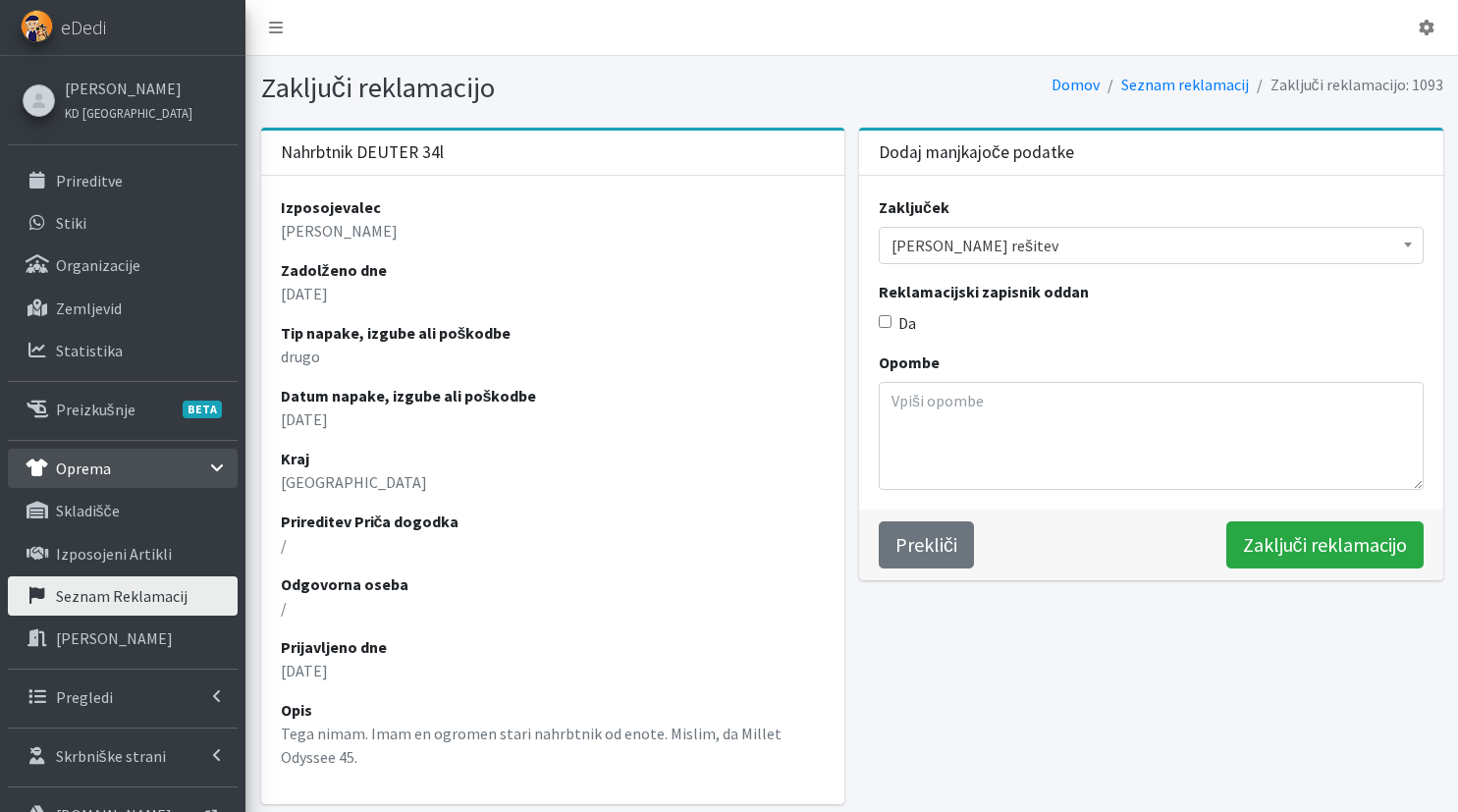 scroll, scrollTop: 0, scrollLeft: 0, axis: both 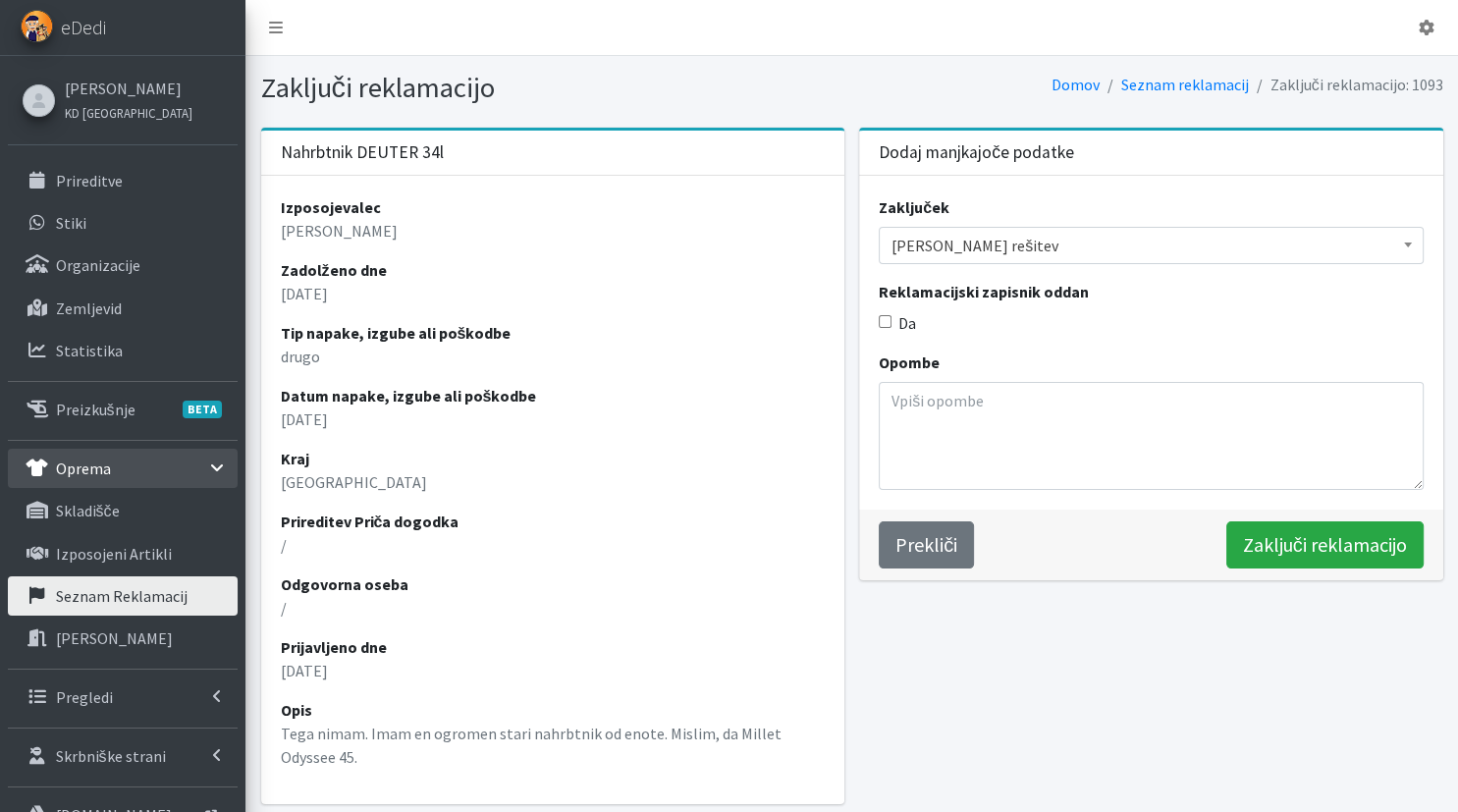 click on "Tega nimam. Imam en ogromen stari nahrbtnik od enote. Mislim, da Millet Odyssee 45." at bounding box center [553, 745] 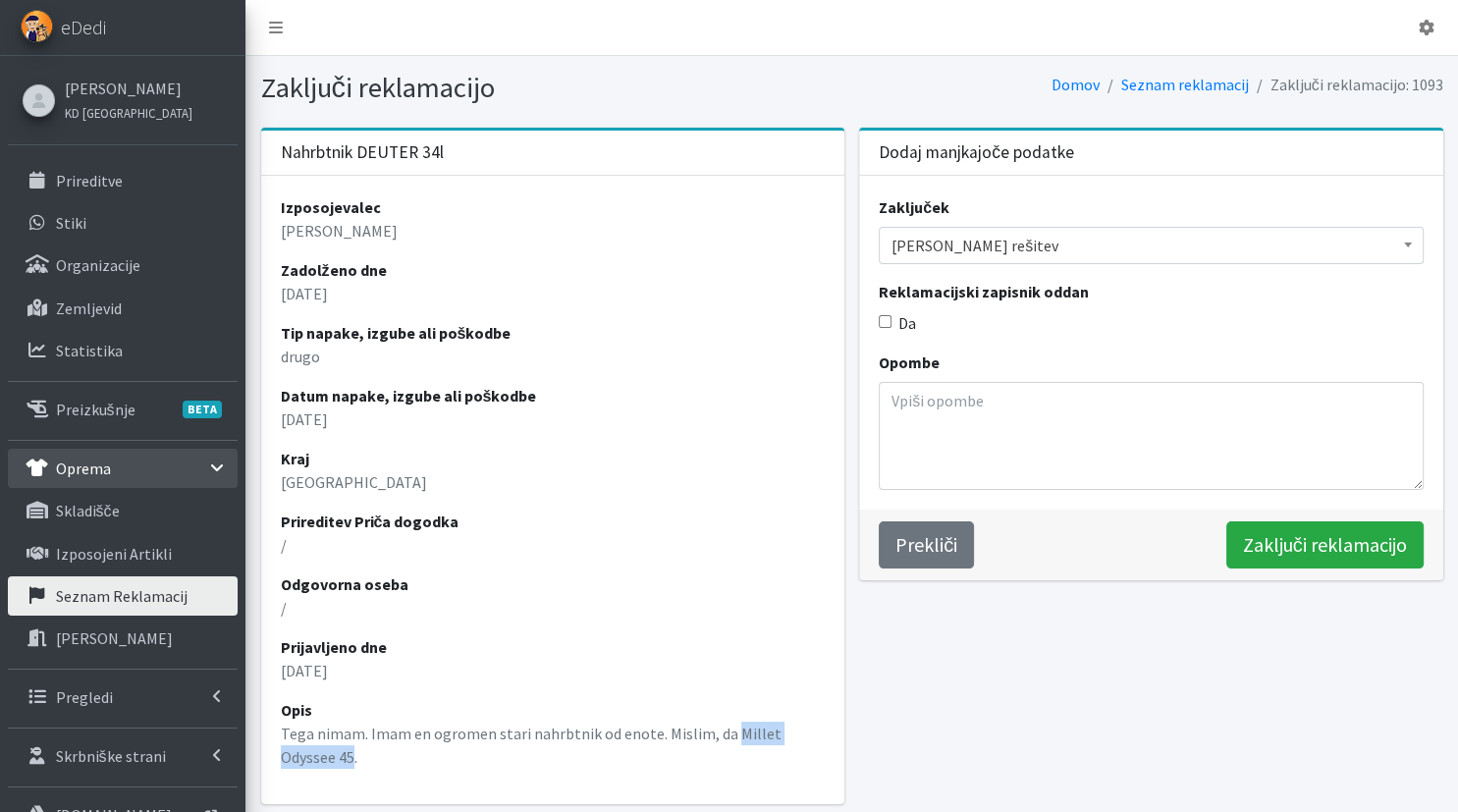 drag, startPoint x: 725, startPoint y: 731, endPoint x: 296, endPoint y: 762, distance: 430.11859 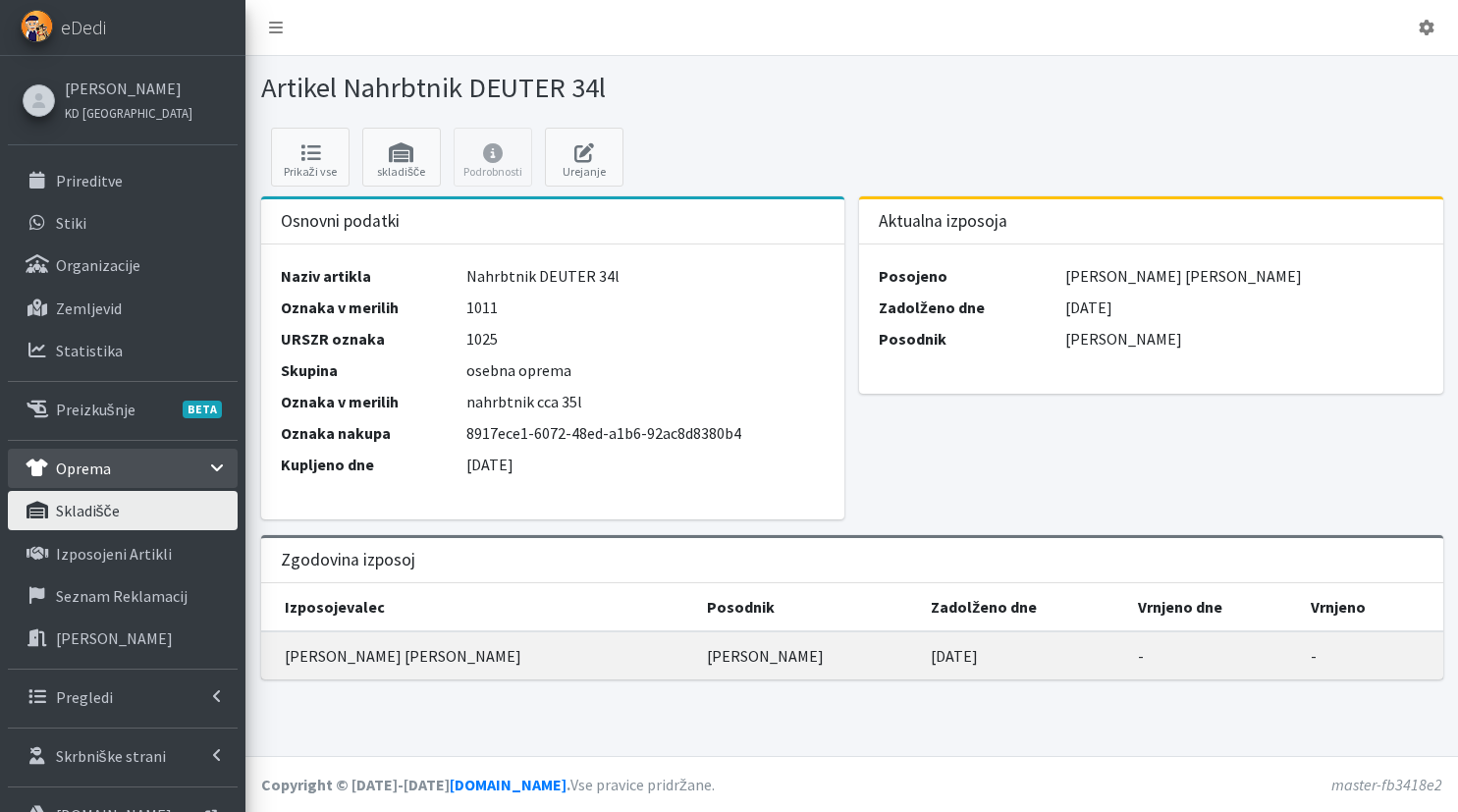 scroll, scrollTop: 0, scrollLeft: 0, axis: both 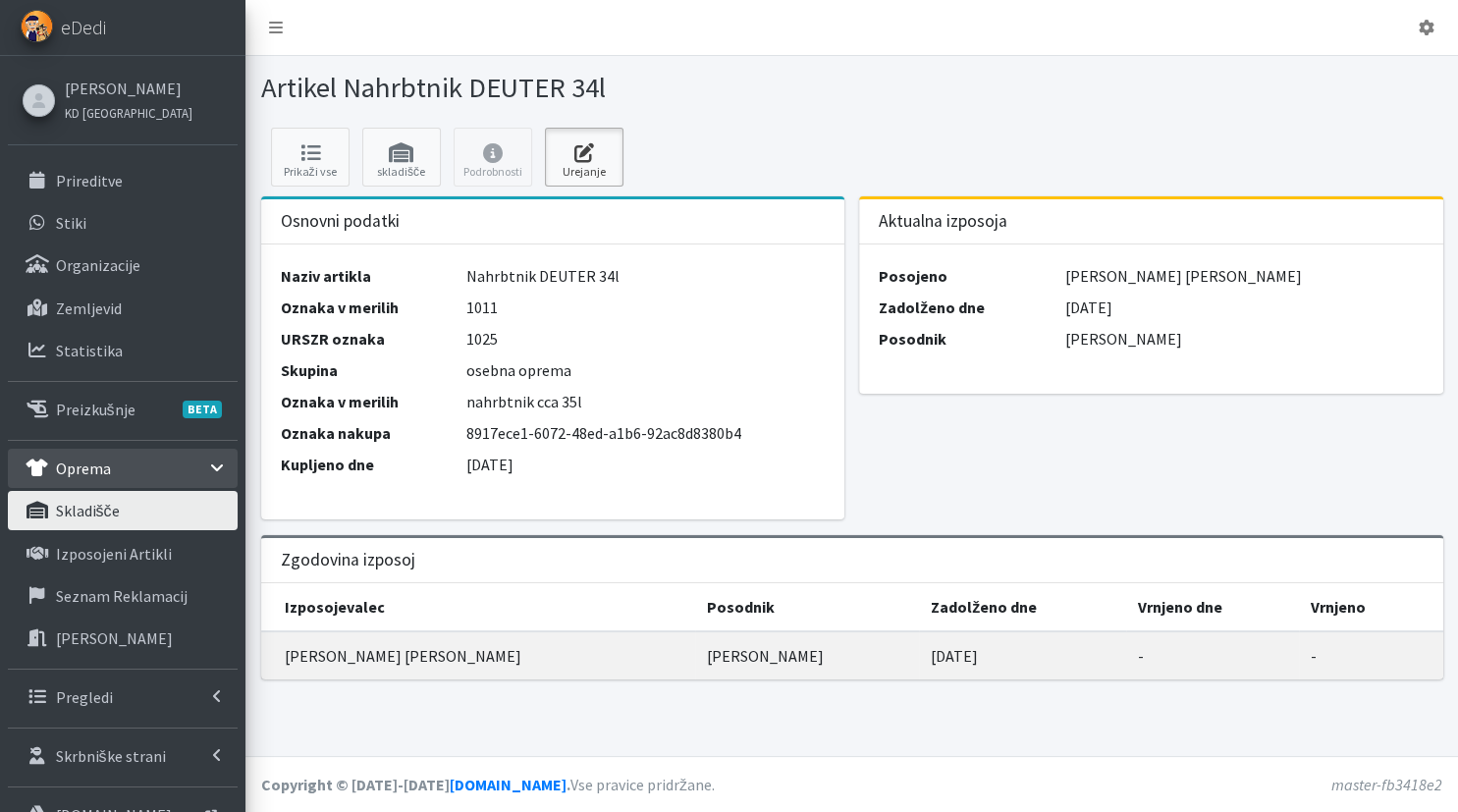 click at bounding box center (584, 153) 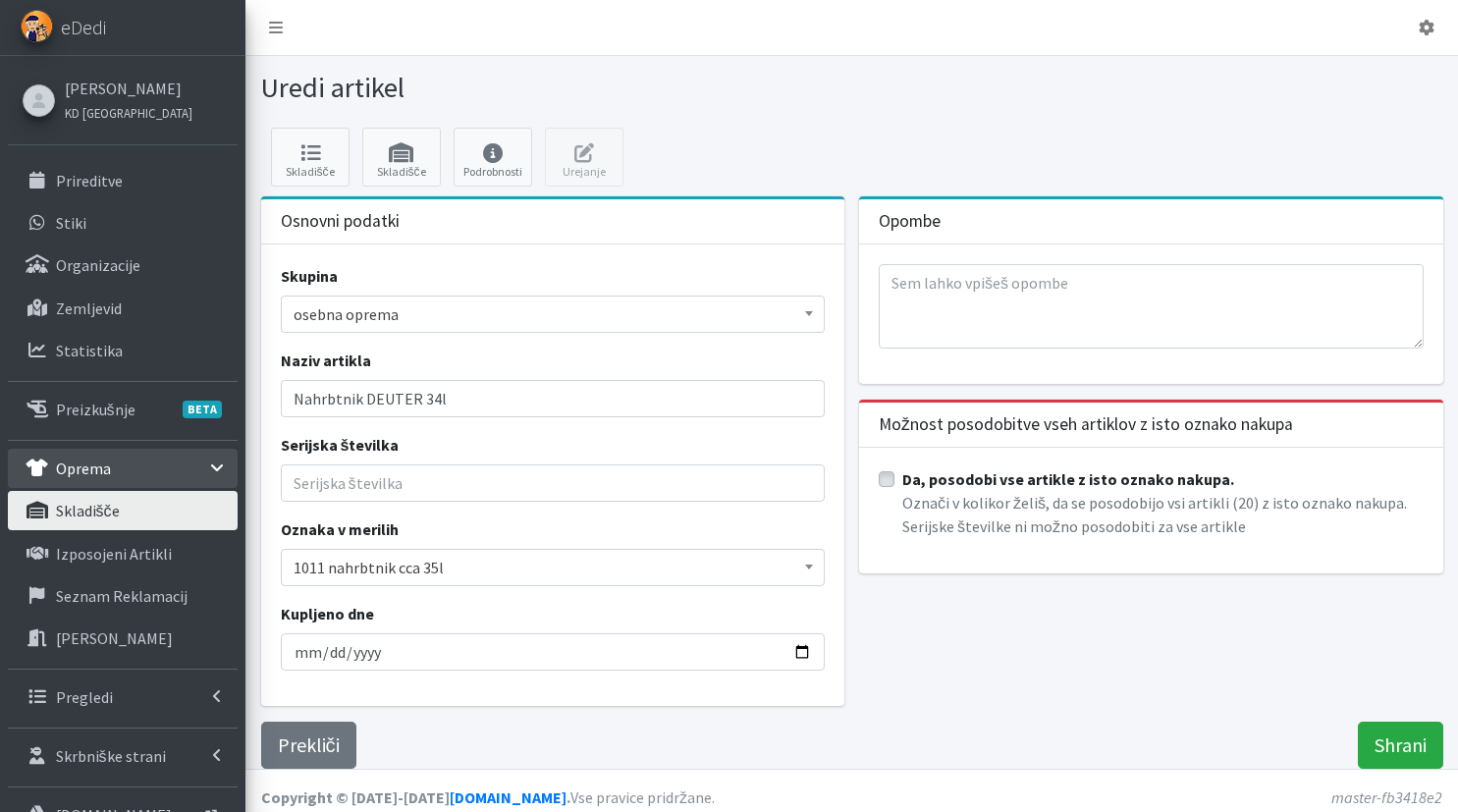 scroll, scrollTop: 0, scrollLeft: 0, axis: both 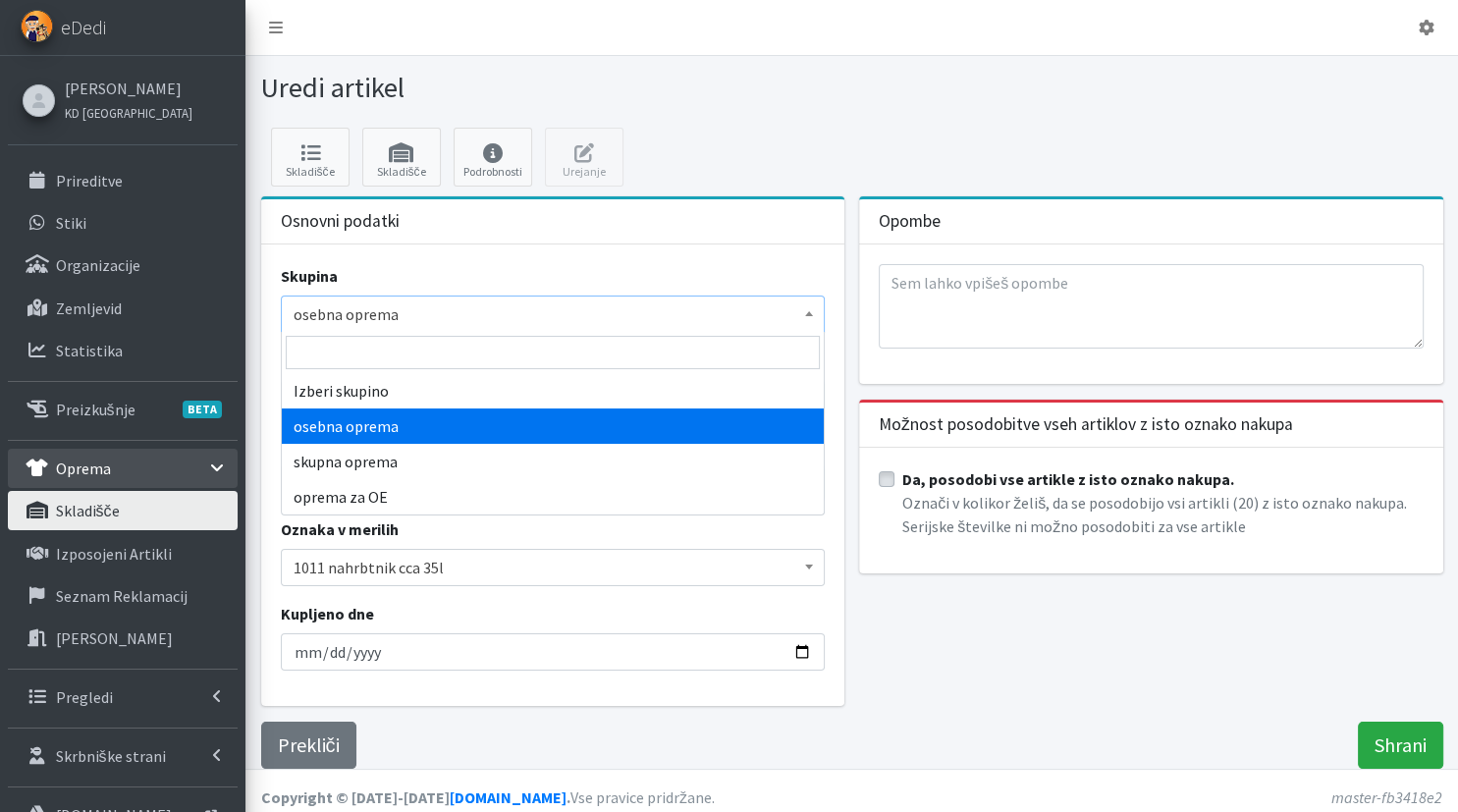 click on "osebna oprema" at bounding box center [553, 314] 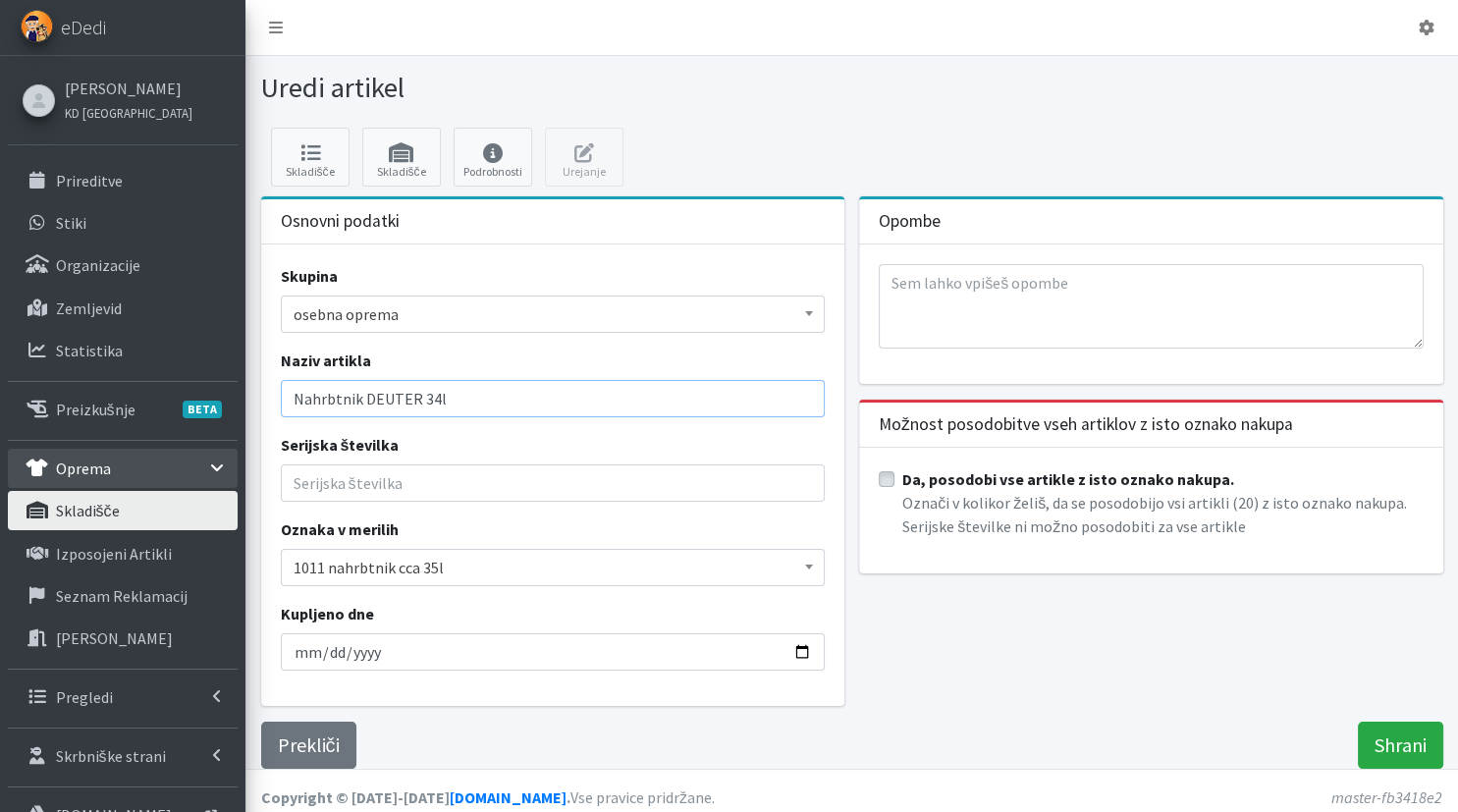 drag, startPoint x: 468, startPoint y: 405, endPoint x: 169, endPoint y: 404, distance: 299.00167 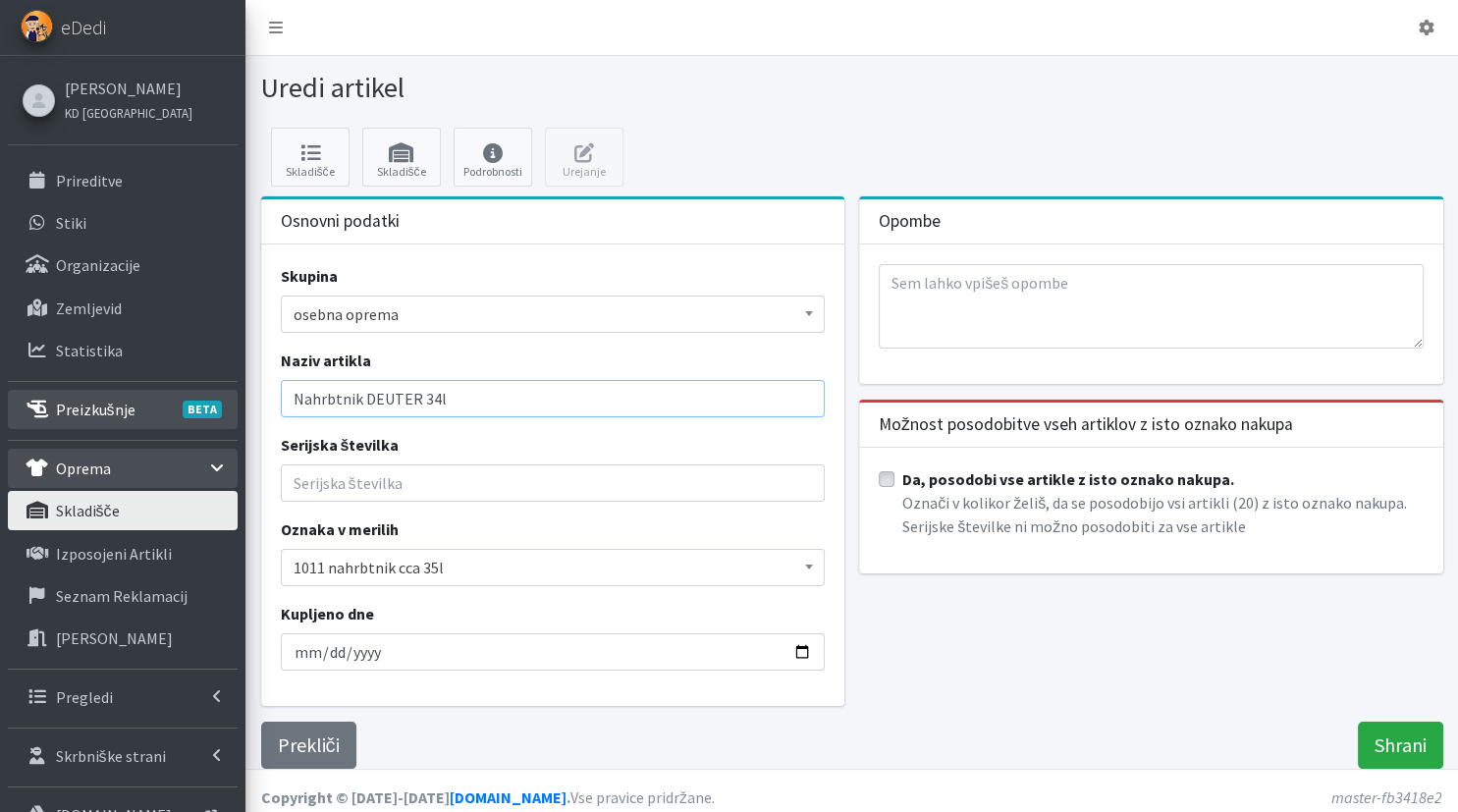 click on "Nahrbtnik DEUTER 34l" at bounding box center (553, 399) 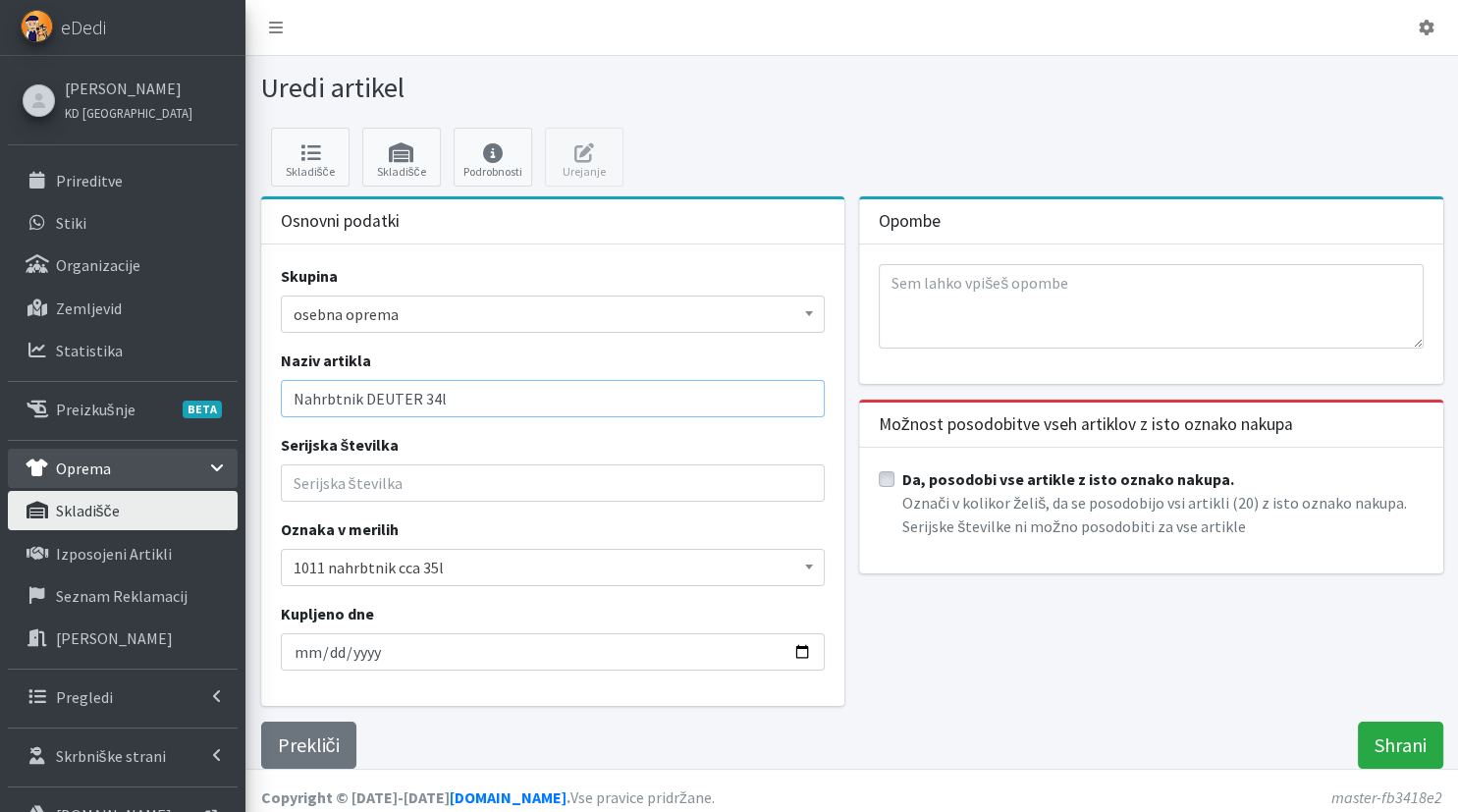 click on "Nahrbtnik DEUTER 34l" at bounding box center [553, 399] 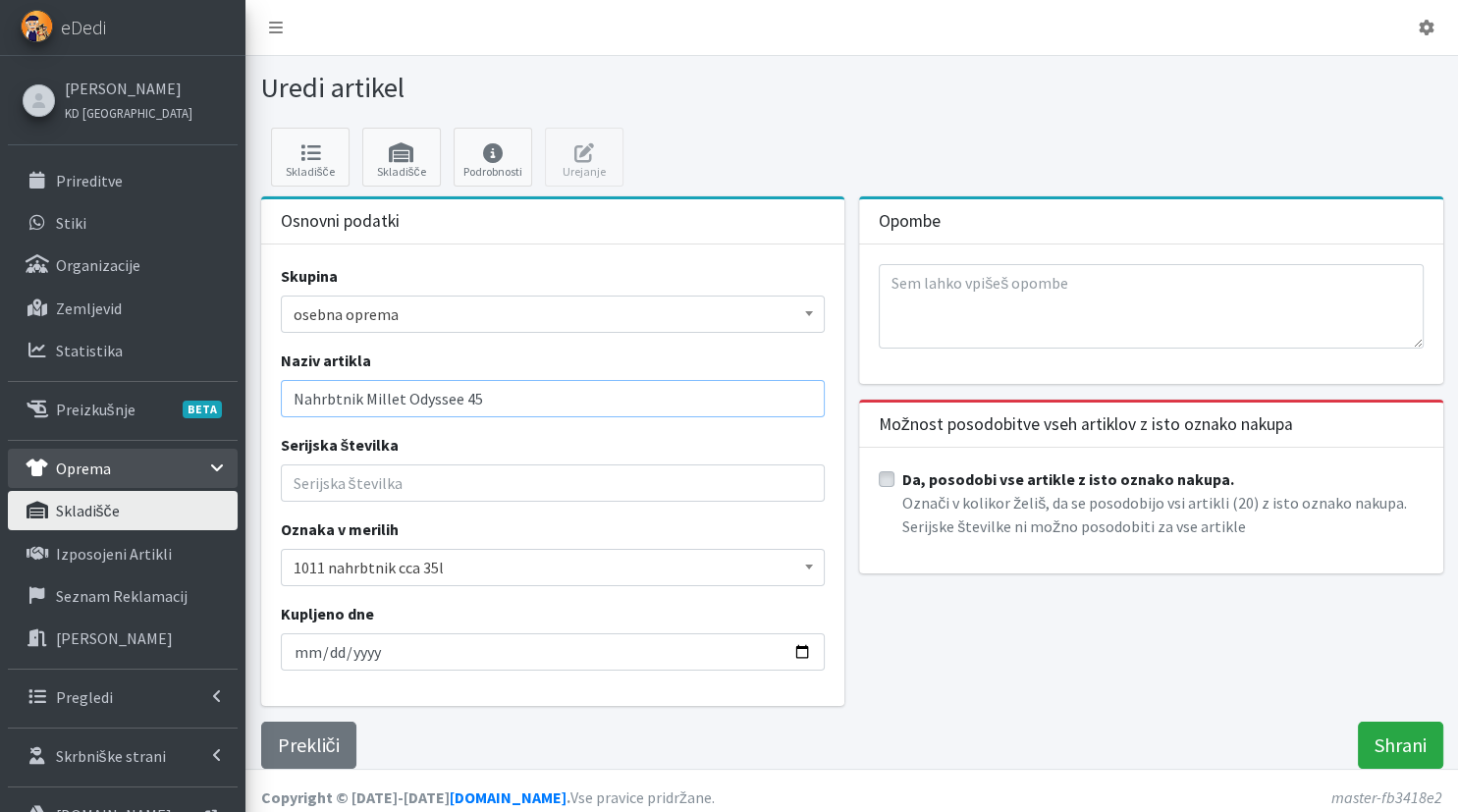 drag, startPoint x: 402, startPoint y: 403, endPoint x: 371, endPoint y: 402, distance: 31.016125 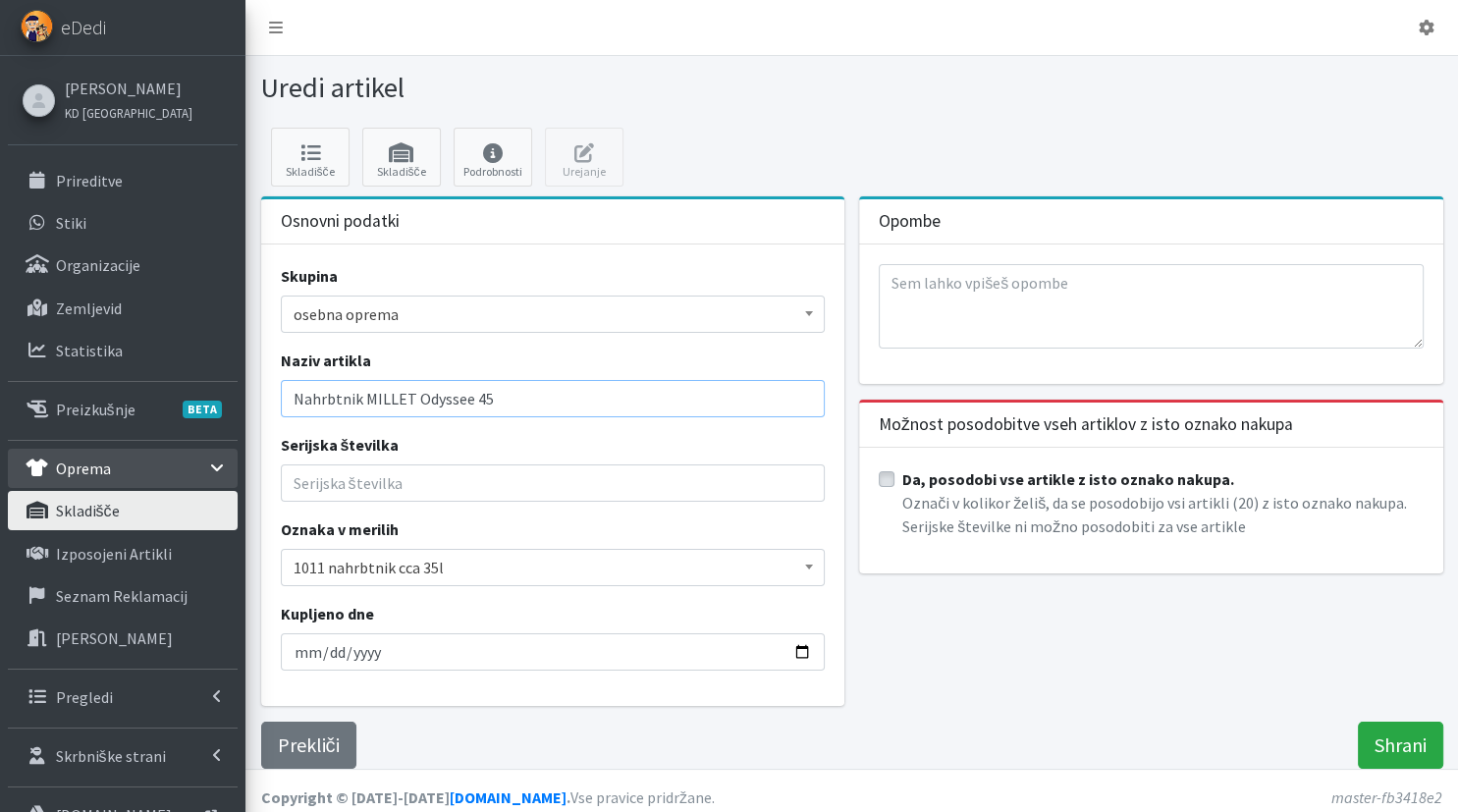 drag, startPoint x: 421, startPoint y: 399, endPoint x: 465, endPoint y: 397, distance: 44.045431 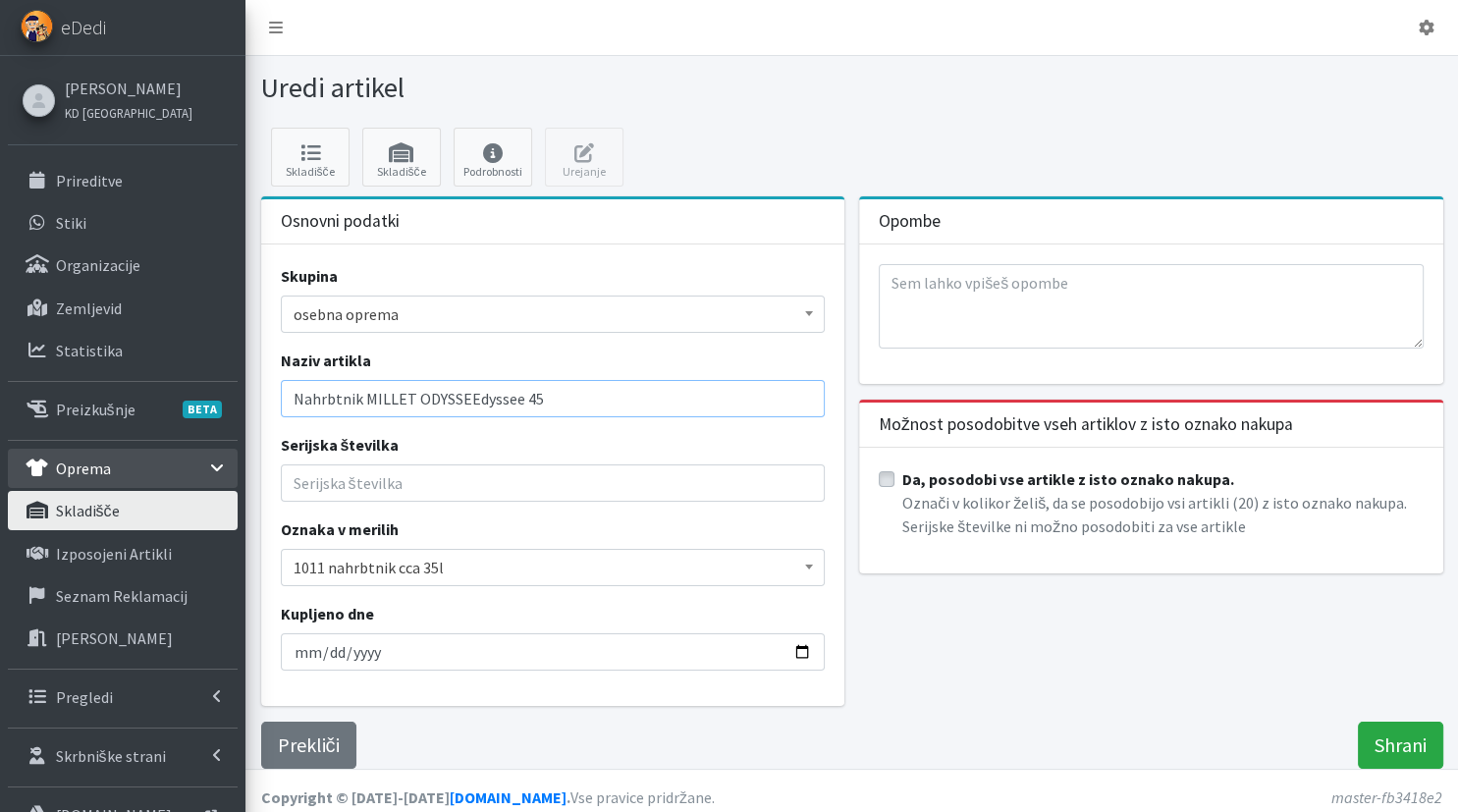 drag, startPoint x: 517, startPoint y: 399, endPoint x: 475, endPoint y: 405, distance: 42.426407 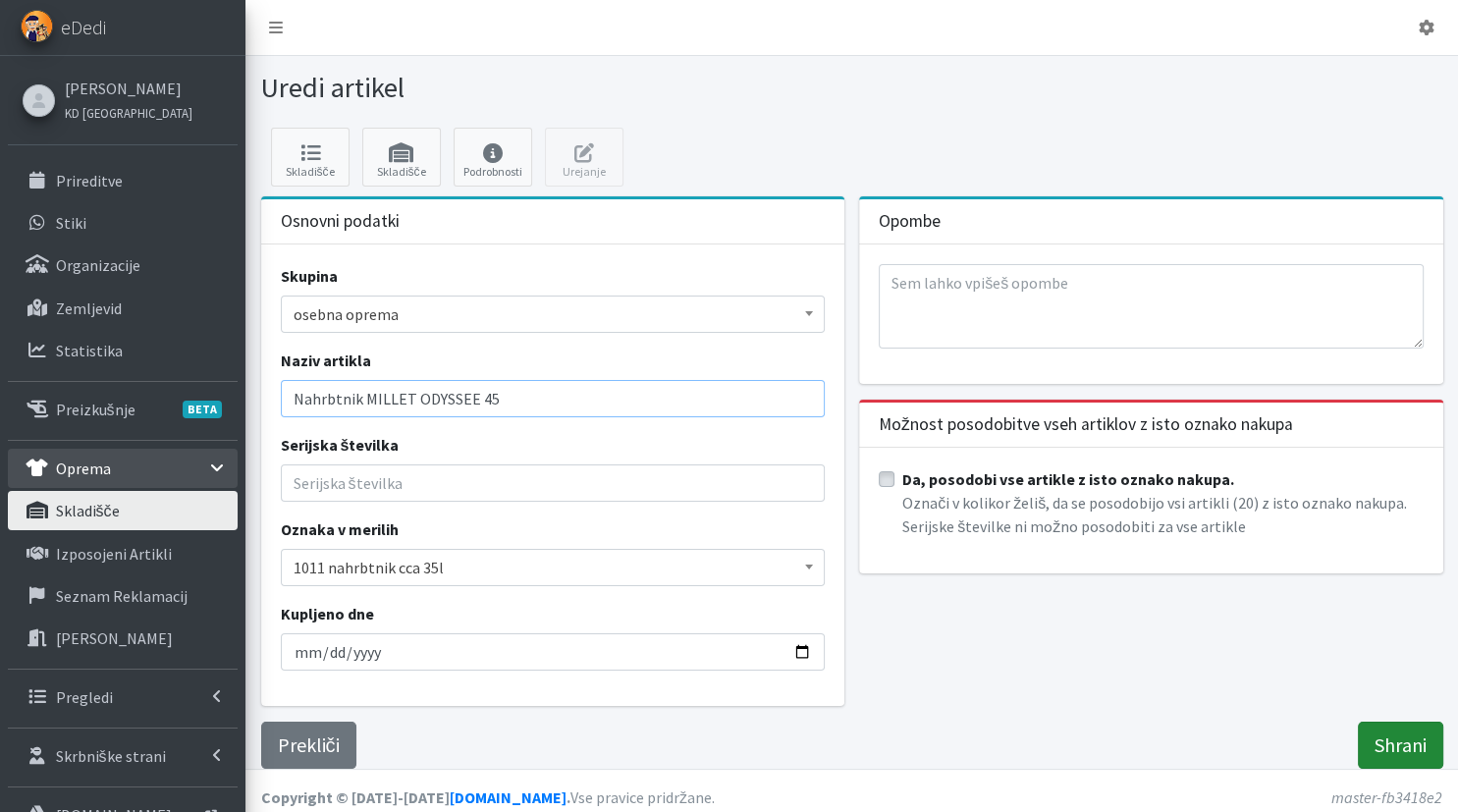 type on "Nahrbtnik MILLET ODYSSEE 45" 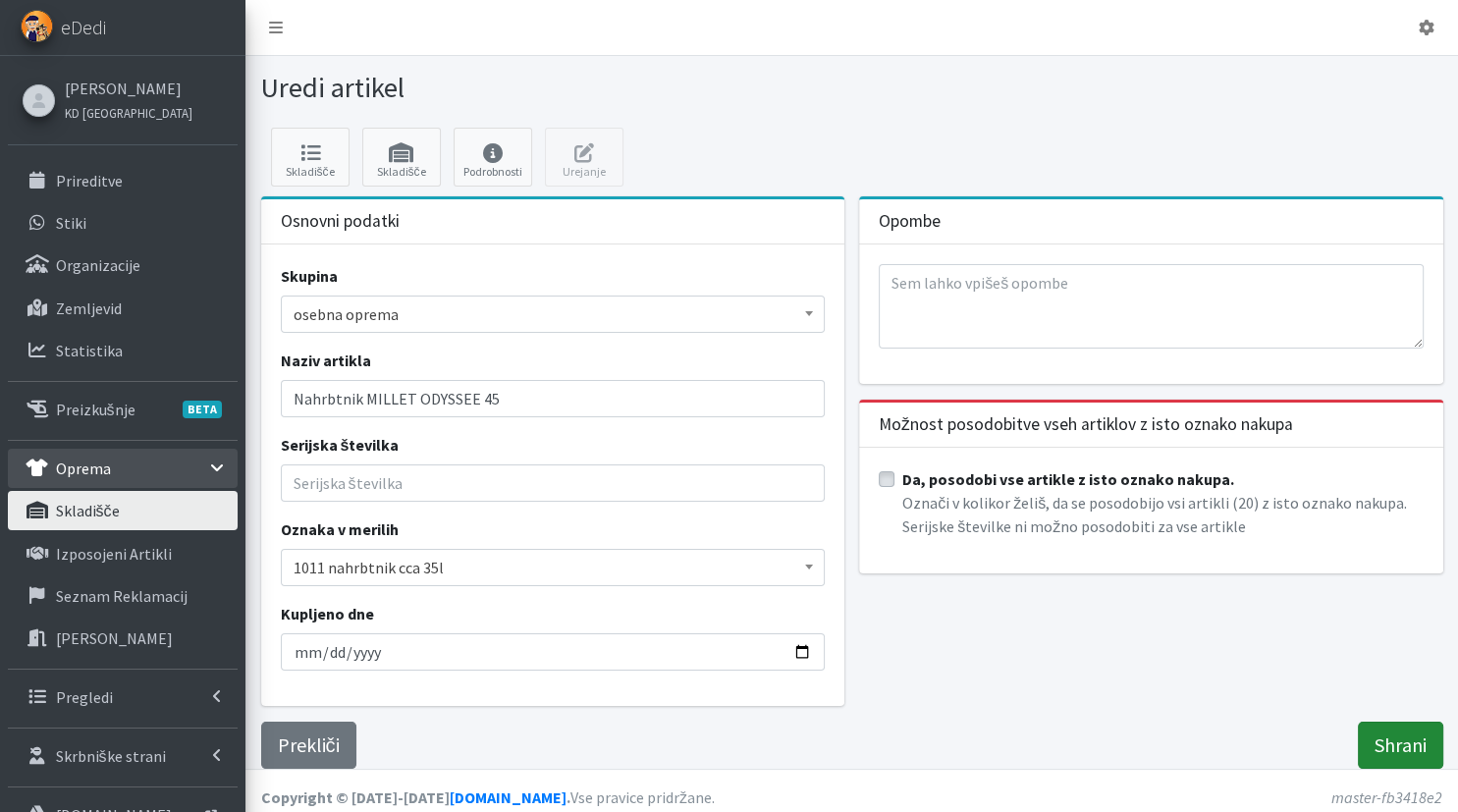 click on "Shrani" at bounding box center (1400, 745) 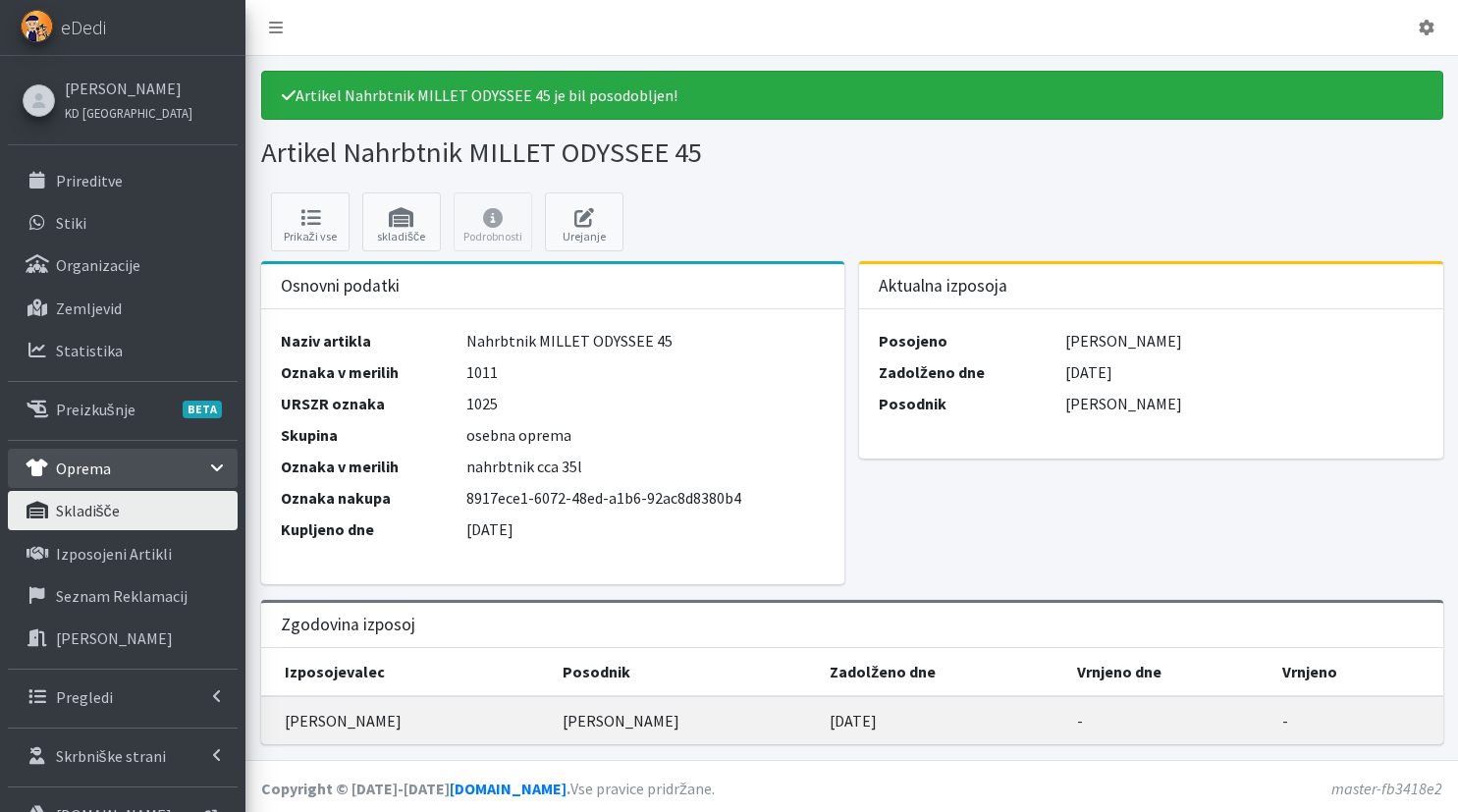 scroll, scrollTop: 0, scrollLeft: 0, axis: both 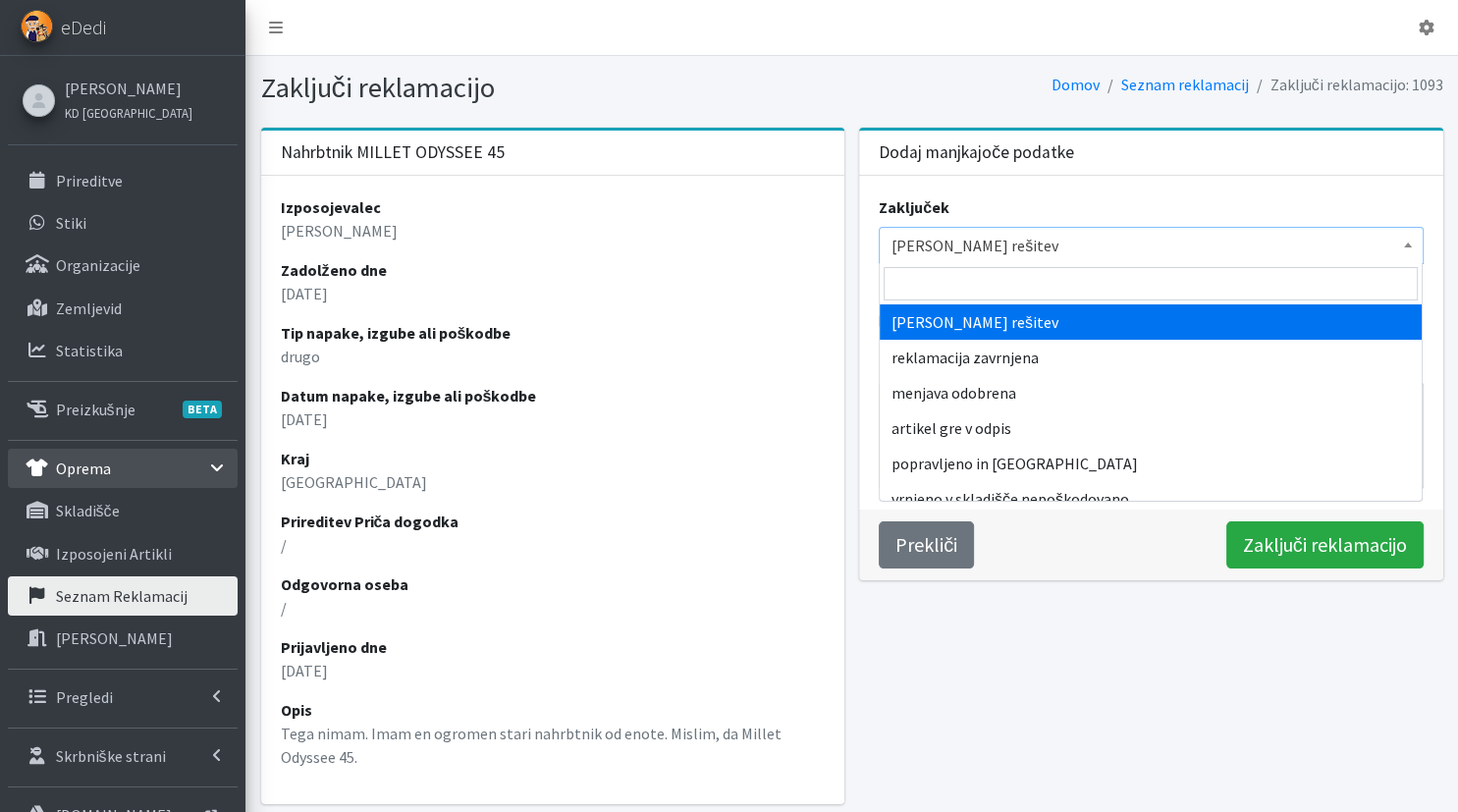 click on "Izberi rešitev" at bounding box center (1151, 245) 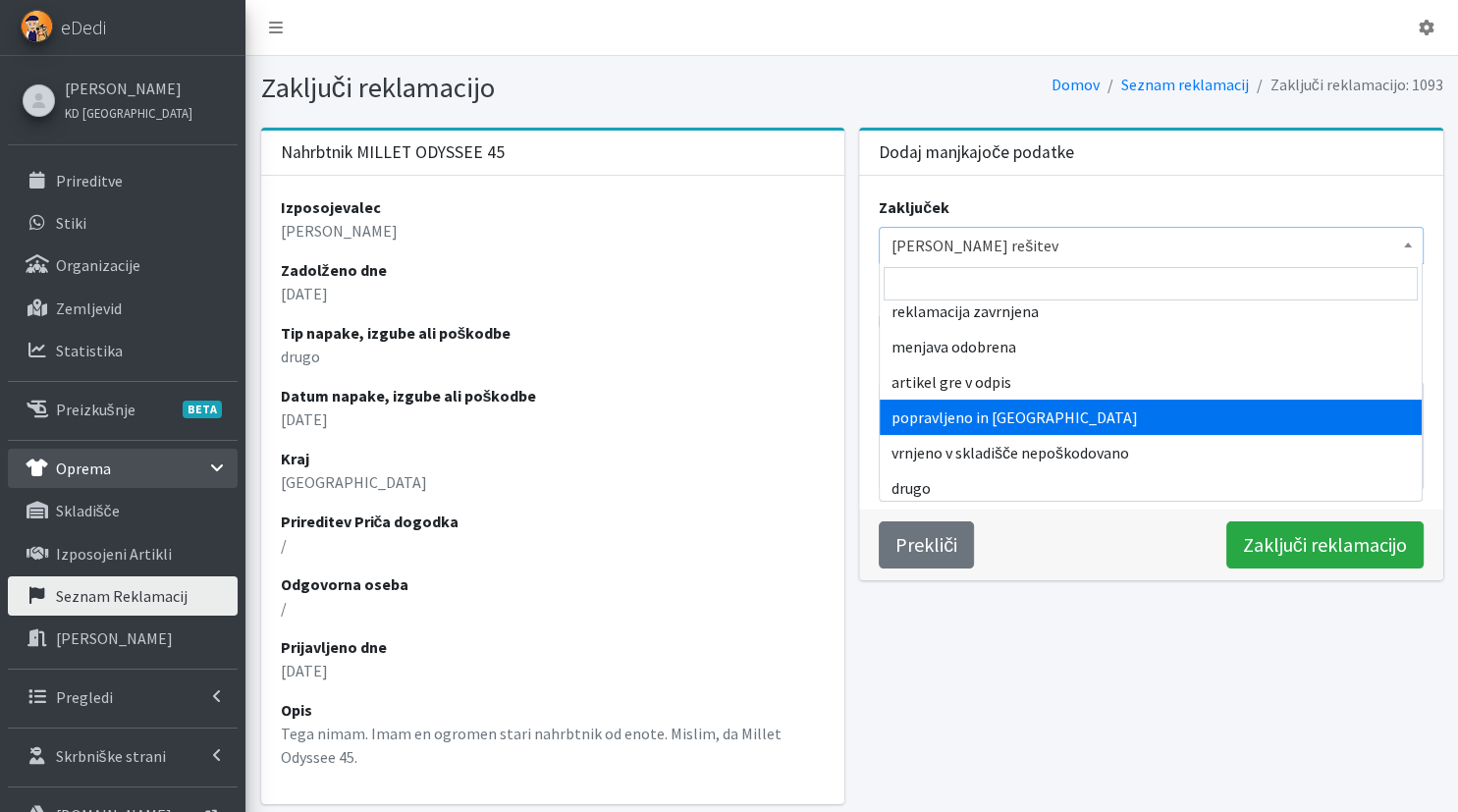 scroll, scrollTop: 51, scrollLeft: 0, axis: vertical 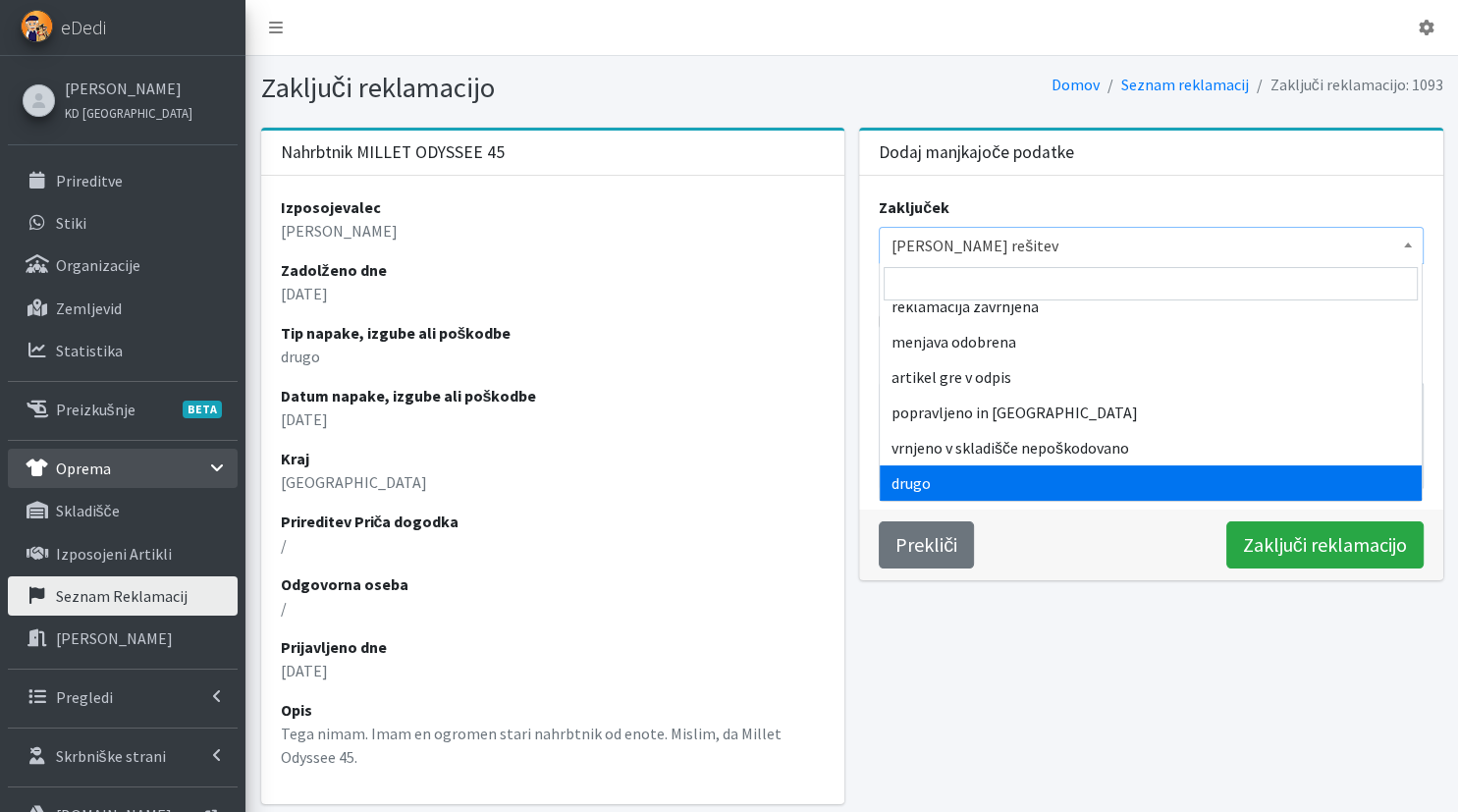 select on "other" 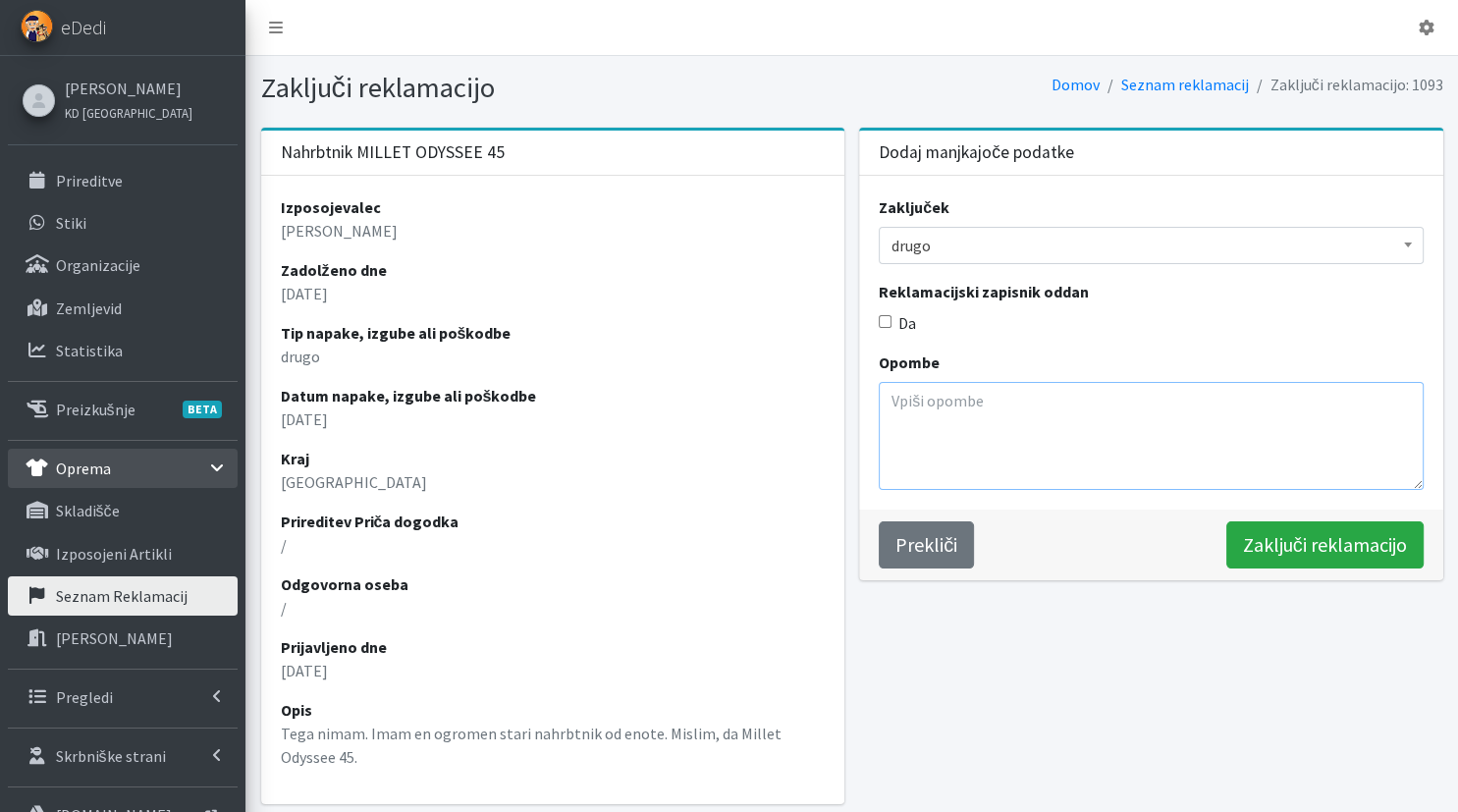 click on "Opombe" at bounding box center (1151, 436) 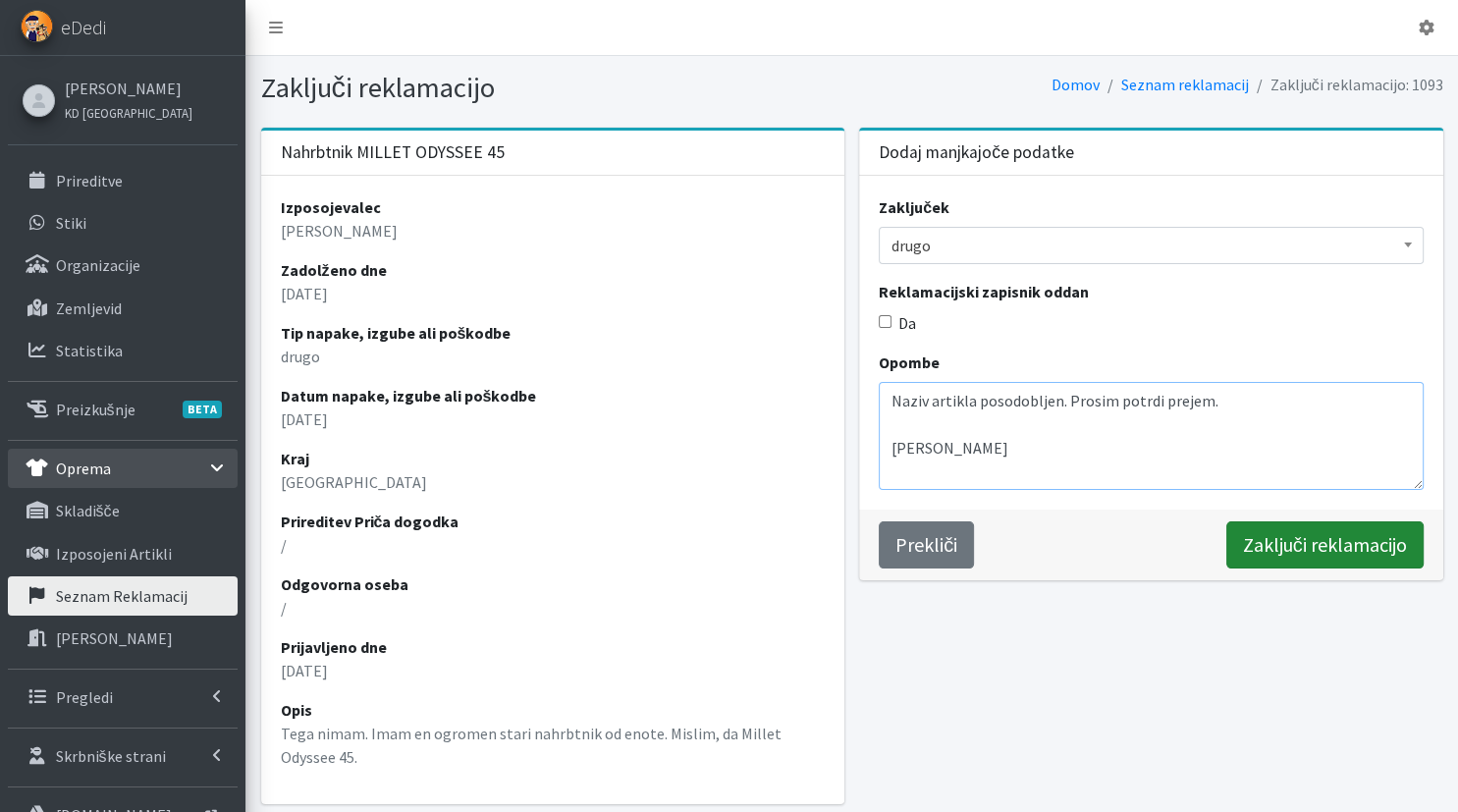 type on "Naziv artikla posodobljen. Prosim potrdi prejem.
Lp, Monika" 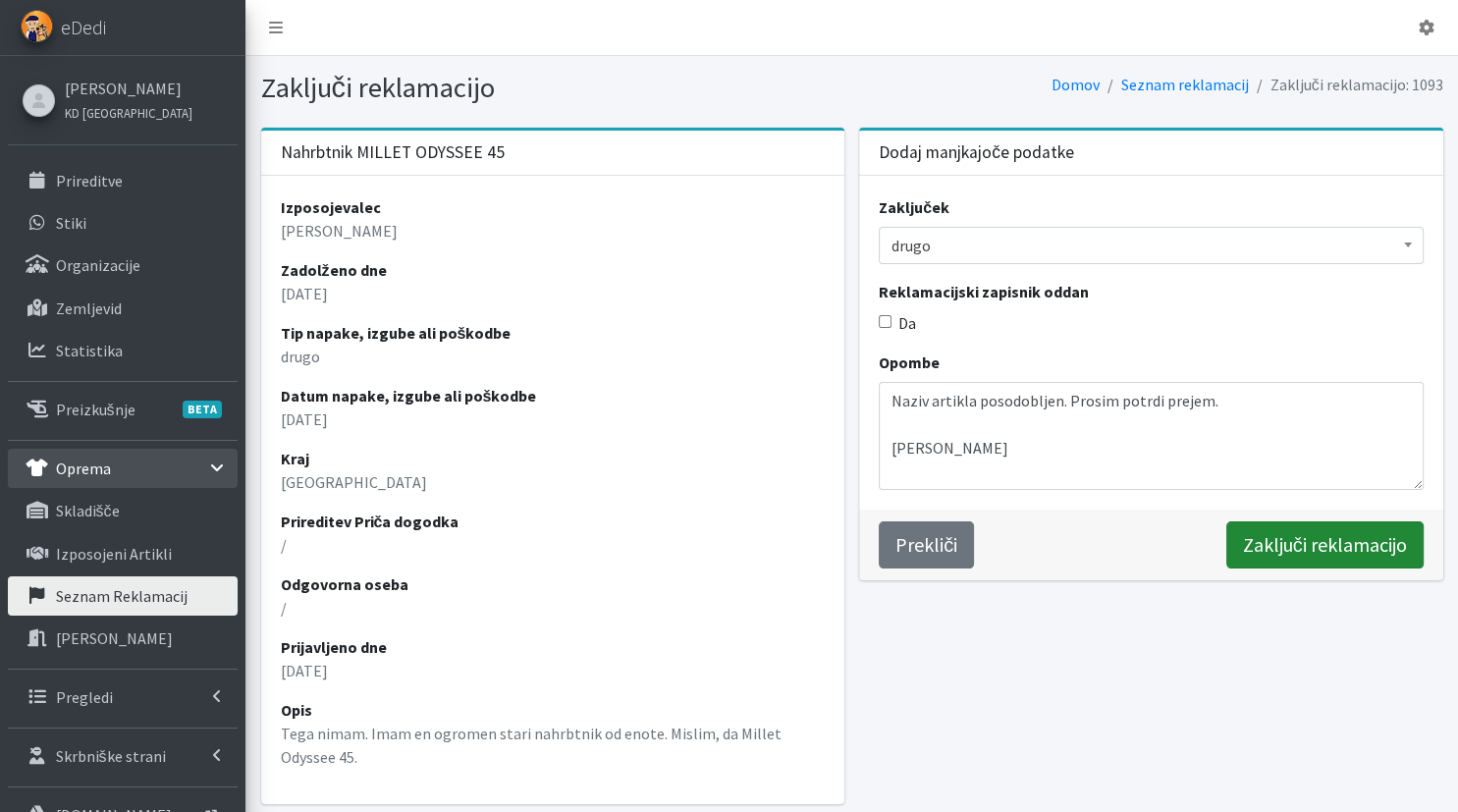 click on "Zaključi reklamacijo" at bounding box center [1324, 545] 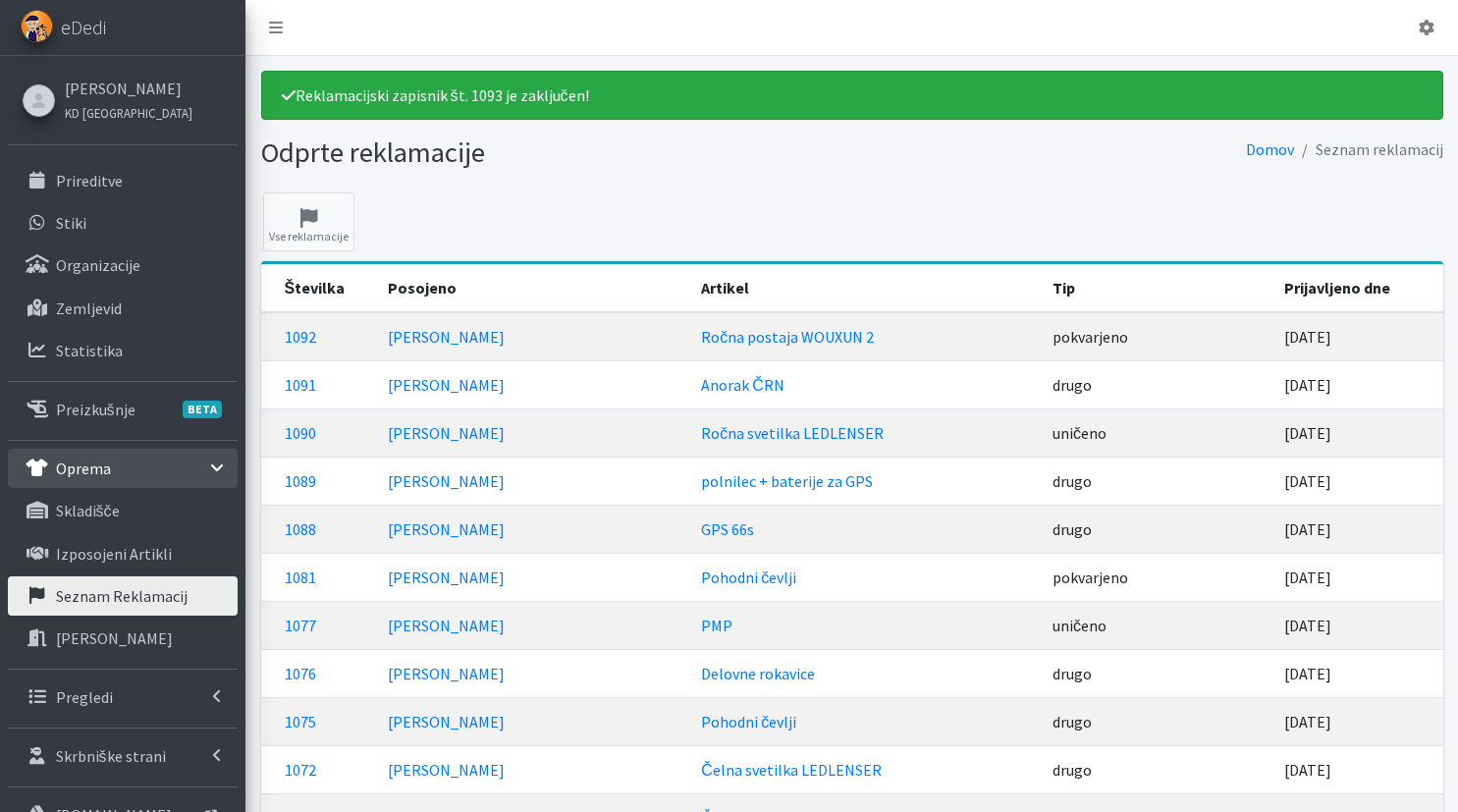 scroll, scrollTop: 0, scrollLeft: 0, axis: both 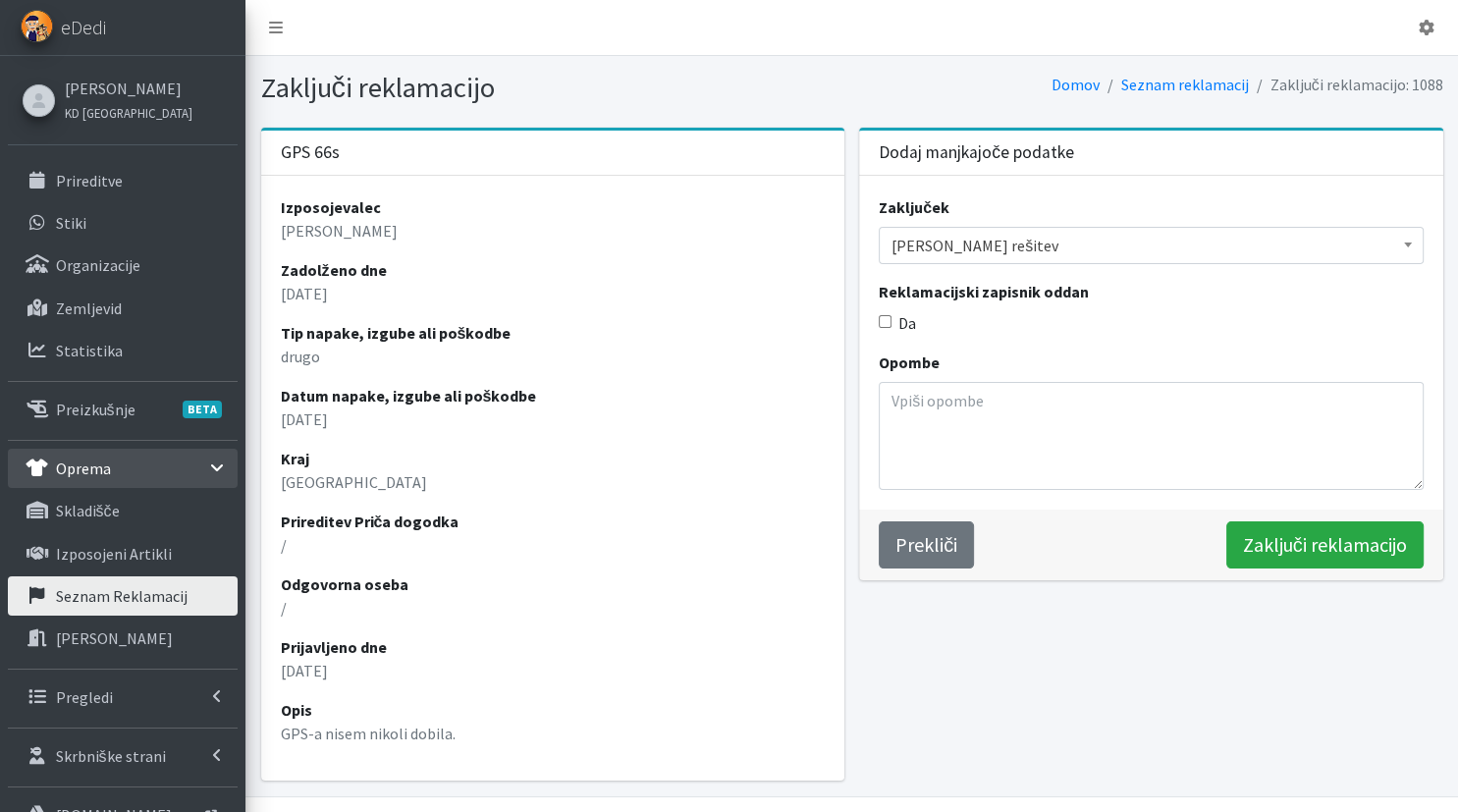 click on "Seznam reklamacij" at bounding box center (122, 596) 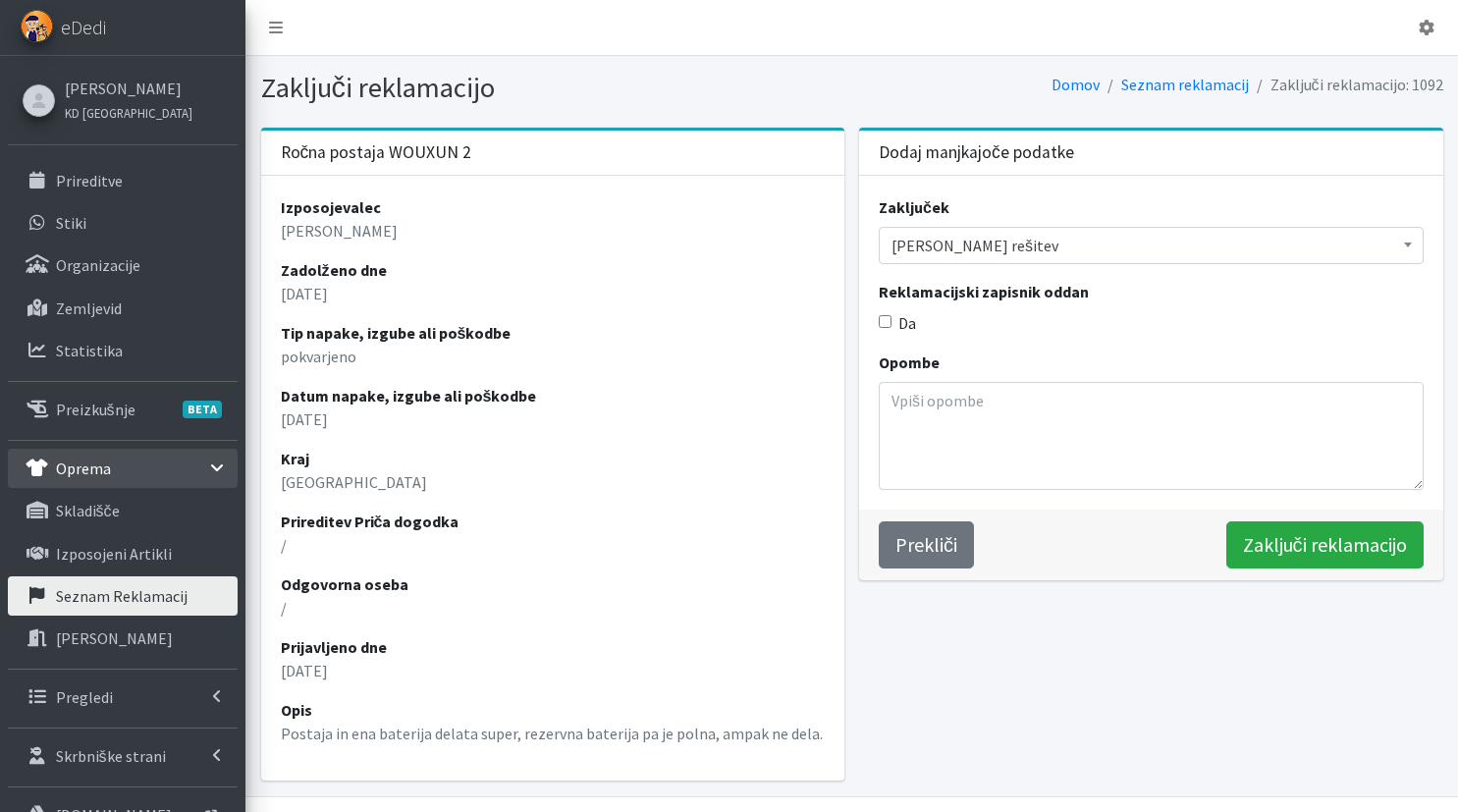 scroll, scrollTop: 0, scrollLeft: 0, axis: both 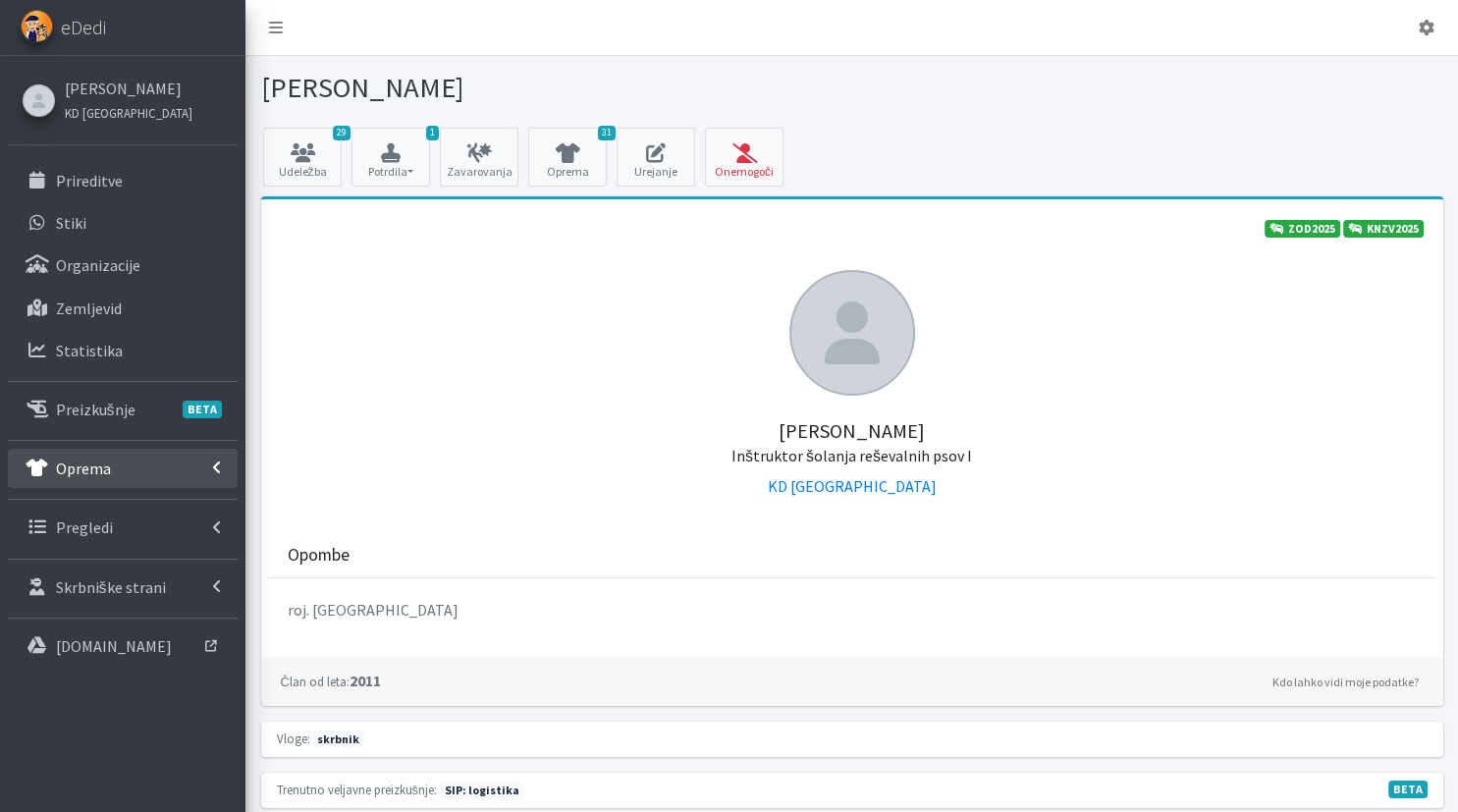 click on "Oprema" at bounding box center (123, 468) 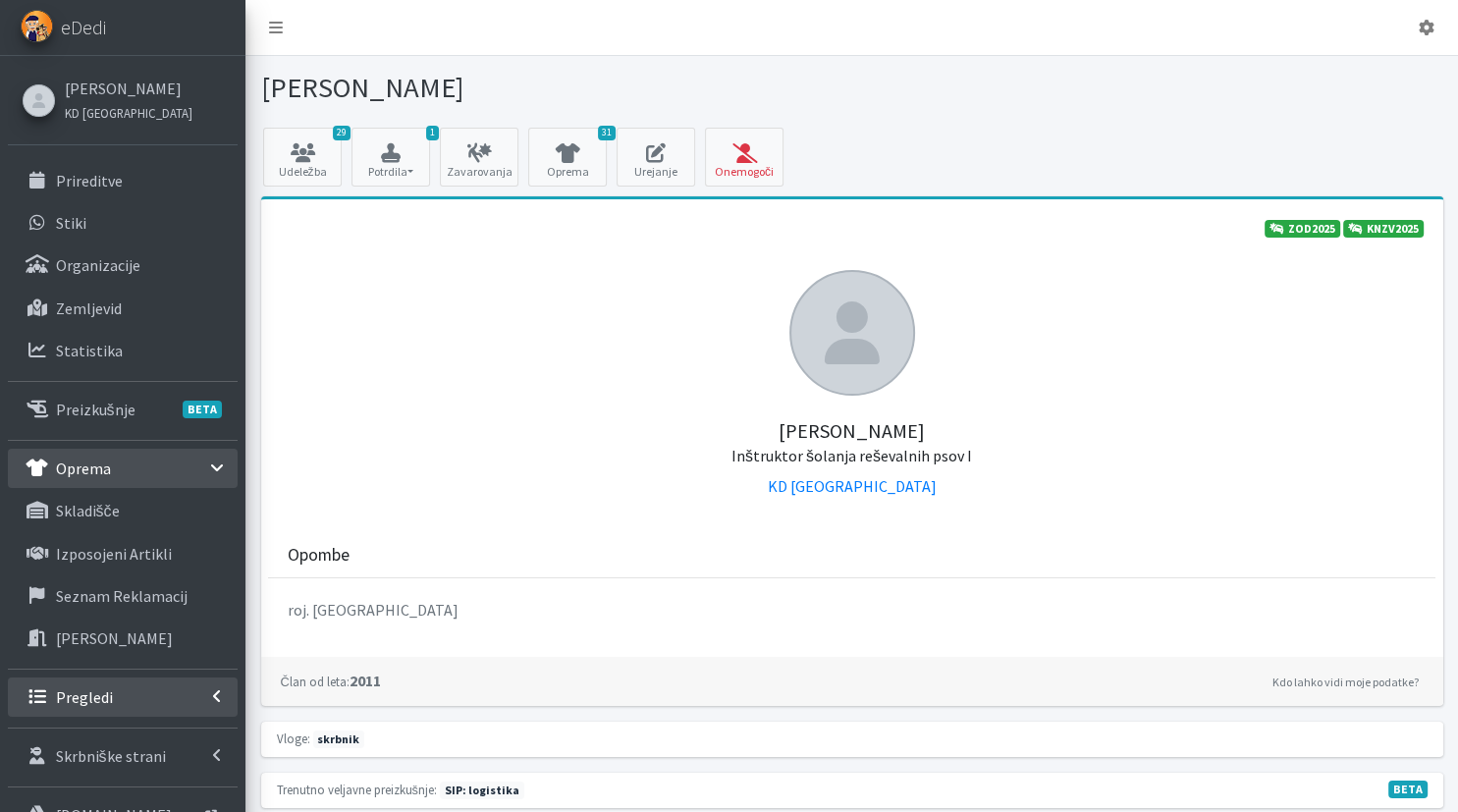 click on "Pregledi" at bounding box center (123, 697) 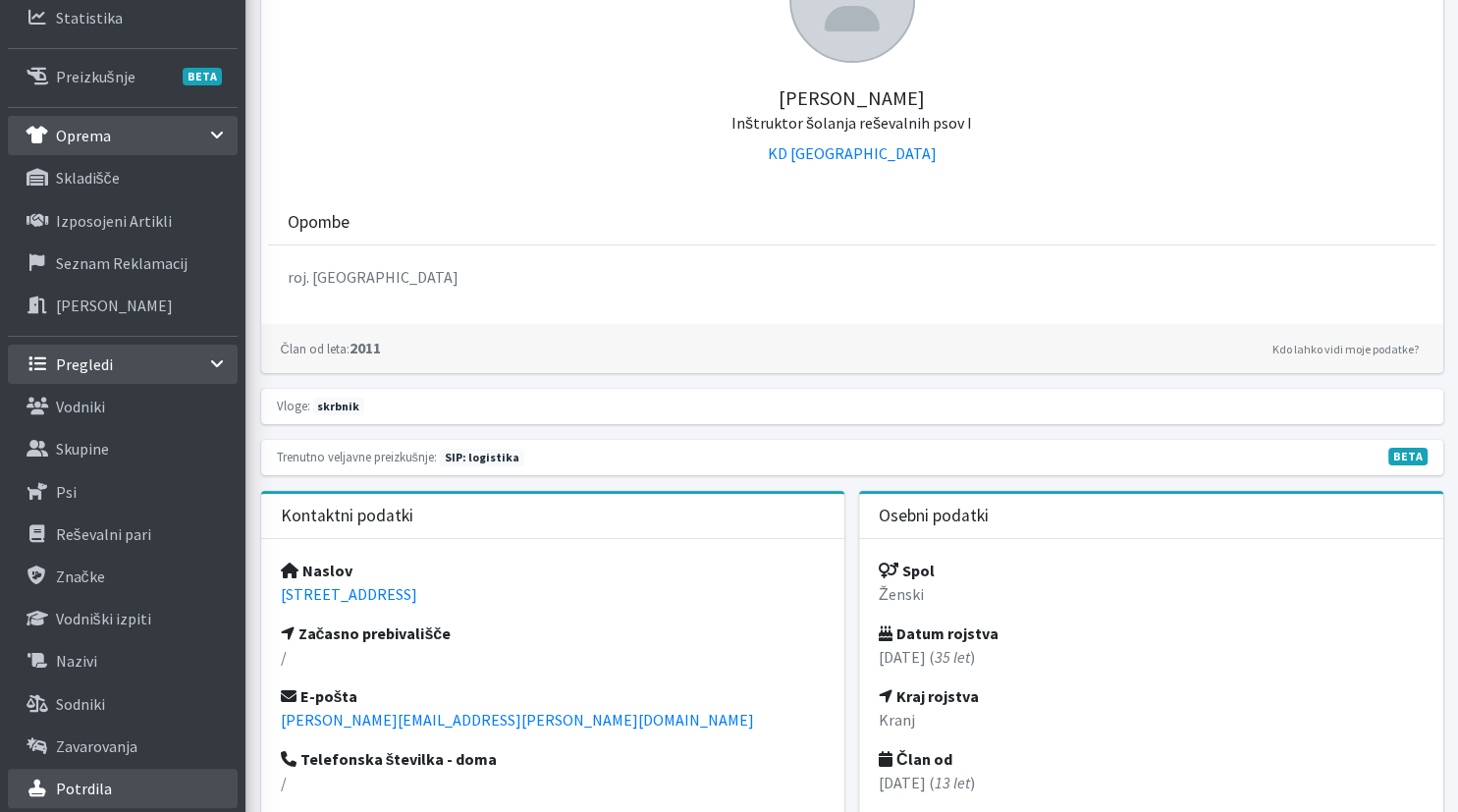 scroll, scrollTop: 414, scrollLeft: 0, axis: vertical 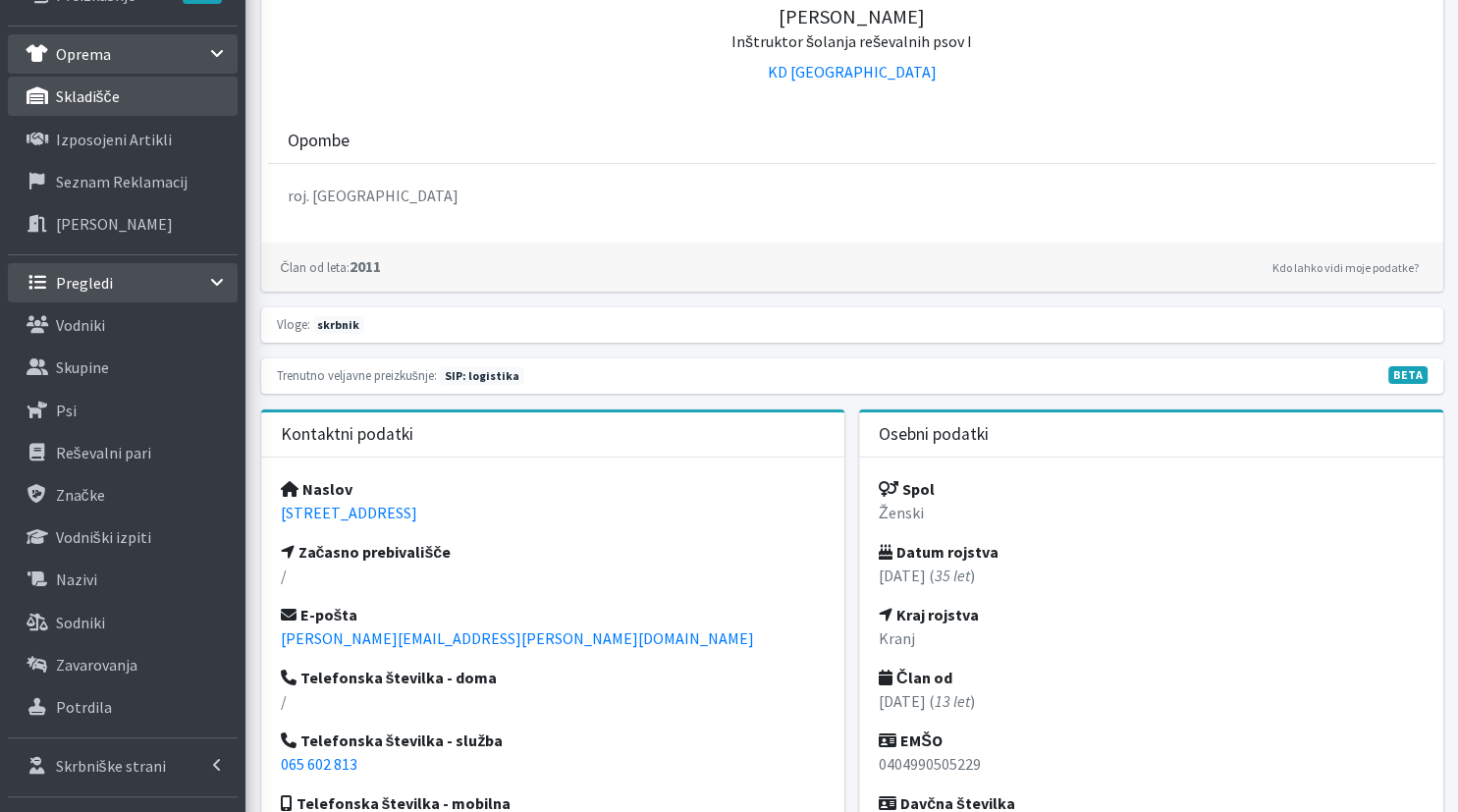 click on "skladišče" at bounding box center [123, 96] 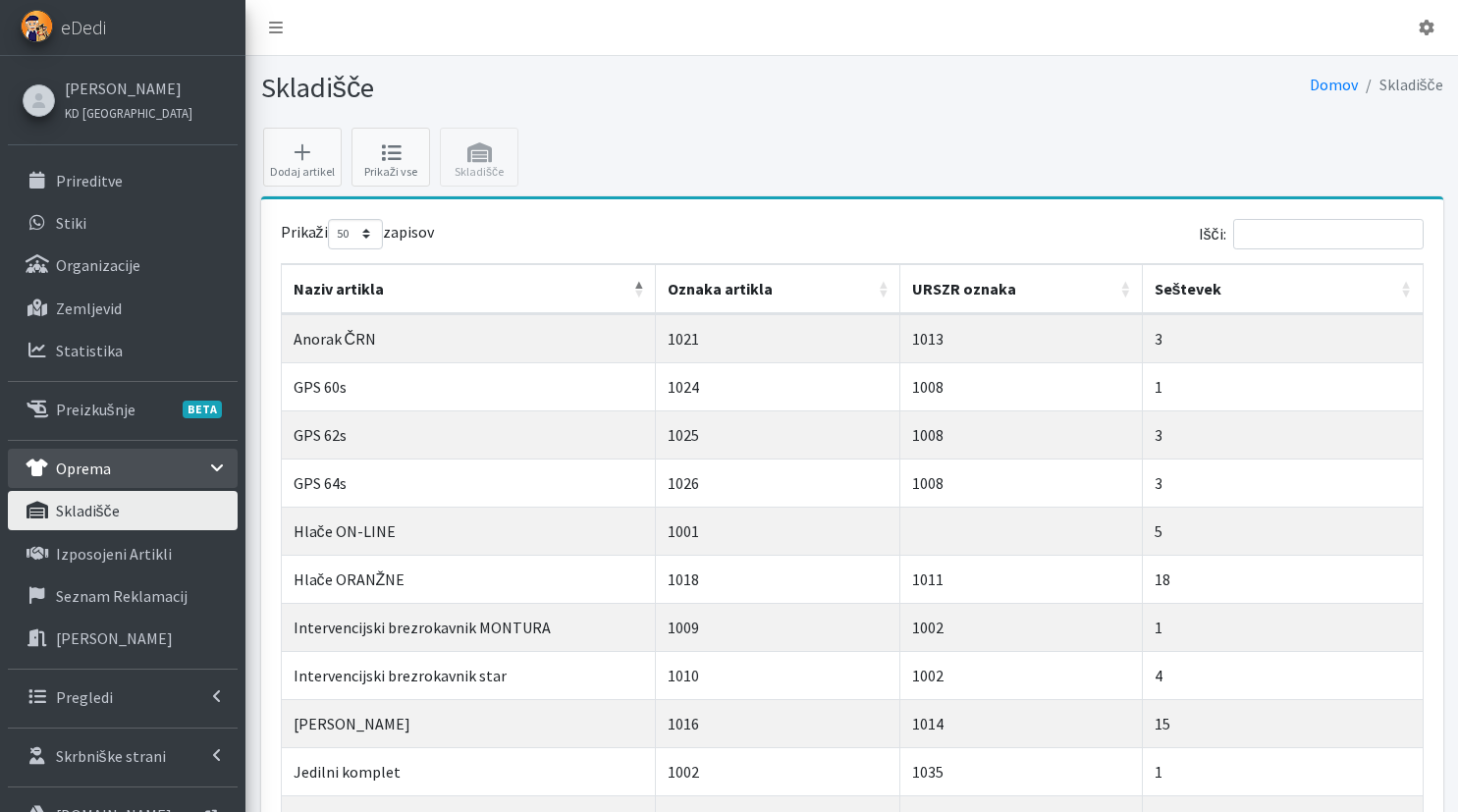 select on "50" 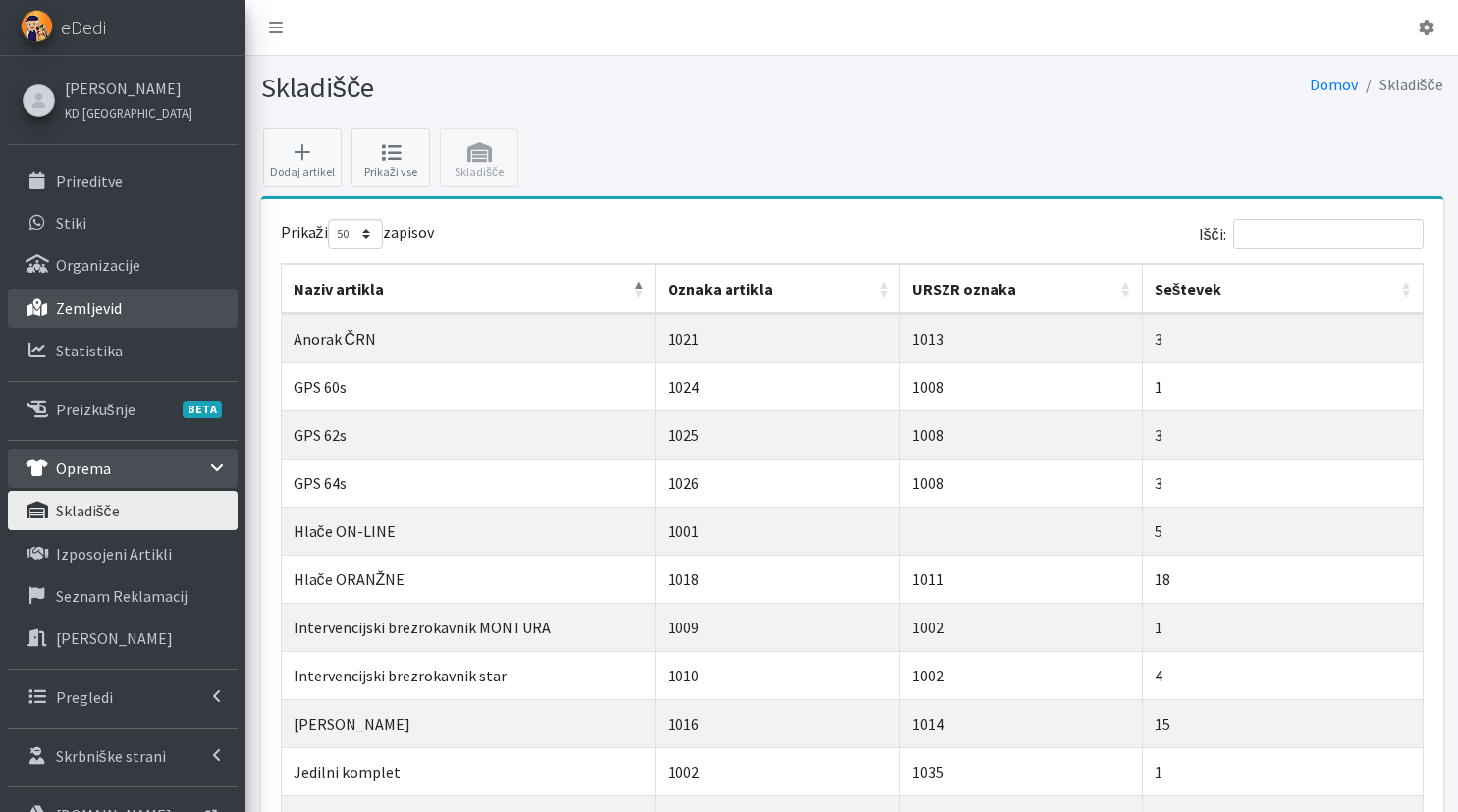 scroll, scrollTop: 0, scrollLeft: 0, axis: both 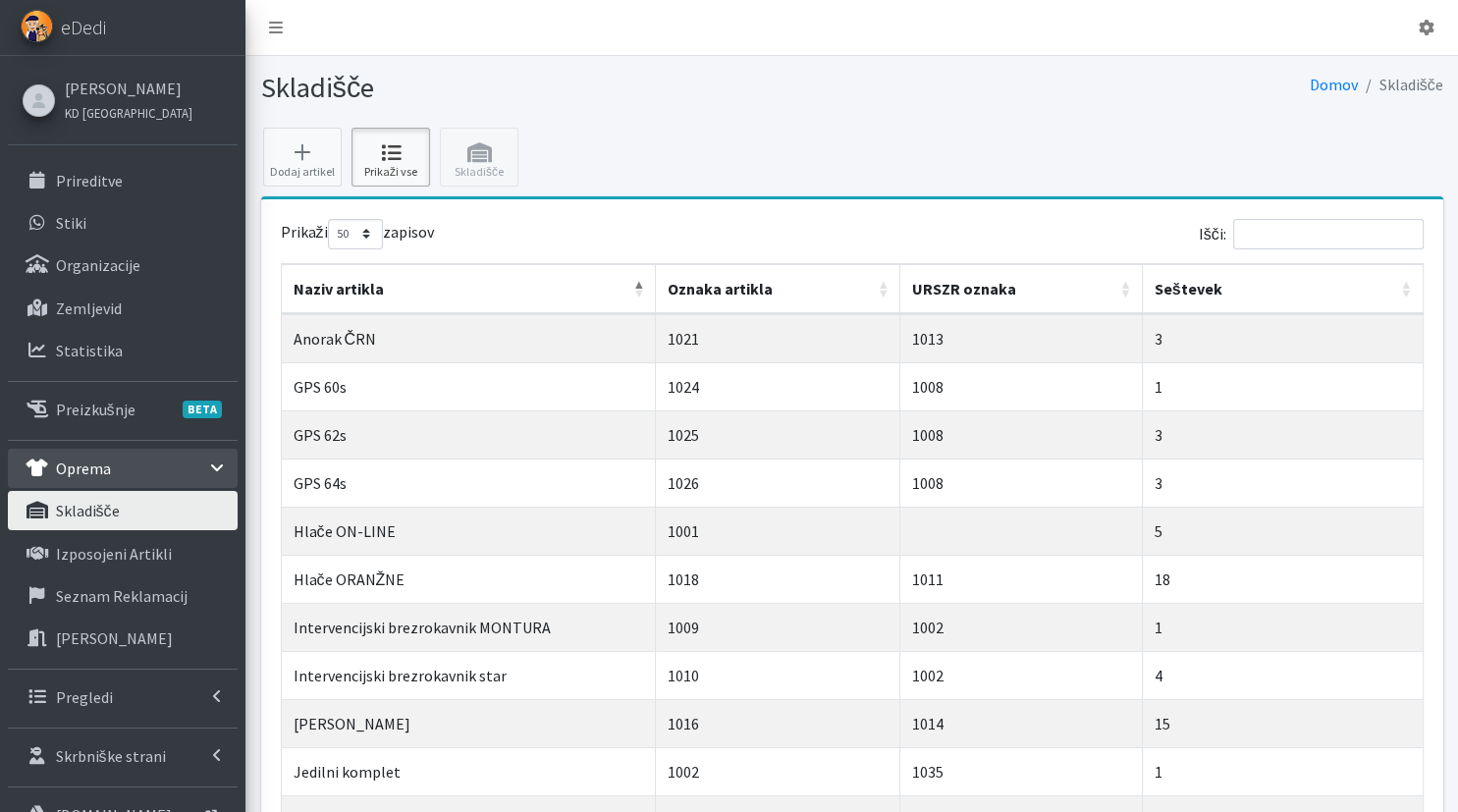 click on "Prikaži vse" at bounding box center (391, 157) 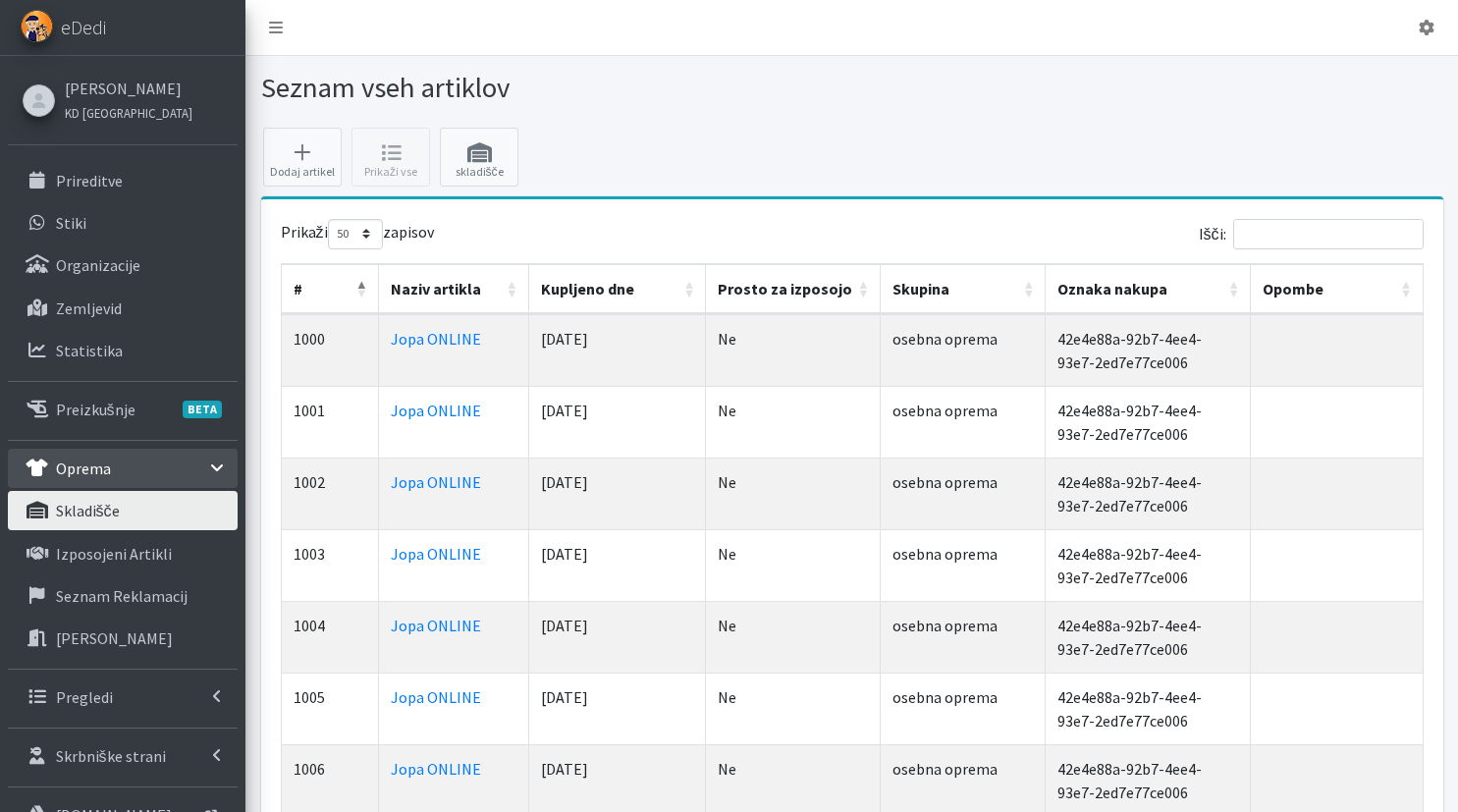 select on "50" 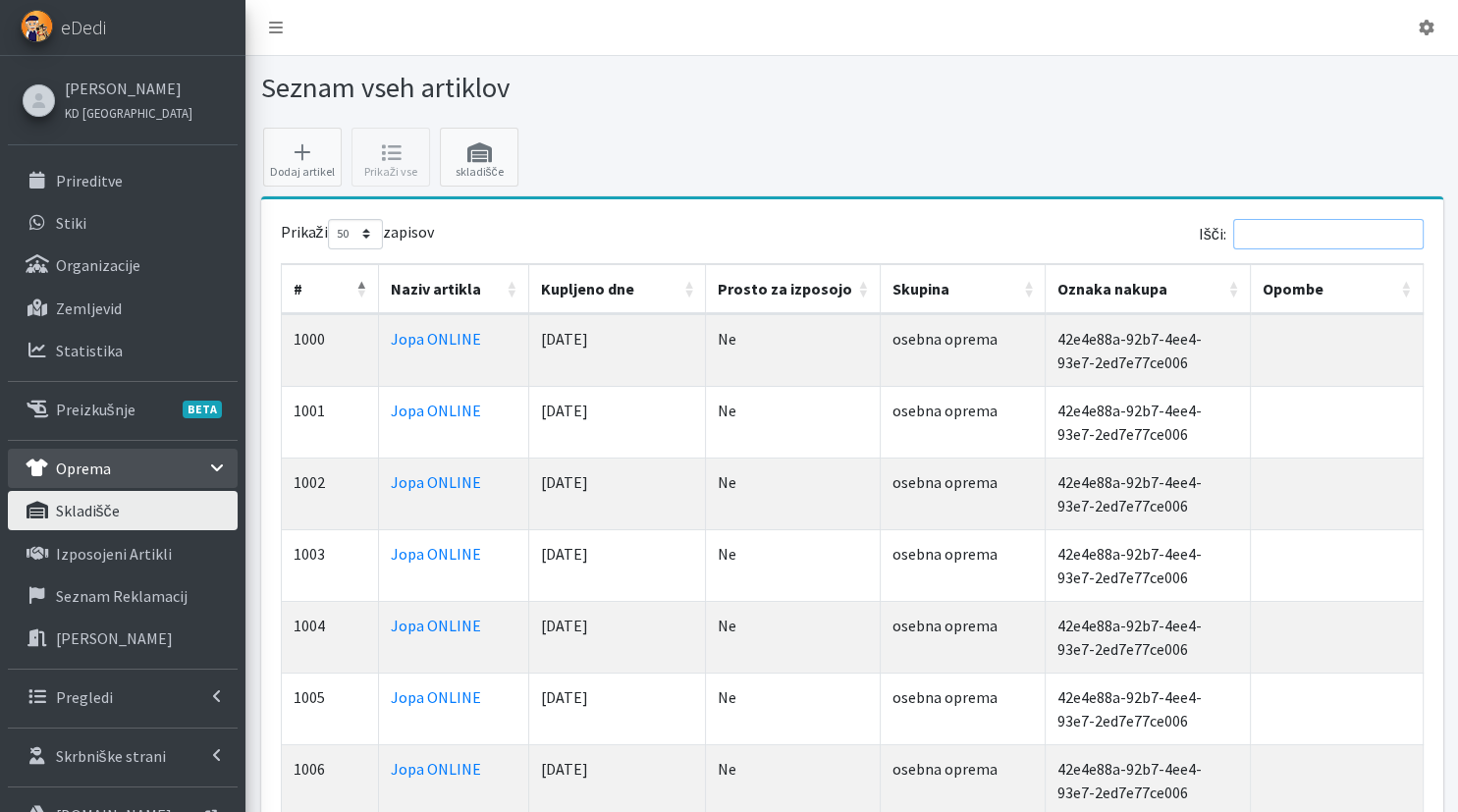 click on "Išči:" at bounding box center (1328, 234) 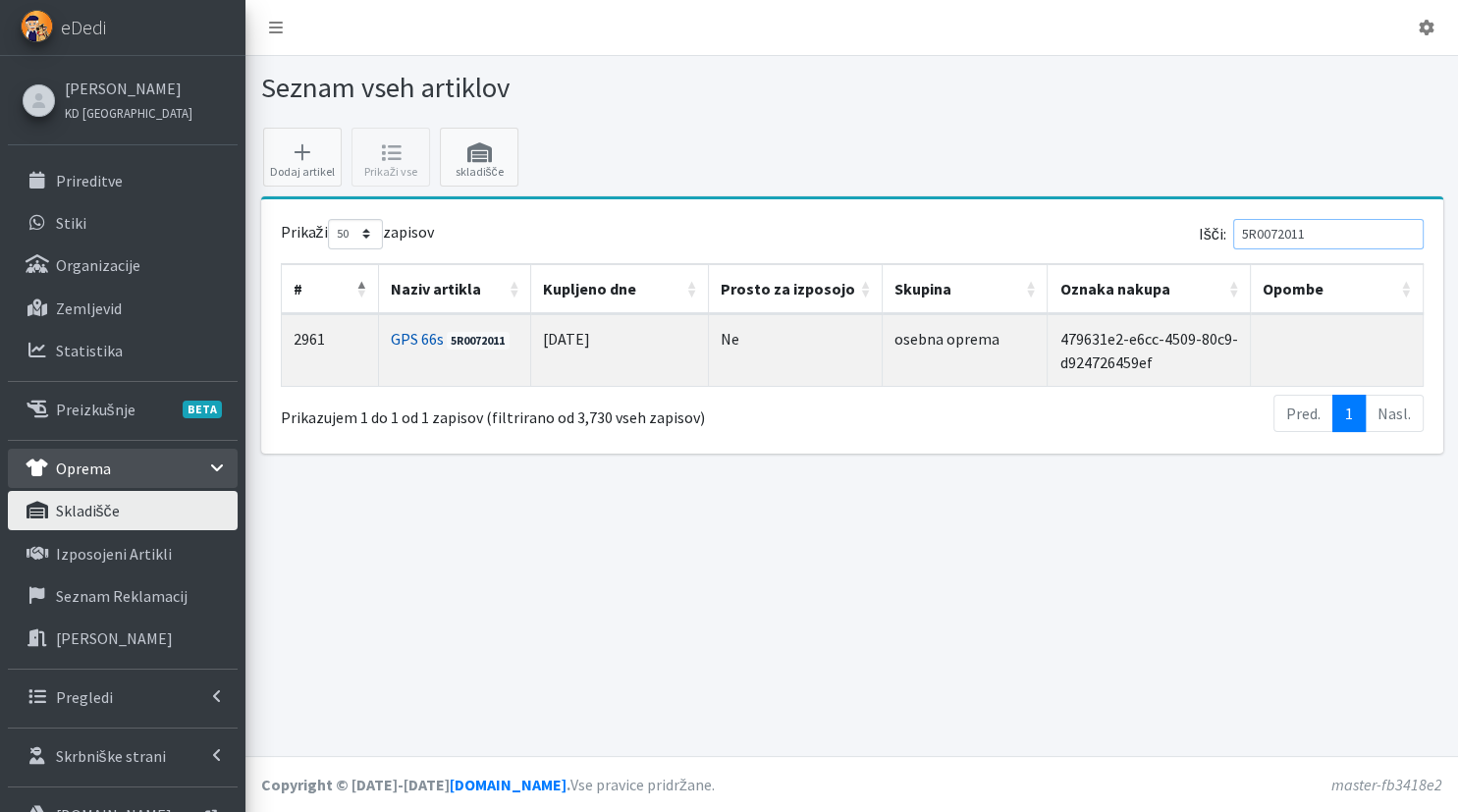 type on "5R0072011" 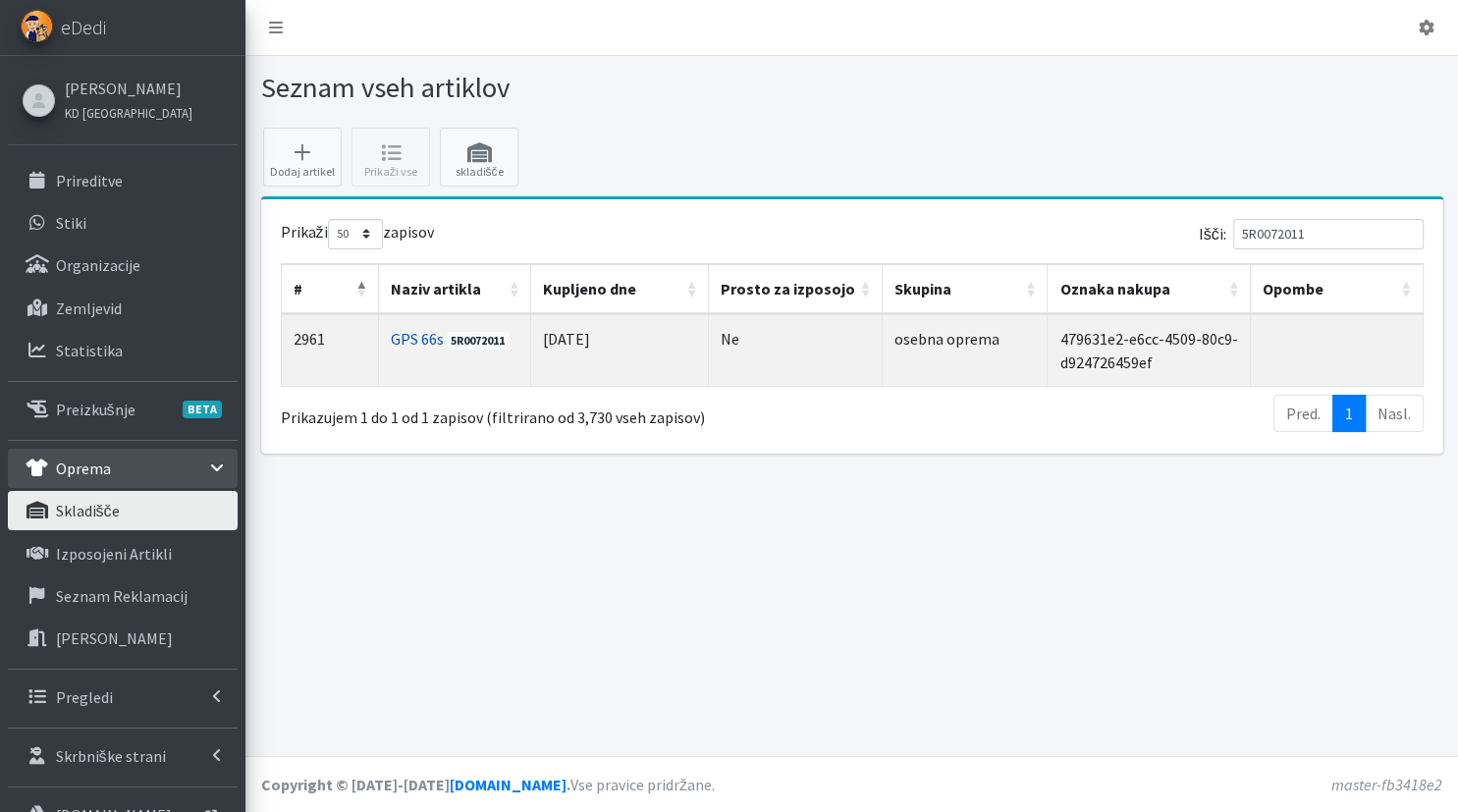 click on "GPS 66s" at bounding box center [417, 339] 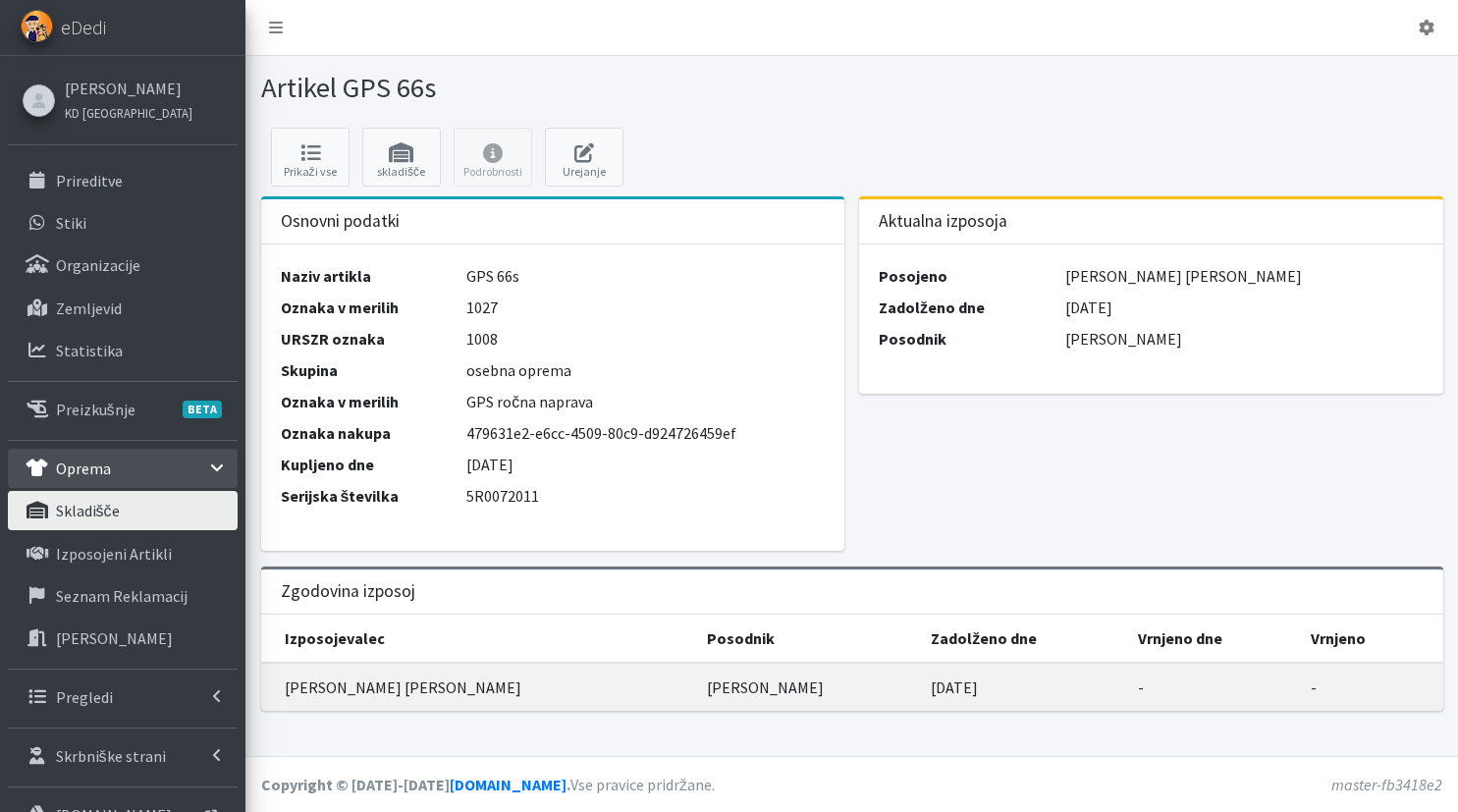 scroll, scrollTop: 0, scrollLeft: 0, axis: both 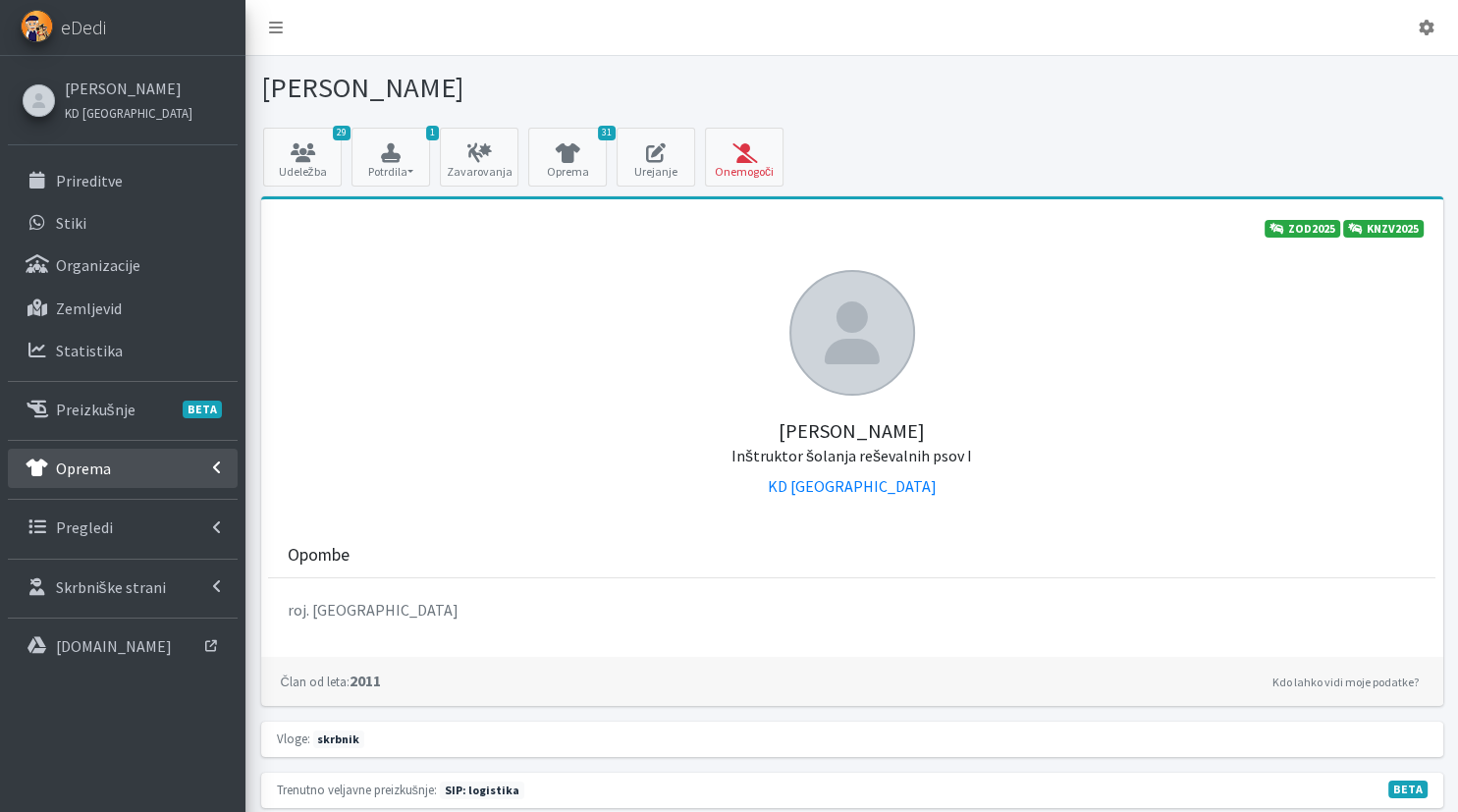click on "Oprema" at bounding box center [123, 468] 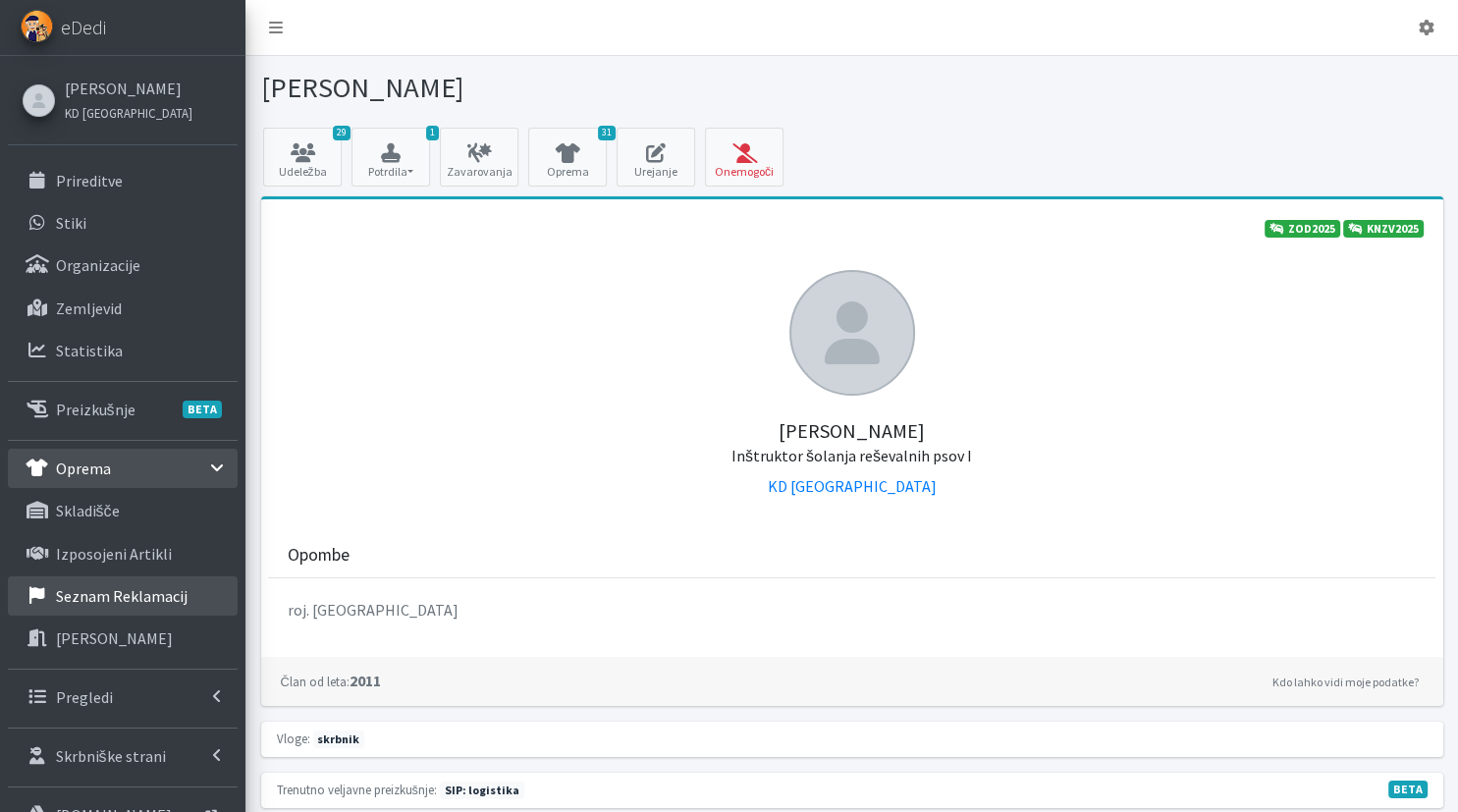 click on "Seznam reklamacij" at bounding box center (122, 596) 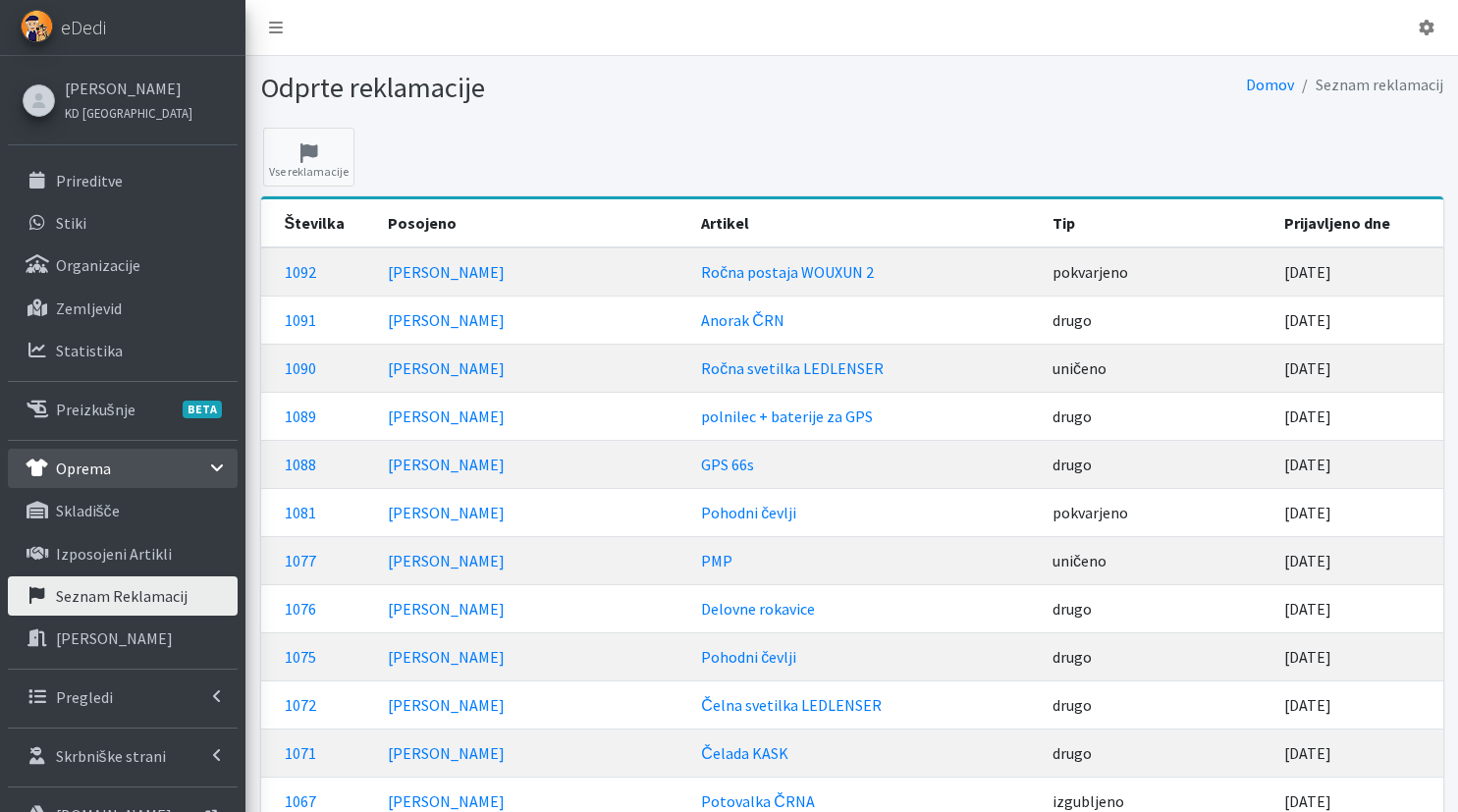 scroll, scrollTop: 0, scrollLeft: 0, axis: both 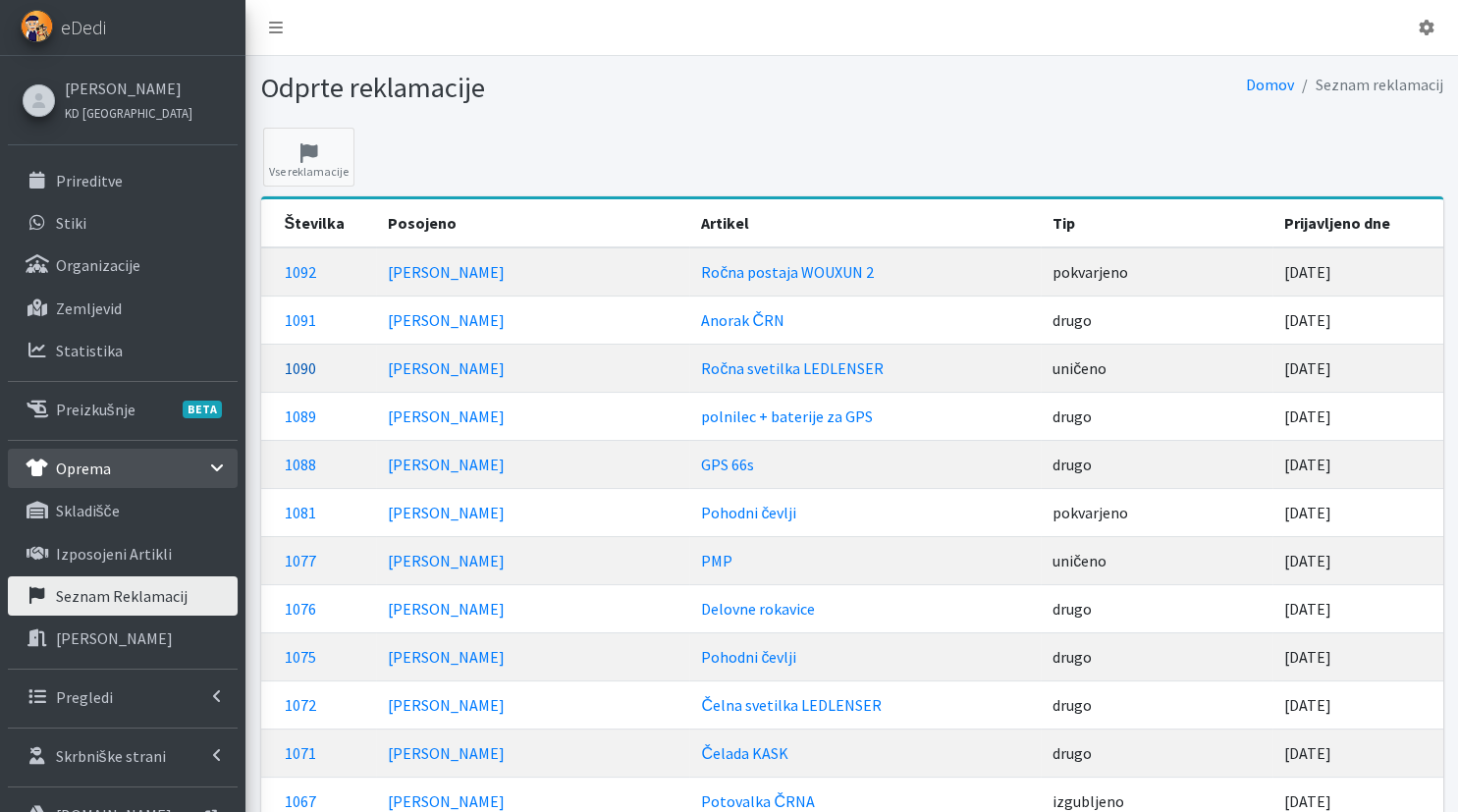 click on "1090" at bounding box center (300, 368) 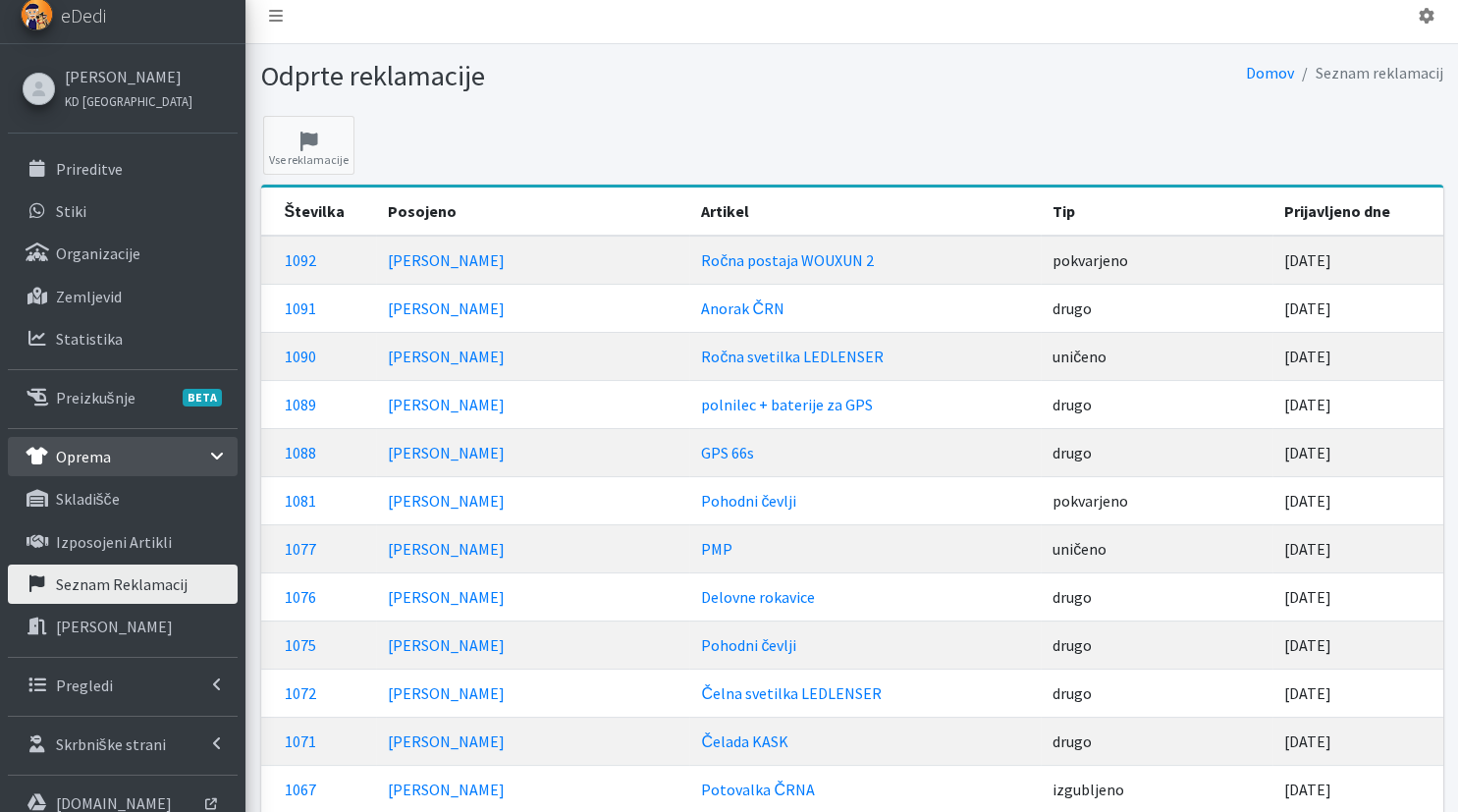 scroll, scrollTop: 0, scrollLeft: 0, axis: both 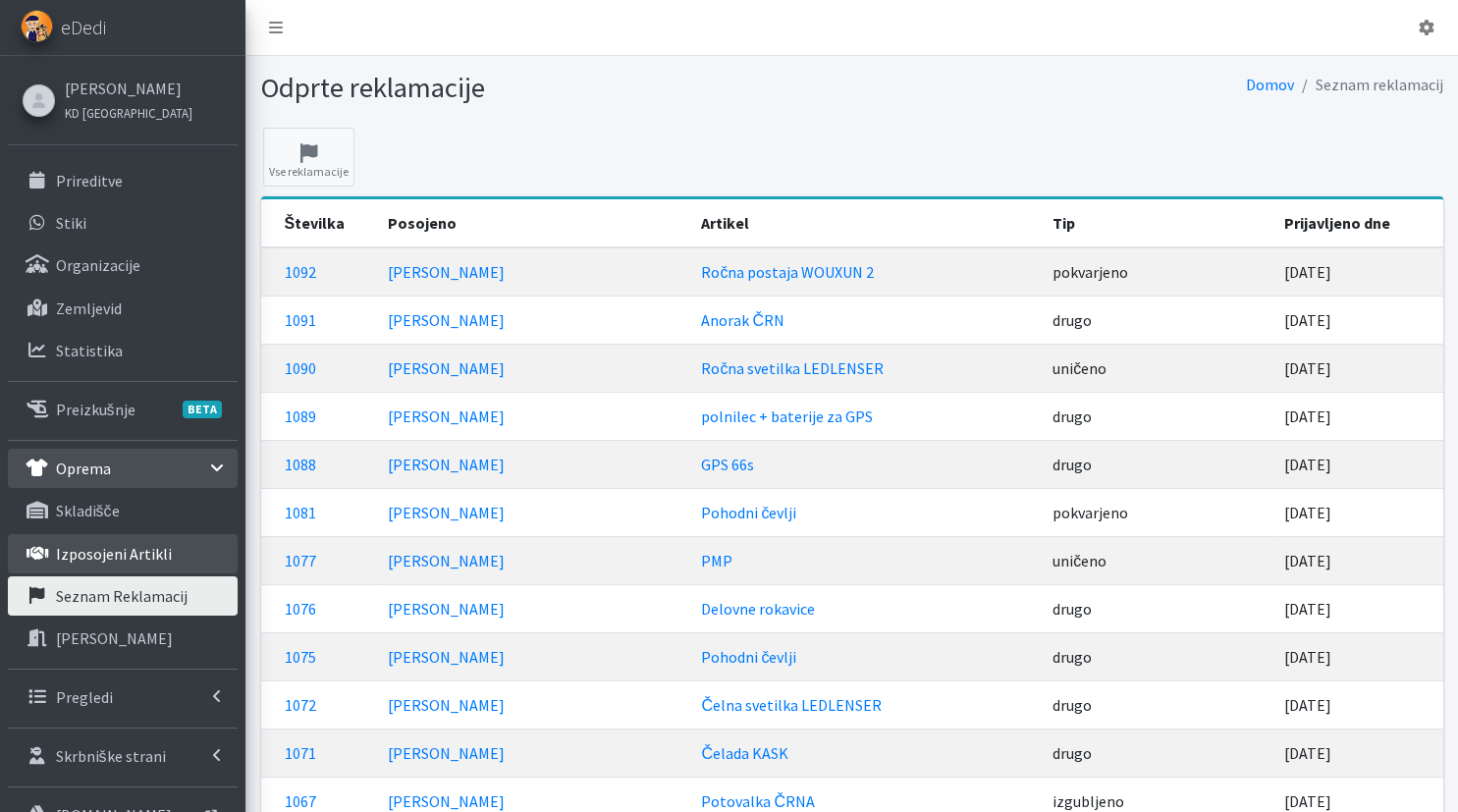 click on "Izposojeni artikli" at bounding box center [114, 554] 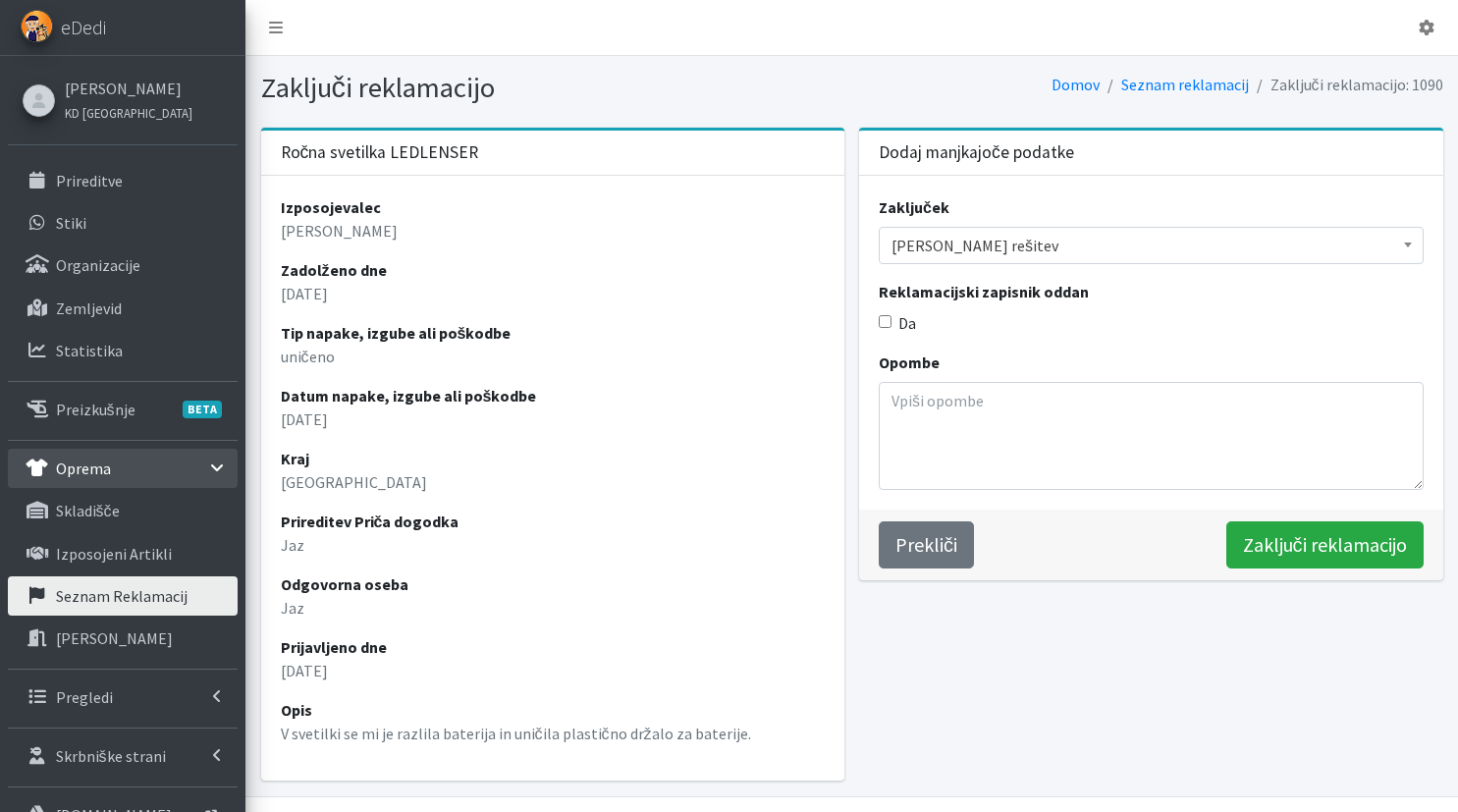scroll, scrollTop: 0, scrollLeft: 0, axis: both 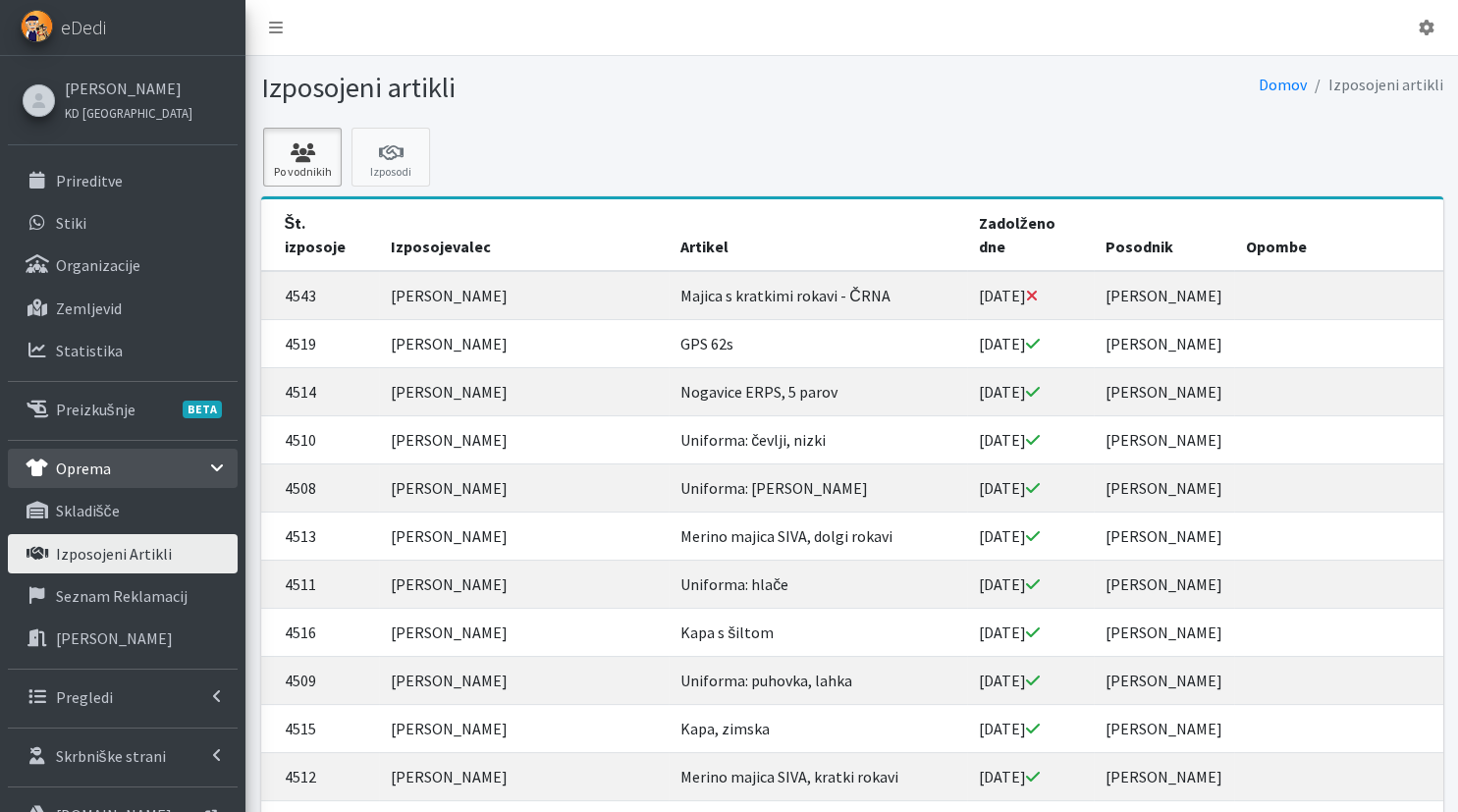 click at bounding box center (302, 153) 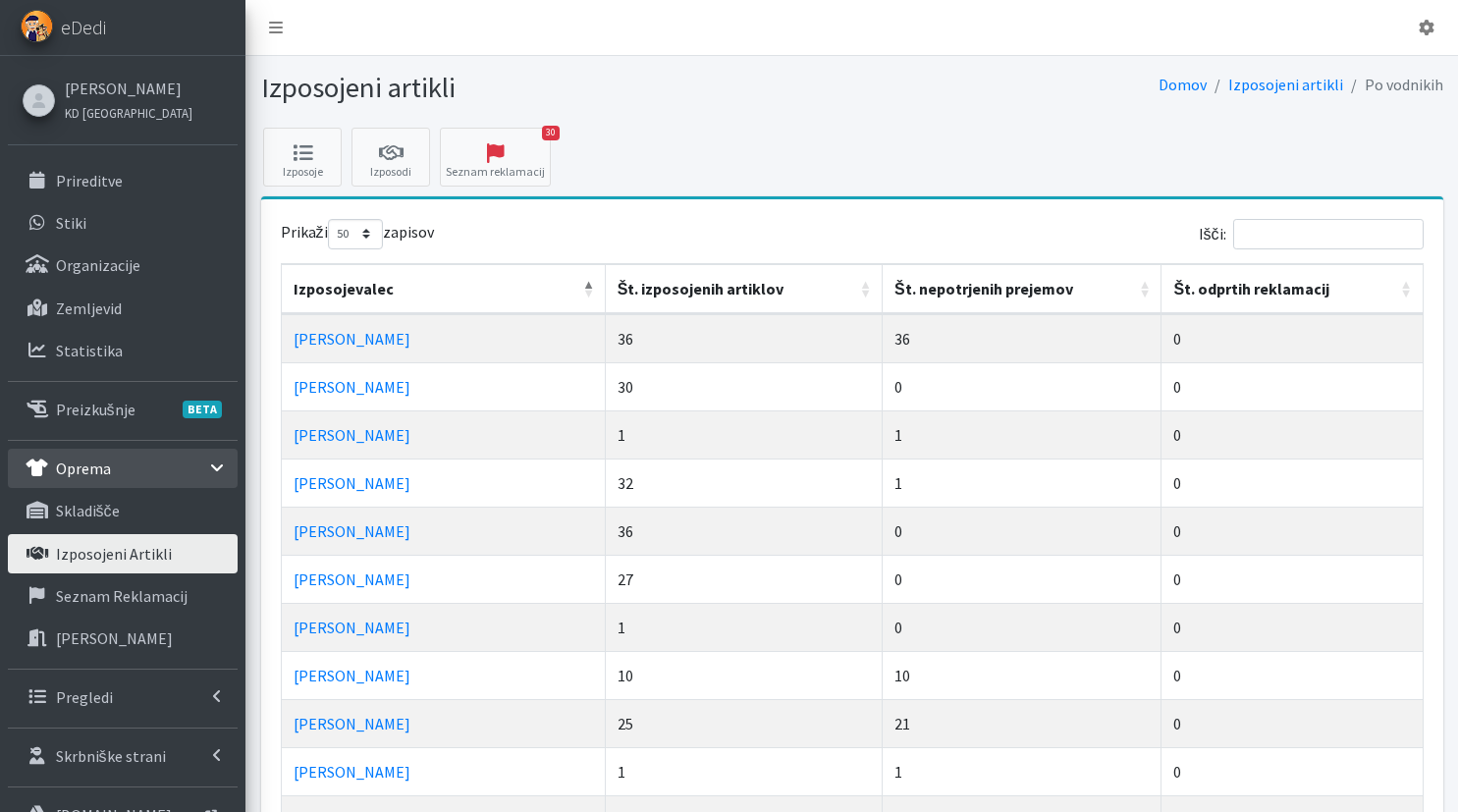 select on "50" 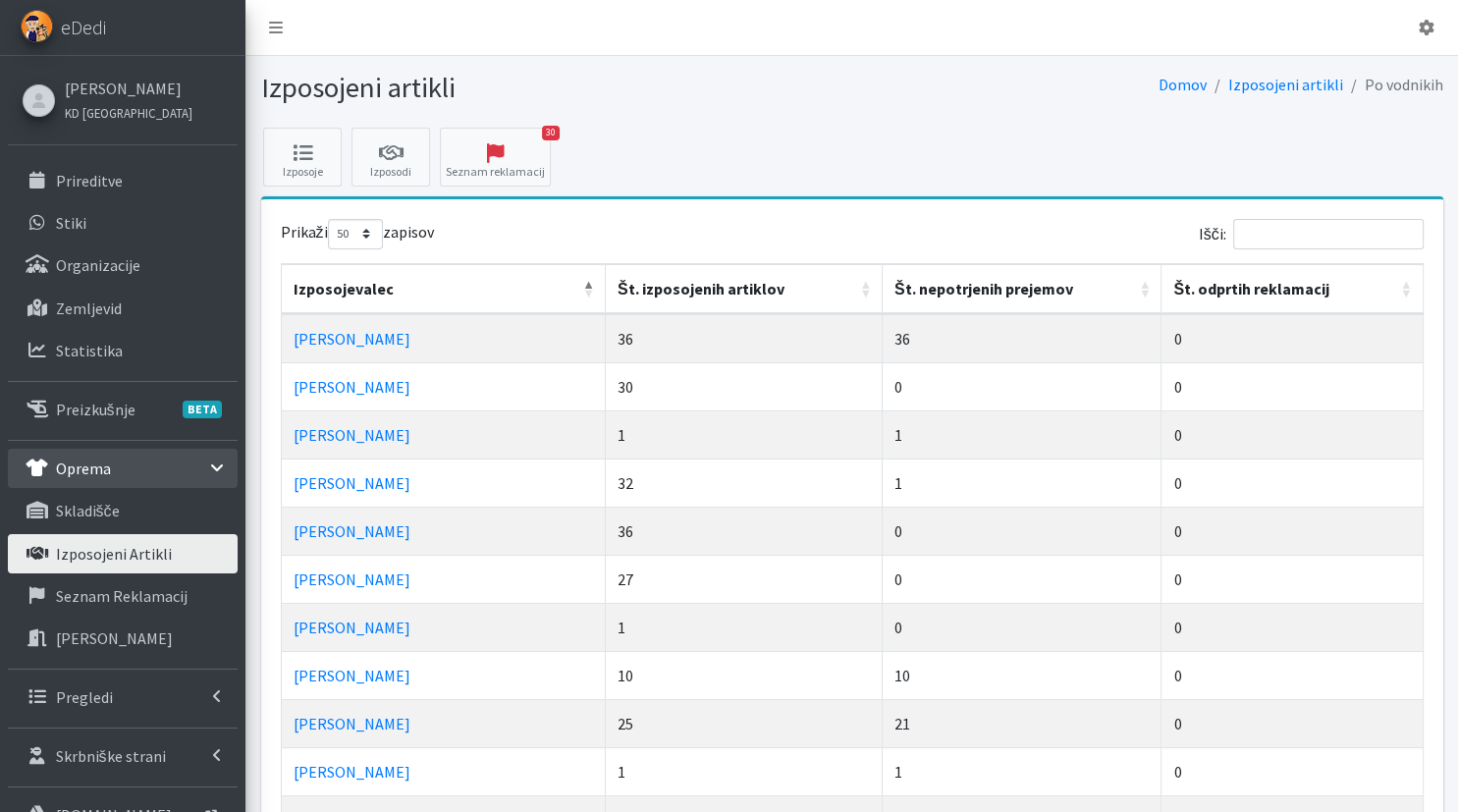click on "Št. nepotrjenih prejemov" at bounding box center [1022, 289] 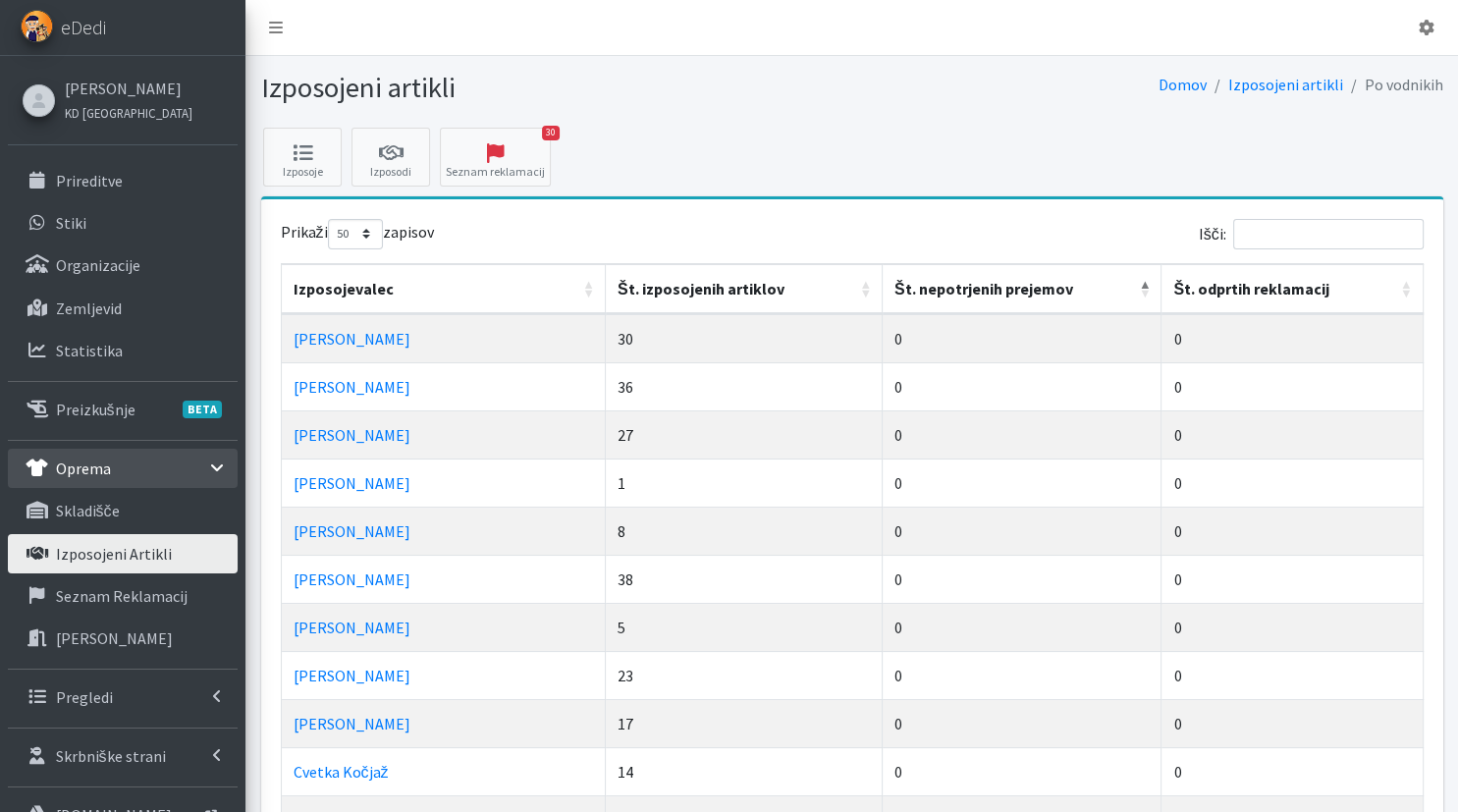 click on "Št. nepotrjenih prejemov" at bounding box center (1022, 289) 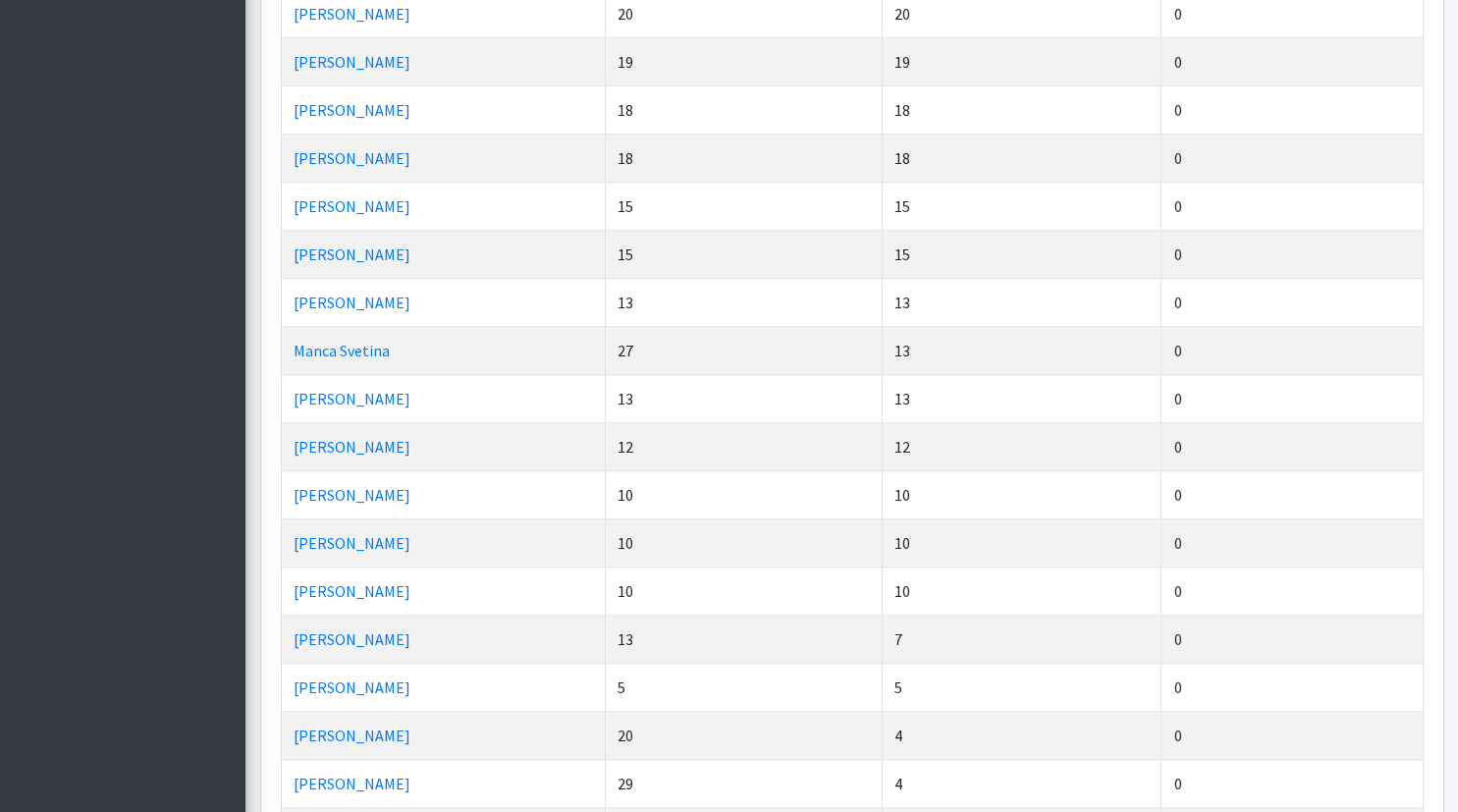 scroll, scrollTop: 1451, scrollLeft: 0, axis: vertical 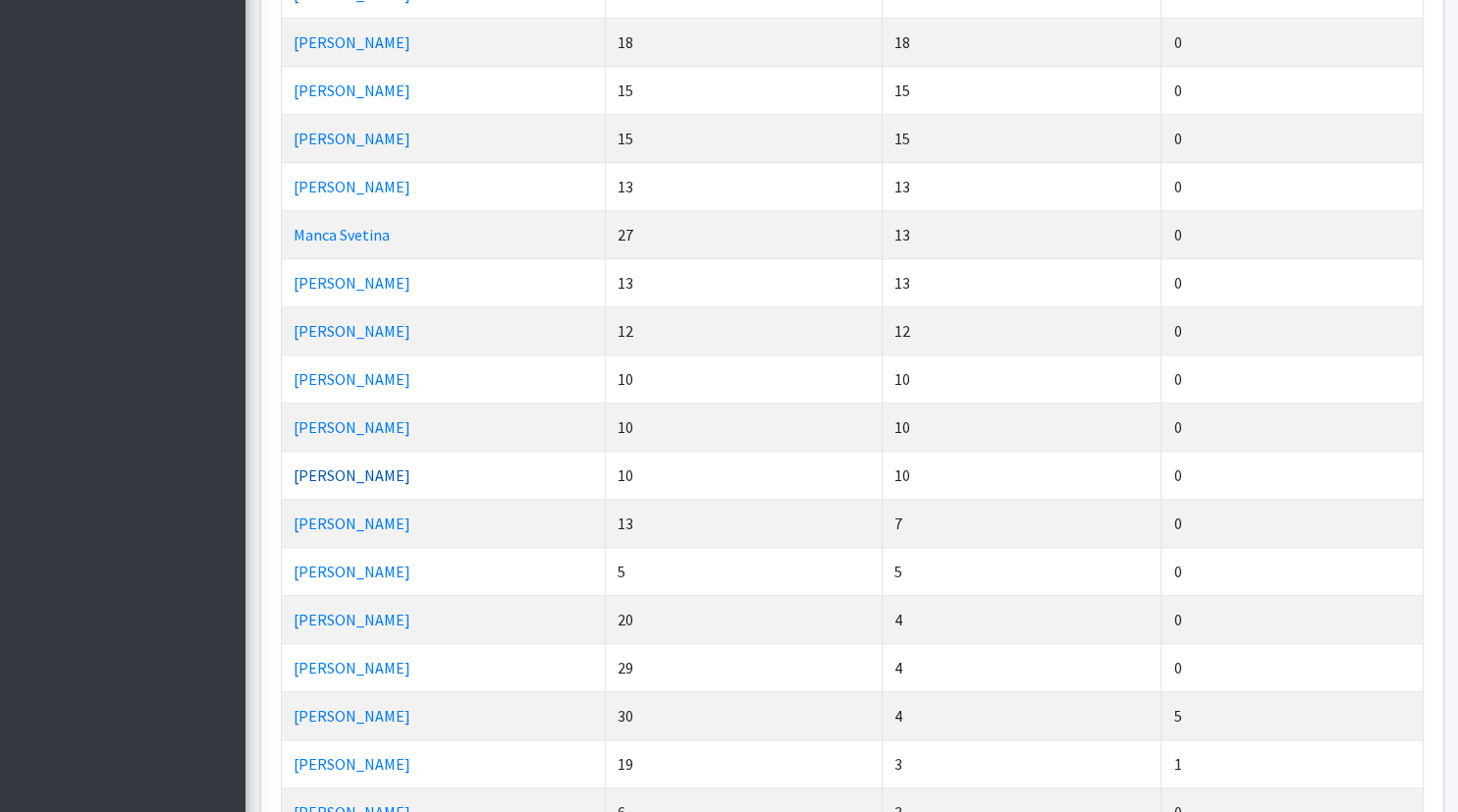 click on "Marjan Melihen" at bounding box center (351, 475) 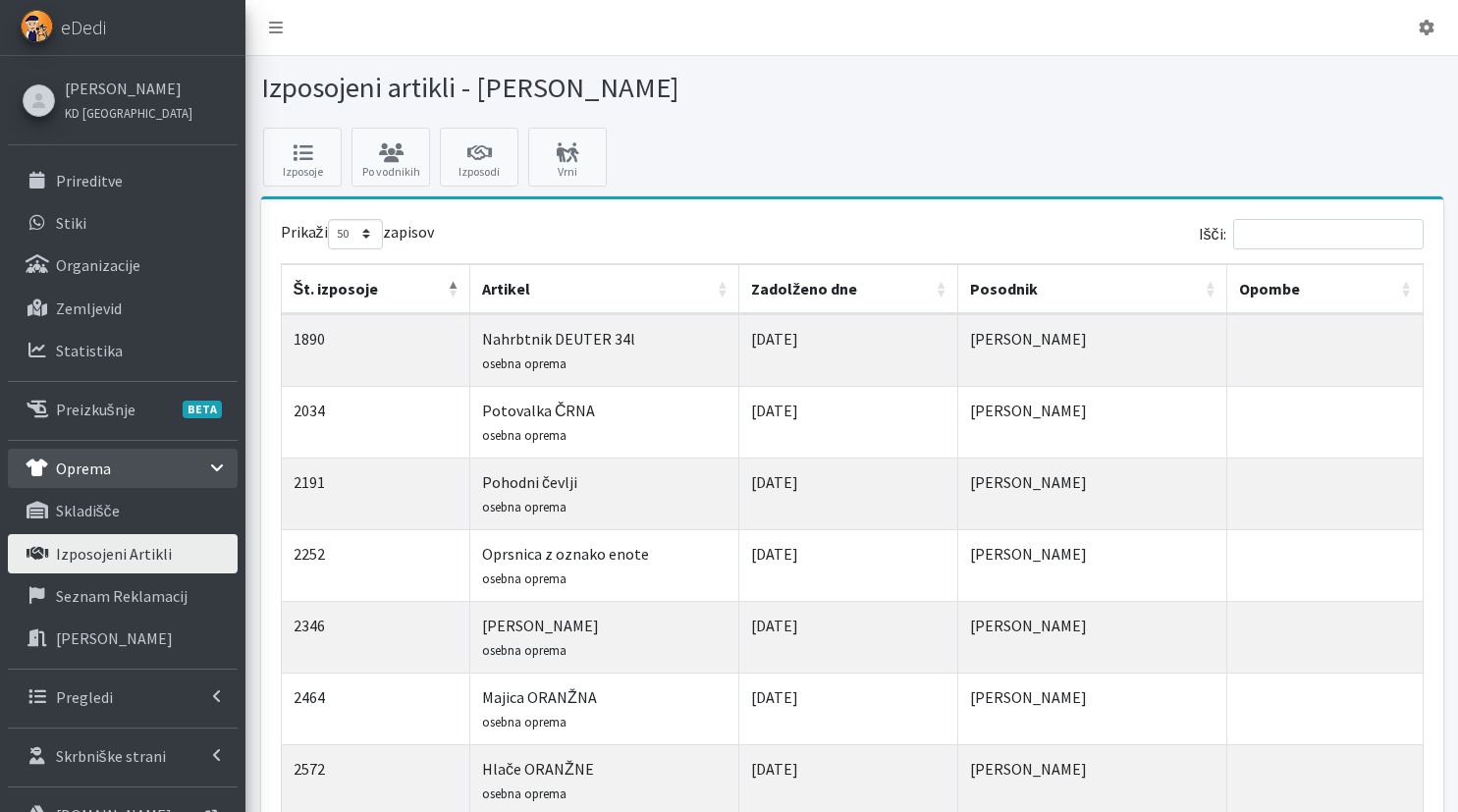 select on "50" 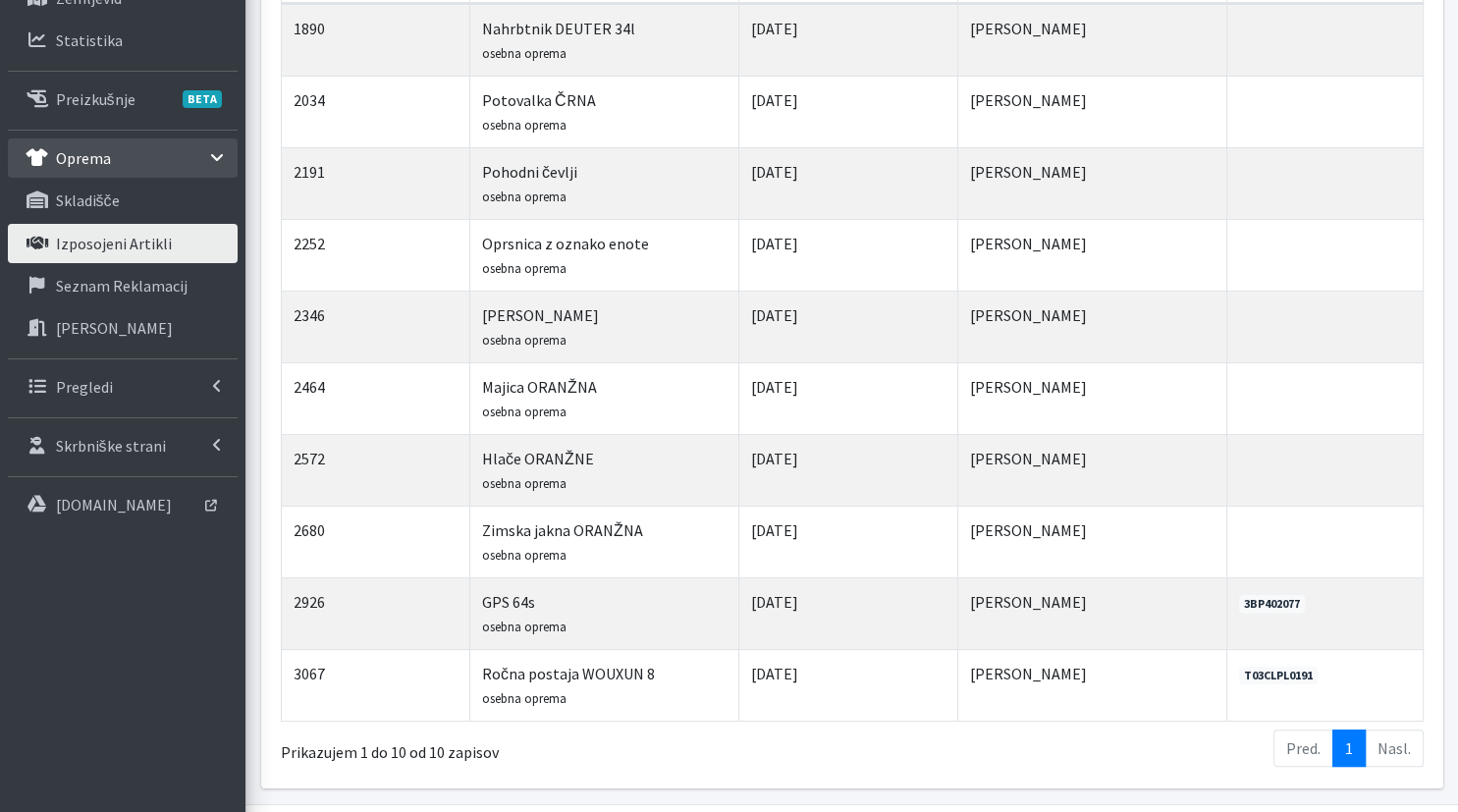 scroll, scrollTop: 207, scrollLeft: 0, axis: vertical 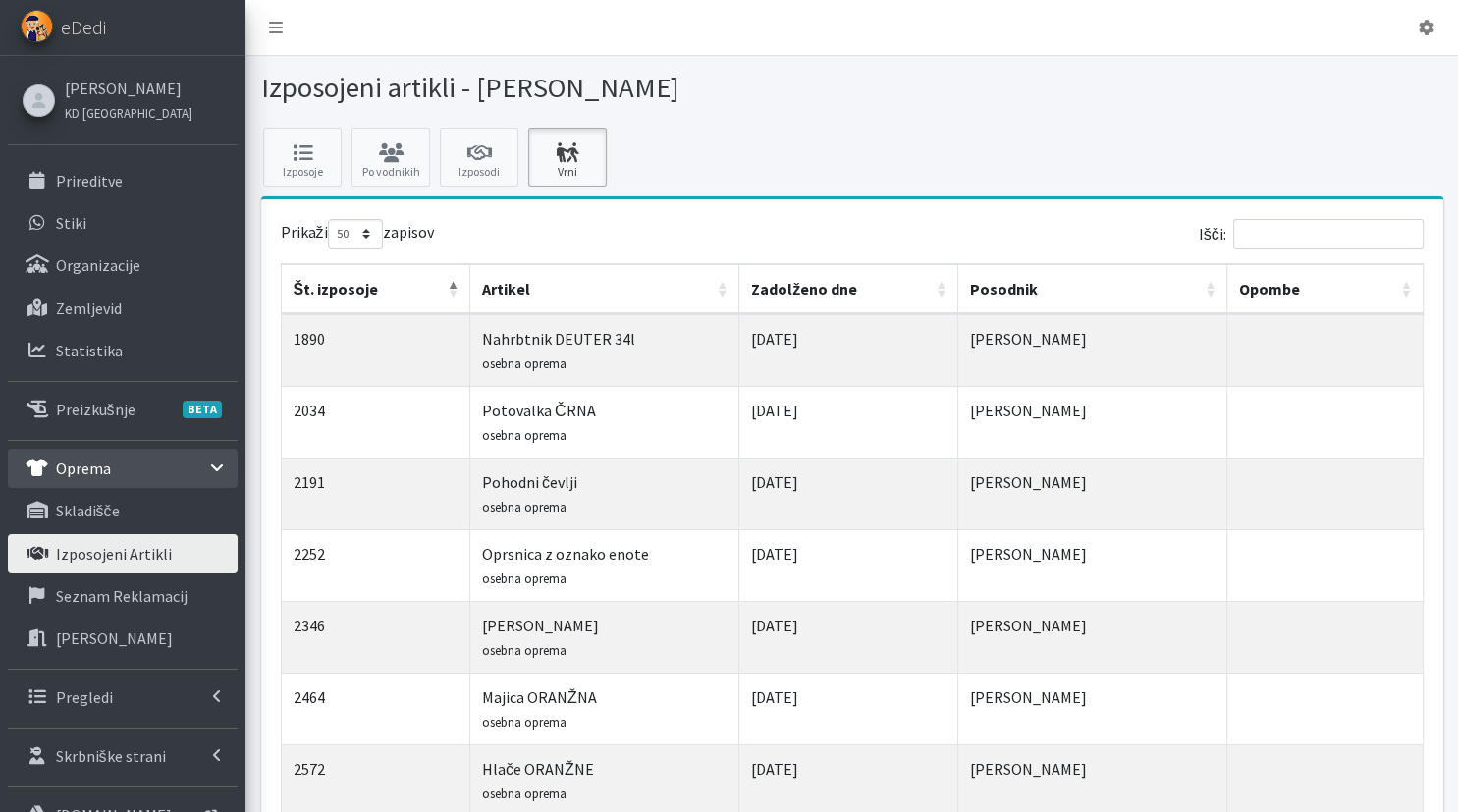 click at bounding box center (567, 153) 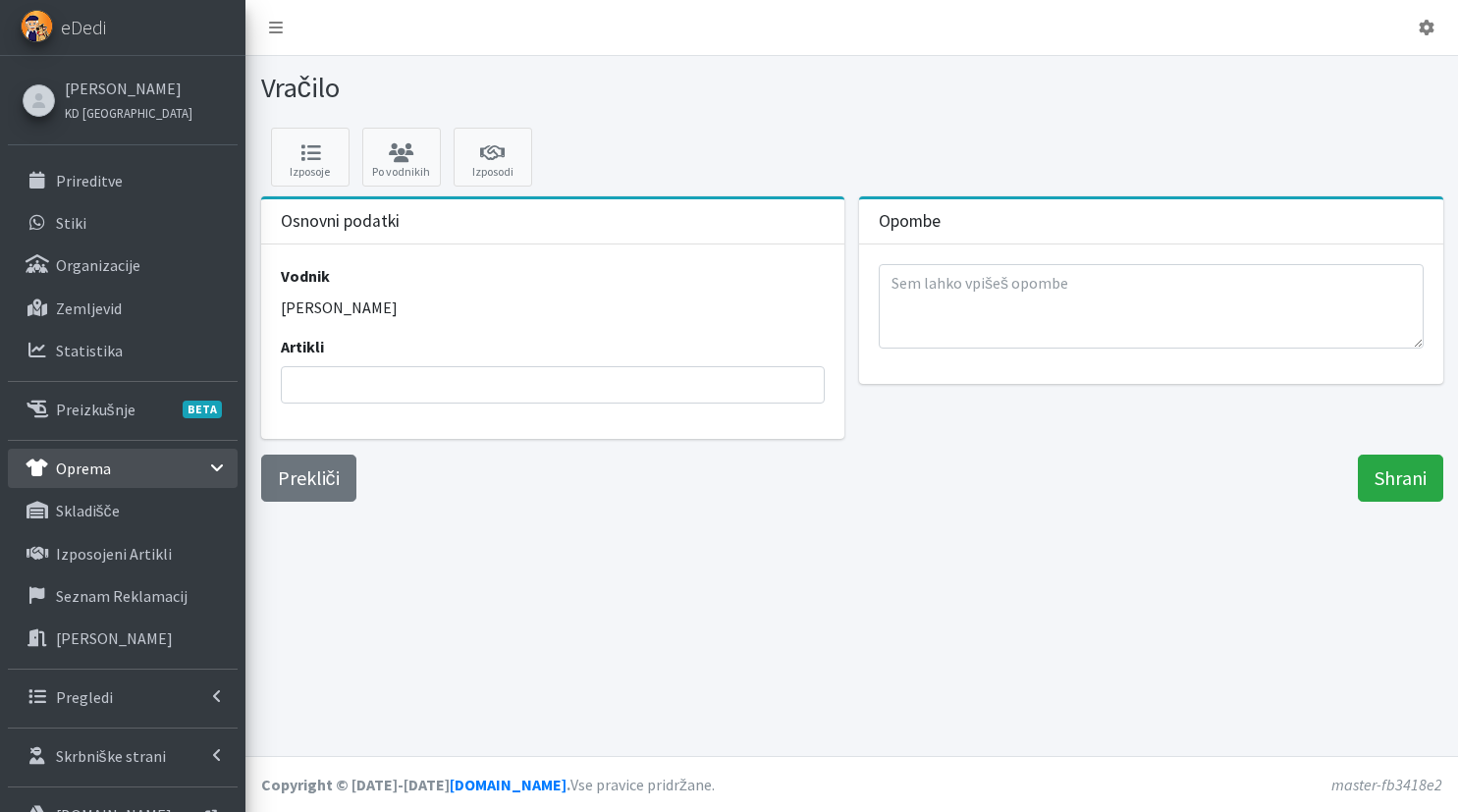 scroll, scrollTop: 0, scrollLeft: 0, axis: both 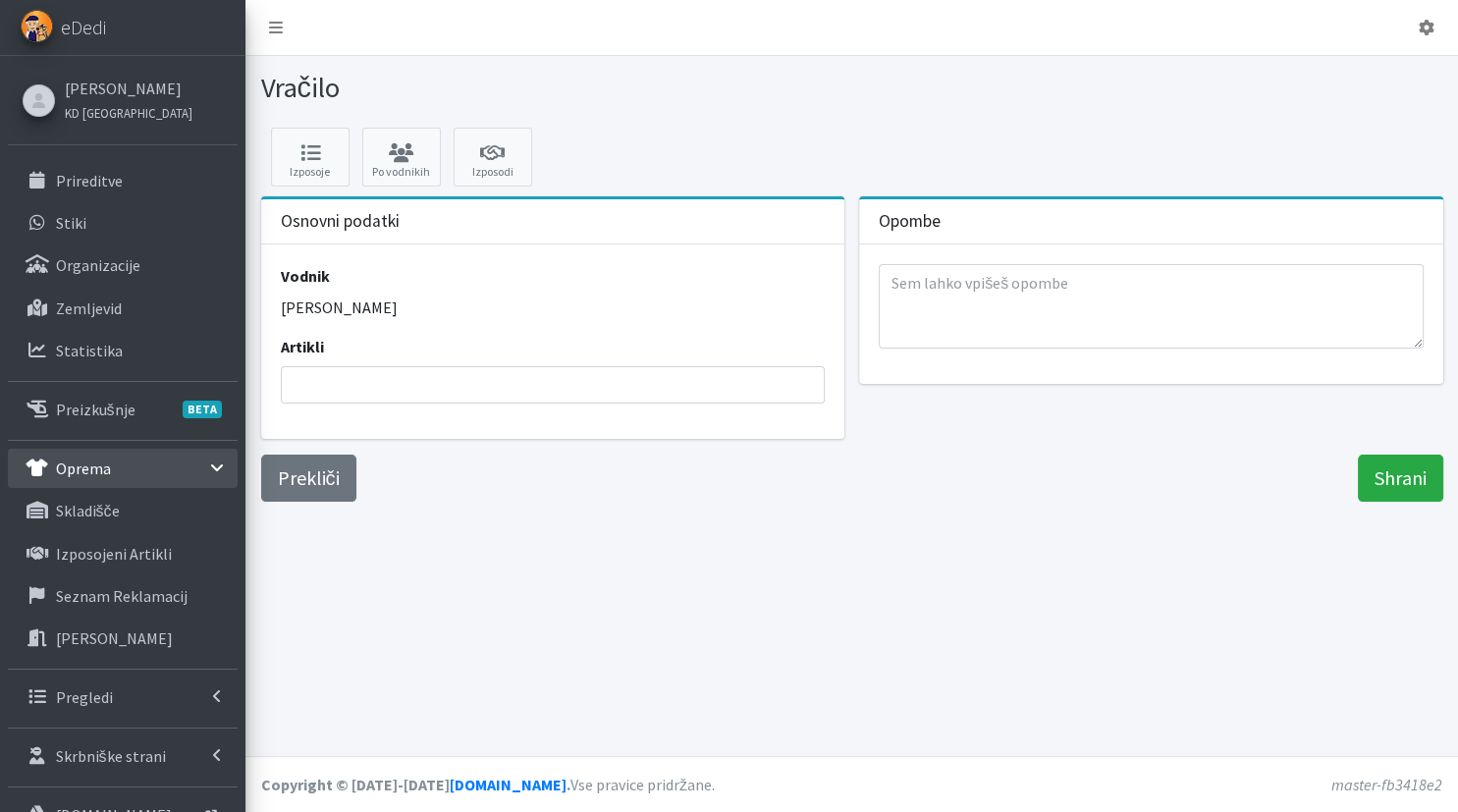 click at bounding box center (559, 385) 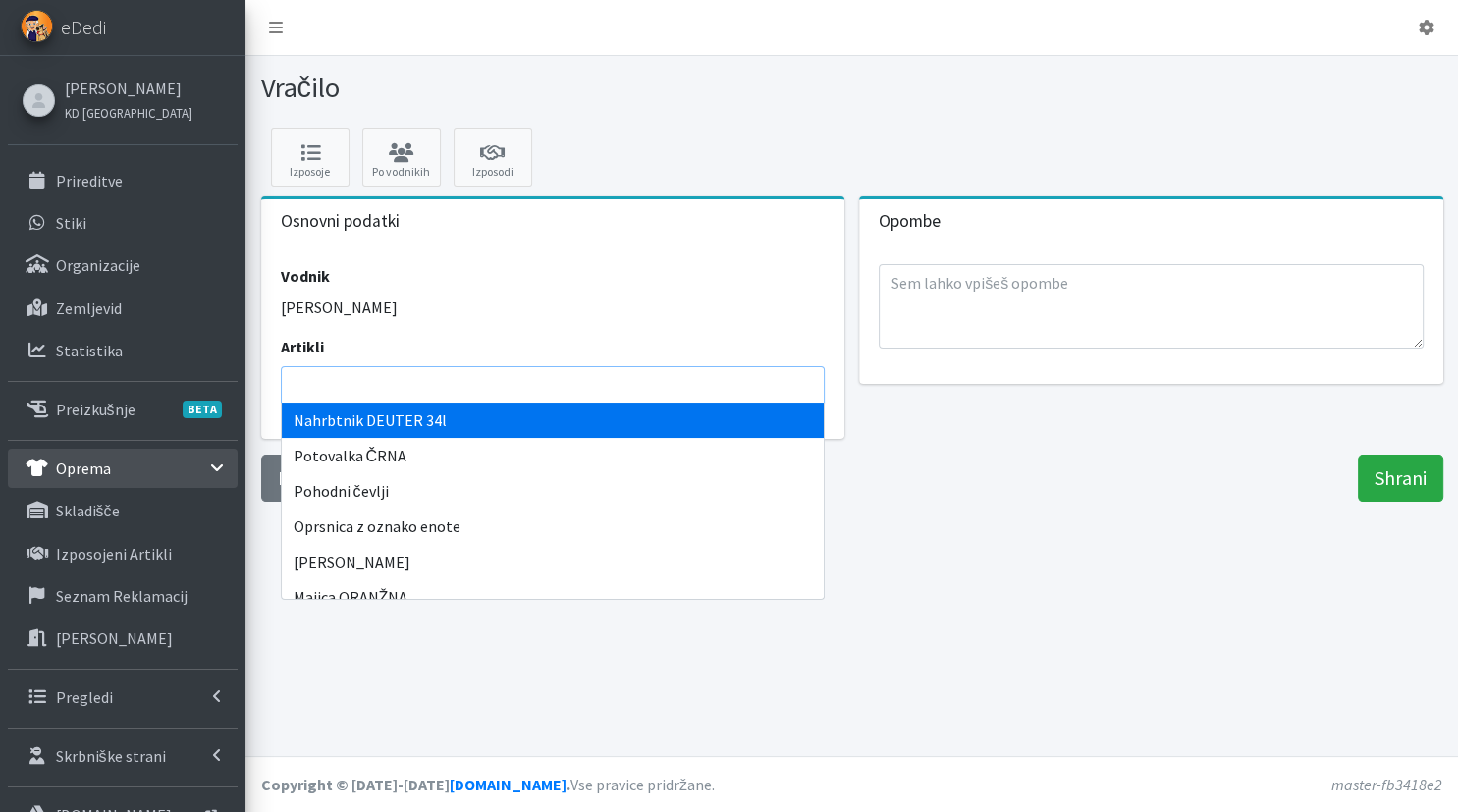 select on "1890" 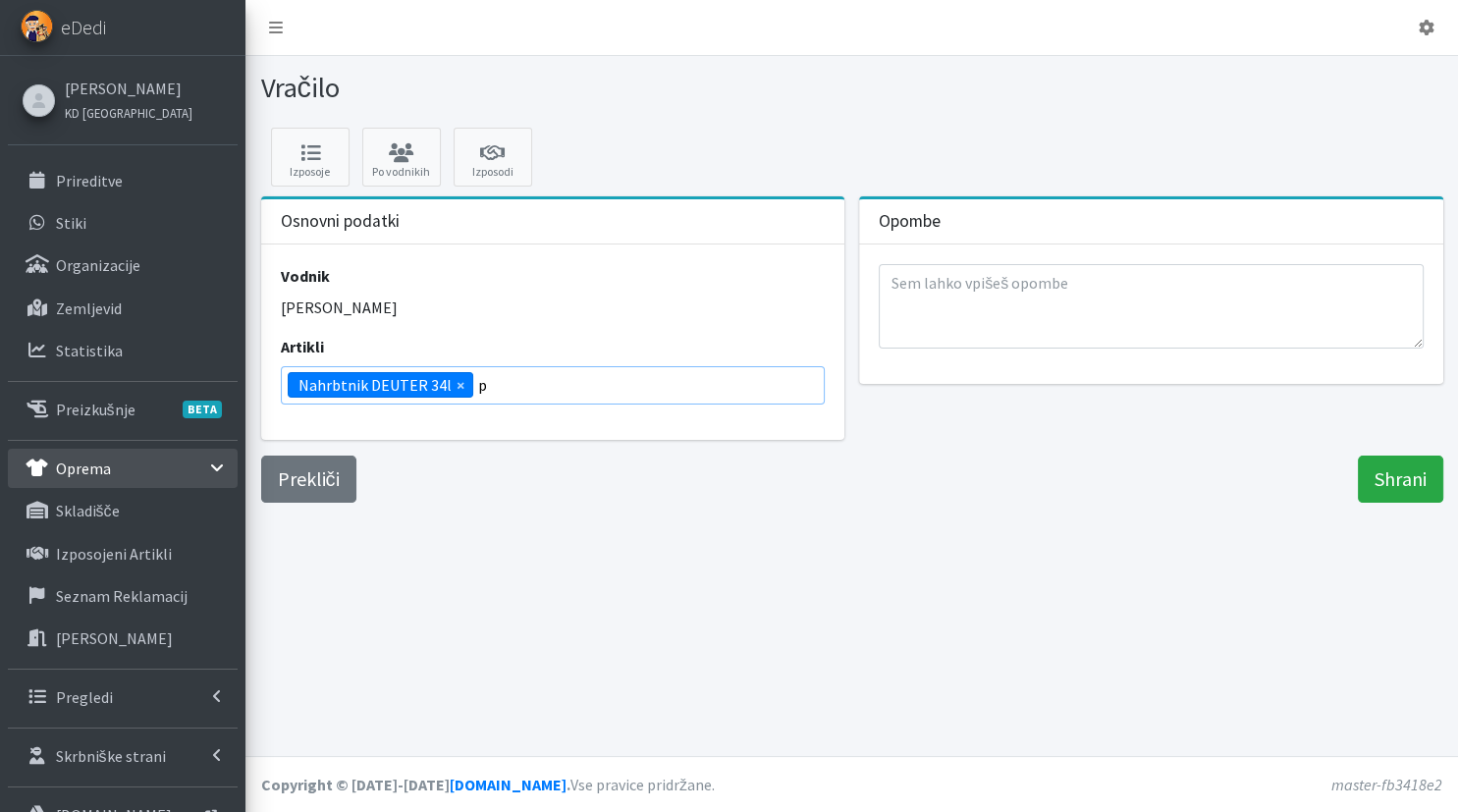 type on "po" 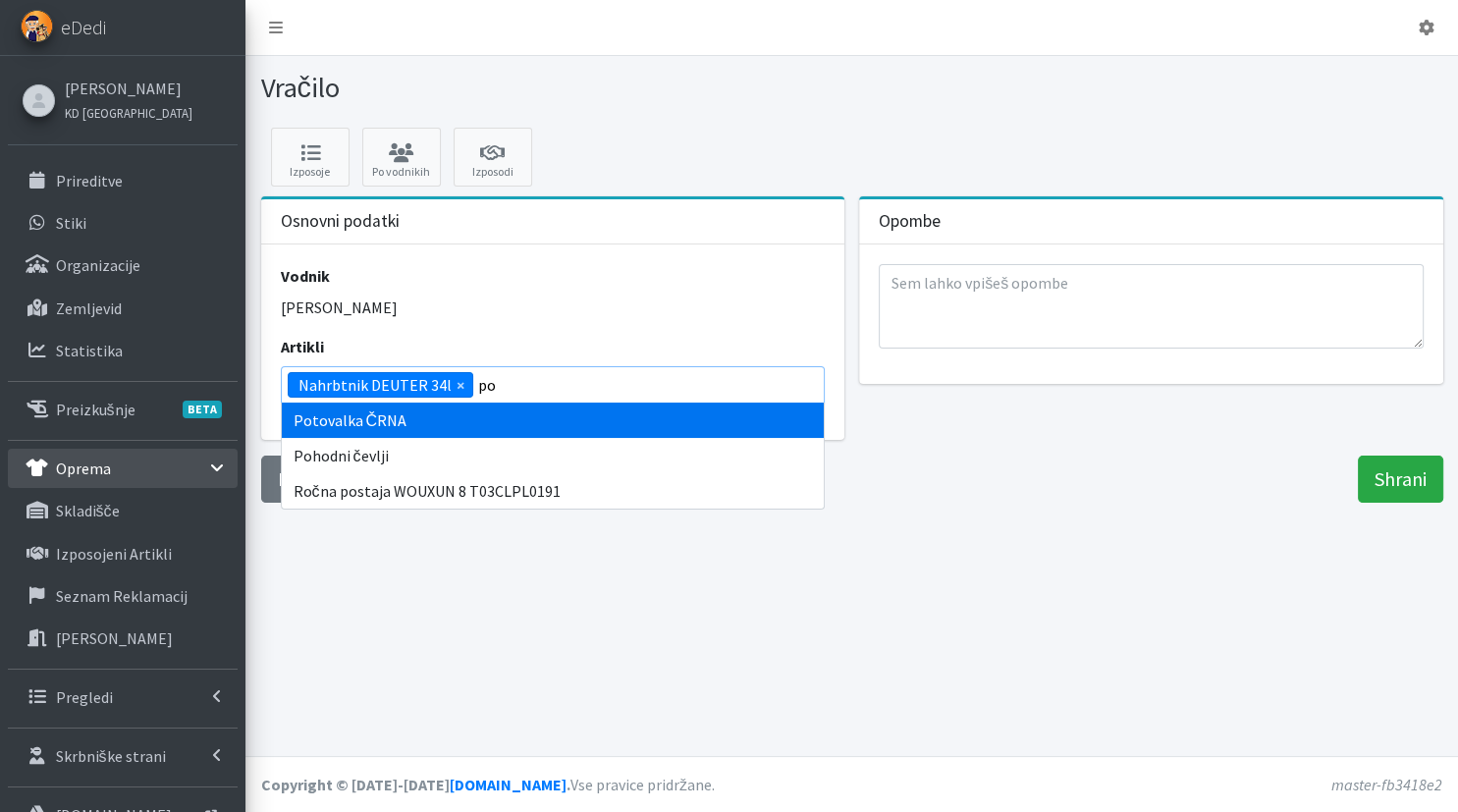 type 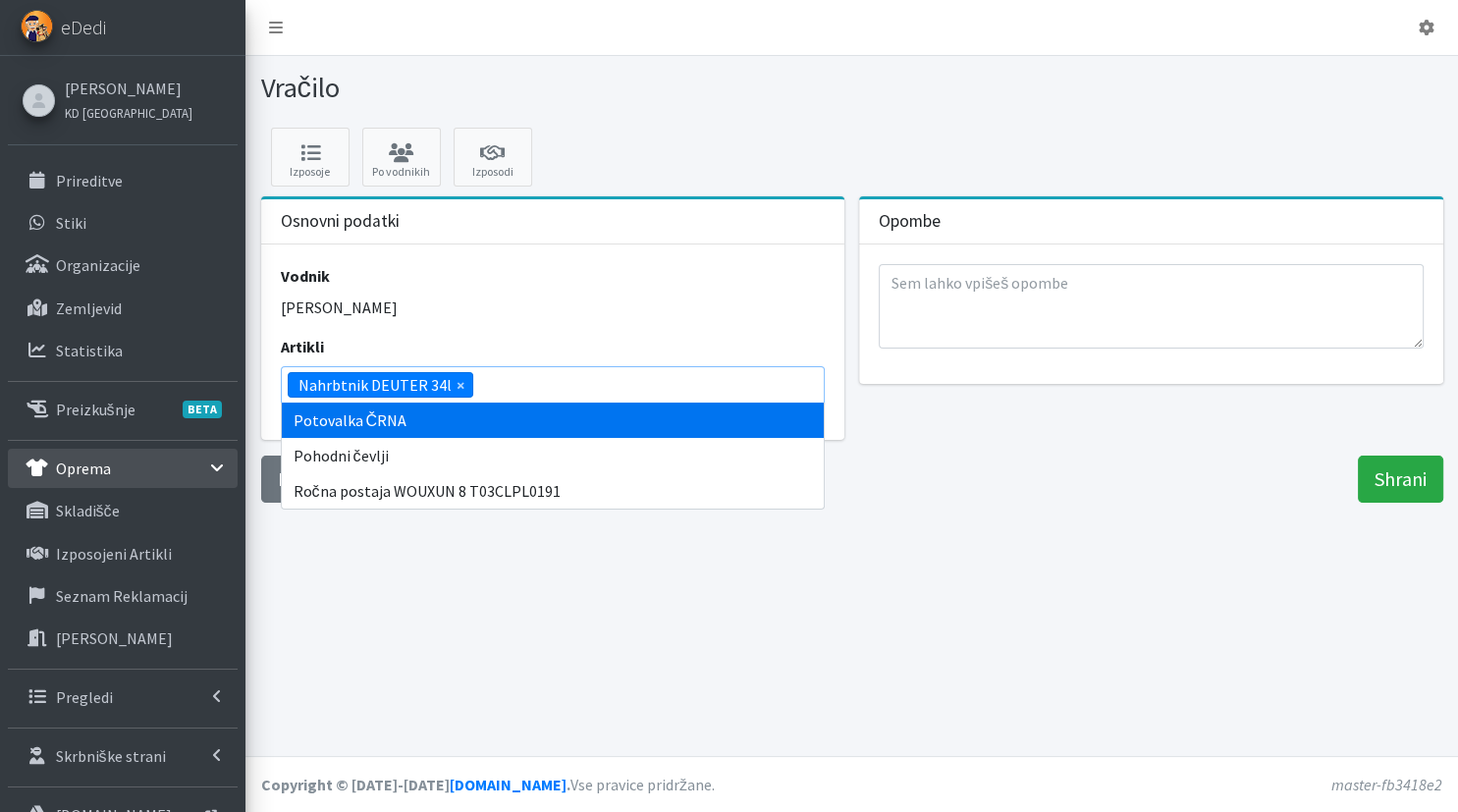 scroll, scrollTop: 24, scrollLeft: 0, axis: vertical 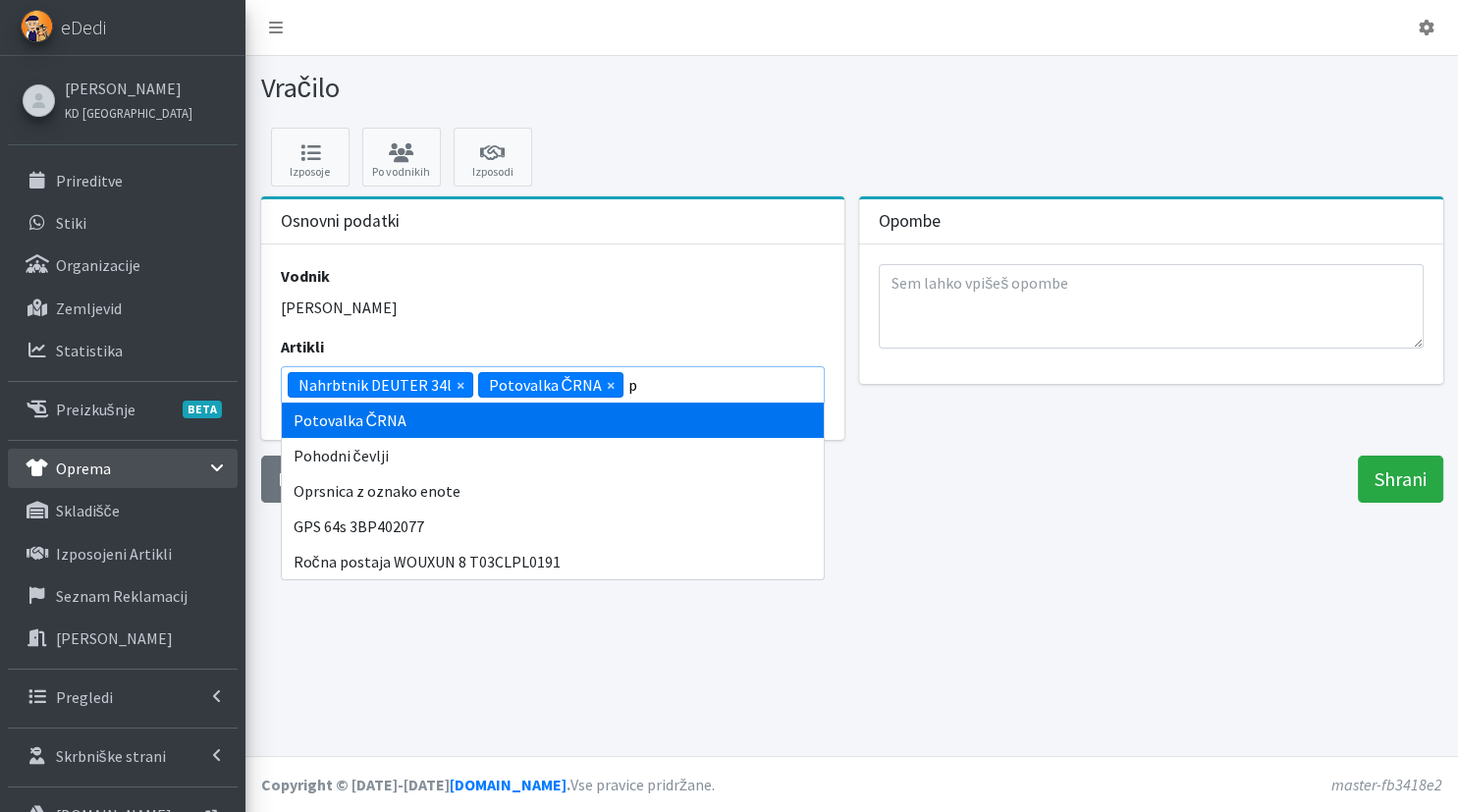 type on "po" 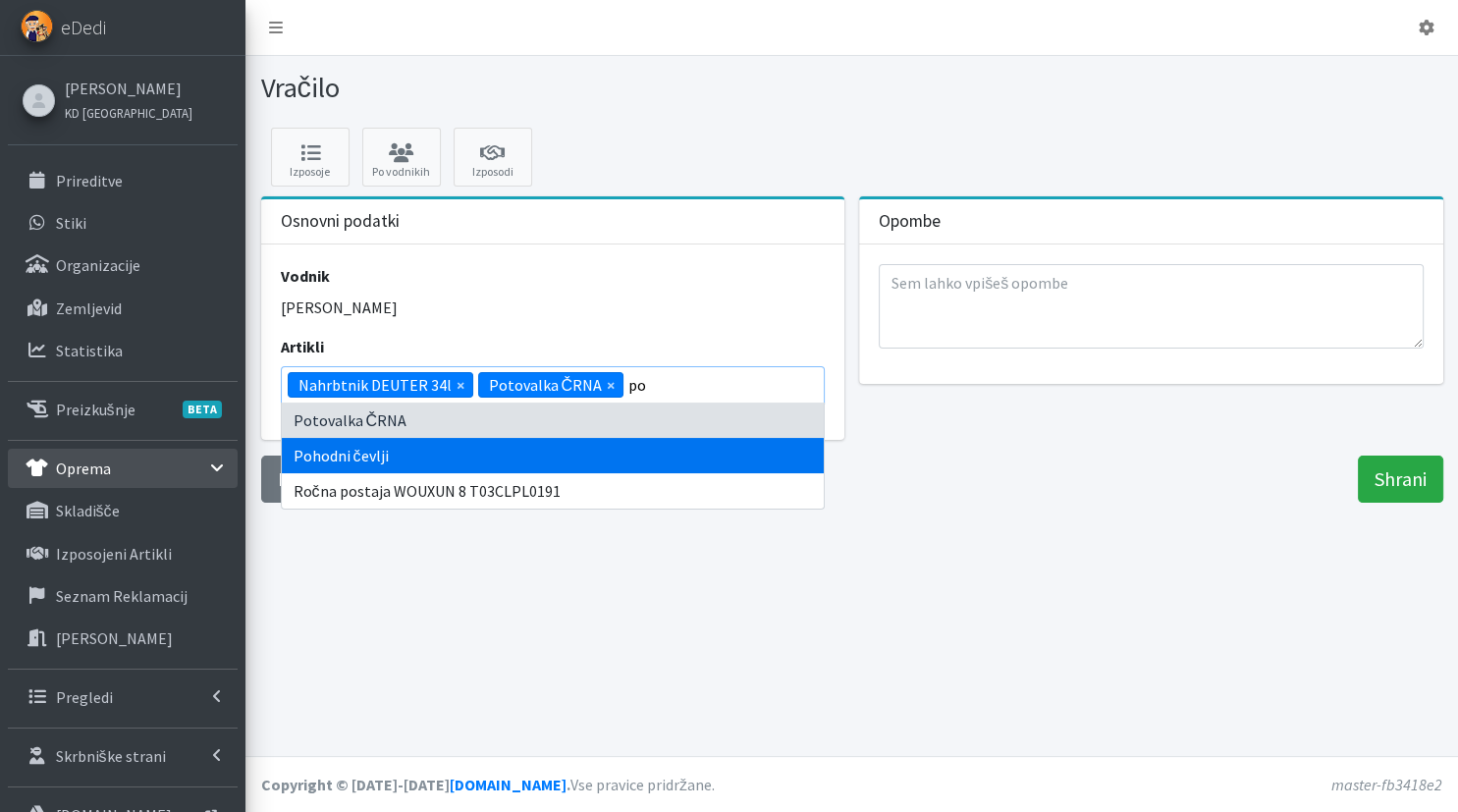 type 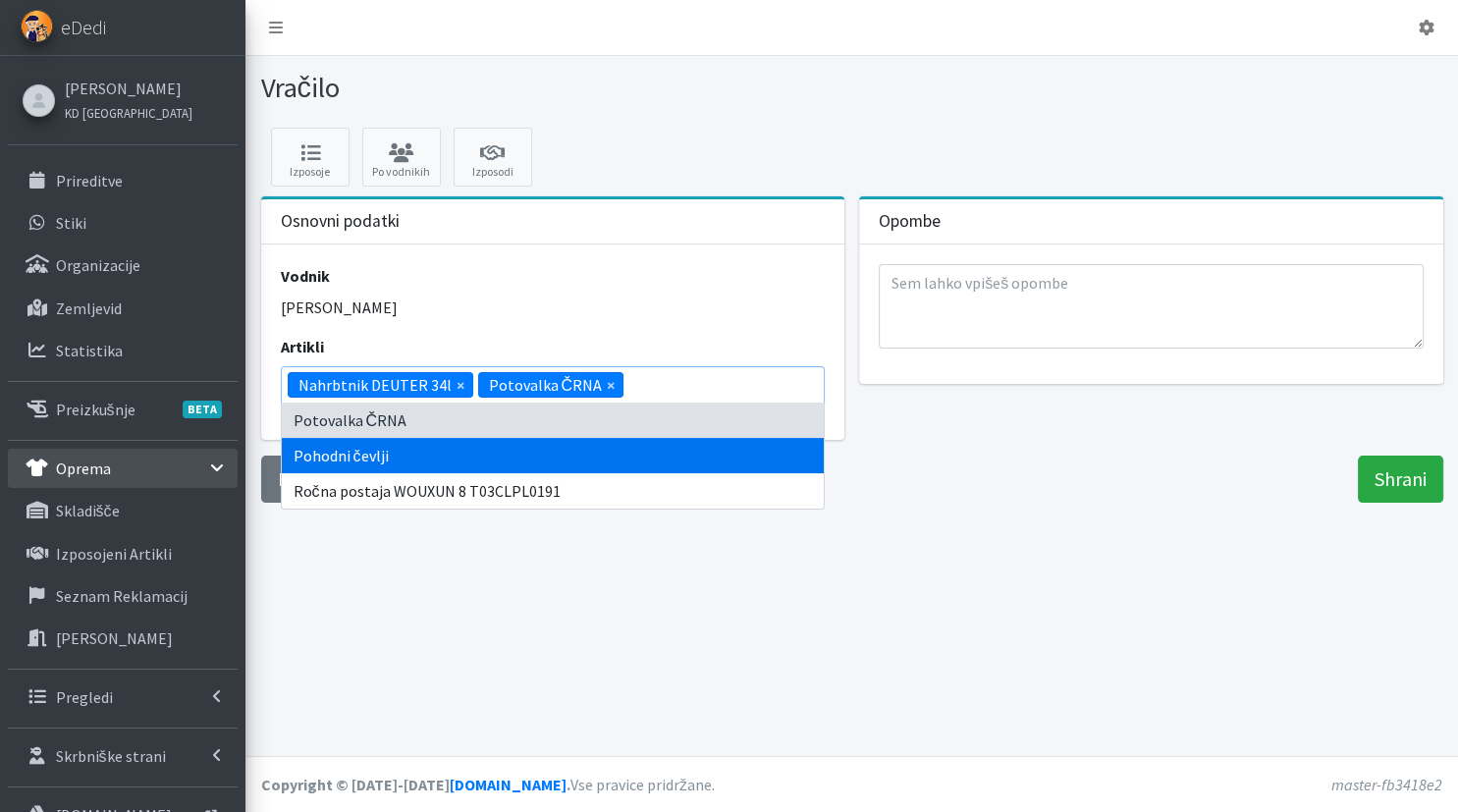 scroll, scrollTop: 47, scrollLeft: 0, axis: vertical 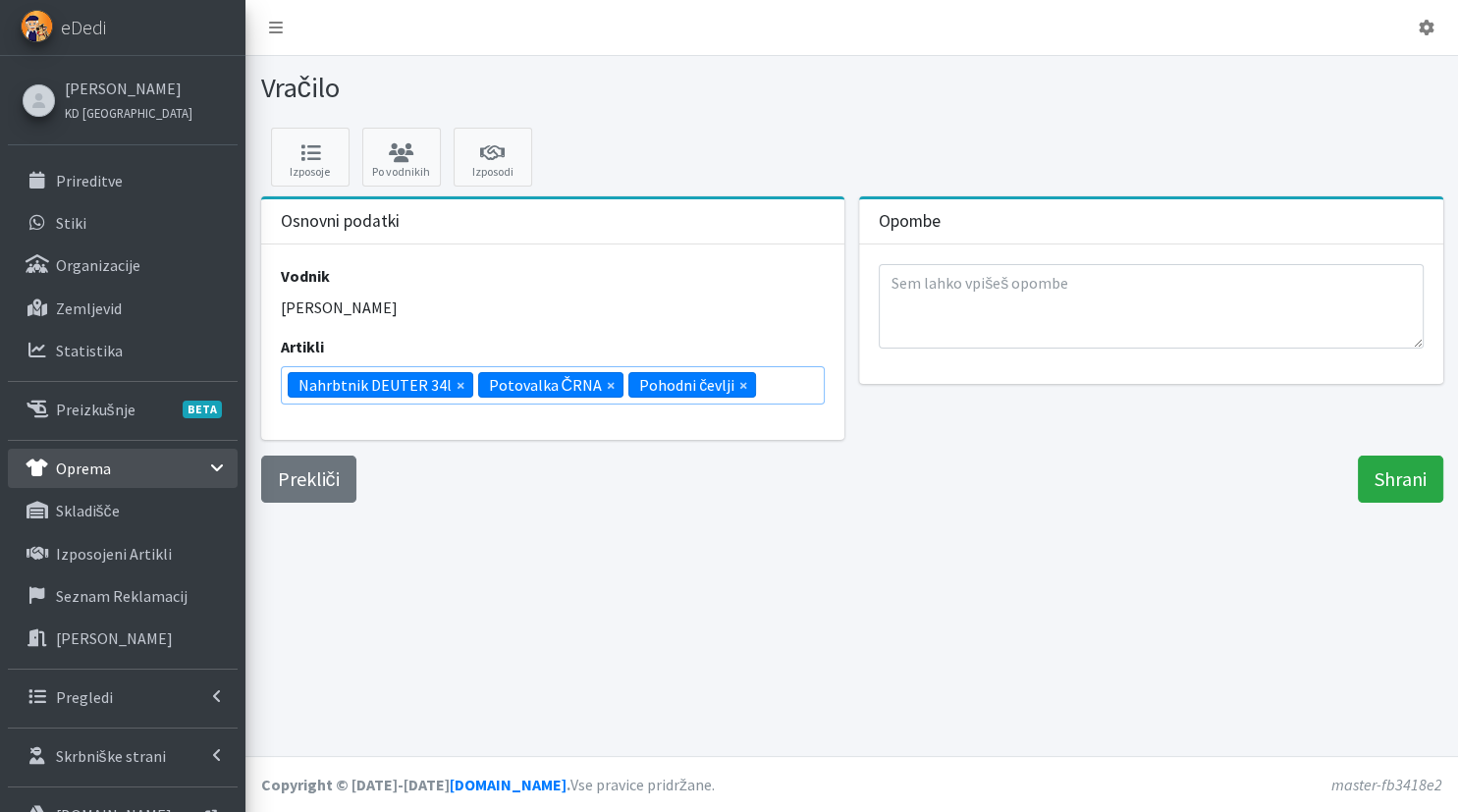 type on "p" 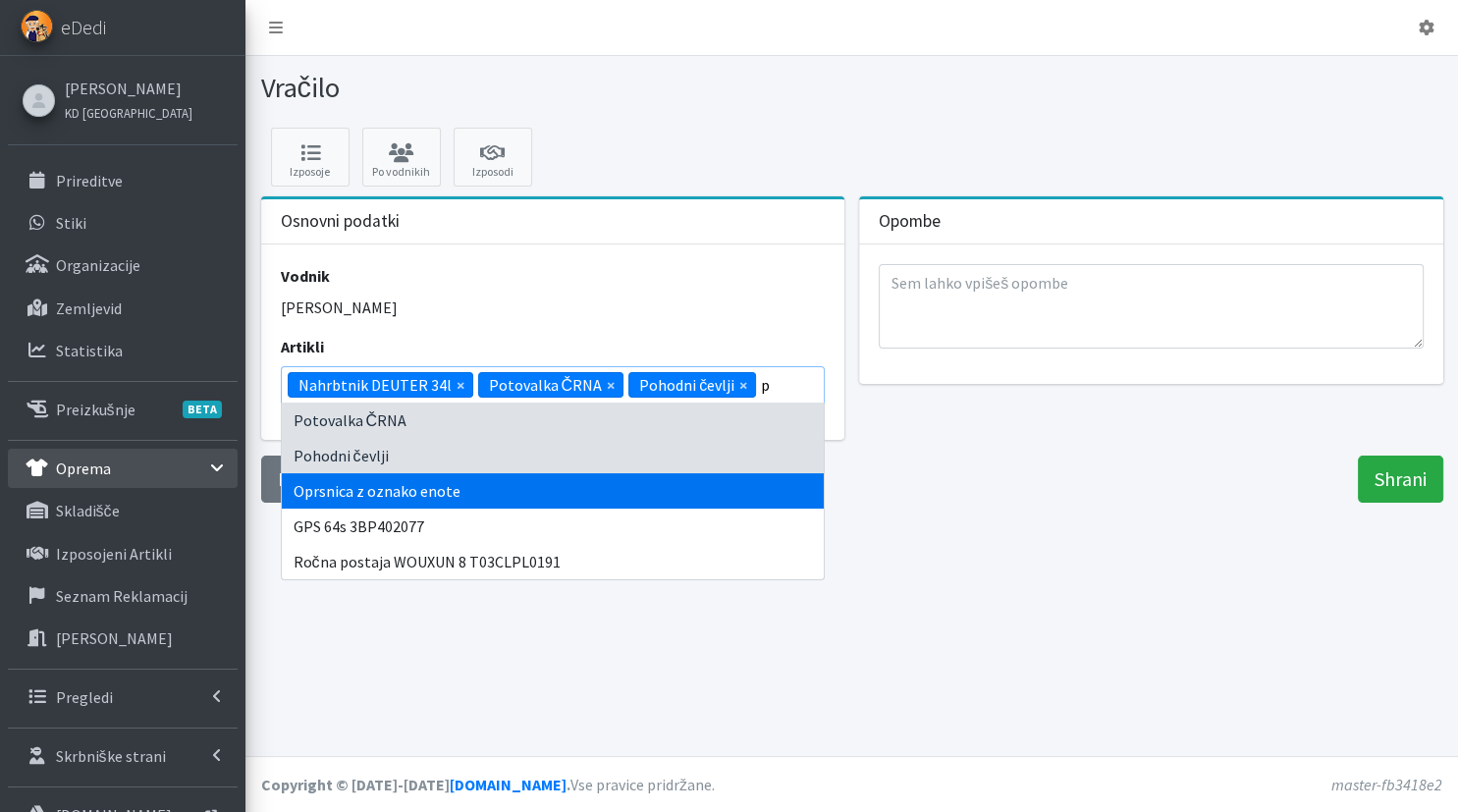 type 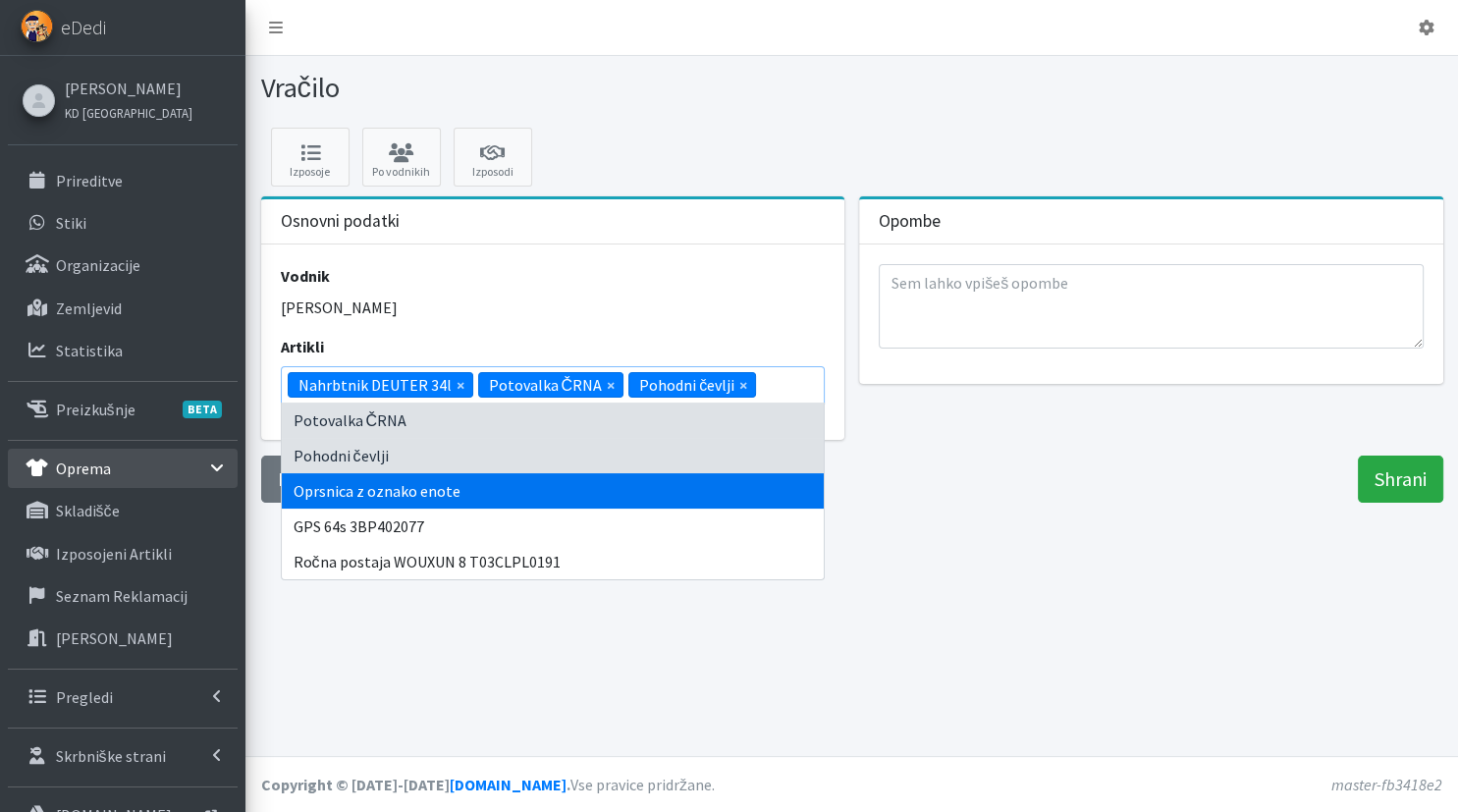 scroll, scrollTop: 71, scrollLeft: 0, axis: vertical 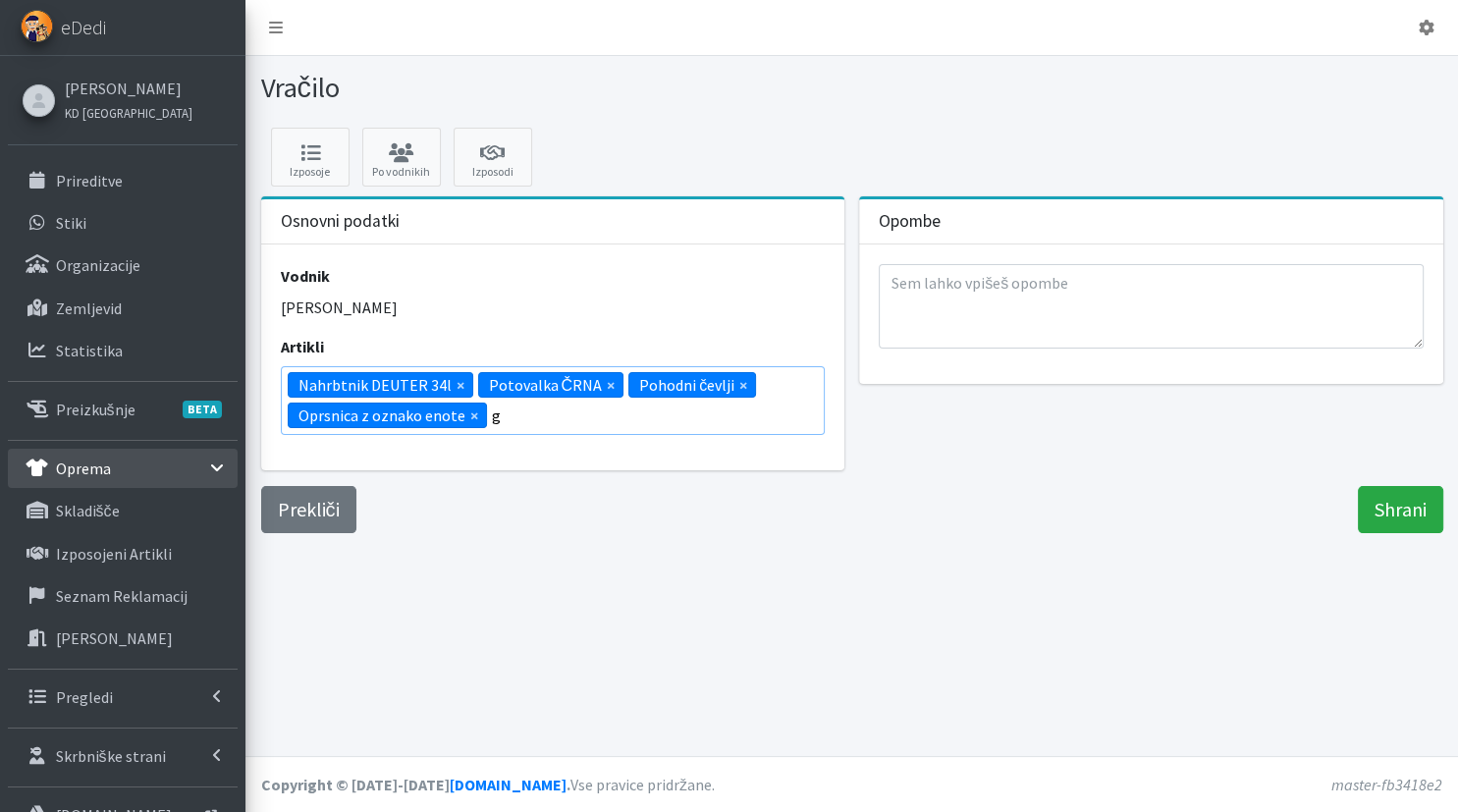 type on "gp" 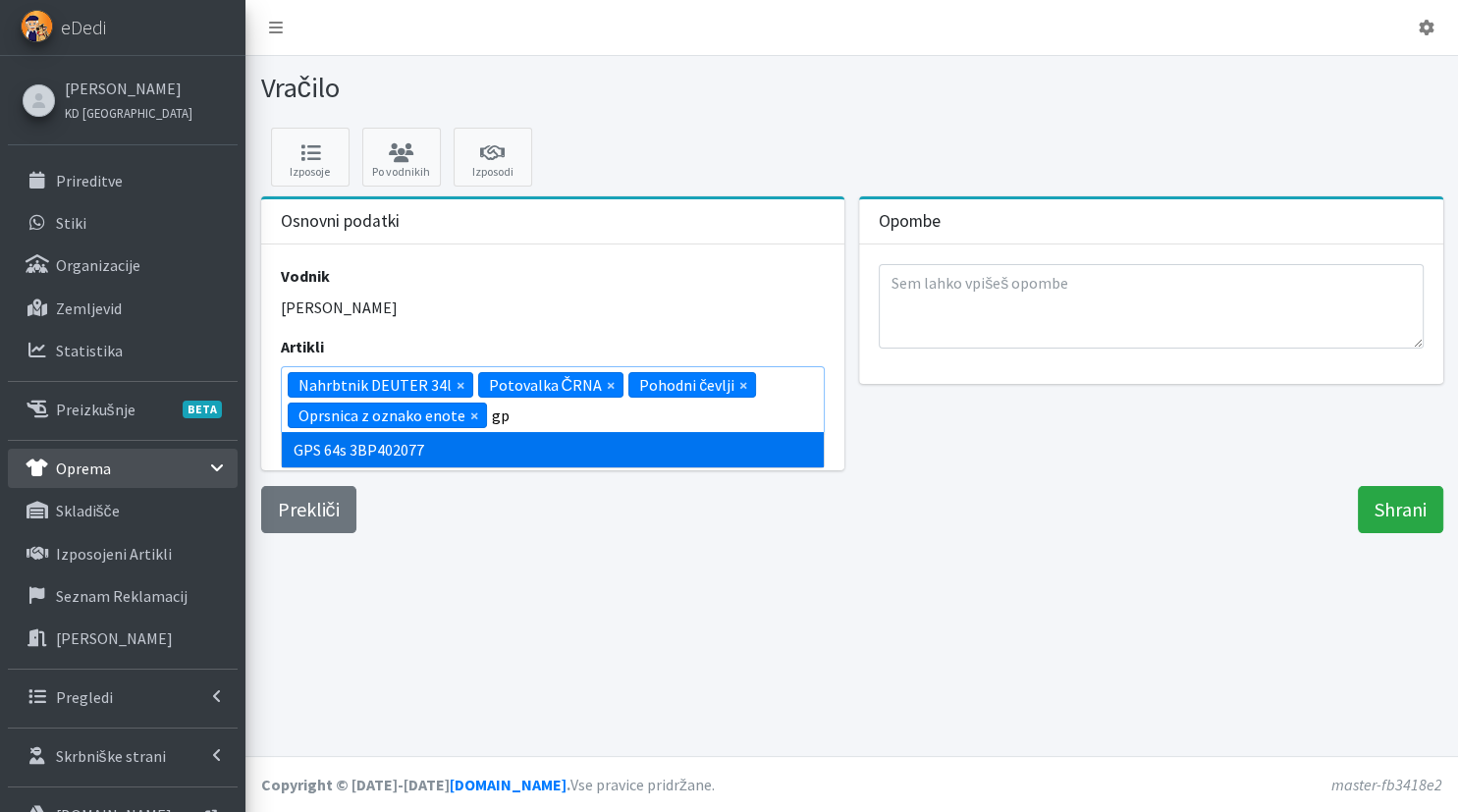 type 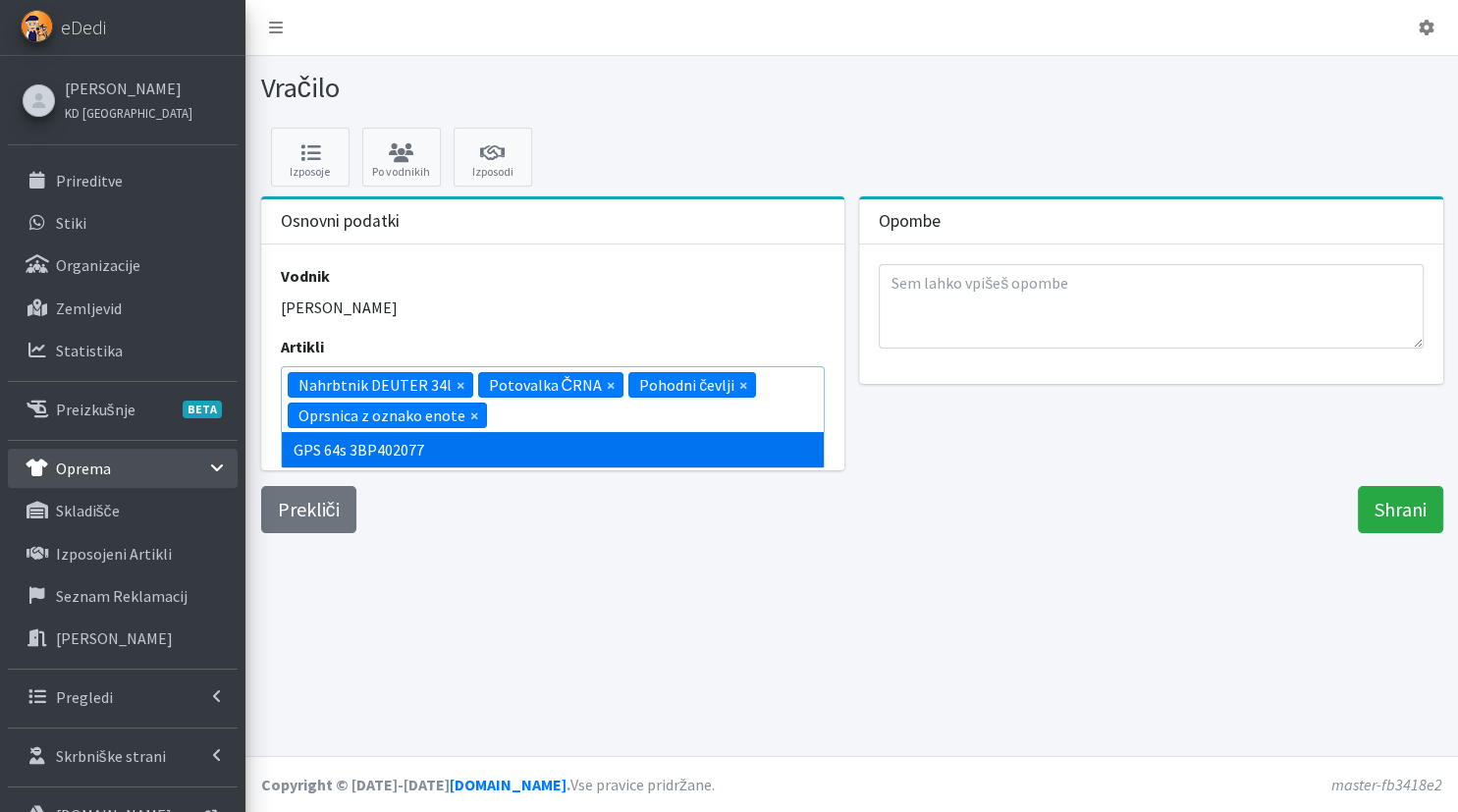 scroll, scrollTop: 189, scrollLeft: 0, axis: vertical 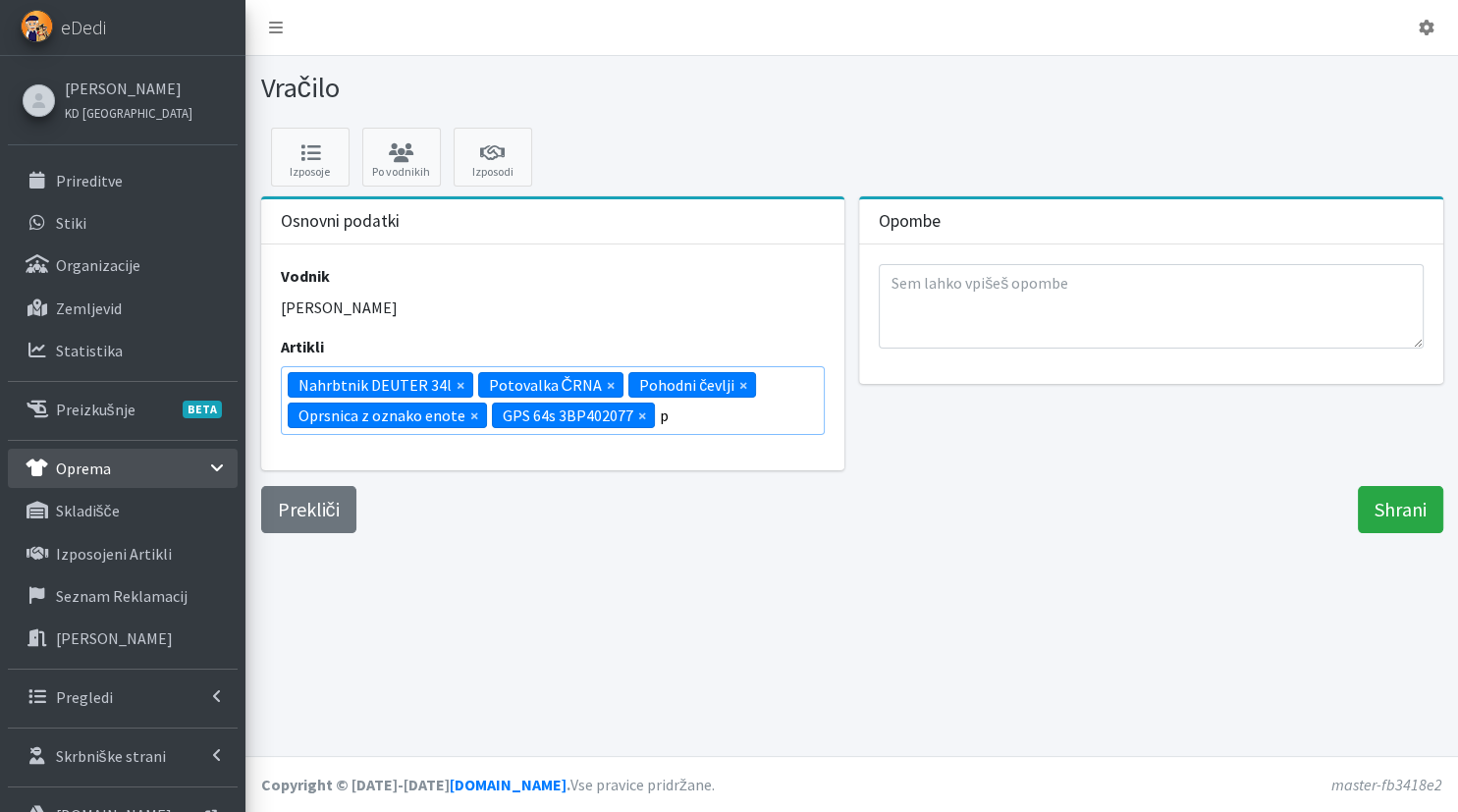 type on "po" 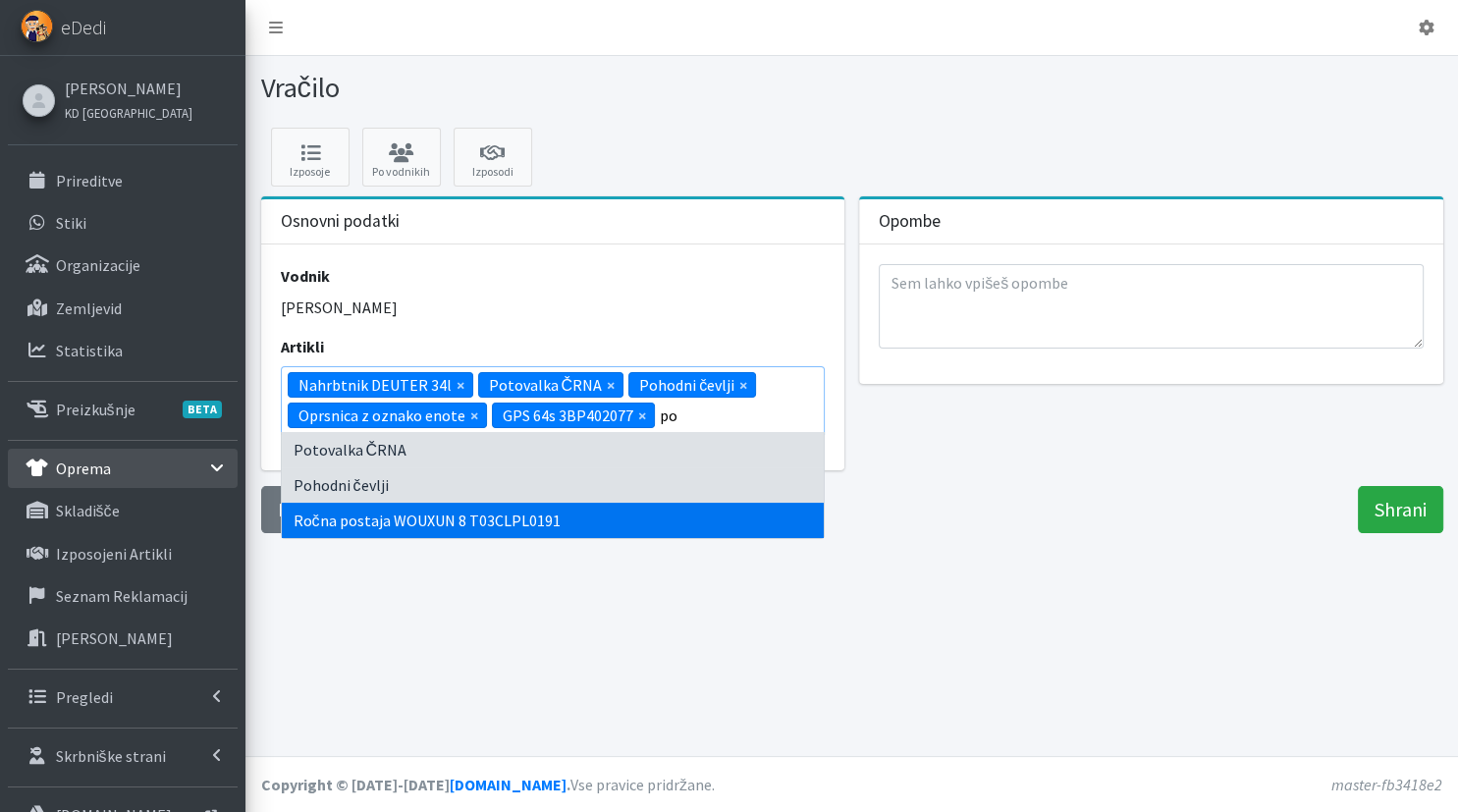 type 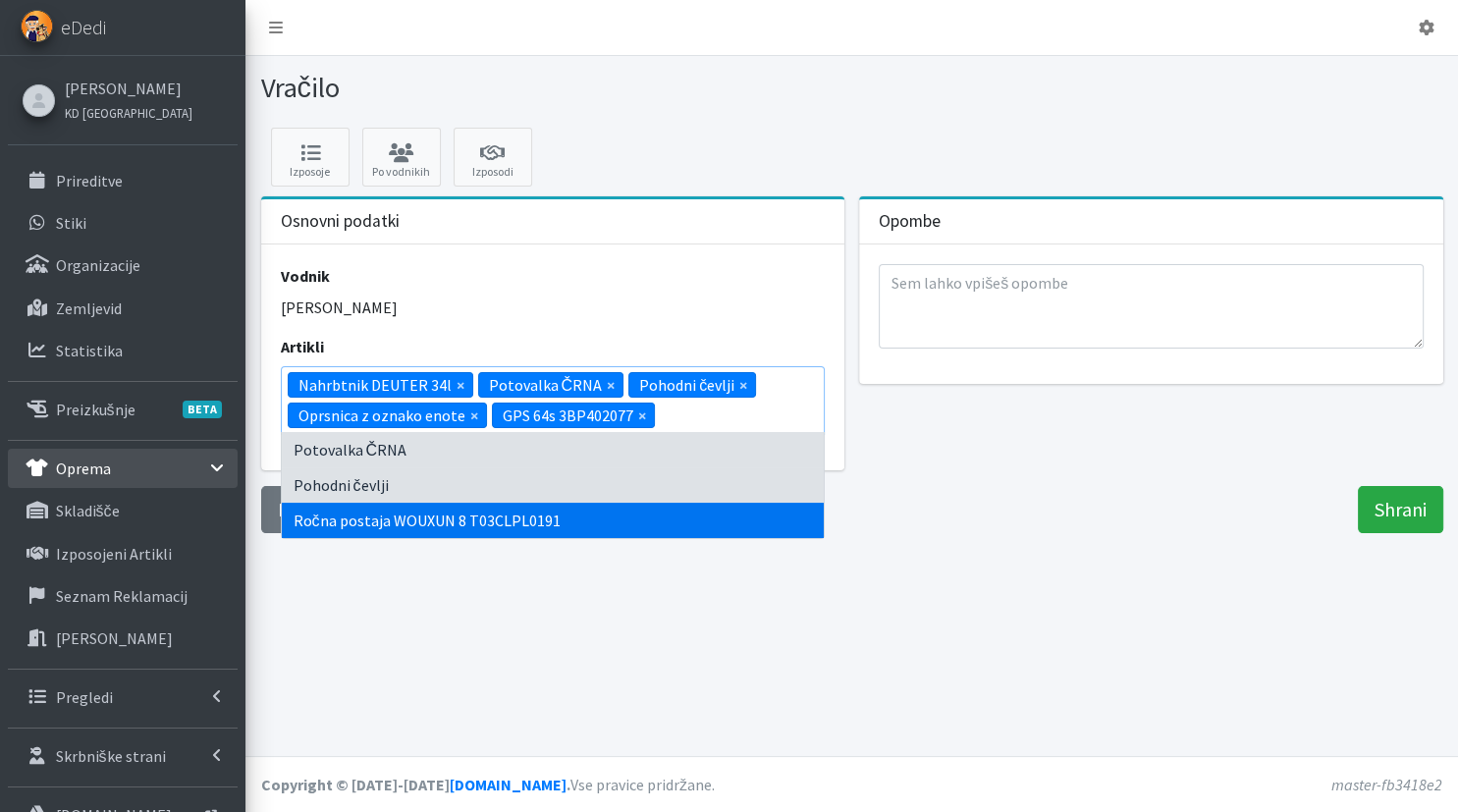 scroll, scrollTop: 212, scrollLeft: 0, axis: vertical 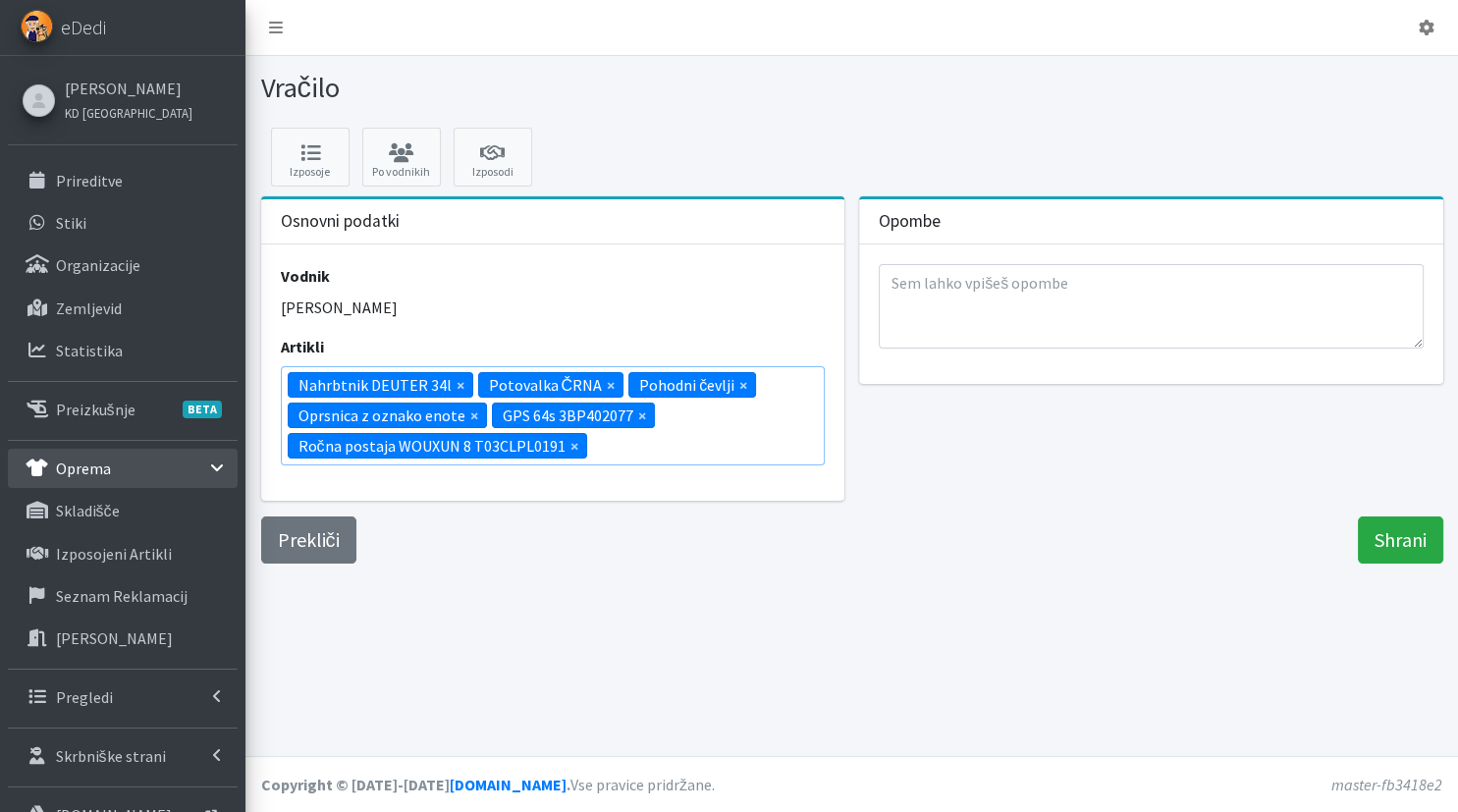 type on "m" 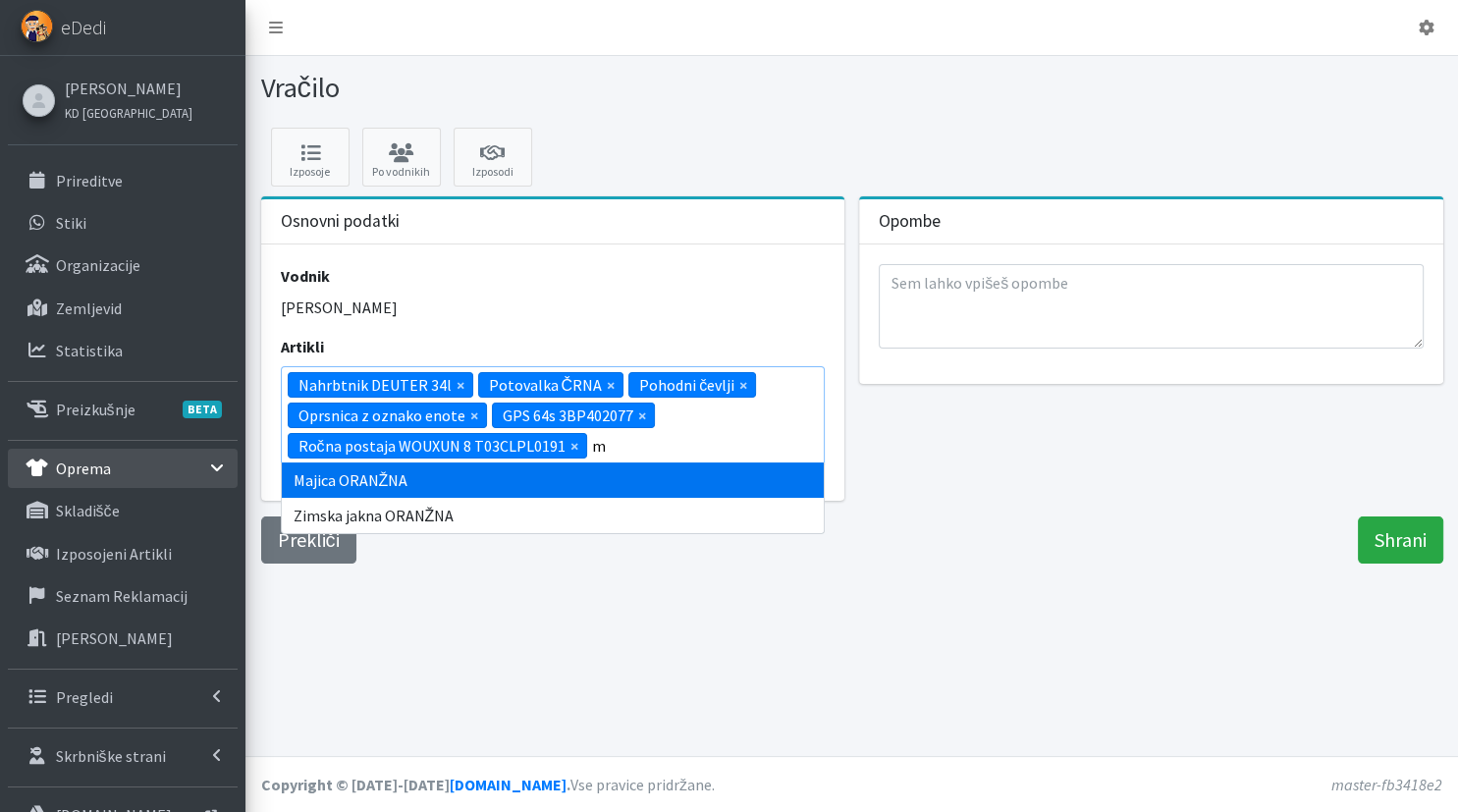 type 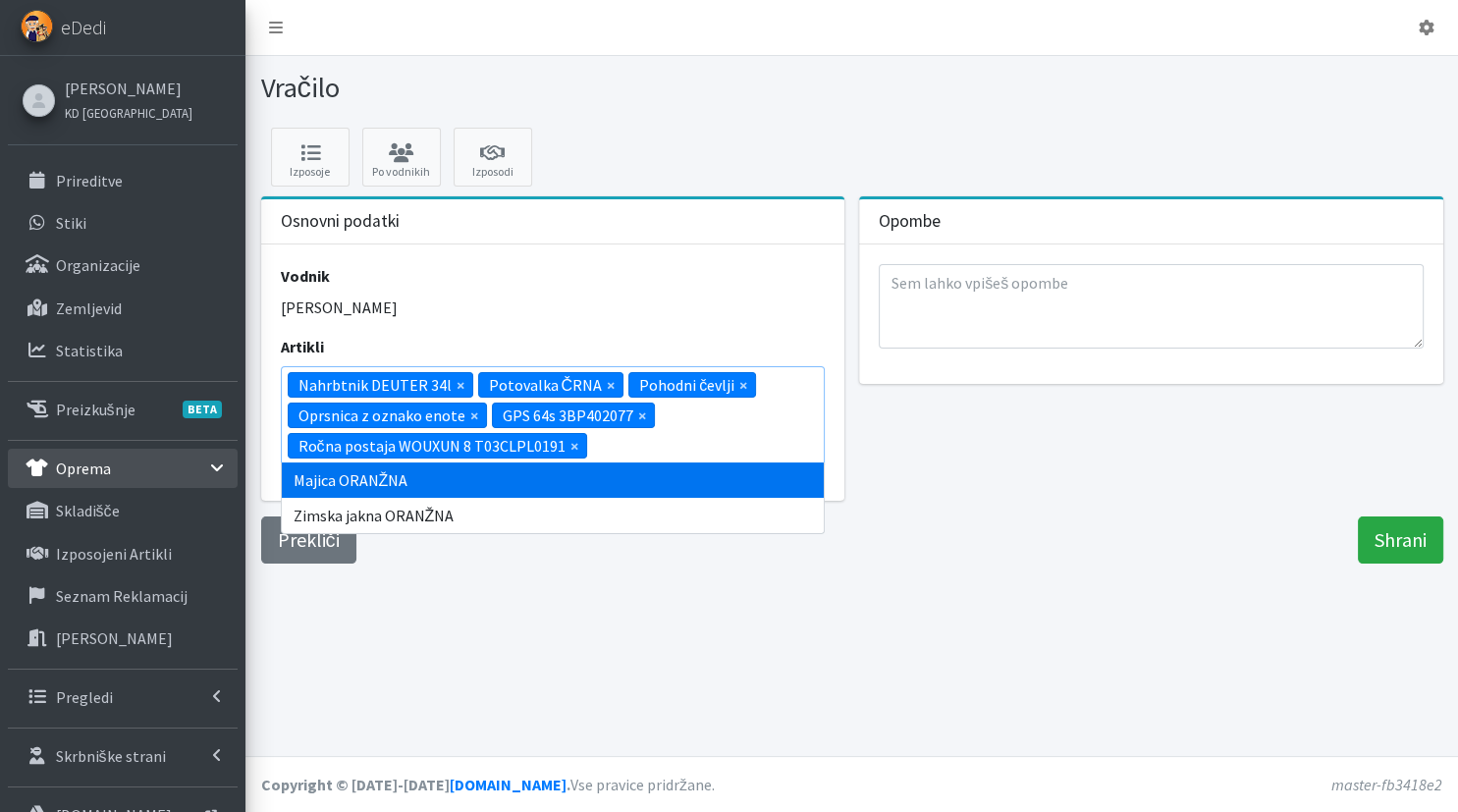 scroll, scrollTop: 140, scrollLeft: 0, axis: vertical 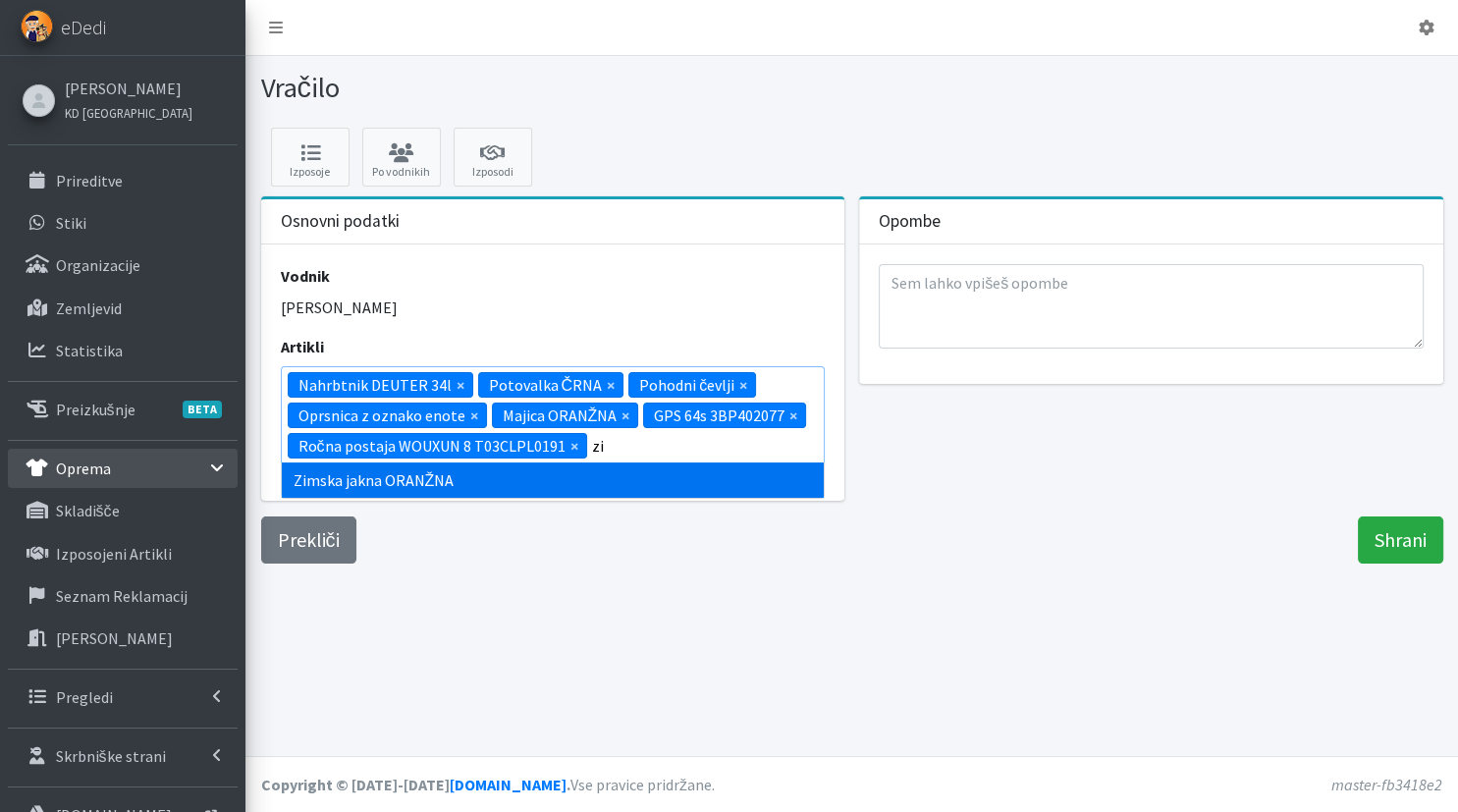 type on "zim" 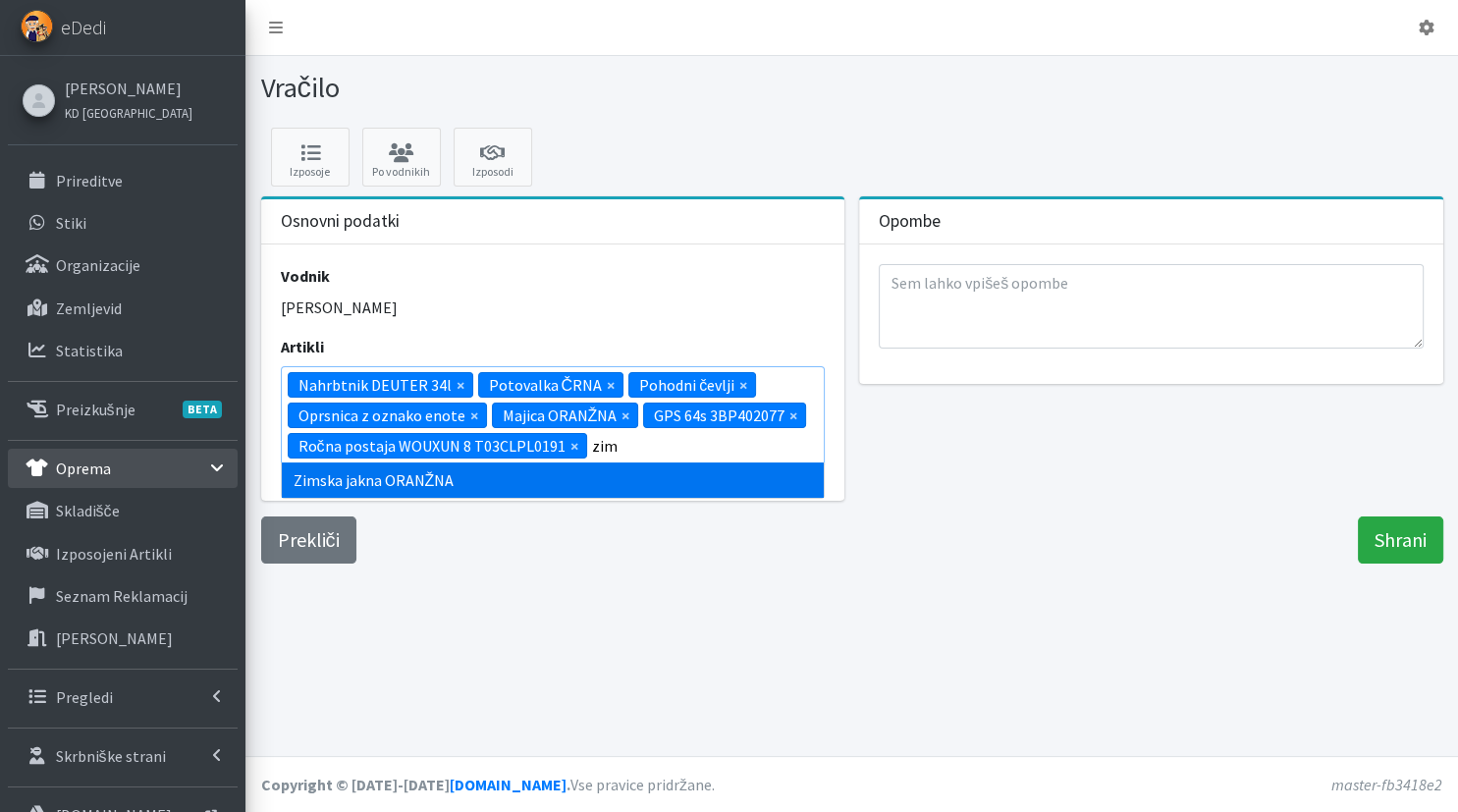 type 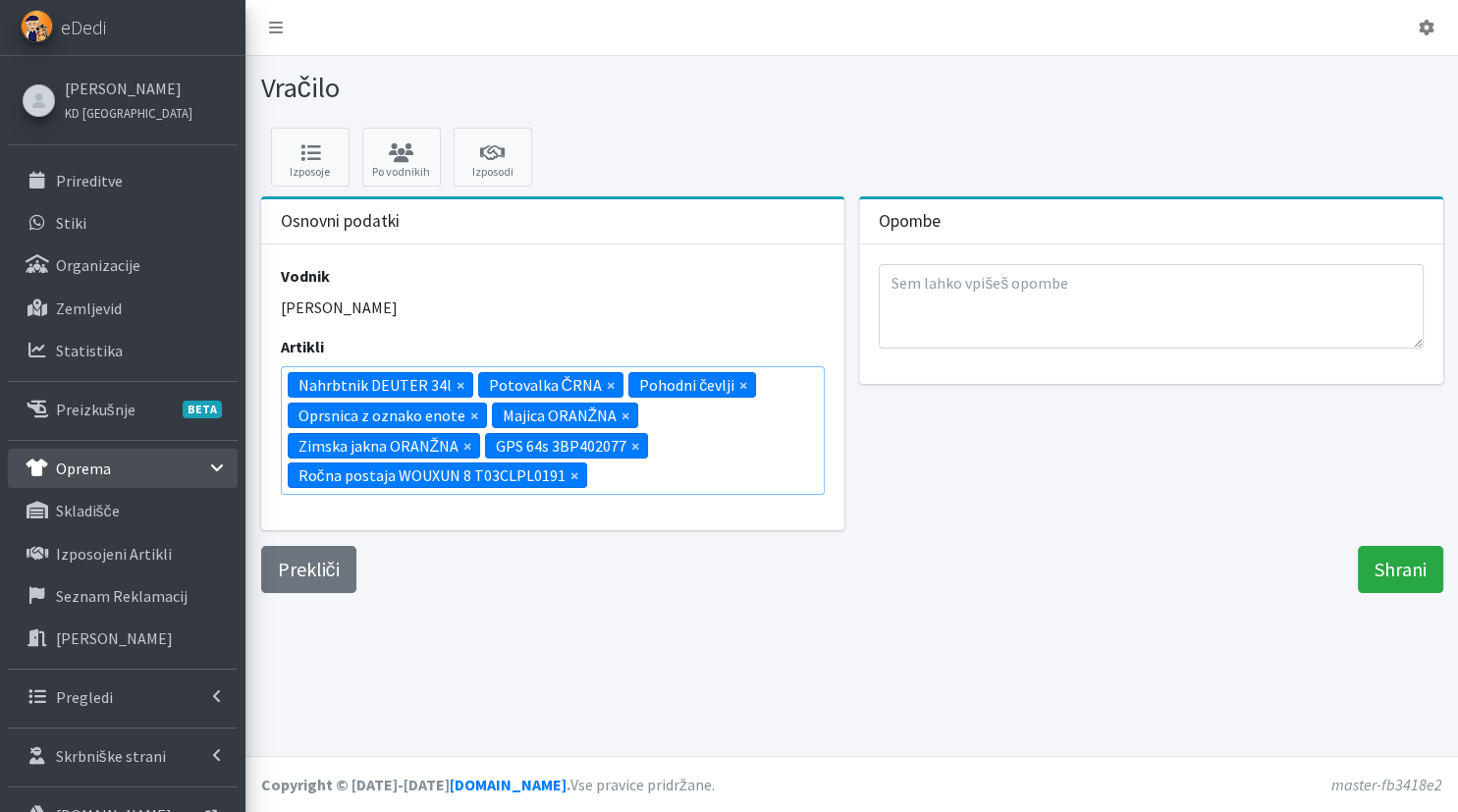 scroll, scrollTop: 165, scrollLeft: 0, axis: vertical 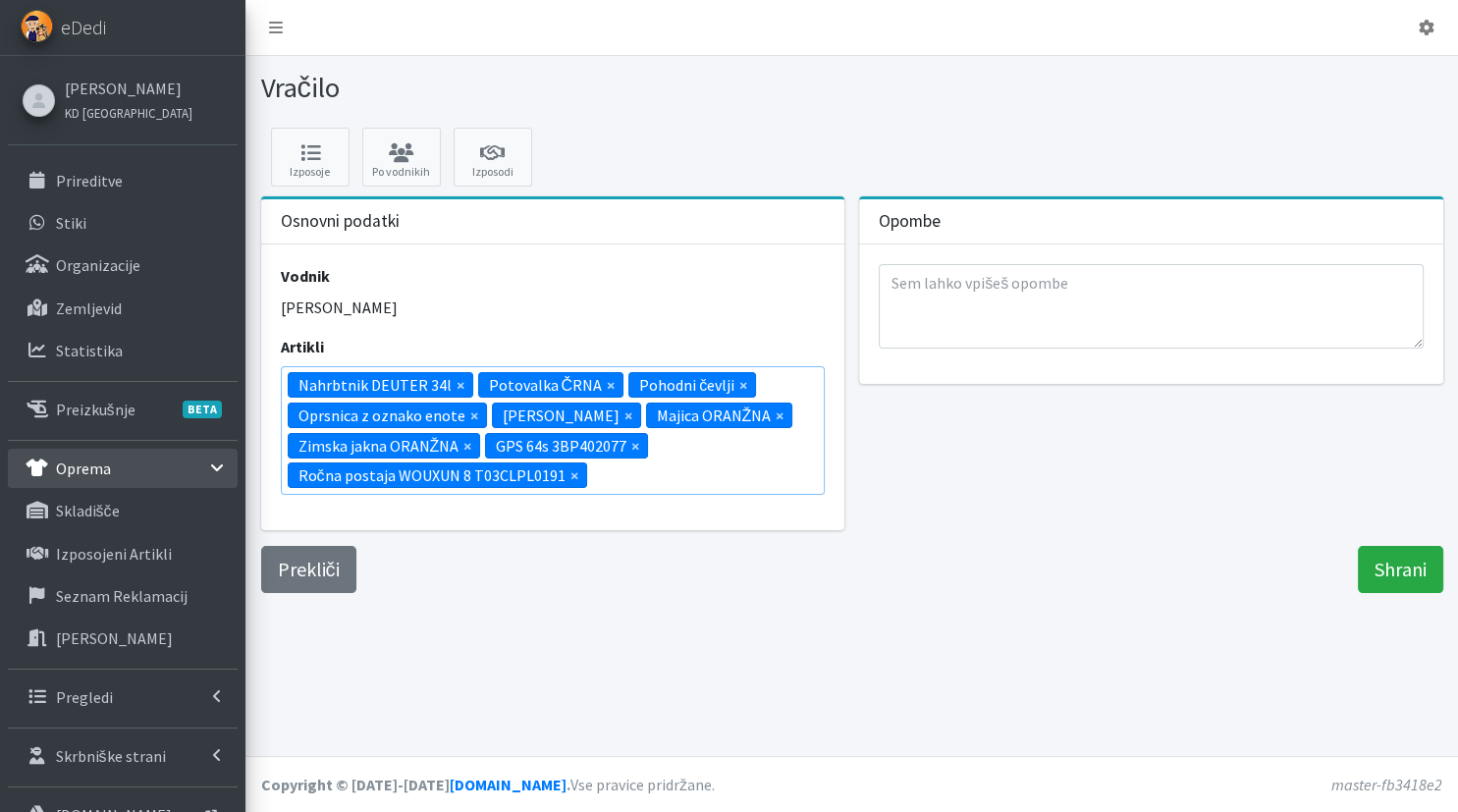 click on "×
Nahrbtnik DEUTER 34l
×
Potovalka ČRNA
×
Pohodni čevlji
×
Oprsnica z oznako enote
×
Jakna ORANŽNA
×
Majica ORANŽNA
×
Zimska jakna ORANŽNA
× ×" at bounding box center (553, 431) 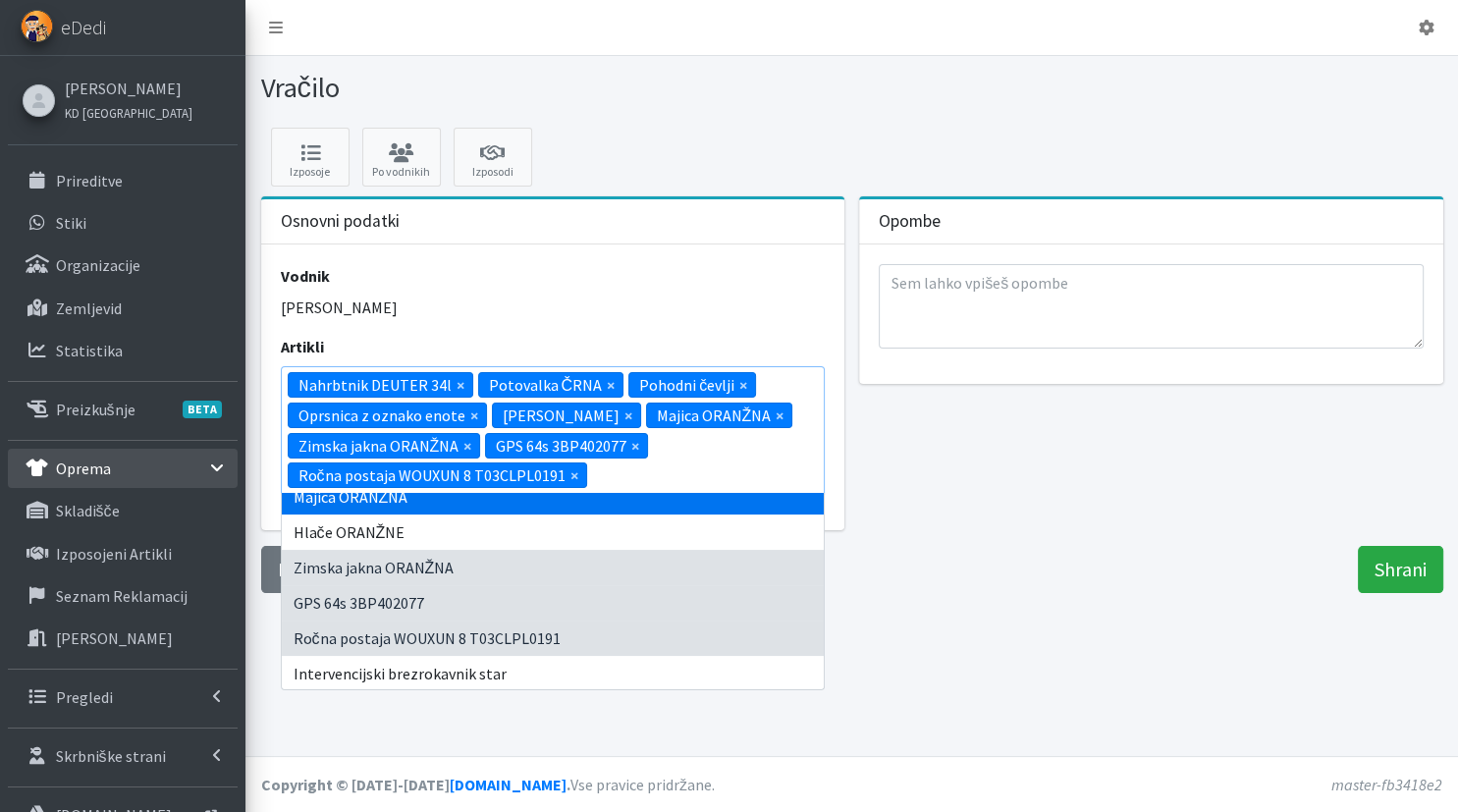 scroll, scrollTop: 192, scrollLeft: 0, axis: vertical 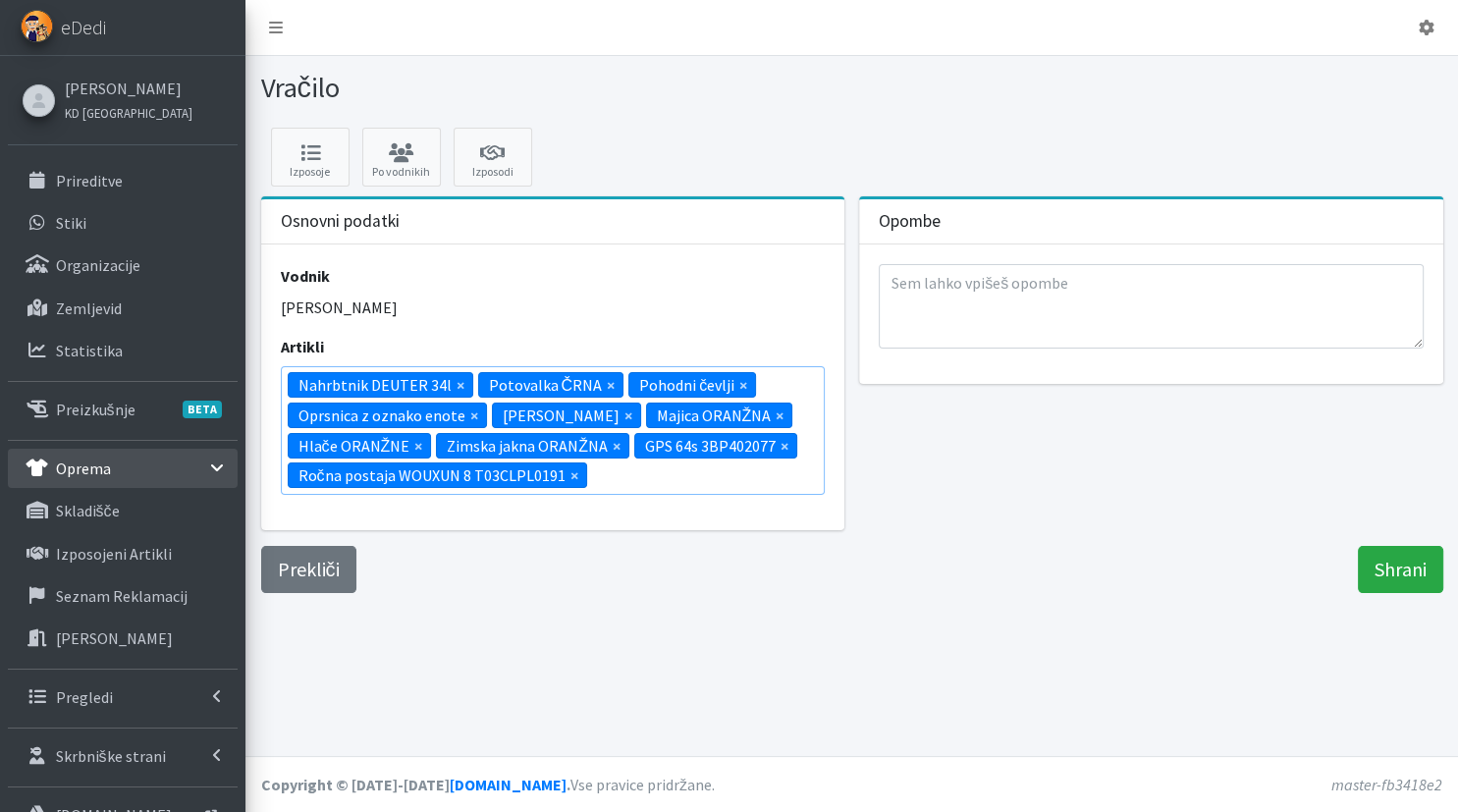 click on "×
Nahrbtnik DEUTER 34l
×
Potovalka ČRNA
×
Pohodni čevlji
×
Oprsnica z oznako enote
×
Jakna ORANŽNA
×
Majica ORANŽNA
×
Hlače ORANŽNE
×
Zimska jakna ORANŽNA
× ×" at bounding box center [553, 431] 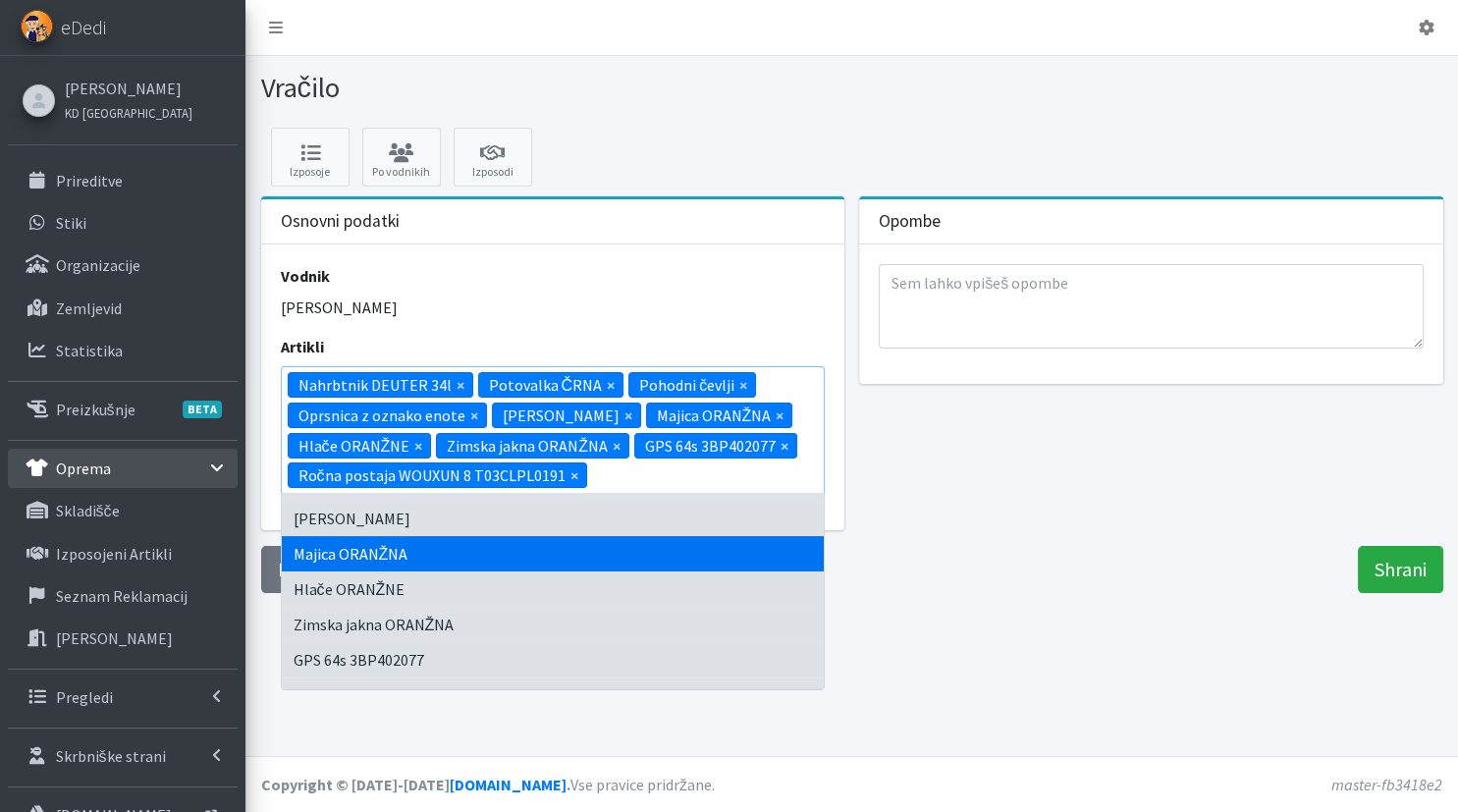 scroll, scrollTop: 192, scrollLeft: 0, axis: vertical 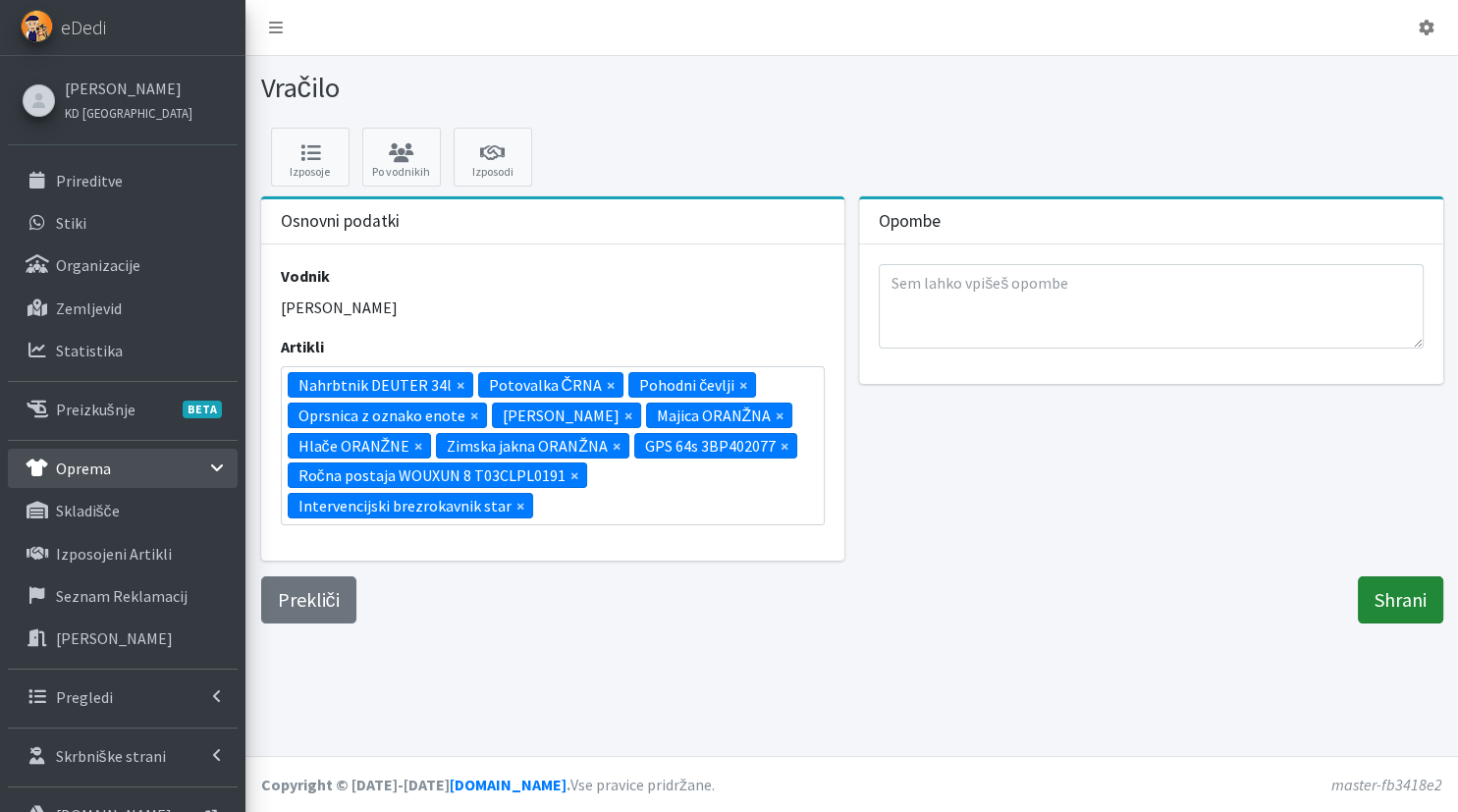 click on "Shrani" at bounding box center [1400, 600] 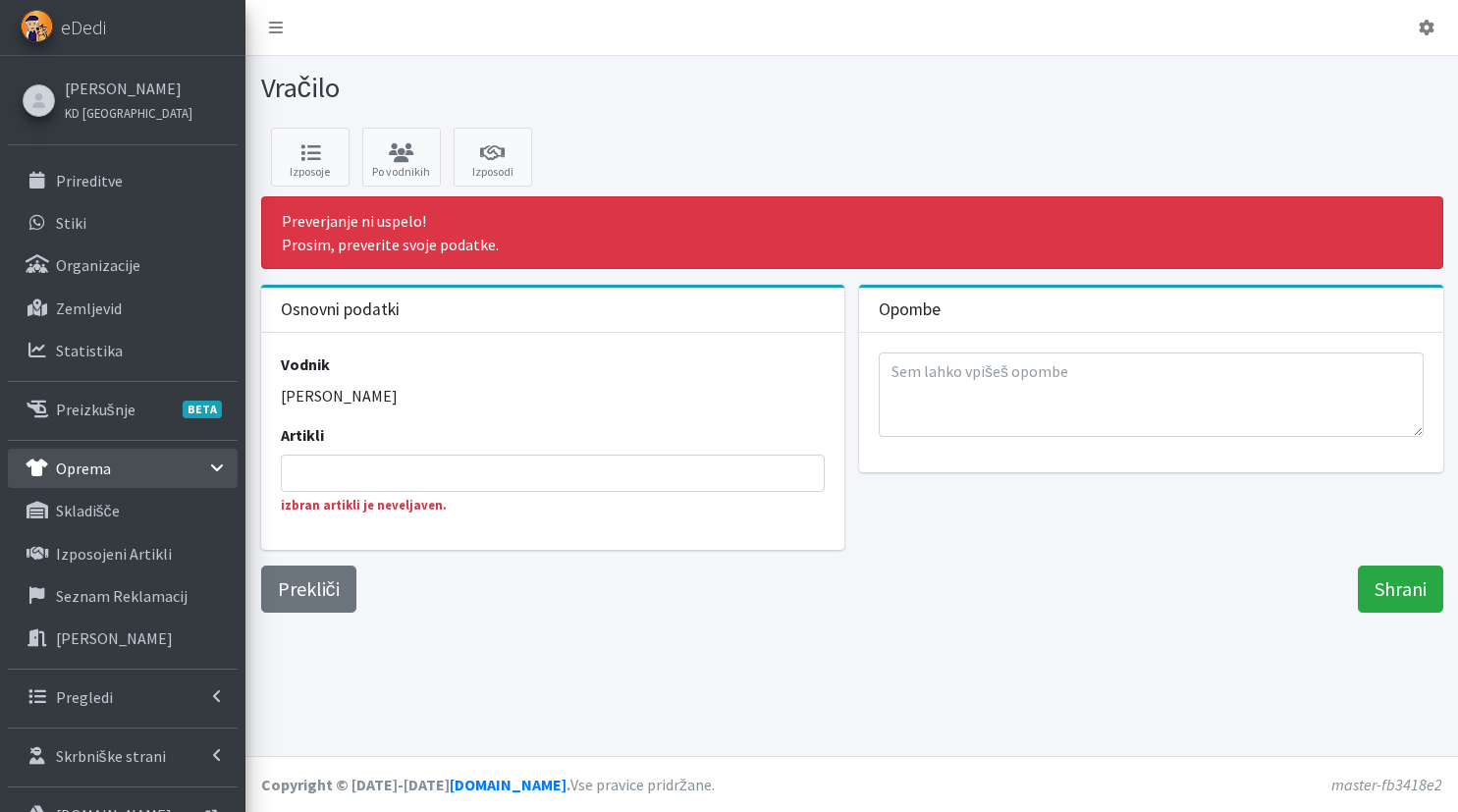 scroll, scrollTop: 0, scrollLeft: 0, axis: both 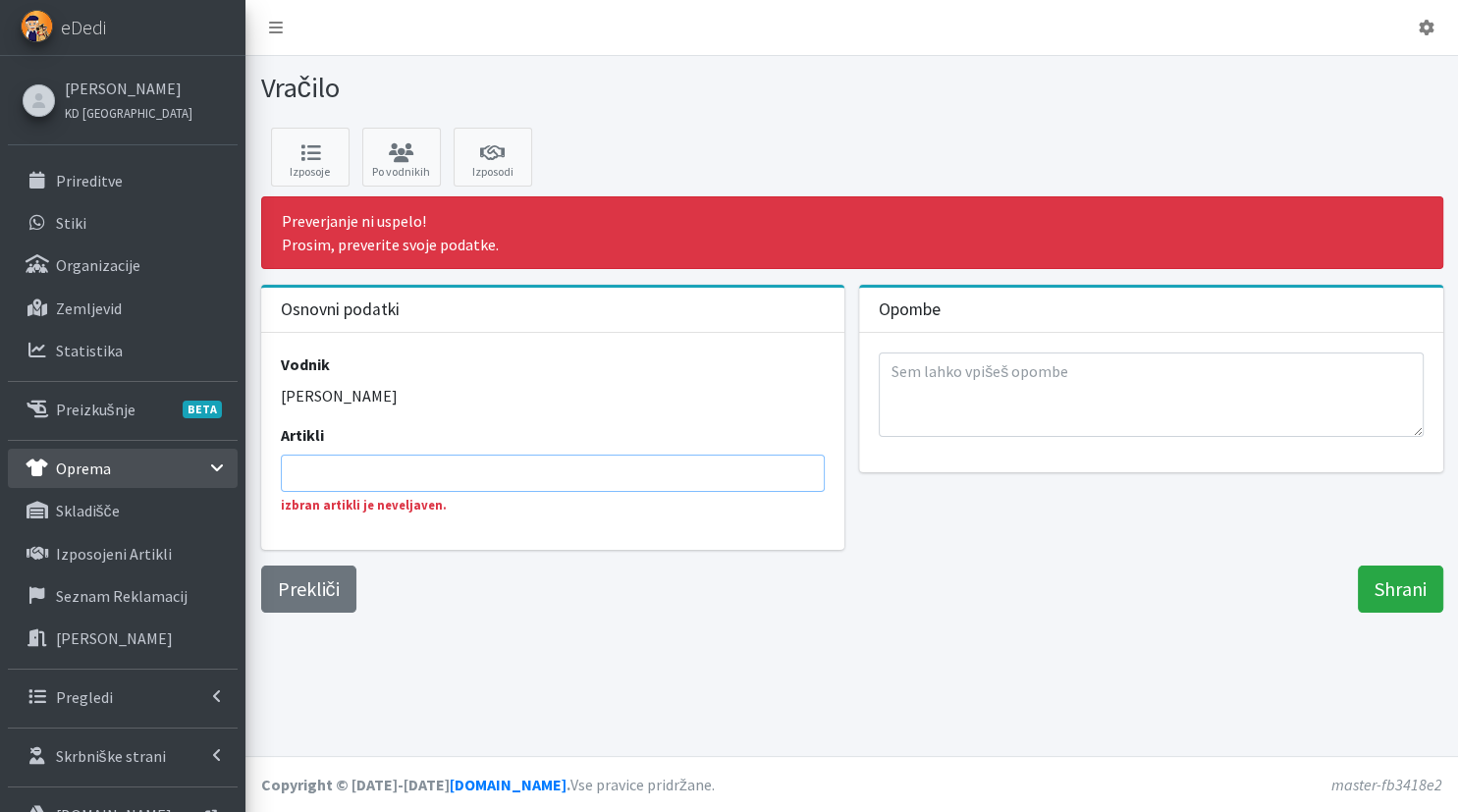 click at bounding box center [559, 473] 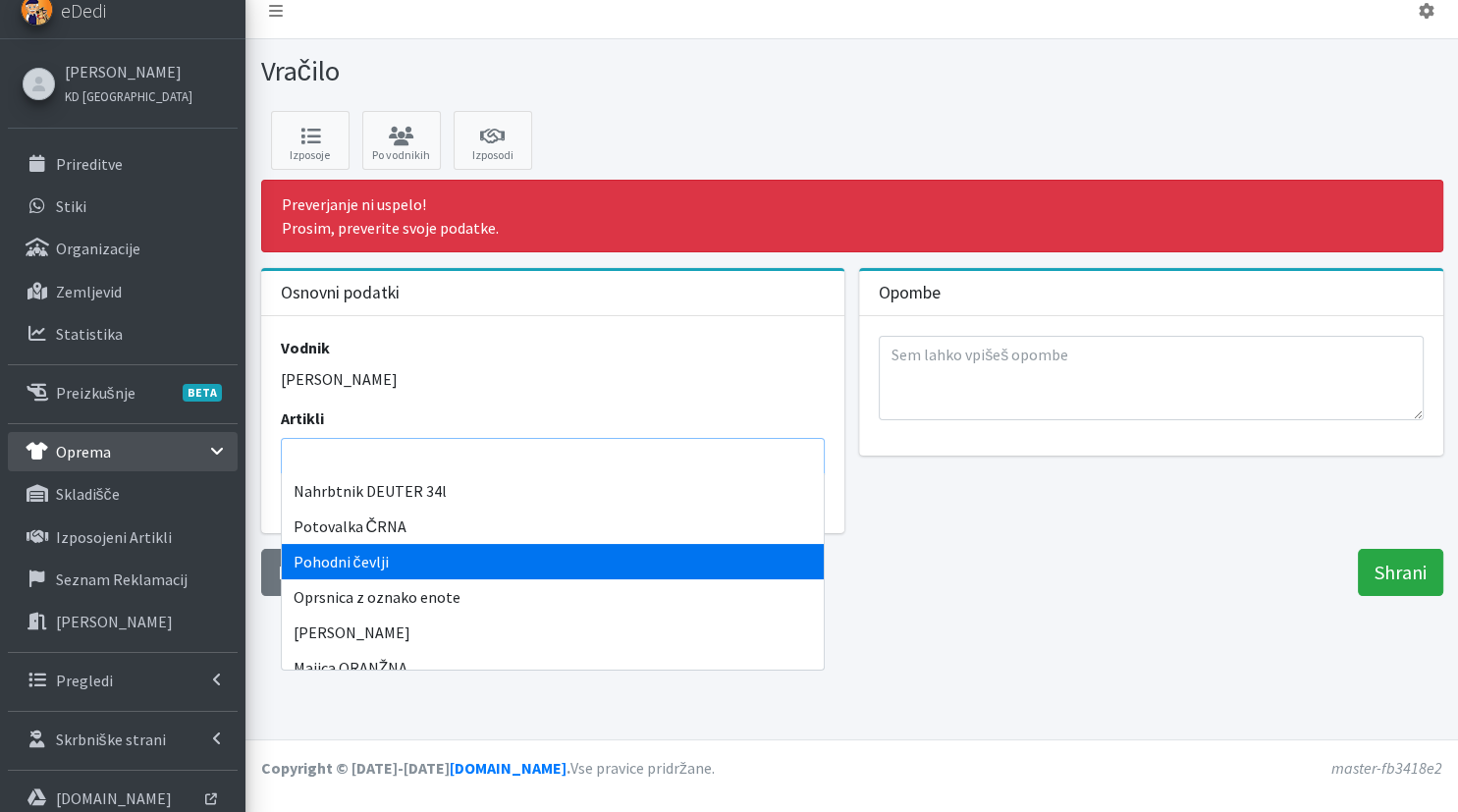scroll, scrollTop: 25, scrollLeft: 0, axis: vertical 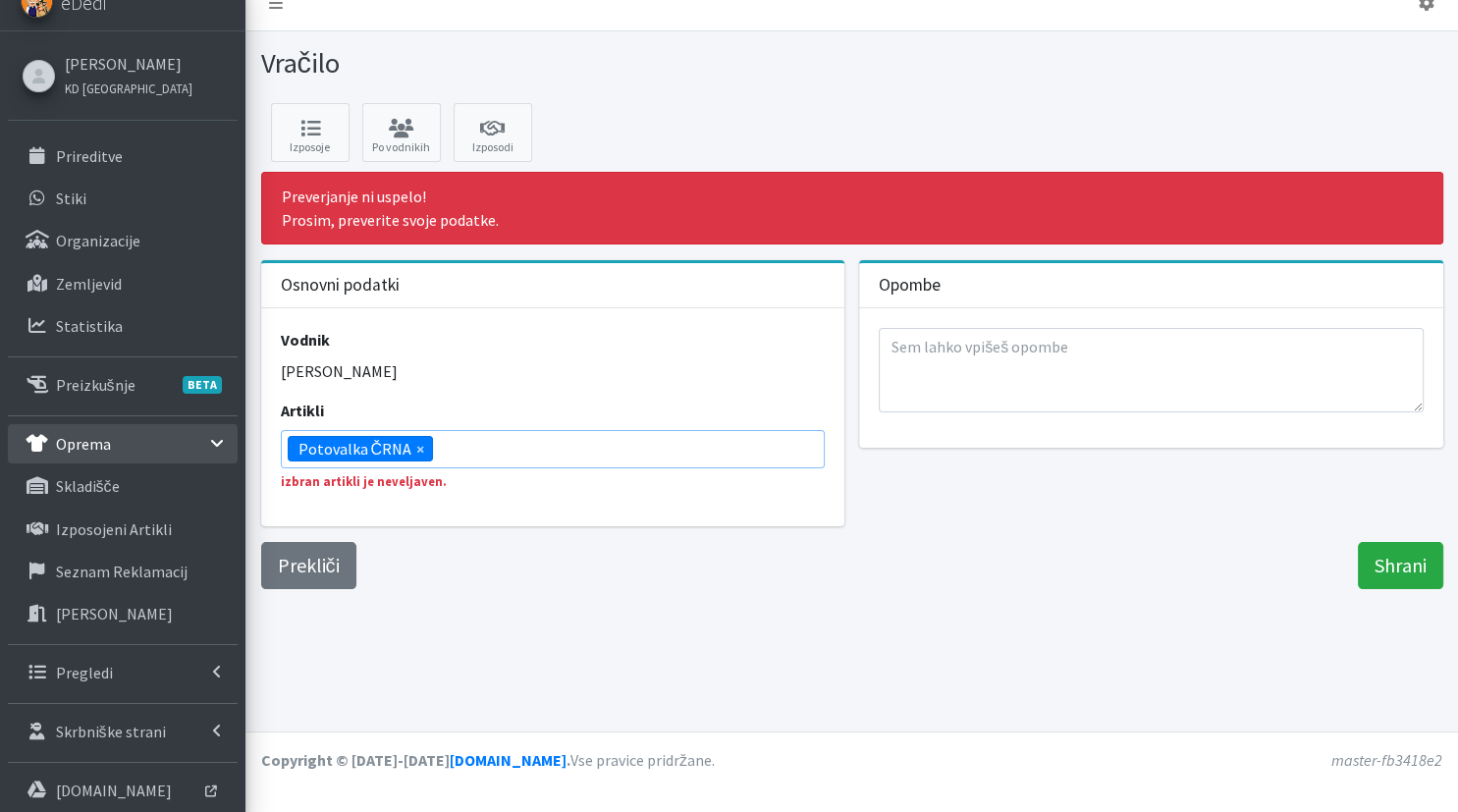 click on "Artikli
Nahrbtnik DEUTER 34l
Potovalka ČRNA
Pohodni čevlji
Oprsnica z oznako enote
Jakna ORANŽNA
× izbran artikli je neveljaven." at bounding box center (553, 445) 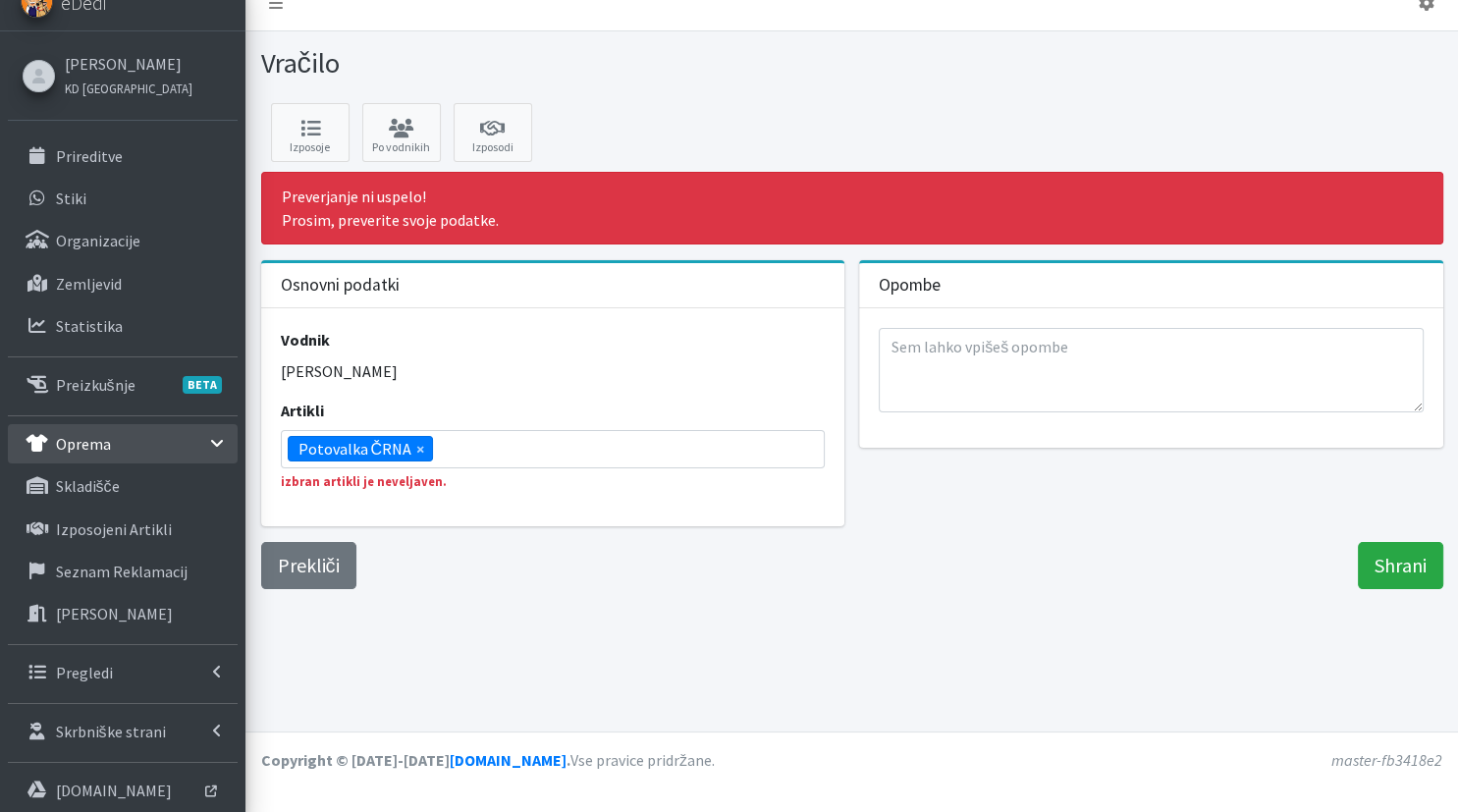 click on "×
Potovalka ČRNA" at bounding box center [553, 449] 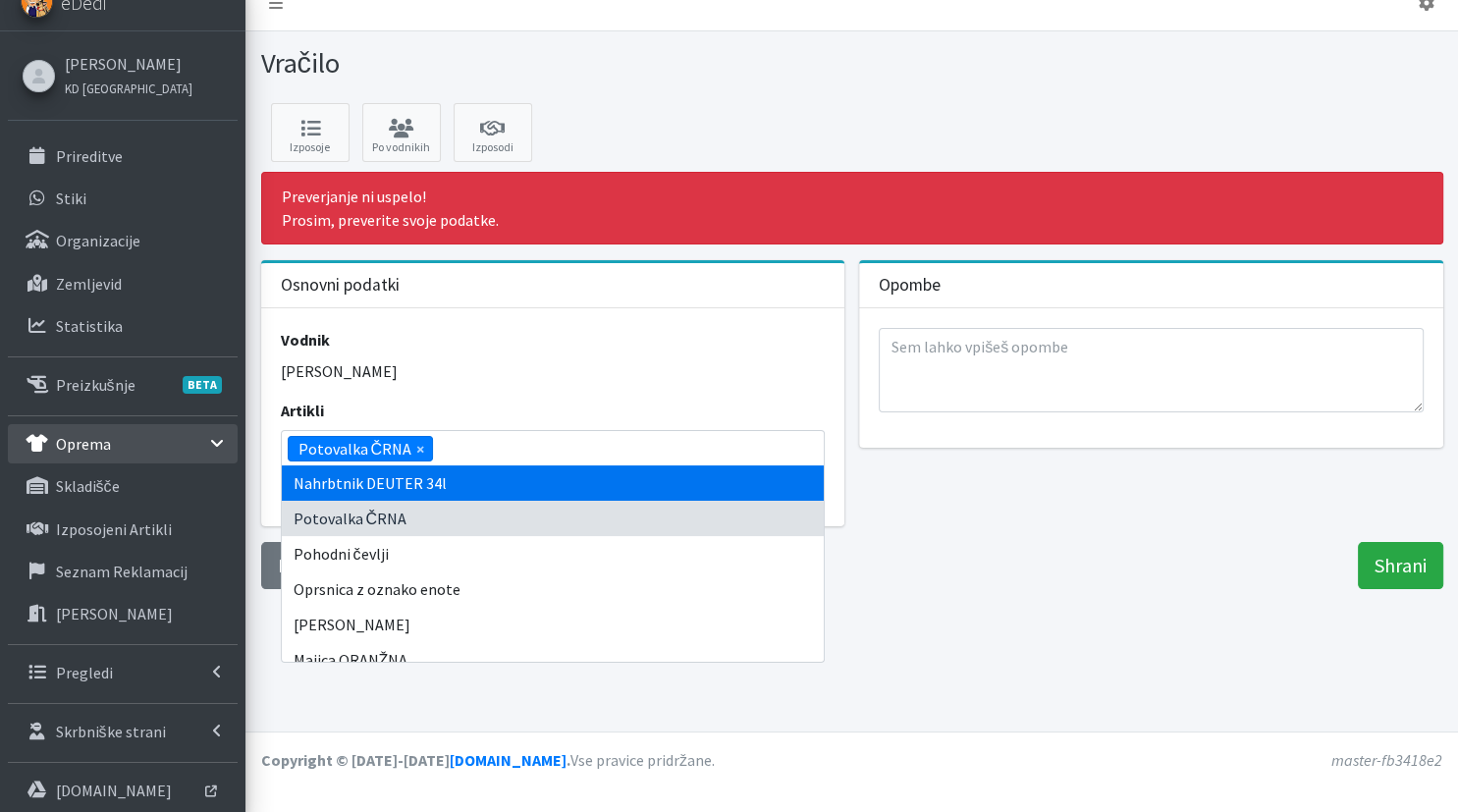 select on "1890" 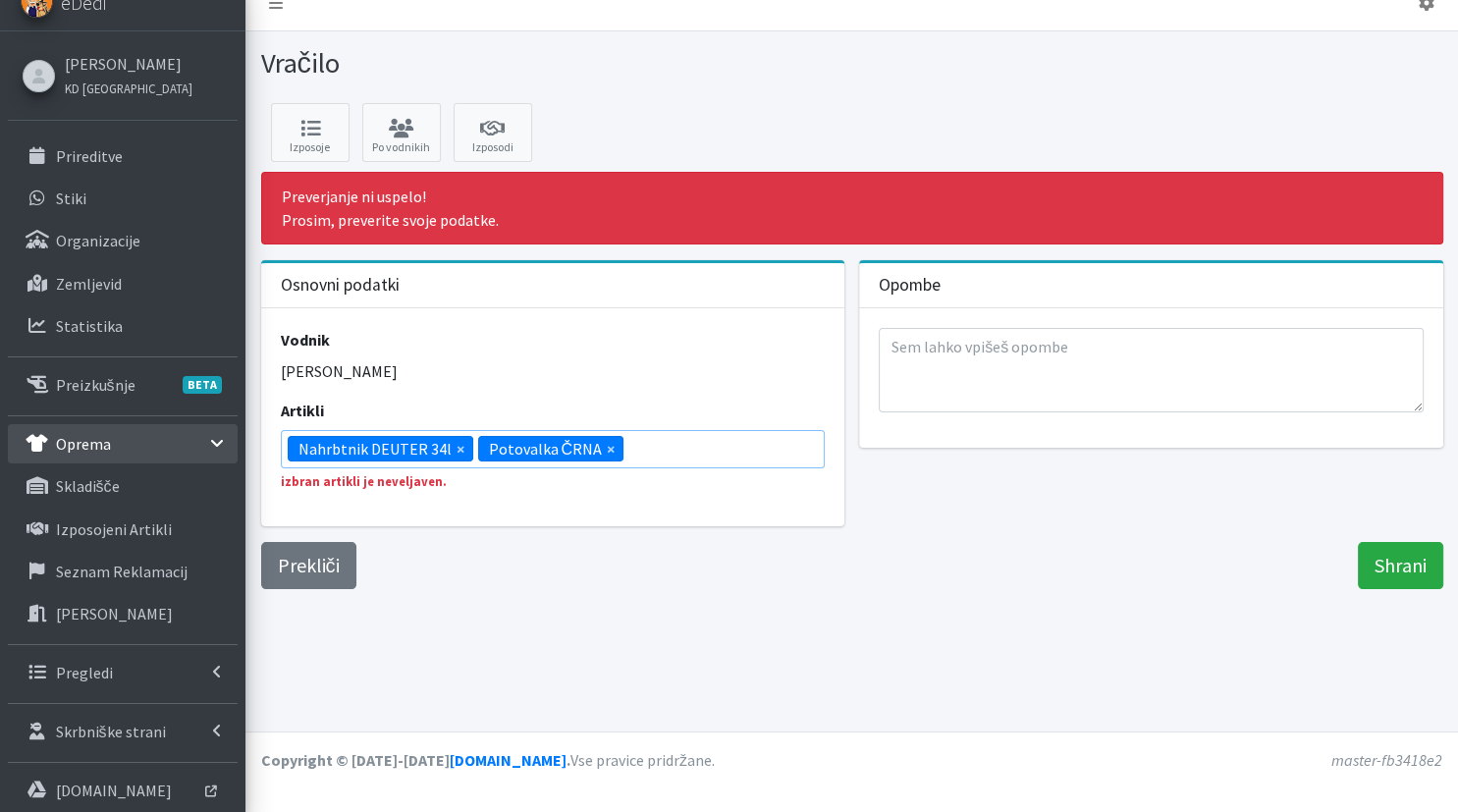 click on "×
Nahrbtnik DEUTER 34l
×
Potovalka ČRNA" at bounding box center [553, 449] 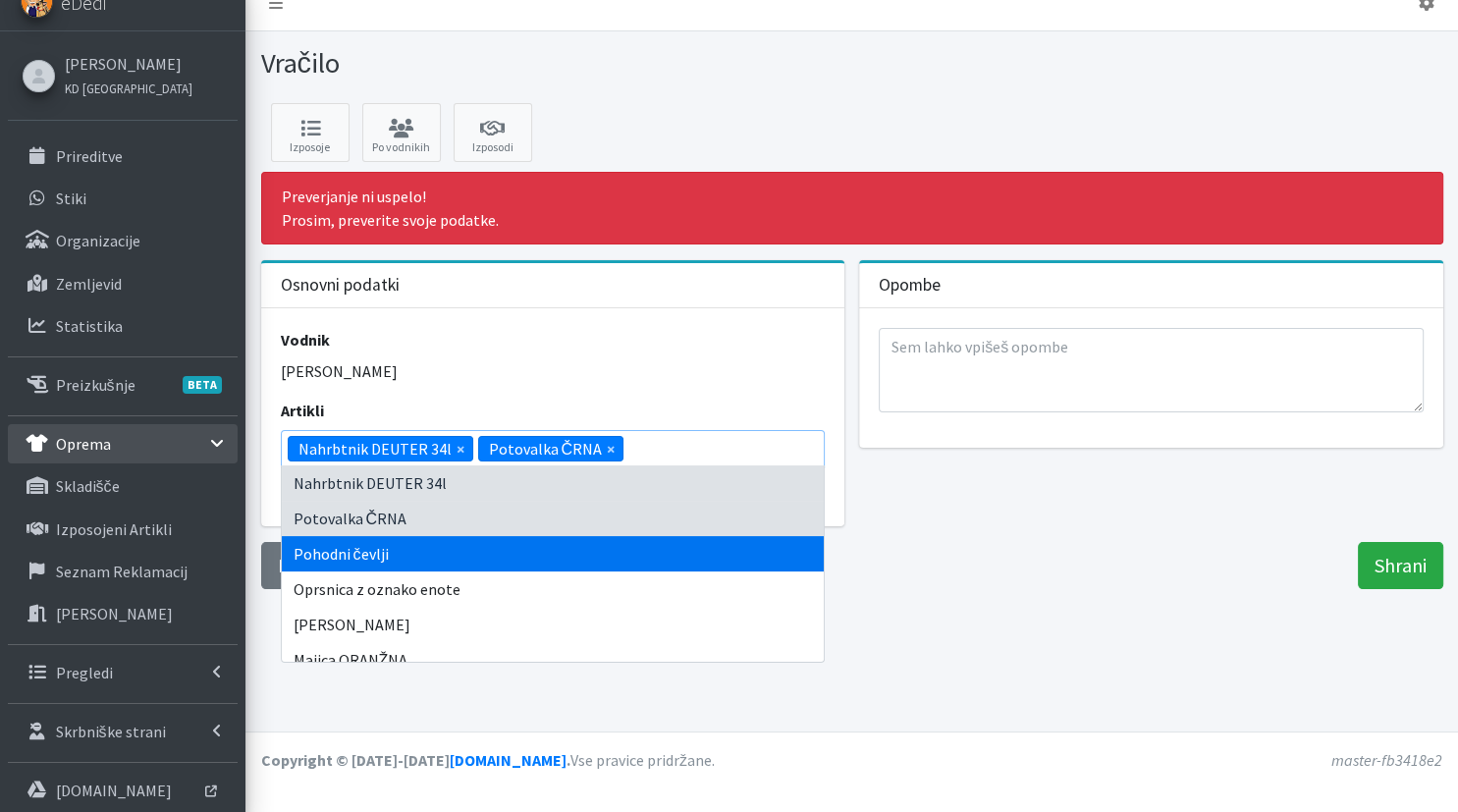 scroll, scrollTop: 47, scrollLeft: 0, axis: vertical 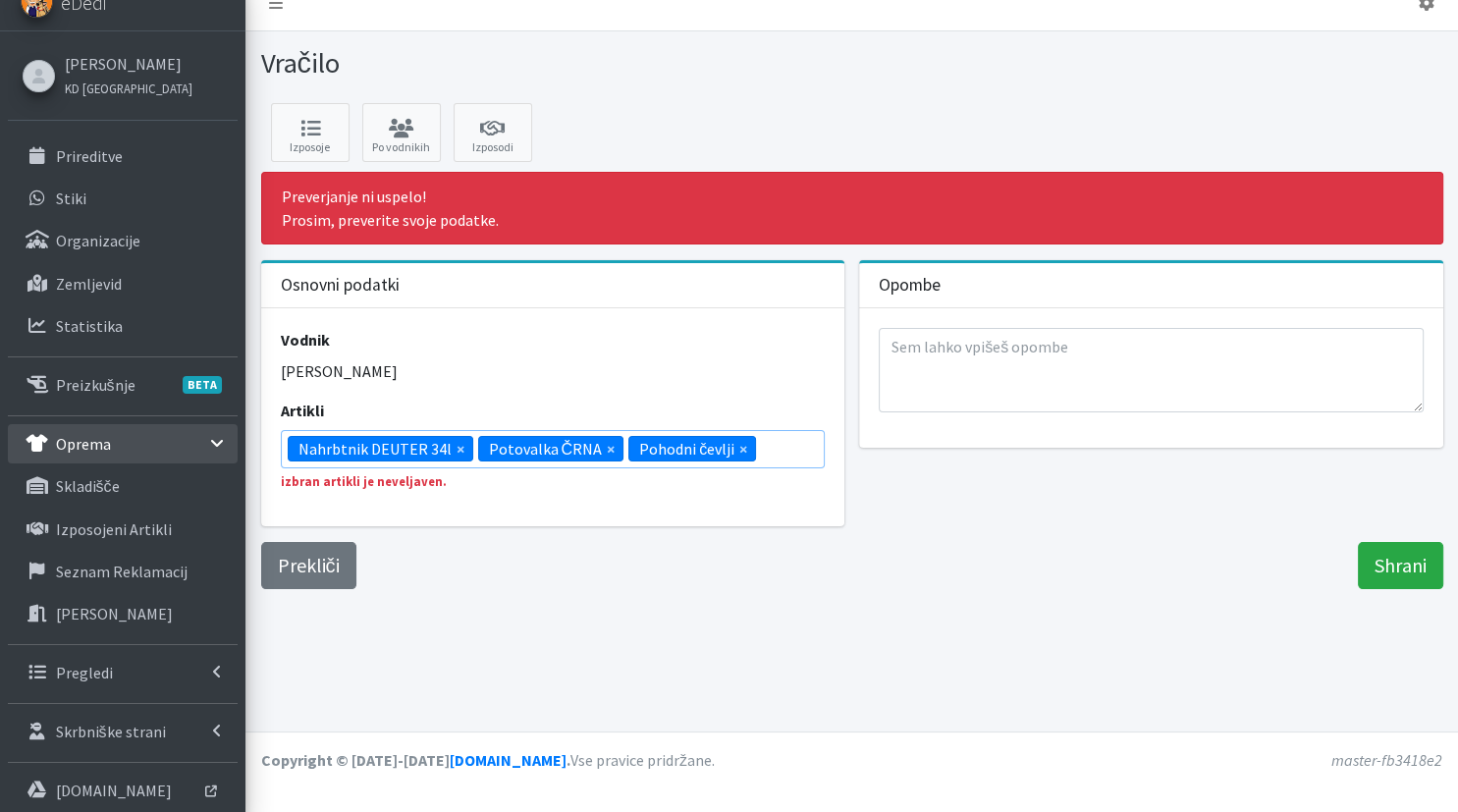 click on "×
Nahrbtnik DEUTER 34l
×
Potovalka ČRNA
×
Pohodni čevlji" at bounding box center [553, 449] 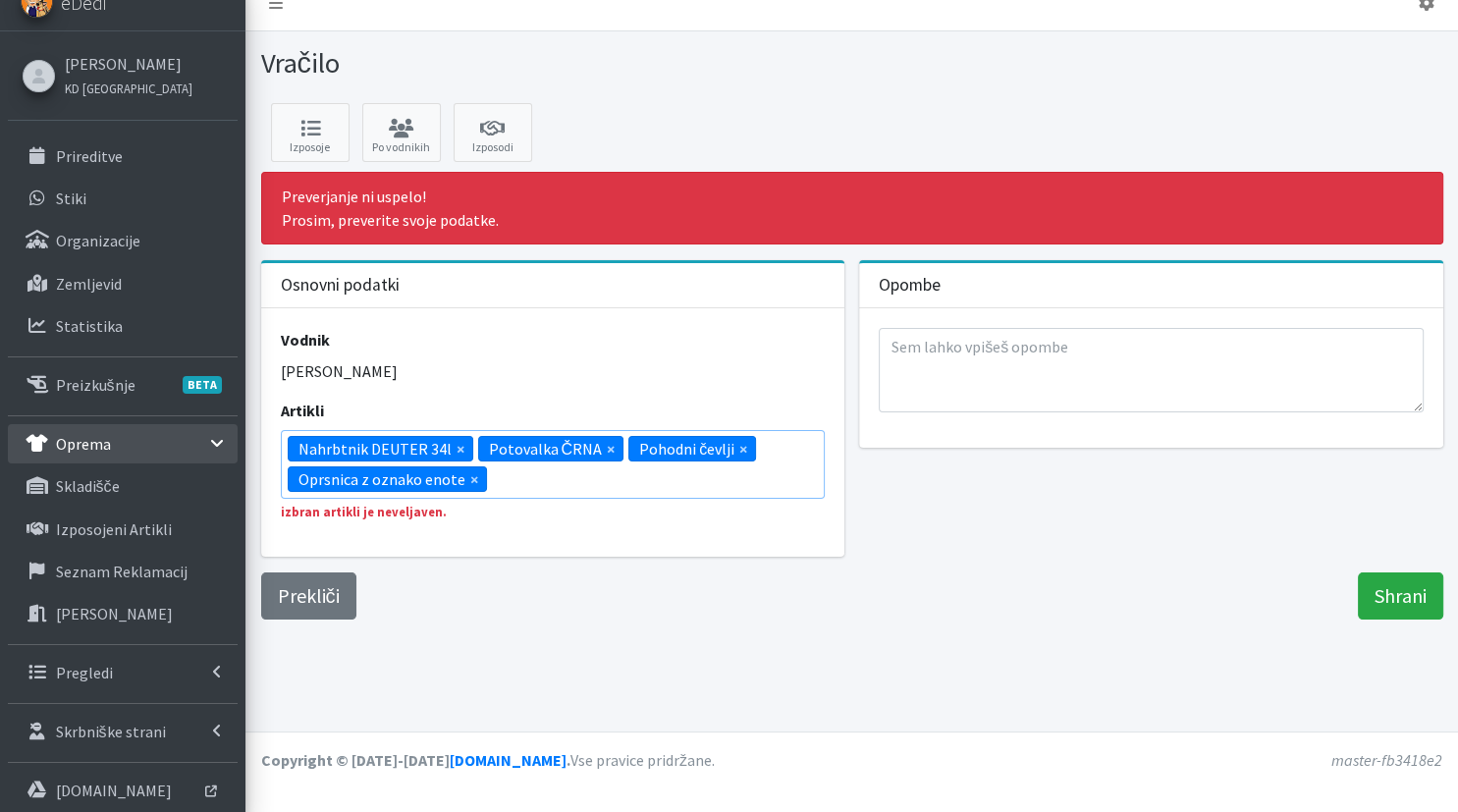 scroll, scrollTop: 71, scrollLeft: 0, axis: vertical 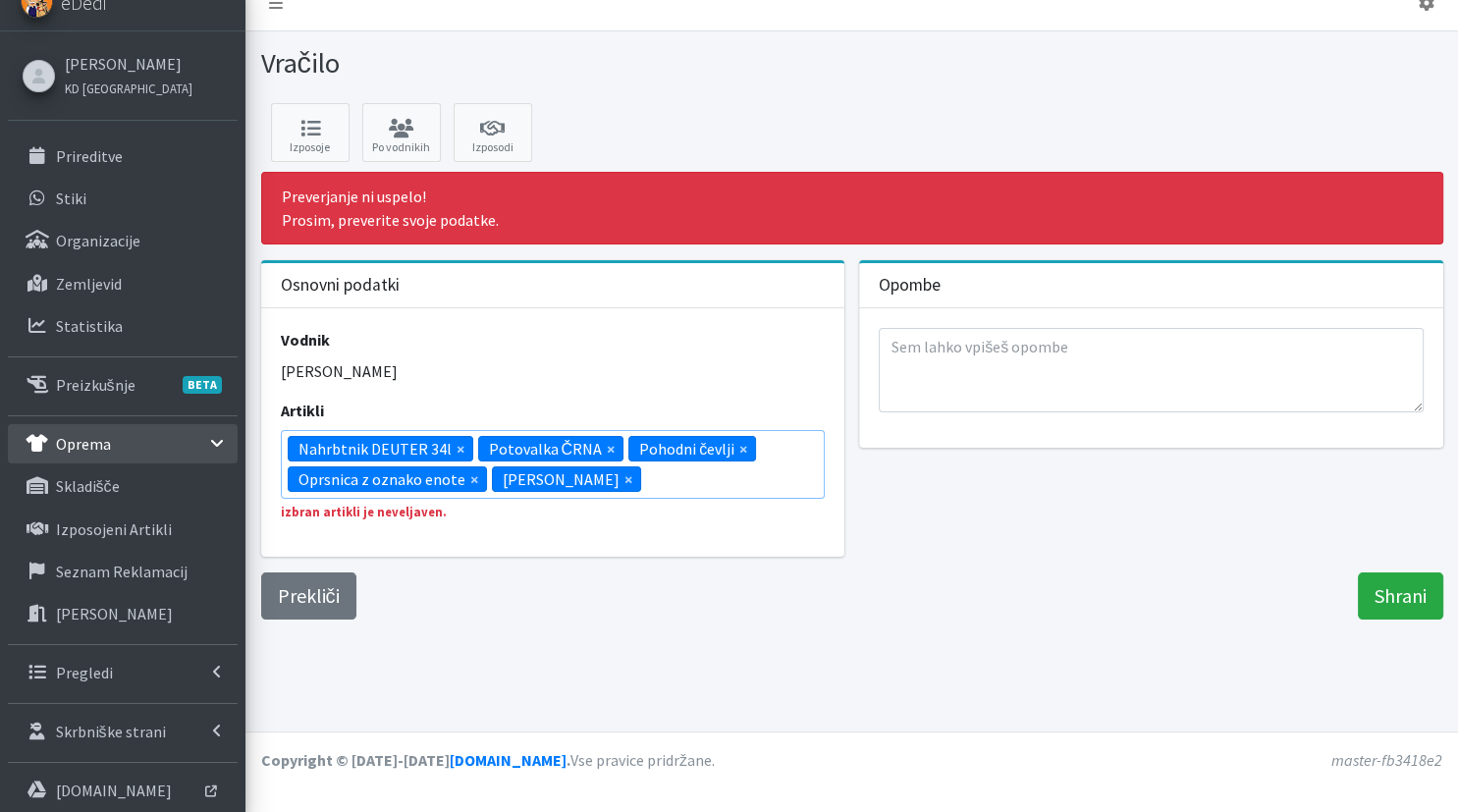click on "×
Nahrbtnik DEUTER 34l
×
Potovalka ČRNA
×
Pohodni čevlji
×
Oprsnica z oznako enote
×
Jakna ORANŽNA" at bounding box center (553, 464) 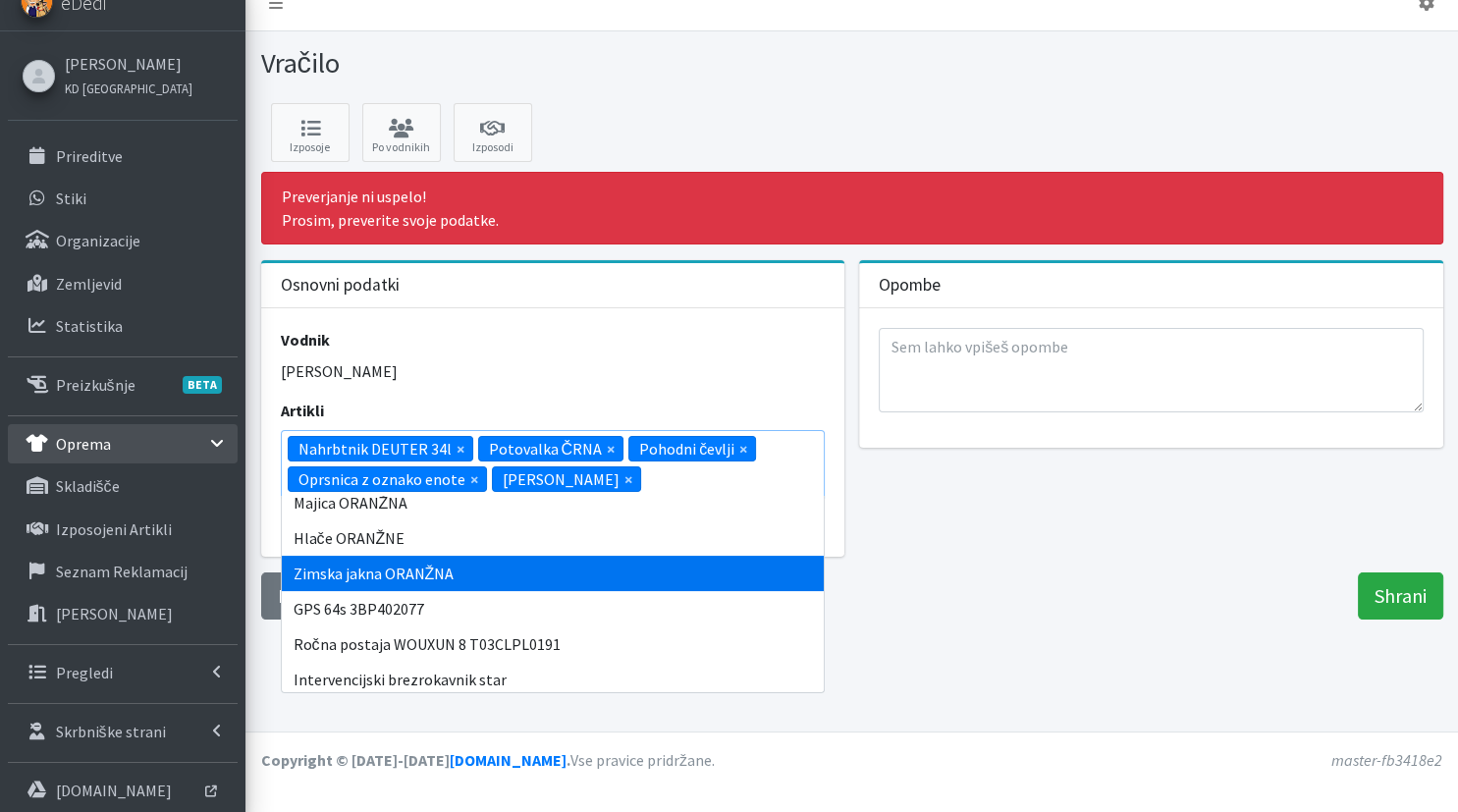 scroll, scrollTop: 192, scrollLeft: 0, axis: vertical 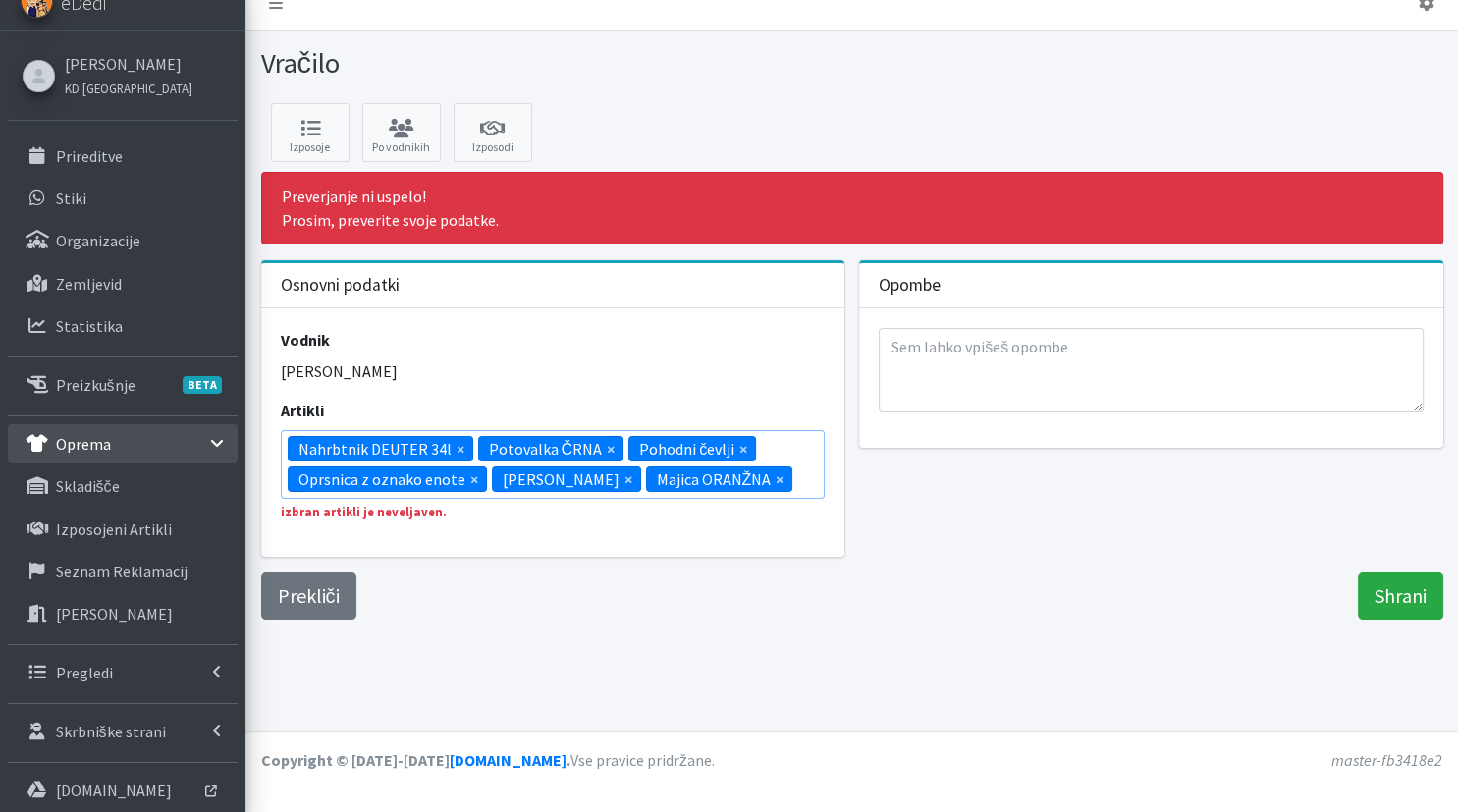 click on "Vodnik
Marjan Melihen
Artikli
Nahrbtnik DEUTER 34l
Potovalka ČRNA
Pohodni čevlji
Oprsnica z oznako enote
× × × × × × izbran artikli je neveljaven." at bounding box center [553, 432] 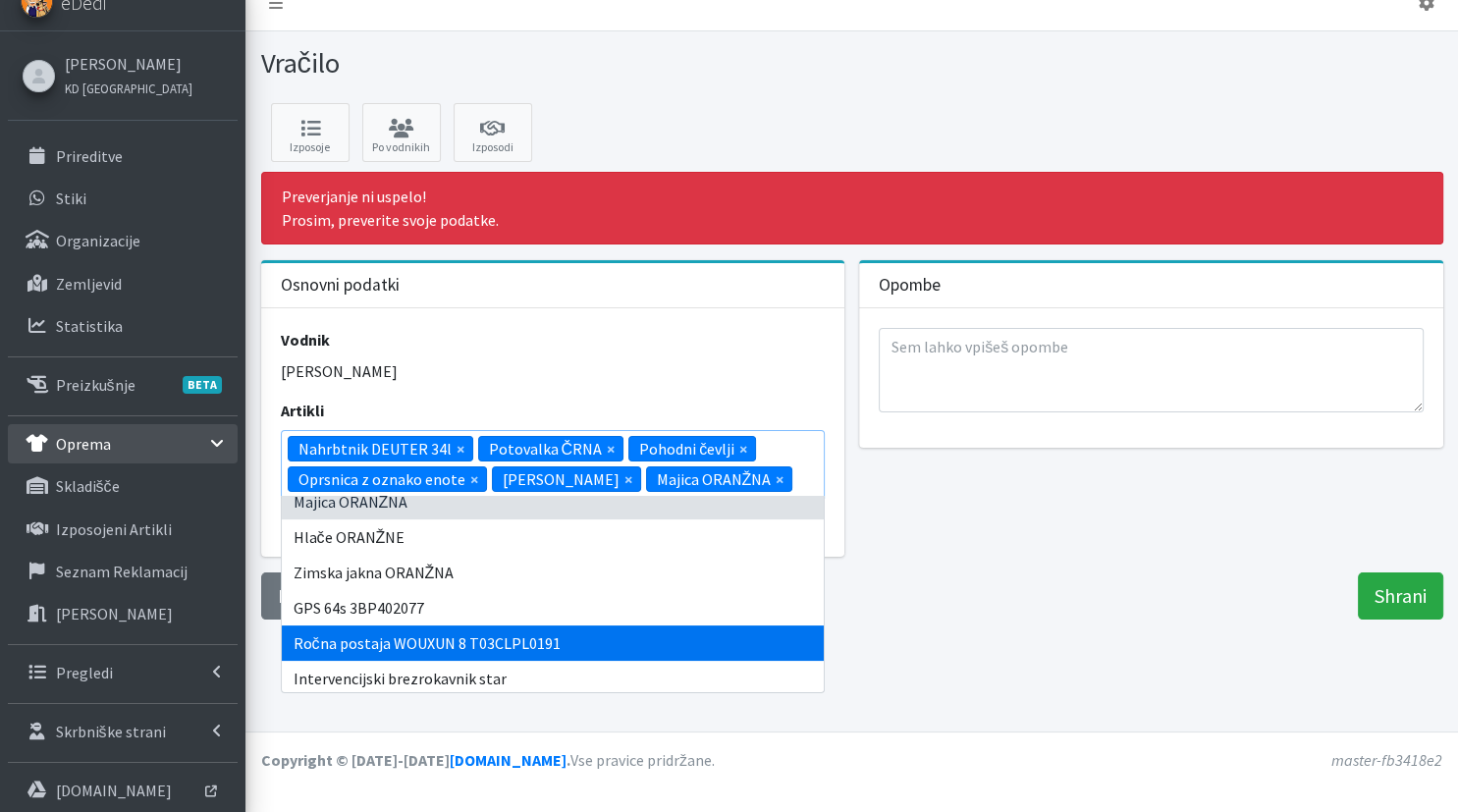 scroll, scrollTop: 192, scrollLeft: 0, axis: vertical 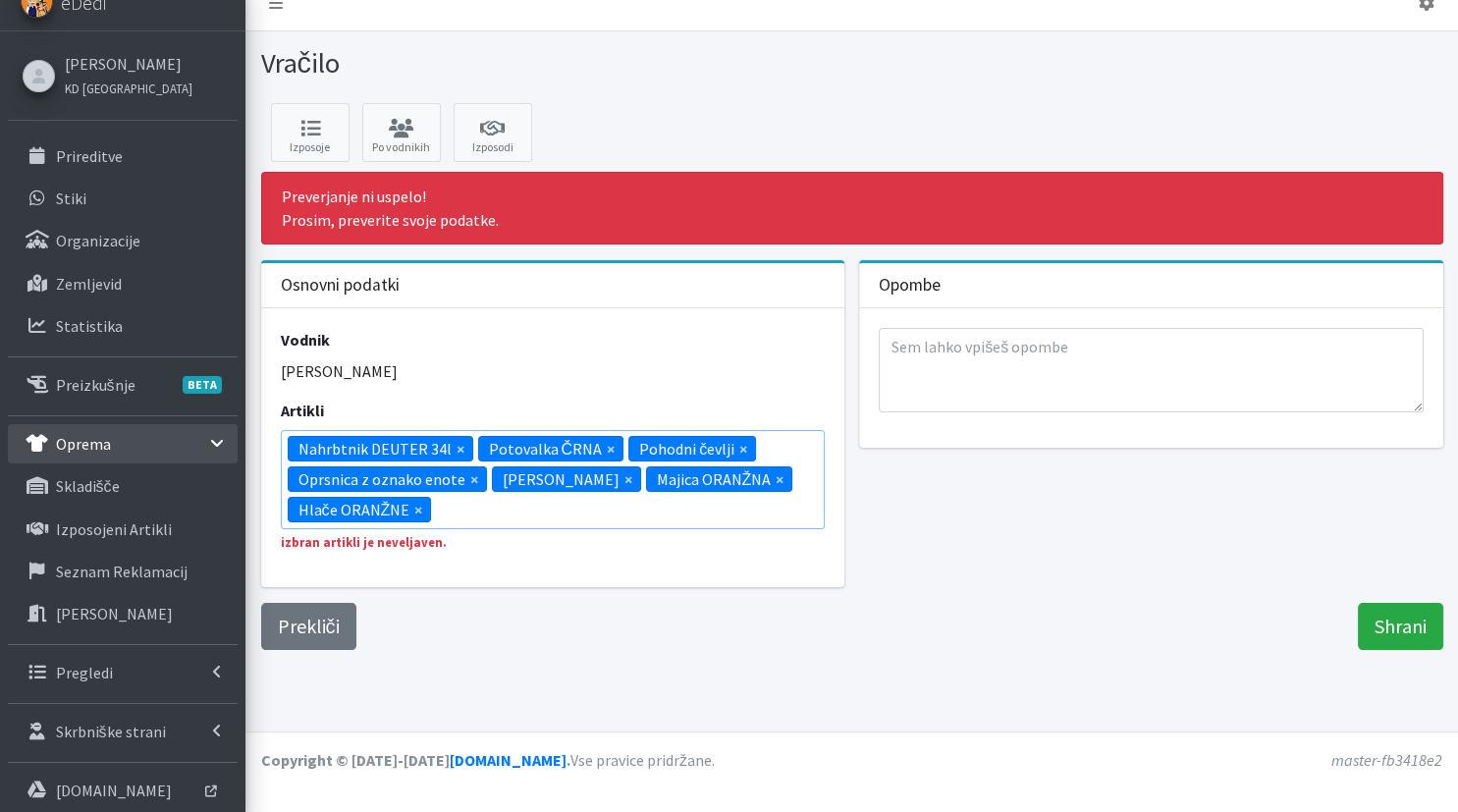 click on "×
Nahrbtnik DEUTER 34l
×
Potovalka ČRNA
×
Pohodni čevlji
×
Oprsnica z oznako enote
×
Jakna ORANŽNA
×
Majica ORANŽNA
×
Hlače ORANŽNE" at bounding box center [553, 479] 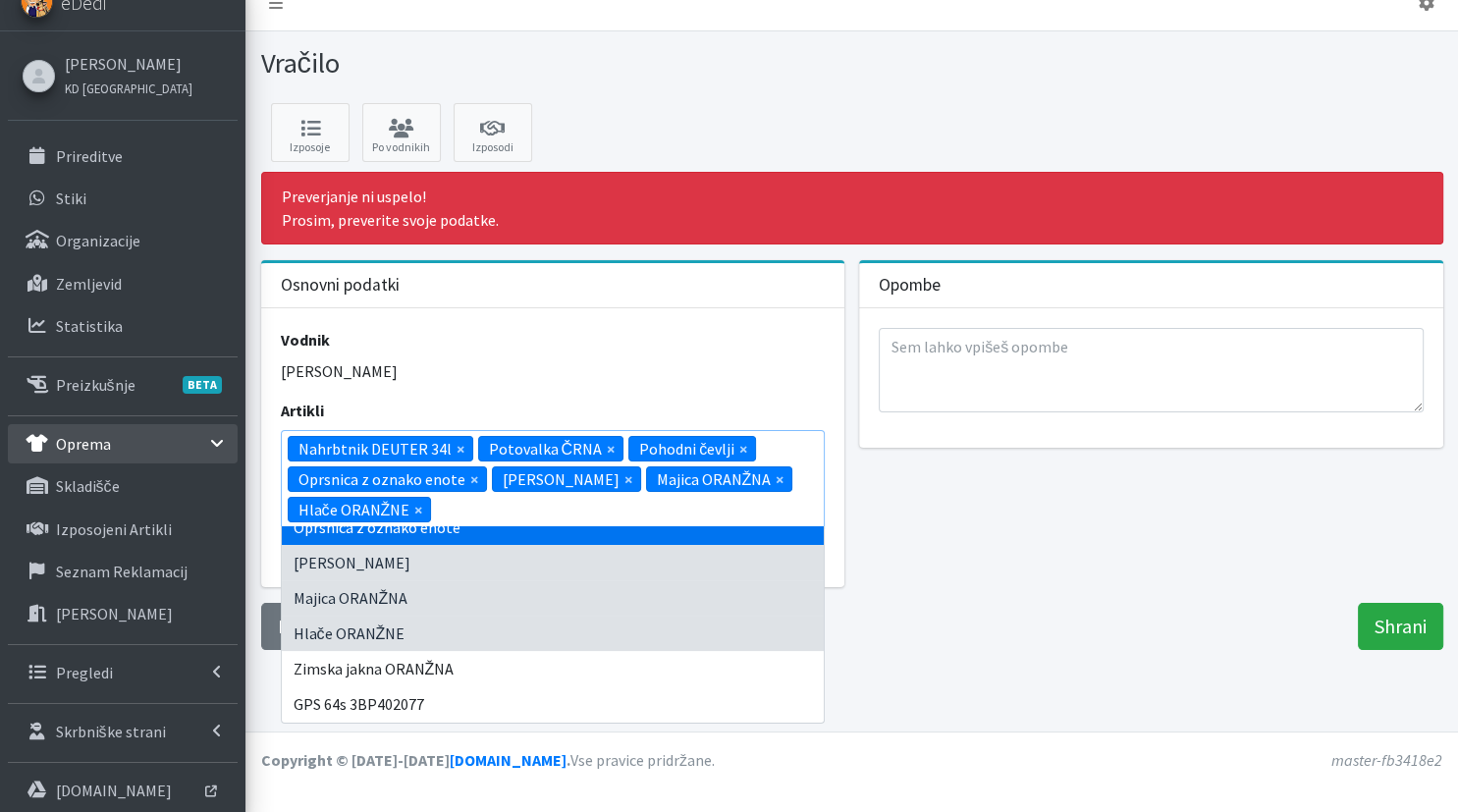 scroll, scrollTop: 192, scrollLeft: 0, axis: vertical 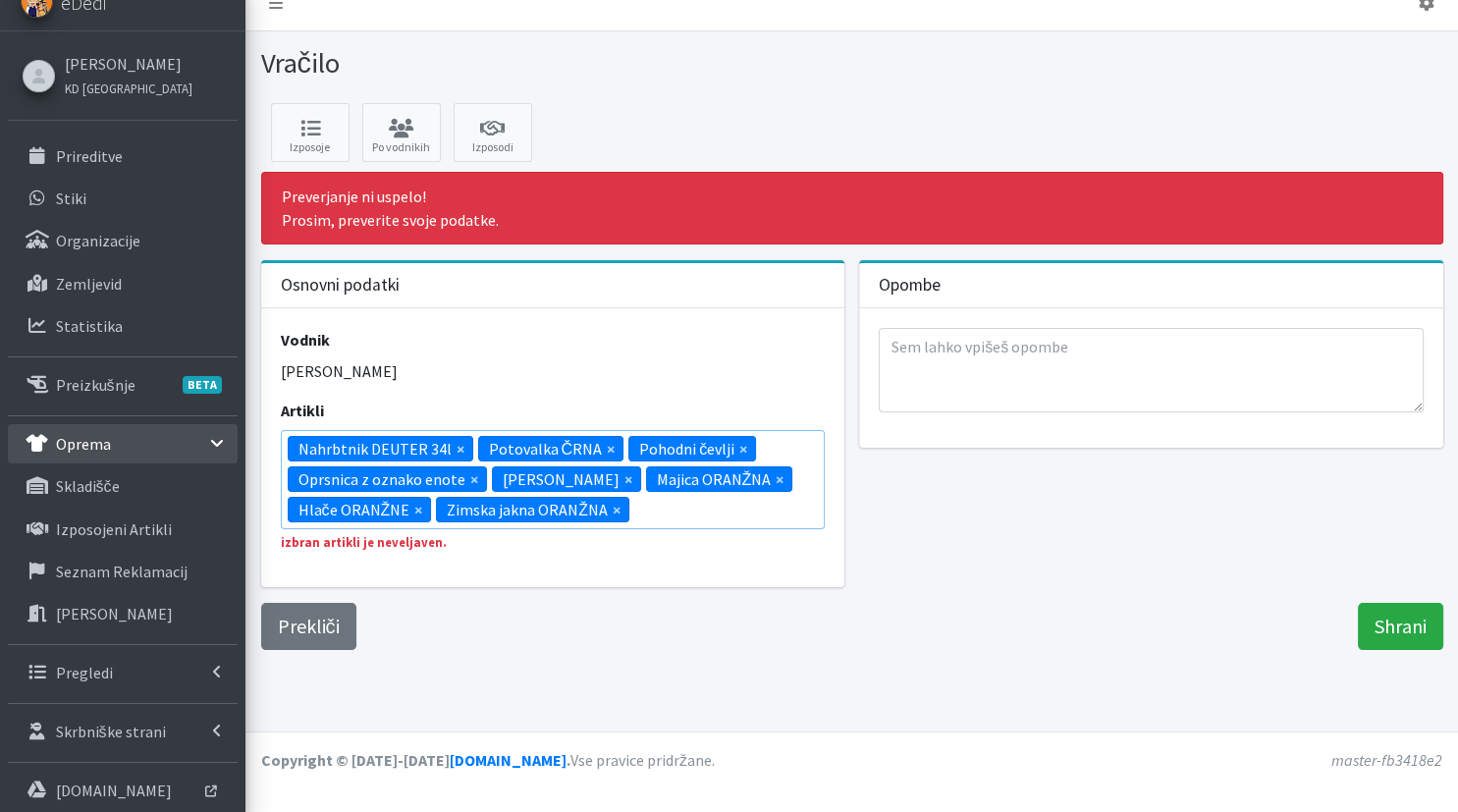 click on "×
Nahrbtnik DEUTER 34l
×
Potovalka ČRNA
×
Pohodni čevlji
×
Oprsnica z oznako enote
×
Jakna ORANŽNA
×
Majica ORANŽNA
×
Hlače ORANŽNE
×
Zimska jakna ORANŽNA" at bounding box center [553, 479] 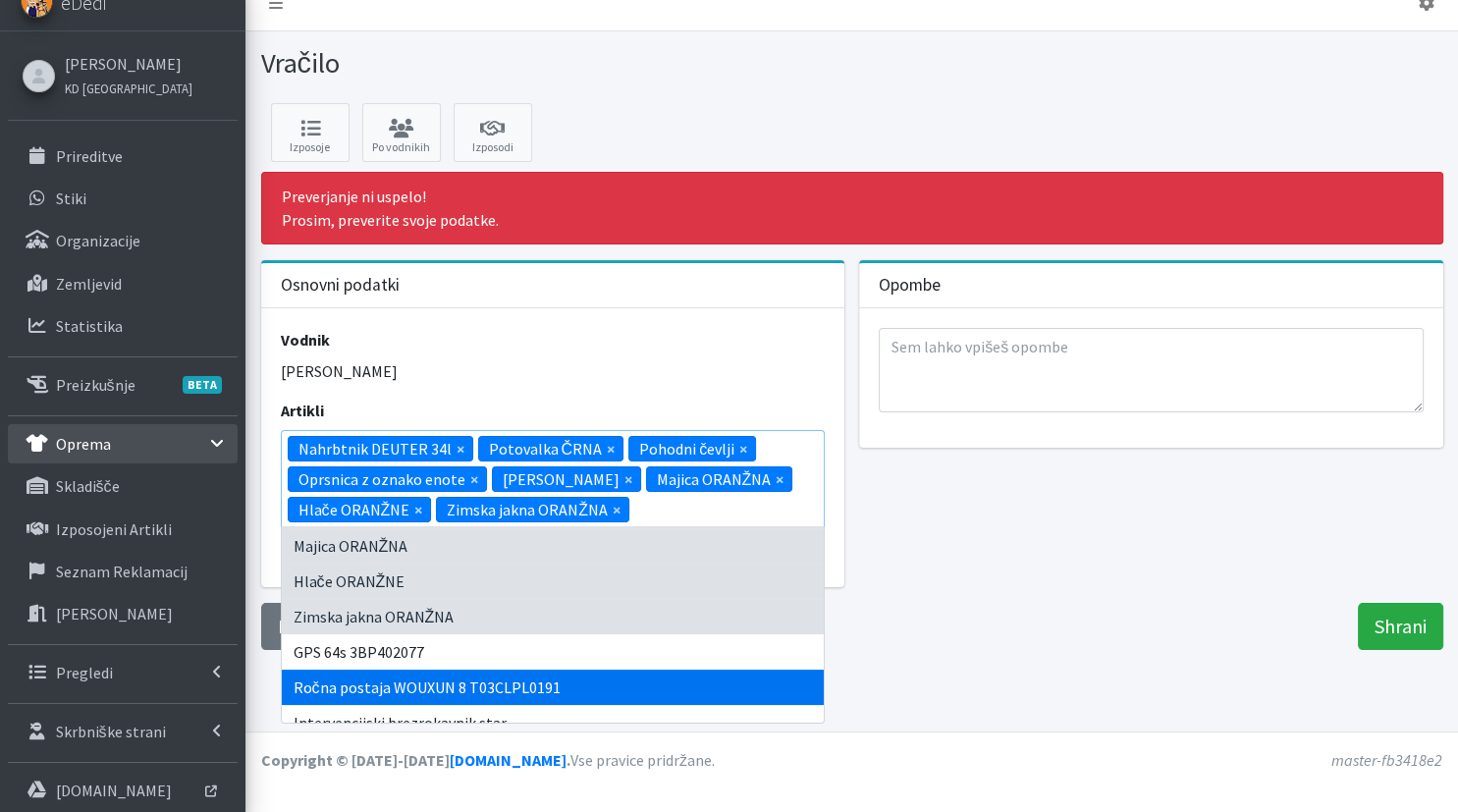 scroll, scrollTop: 192, scrollLeft: 0, axis: vertical 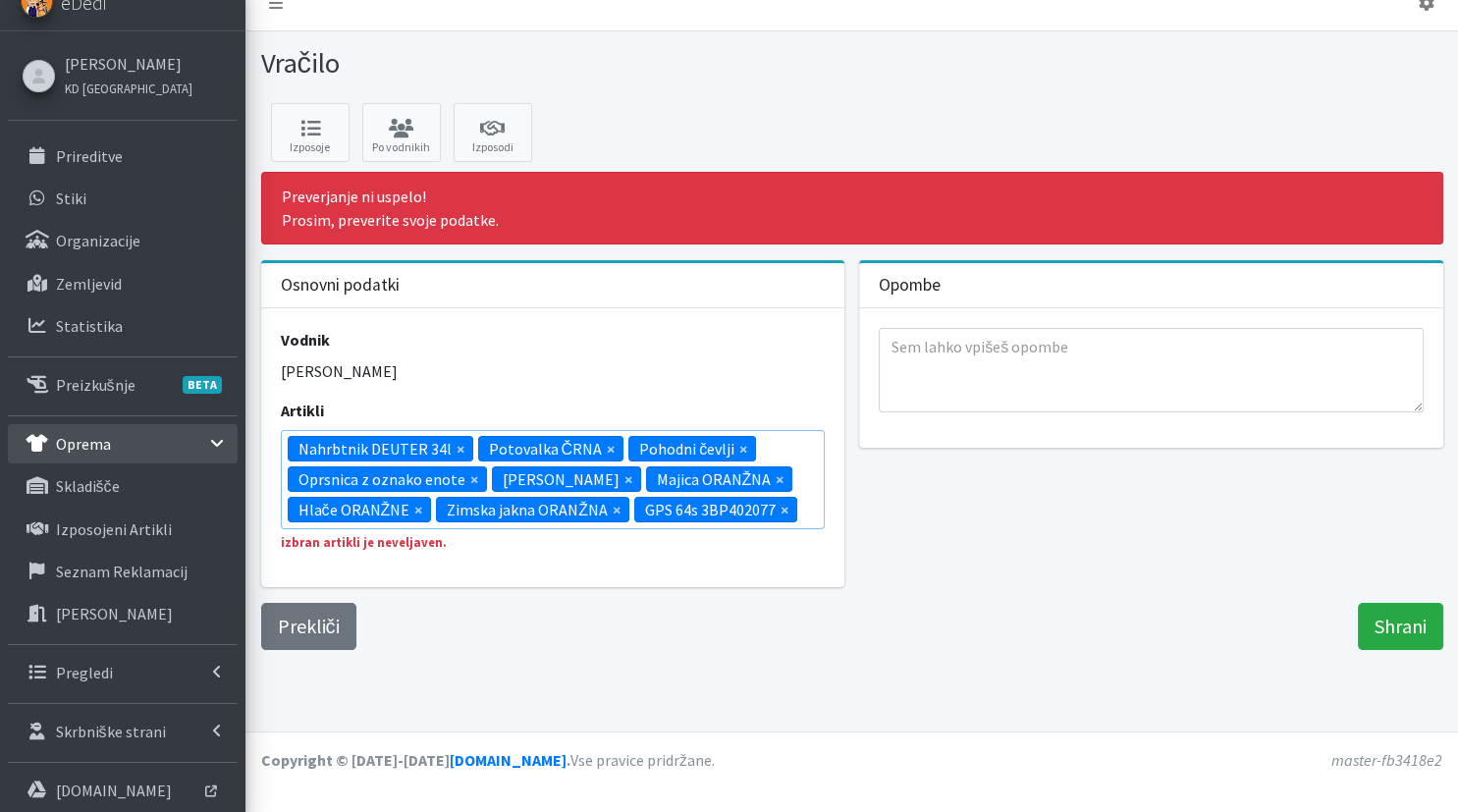 click on "×
Nahrbtnik DEUTER 34l
×
Potovalka ČRNA
×
Pohodni čevlji
×
Oprsnica z oznako enote
×
Jakna ORANŽNA
×
Majica ORANŽNA
×
Hlače ORANŽNE
×
Zimska jakna ORANŽNA
×" at bounding box center (553, 479) 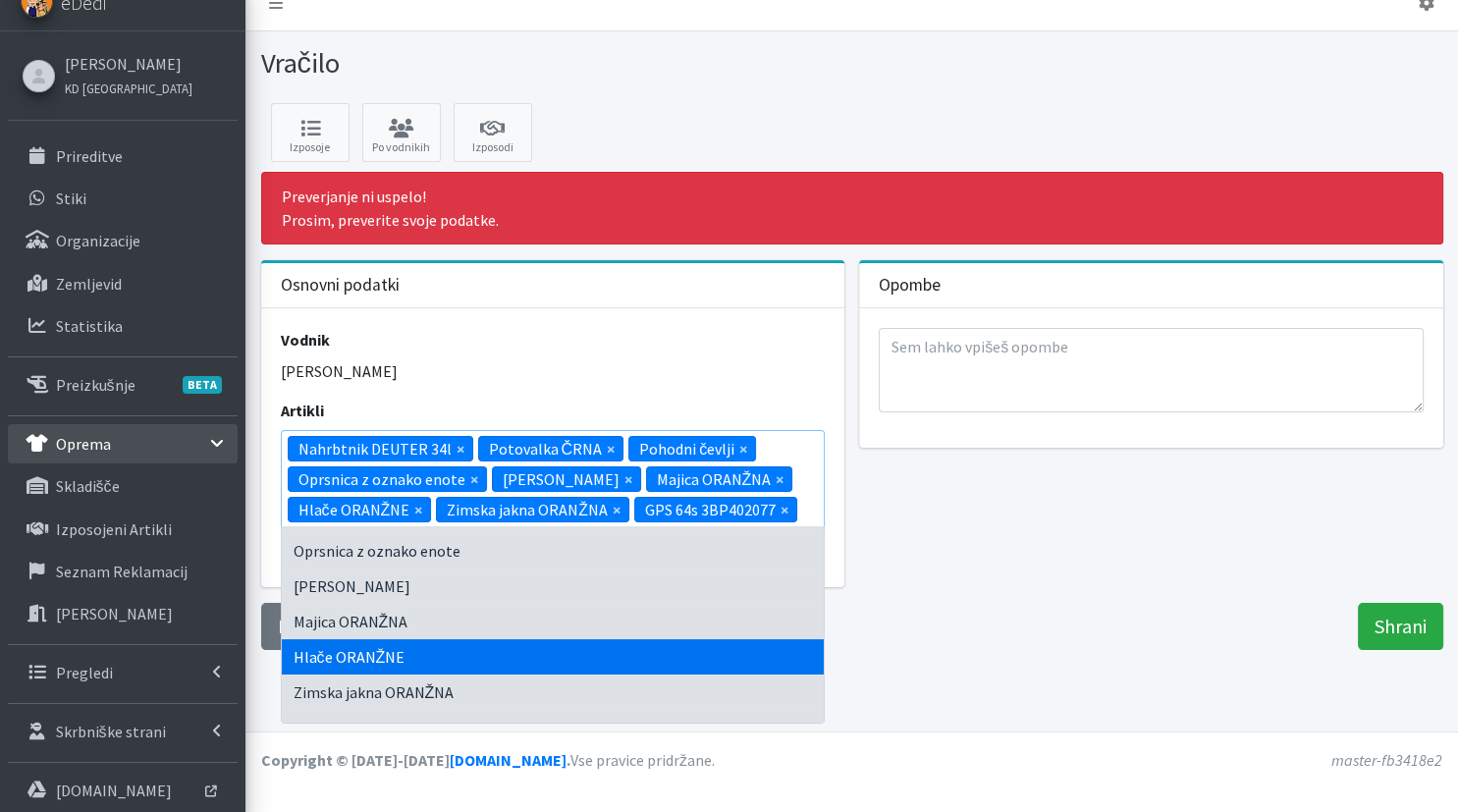 scroll, scrollTop: 192, scrollLeft: 0, axis: vertical 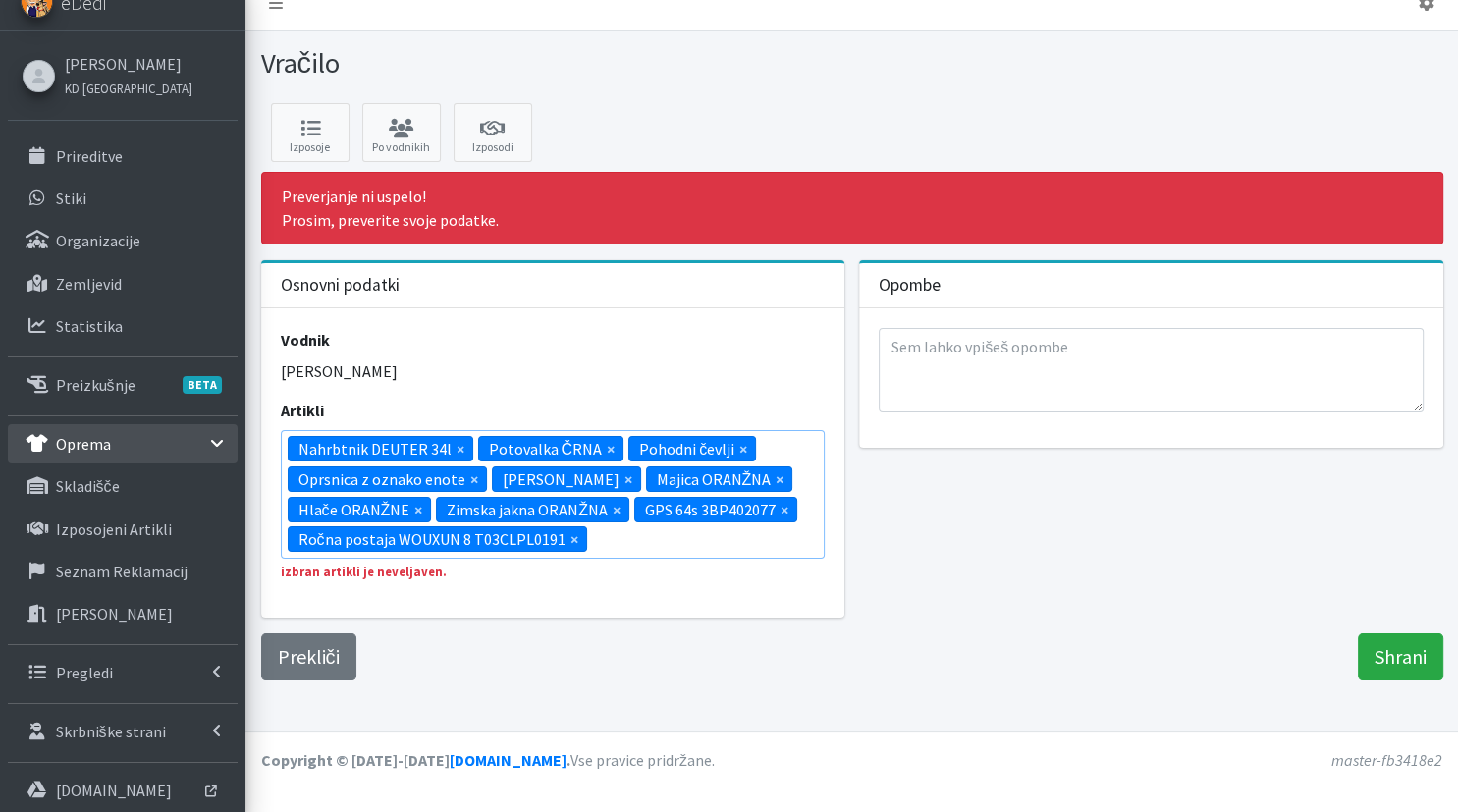 click on "×
Nahrbtnik DEUTER 34l
×
Potovalka ČRNA
×
Pohodni čevlji
×
Oprsnica z oznako enote
×
Jakna ORANŽNA
×
Majica ORANŽNA
×
Hlače ORANŽNE
×
Zimska jakna ORANŽNA
× ×" at bounding box center (553, 495) 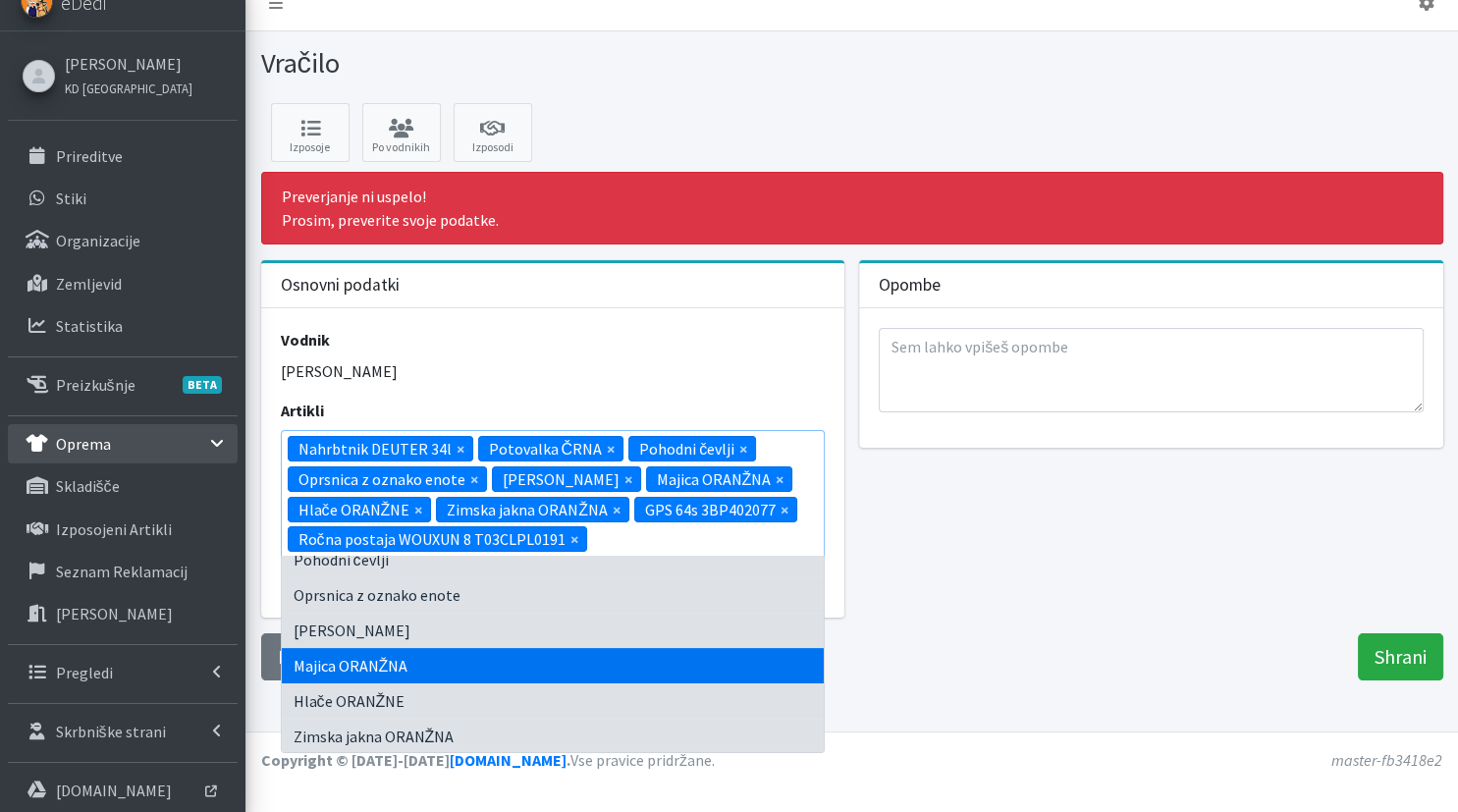 scroll, scrollTop: 192, scrollLeft: 0, axis: vertical 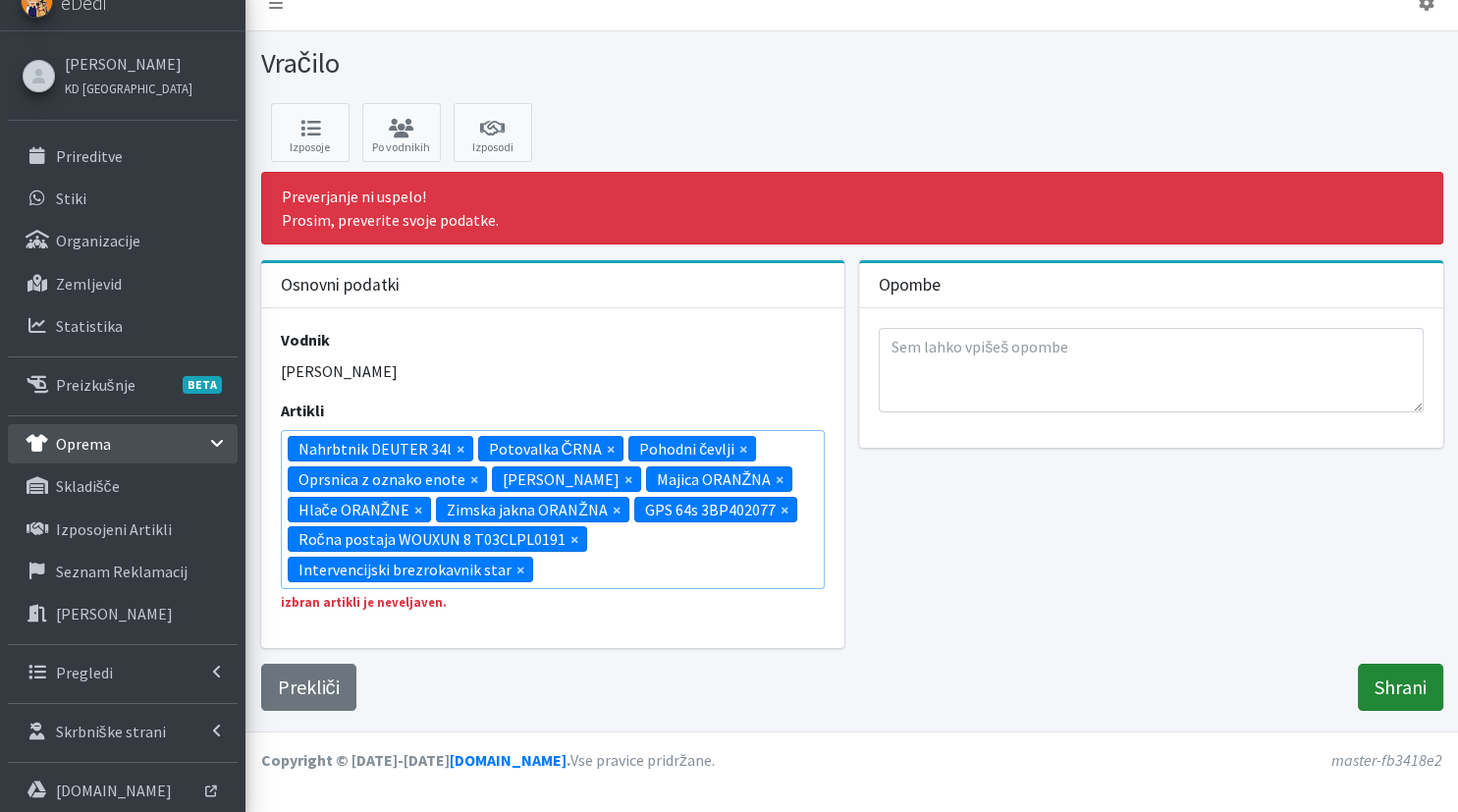 click on "Shrani" at bounding box center [1400, 687] 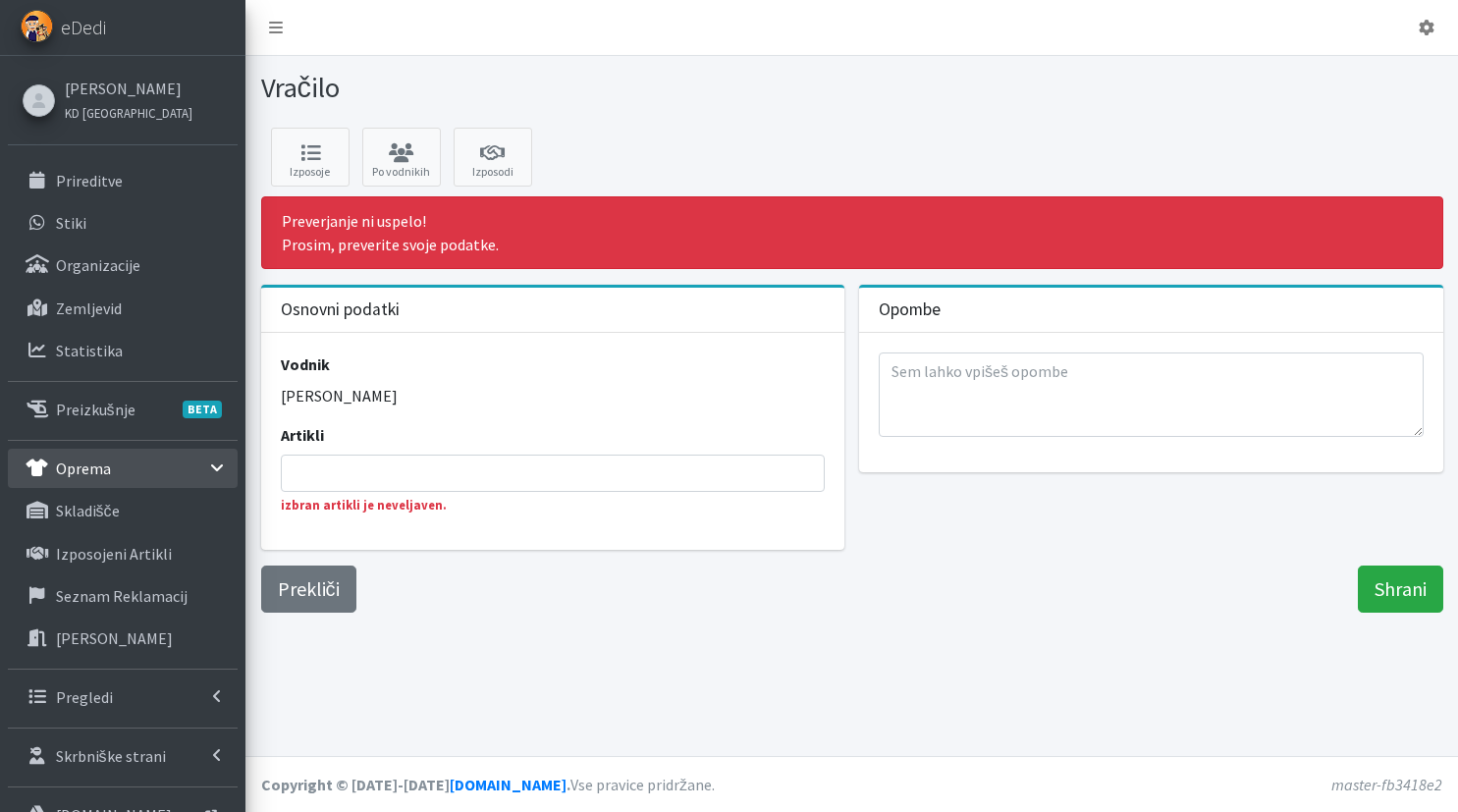 select 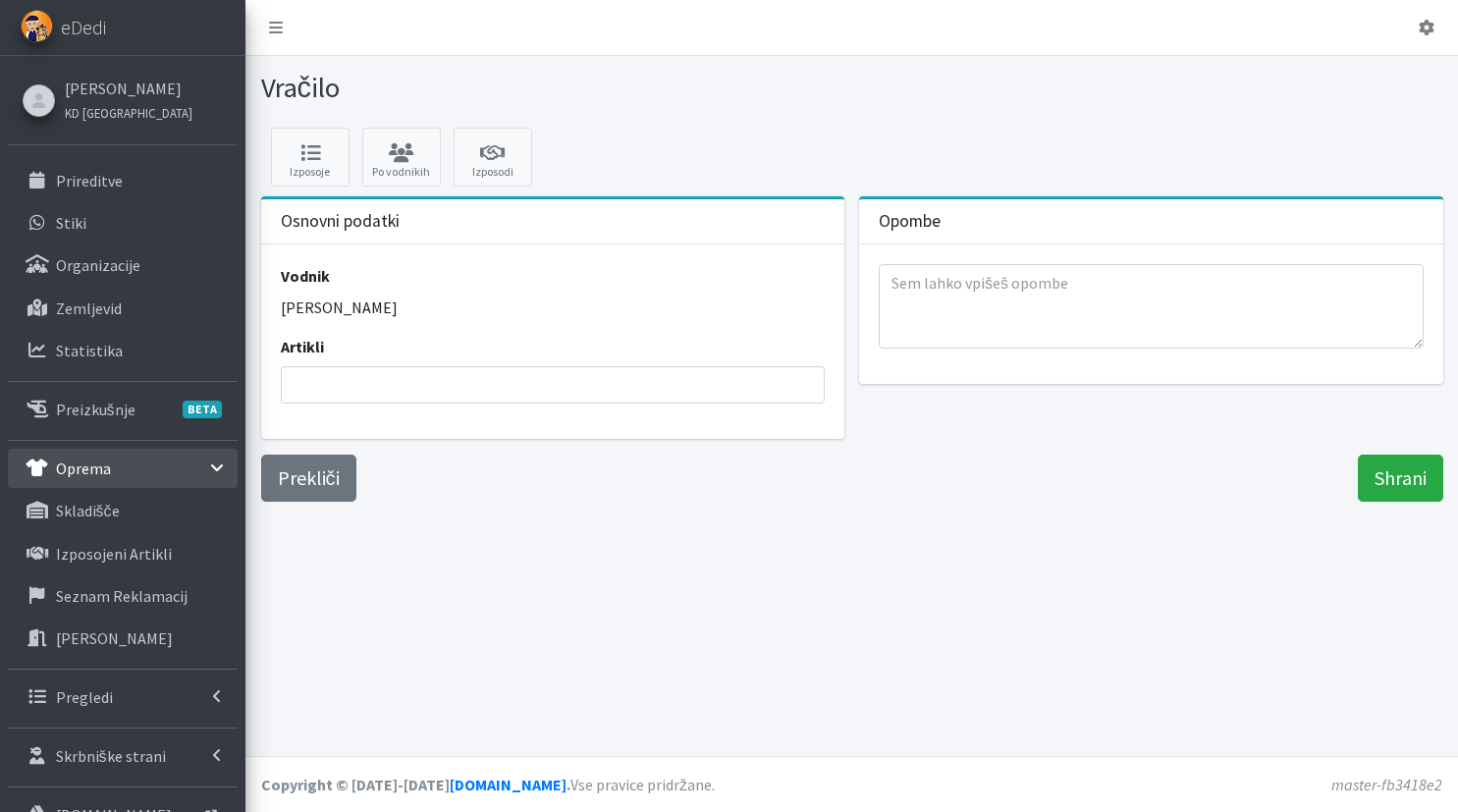 scroll, scrollTop: 0, scrollLeft: 0, axis: both 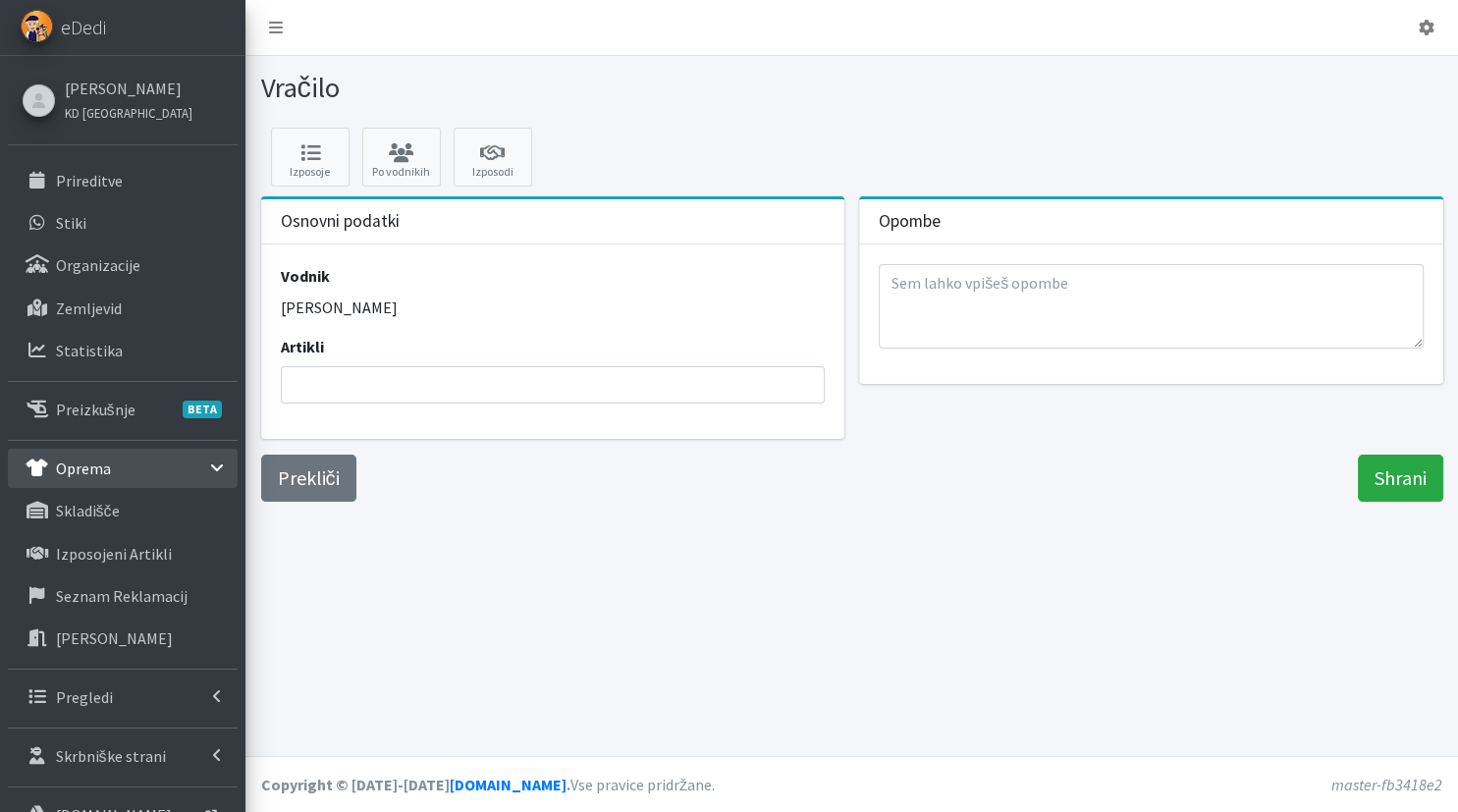 click at bounding box center (559, 385) 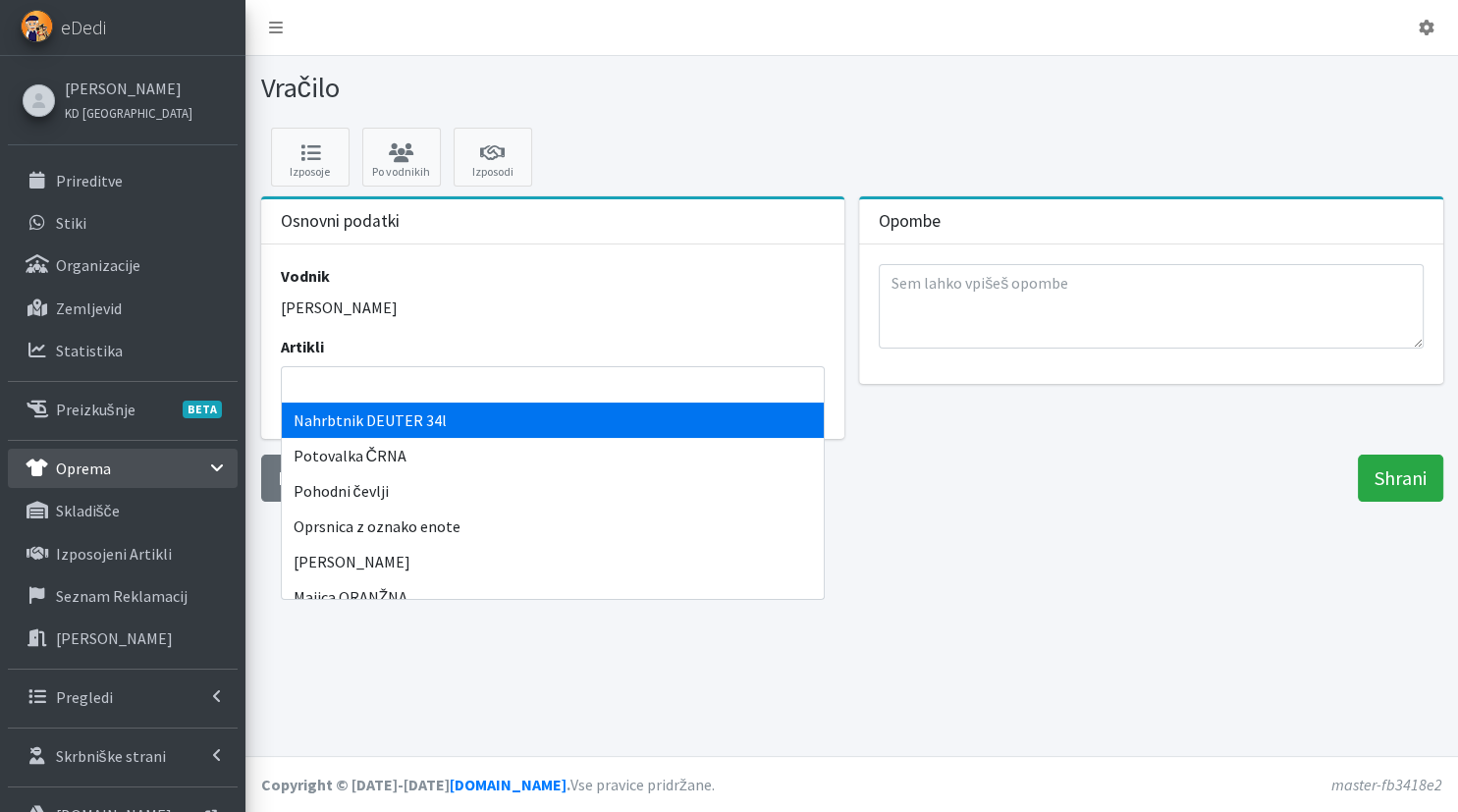 select on "1890" 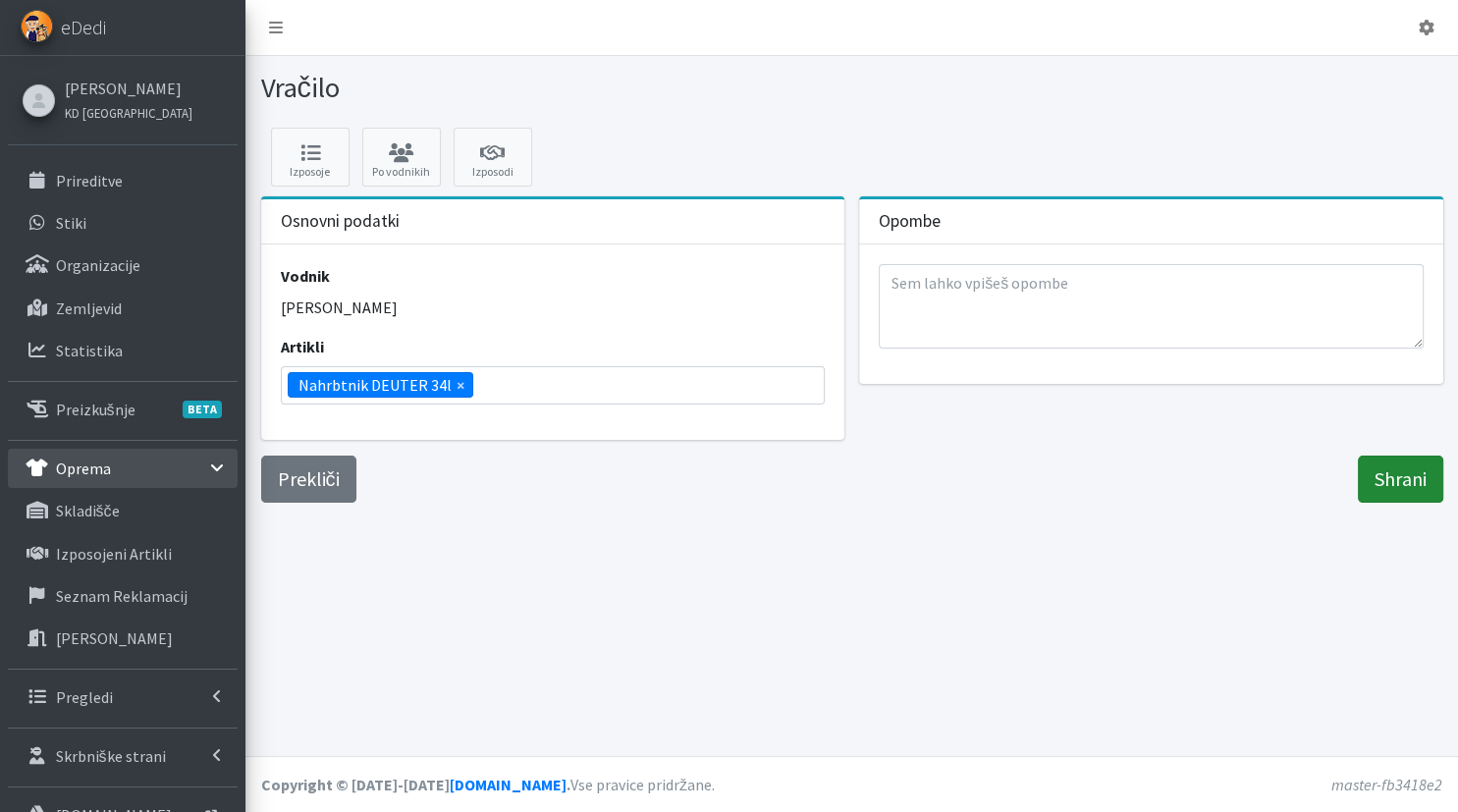 click on "Shrani" at bounding box center [1400, 479] 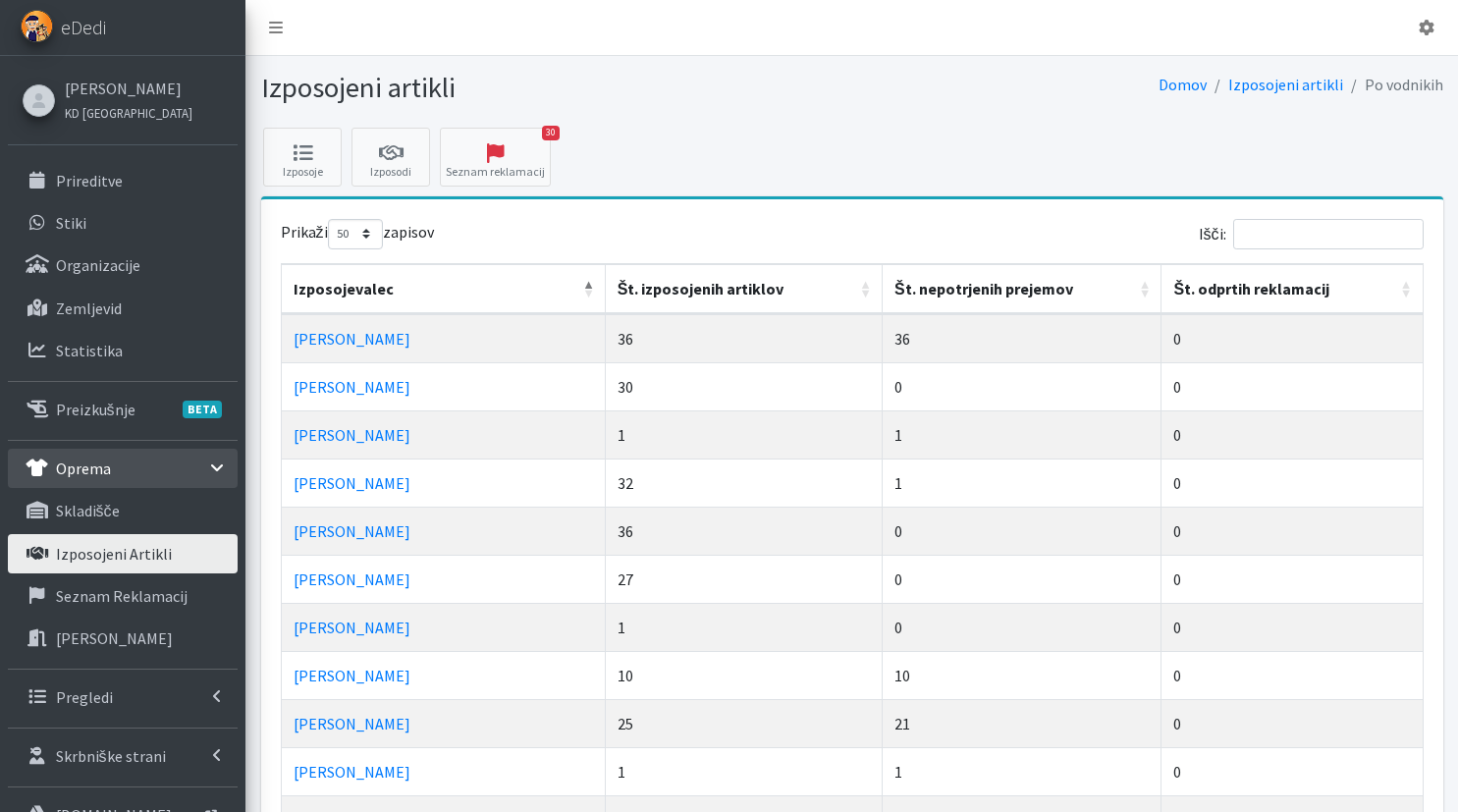 select on "50" 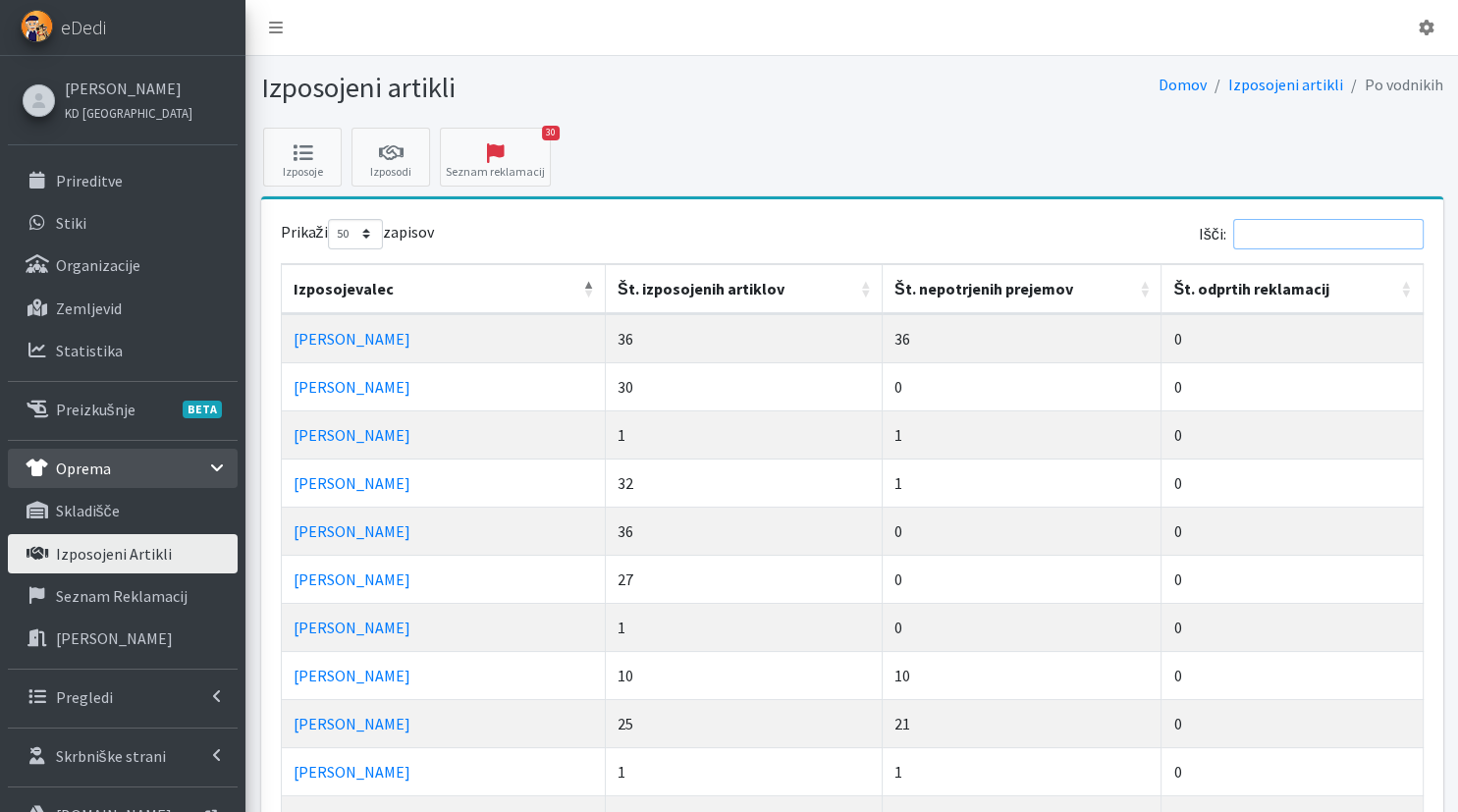 click on "Išči:" at bounding box center (1328, 234) 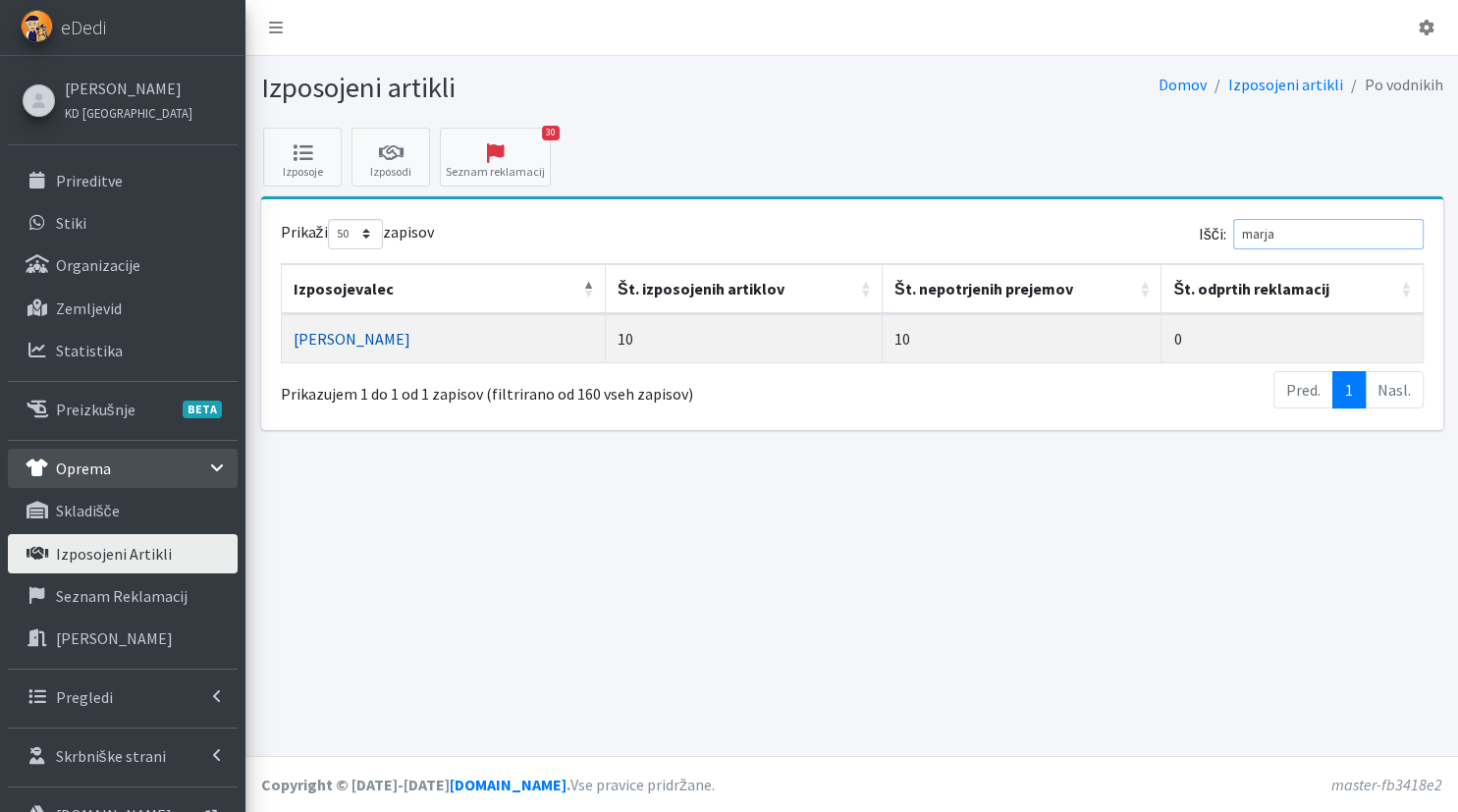 type on "marja" 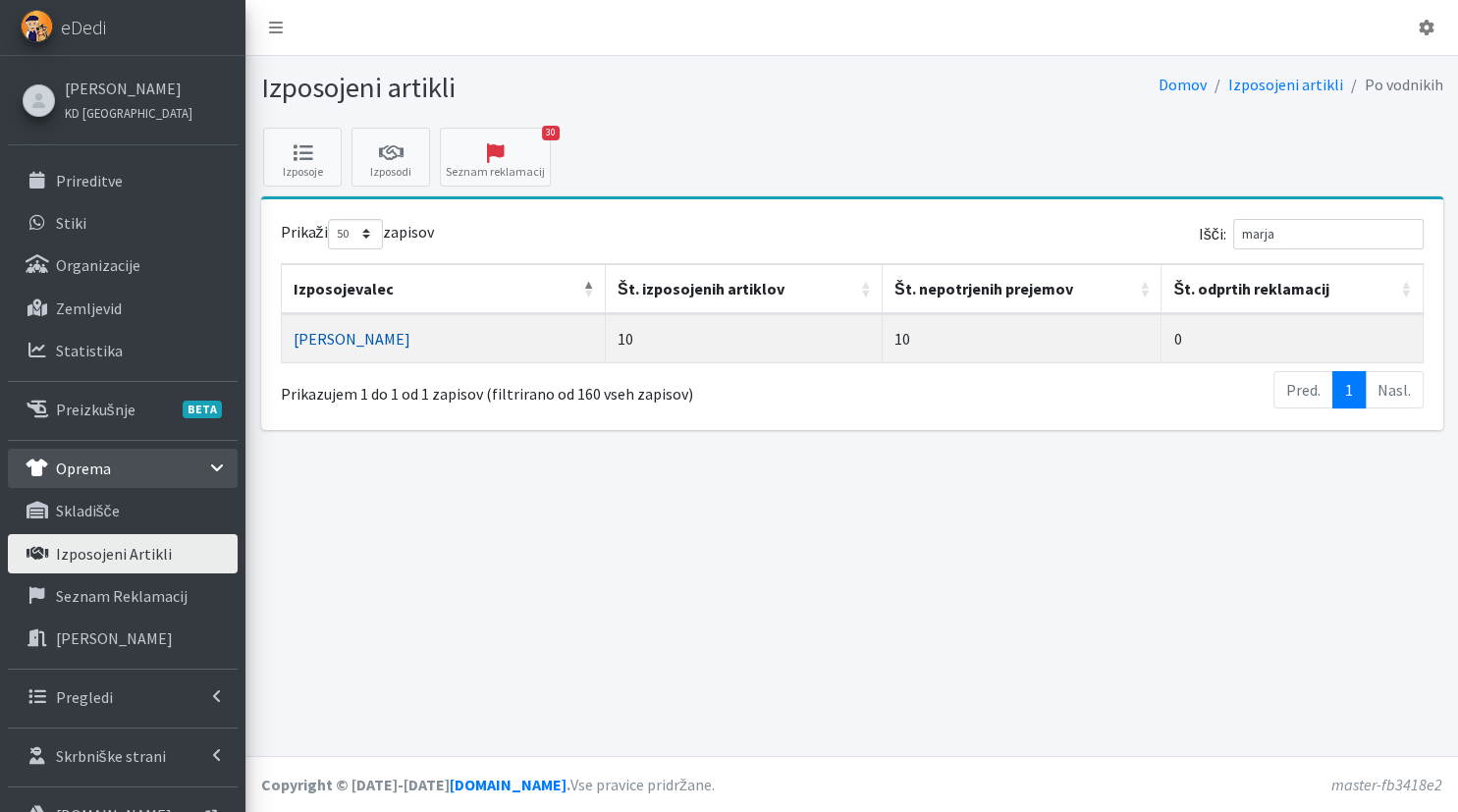 click on "[PERSON_NAME]" at bounding box center [351, 339] 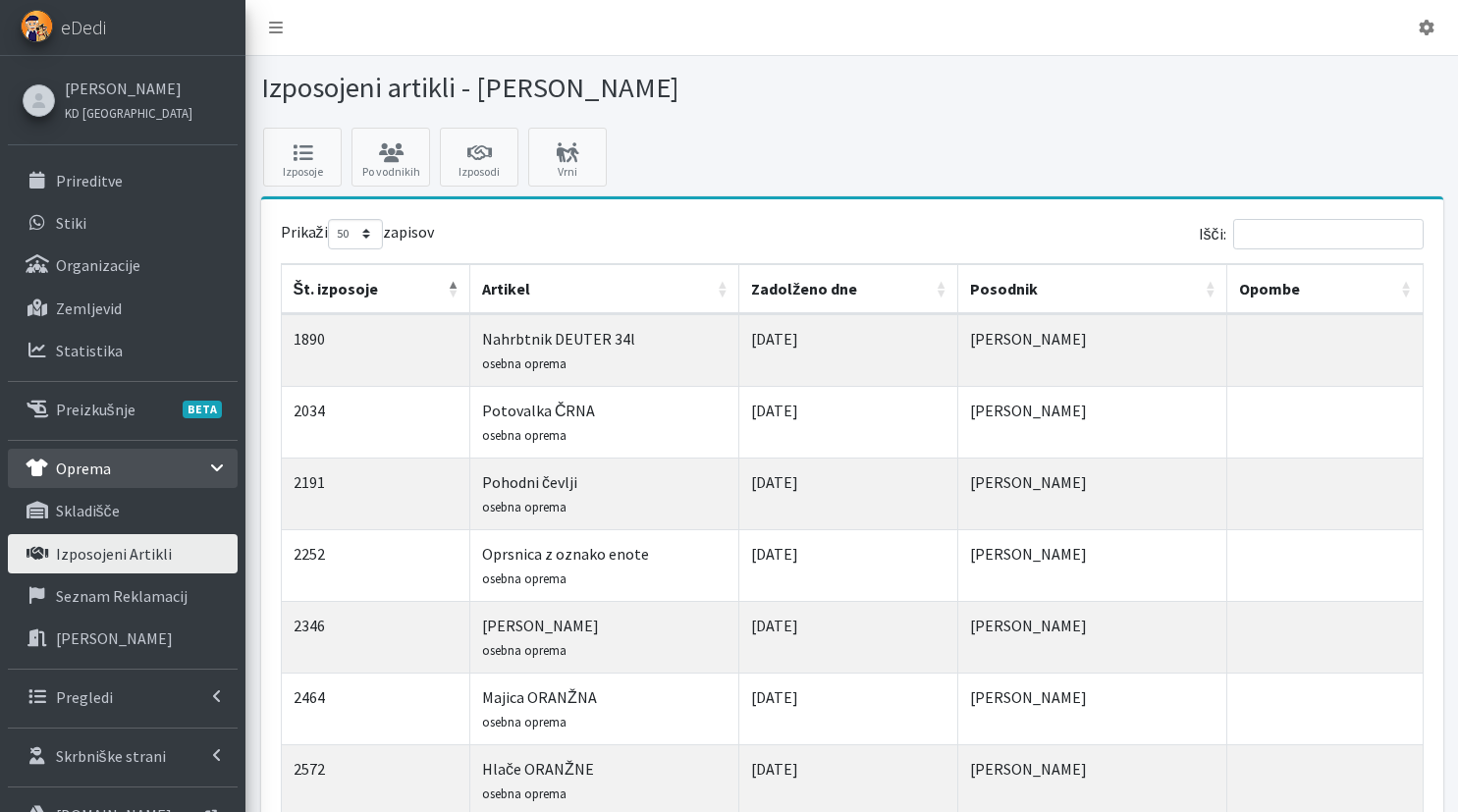 select on "50" 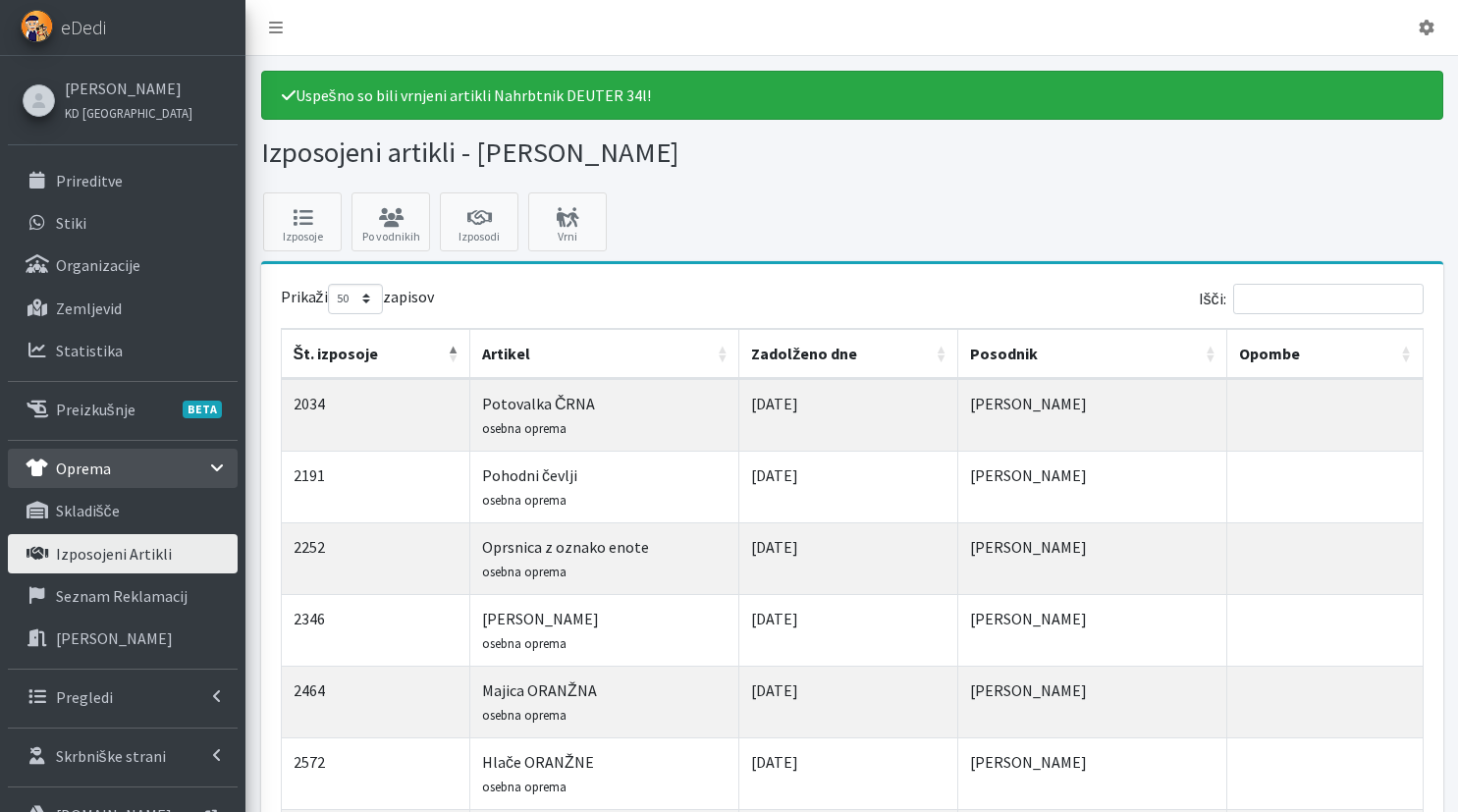 select on "50" 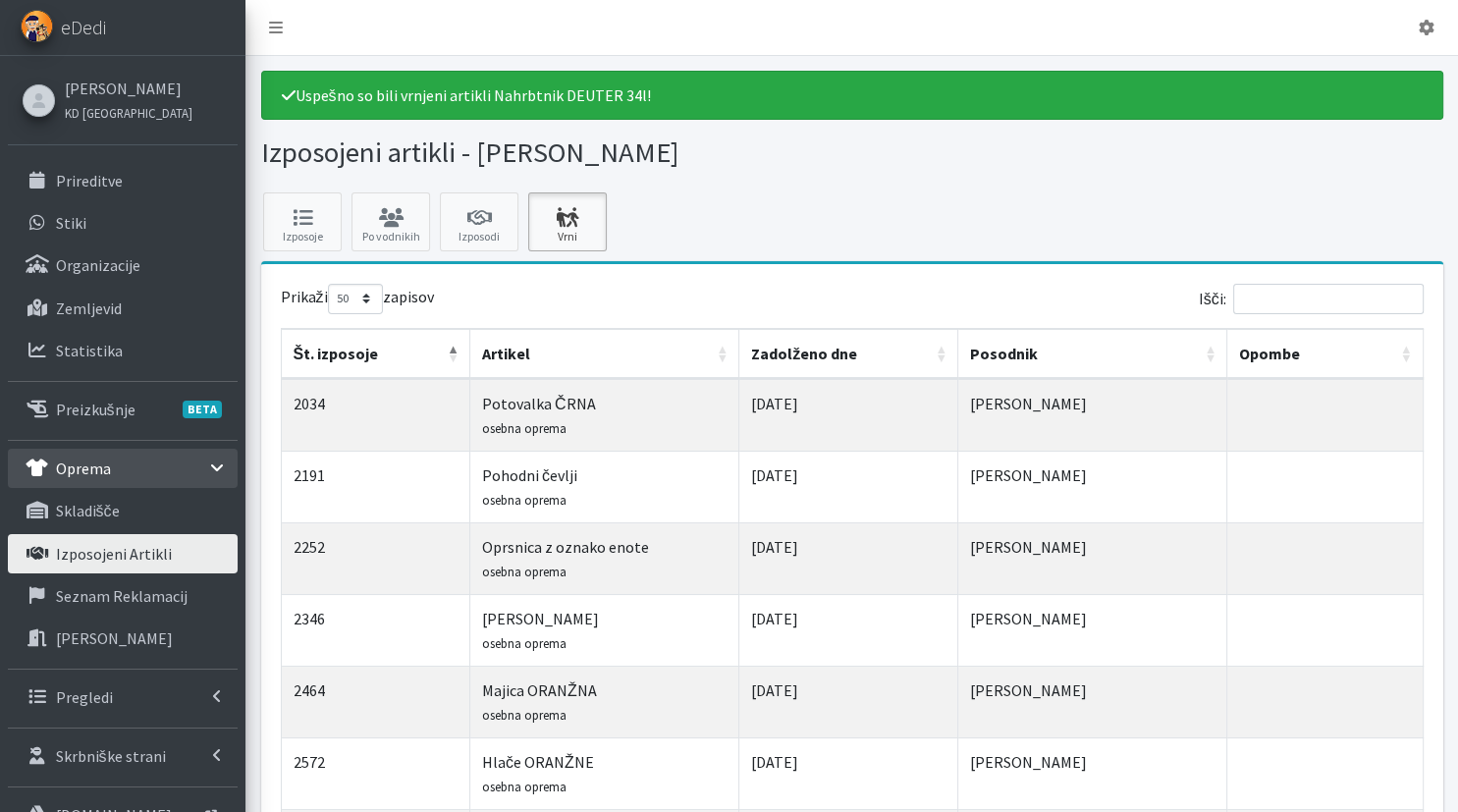 click on "Vrni" at bounding box center [567, 222] 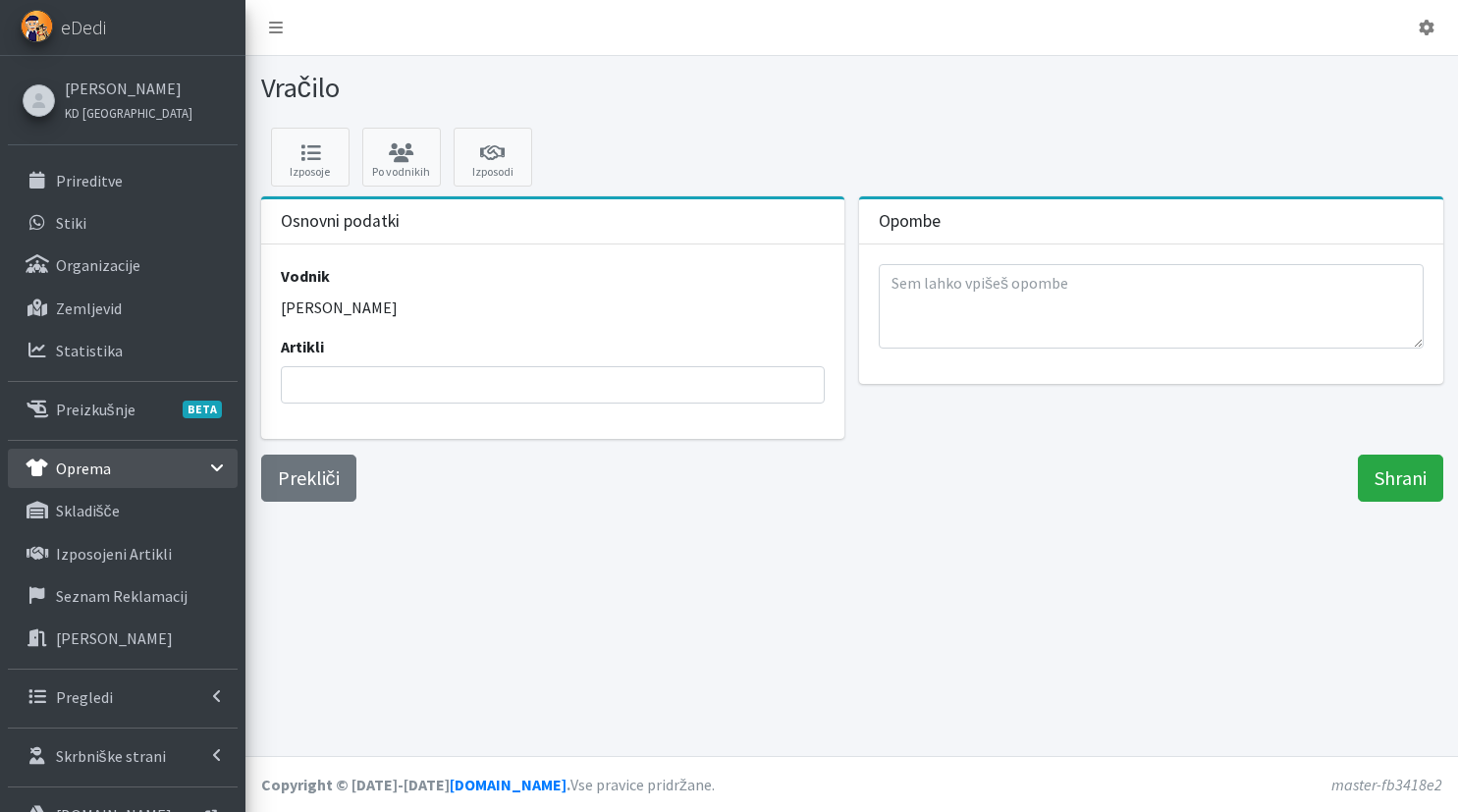 scroll, scrollTop: 0, scrollLeft: 0, axis: both 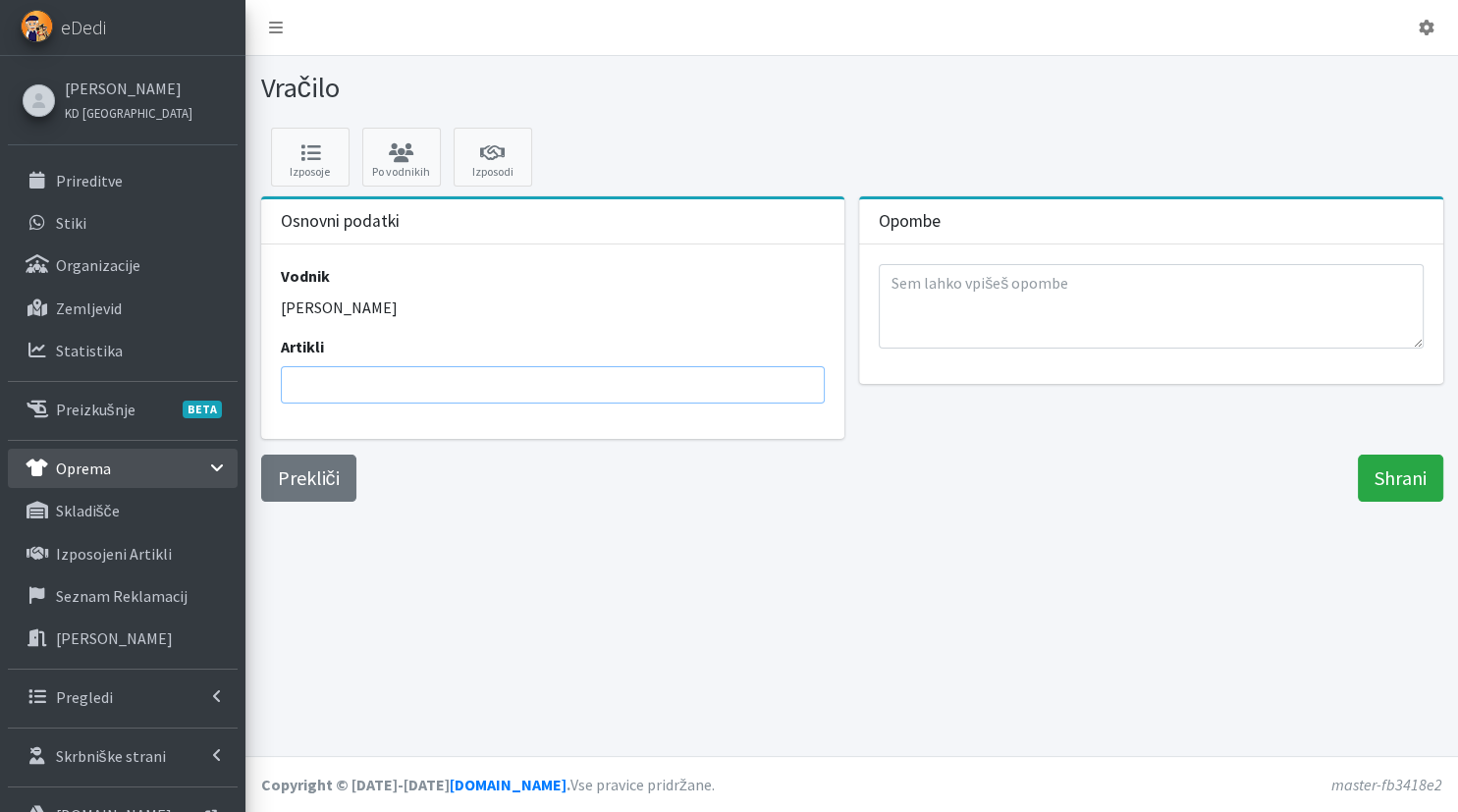 click at bounding box center [559, 385] 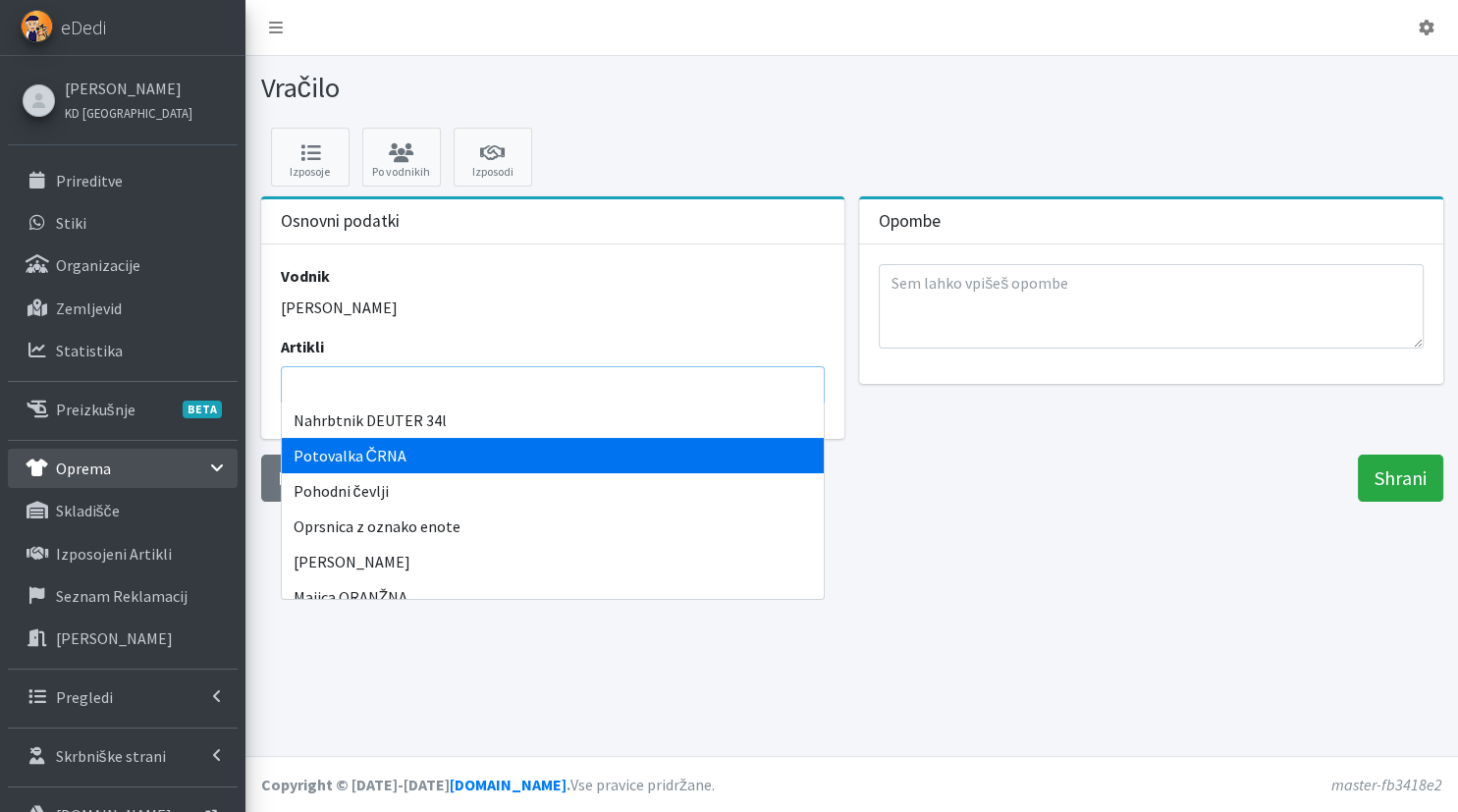 select on "2034" 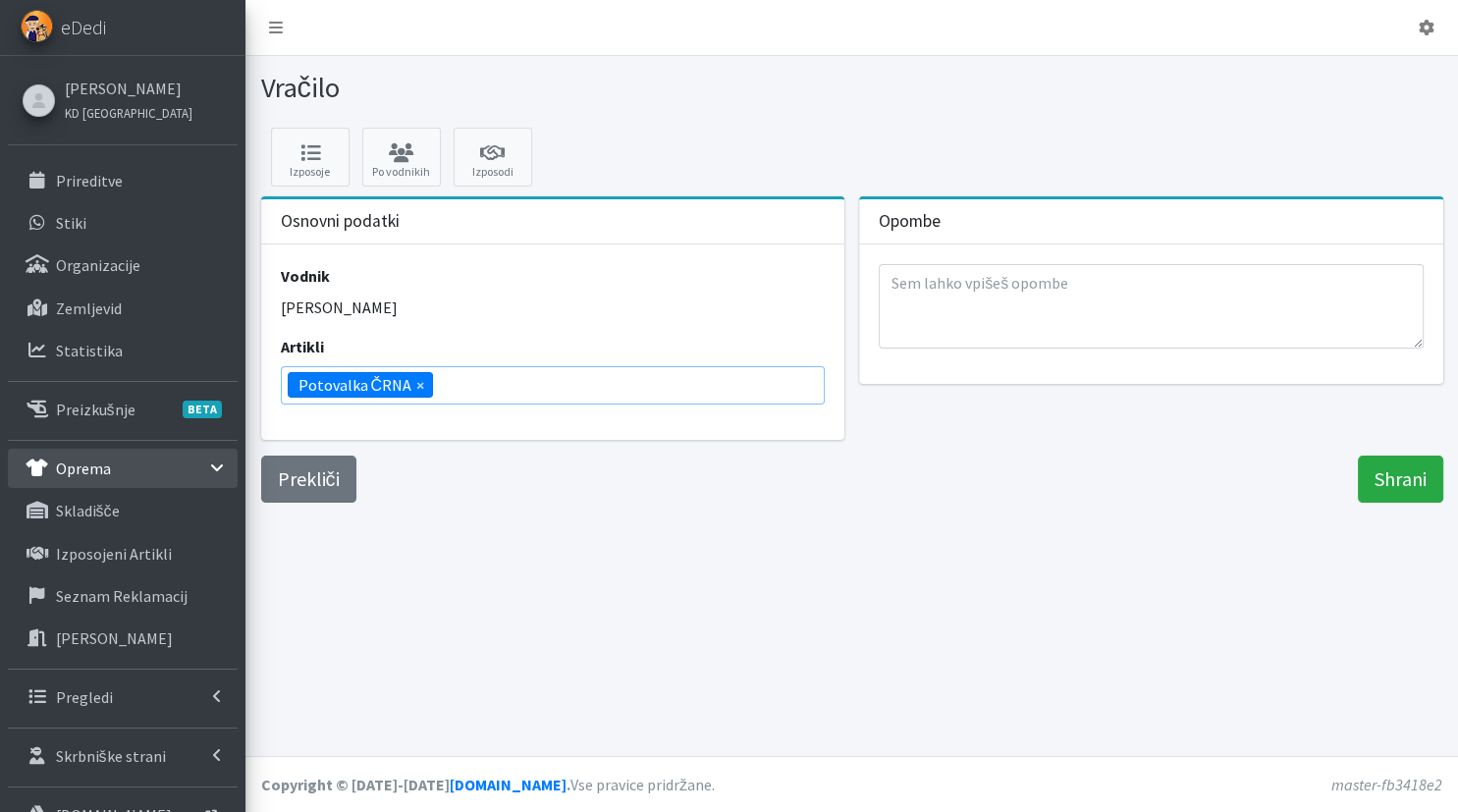 scroll, scrollTop: 24, scrollLeft: 0, axis: vertical 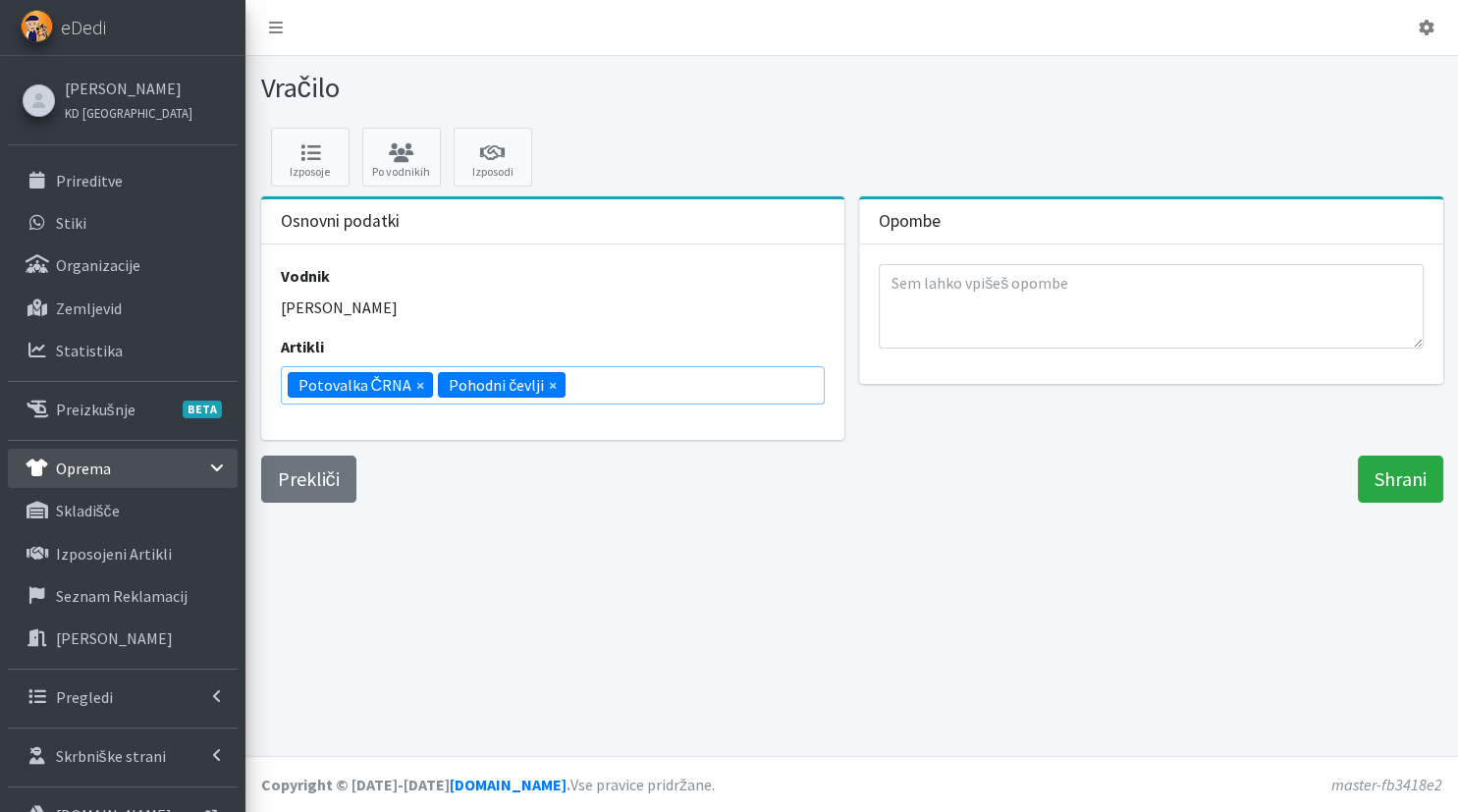 click on "×
Potovalka ČRNA
×
Pohodni čevlji" at bounding box center [553, 385] 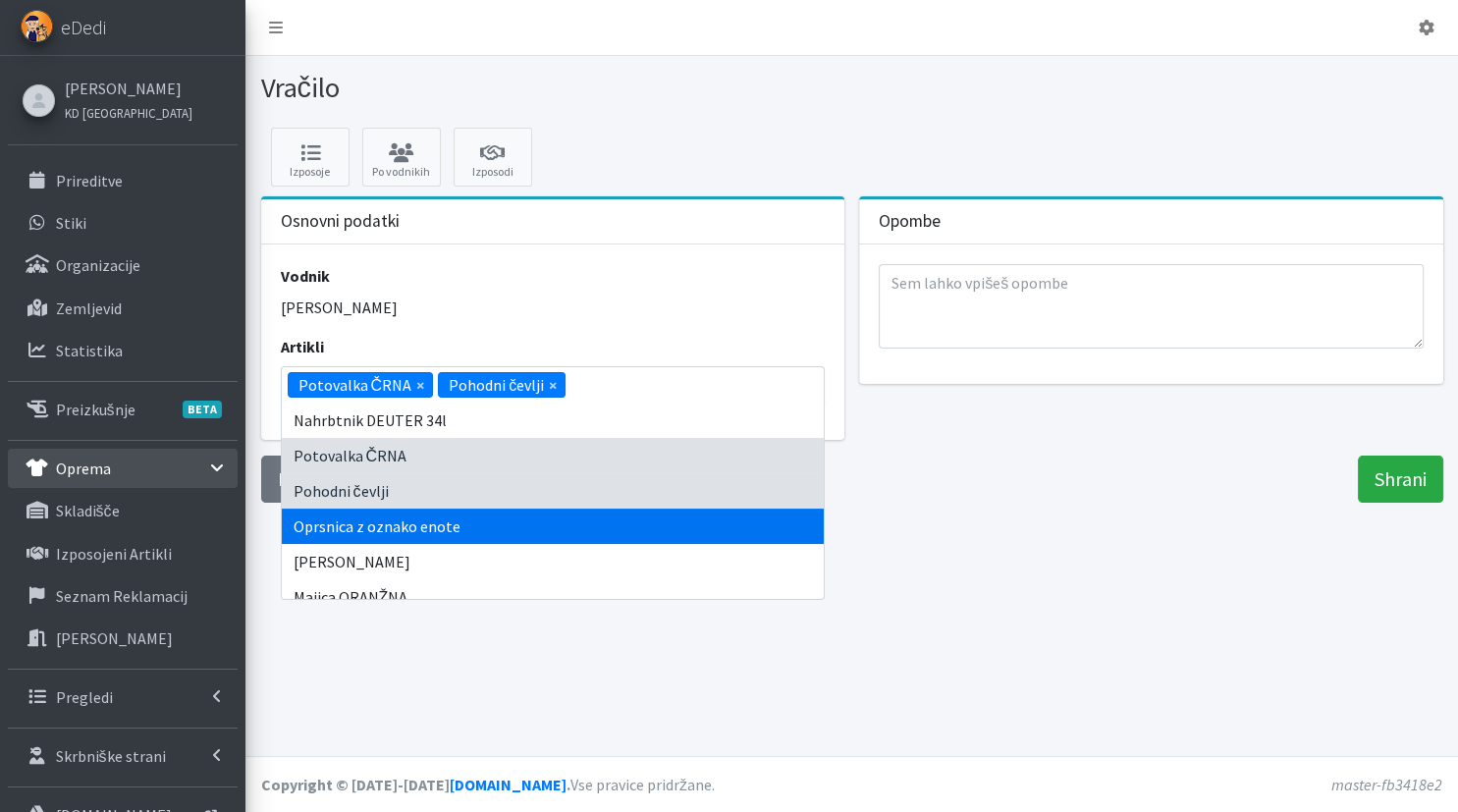 scroll, scrollTop: 71, scrollLeft: 0, axis: vertical 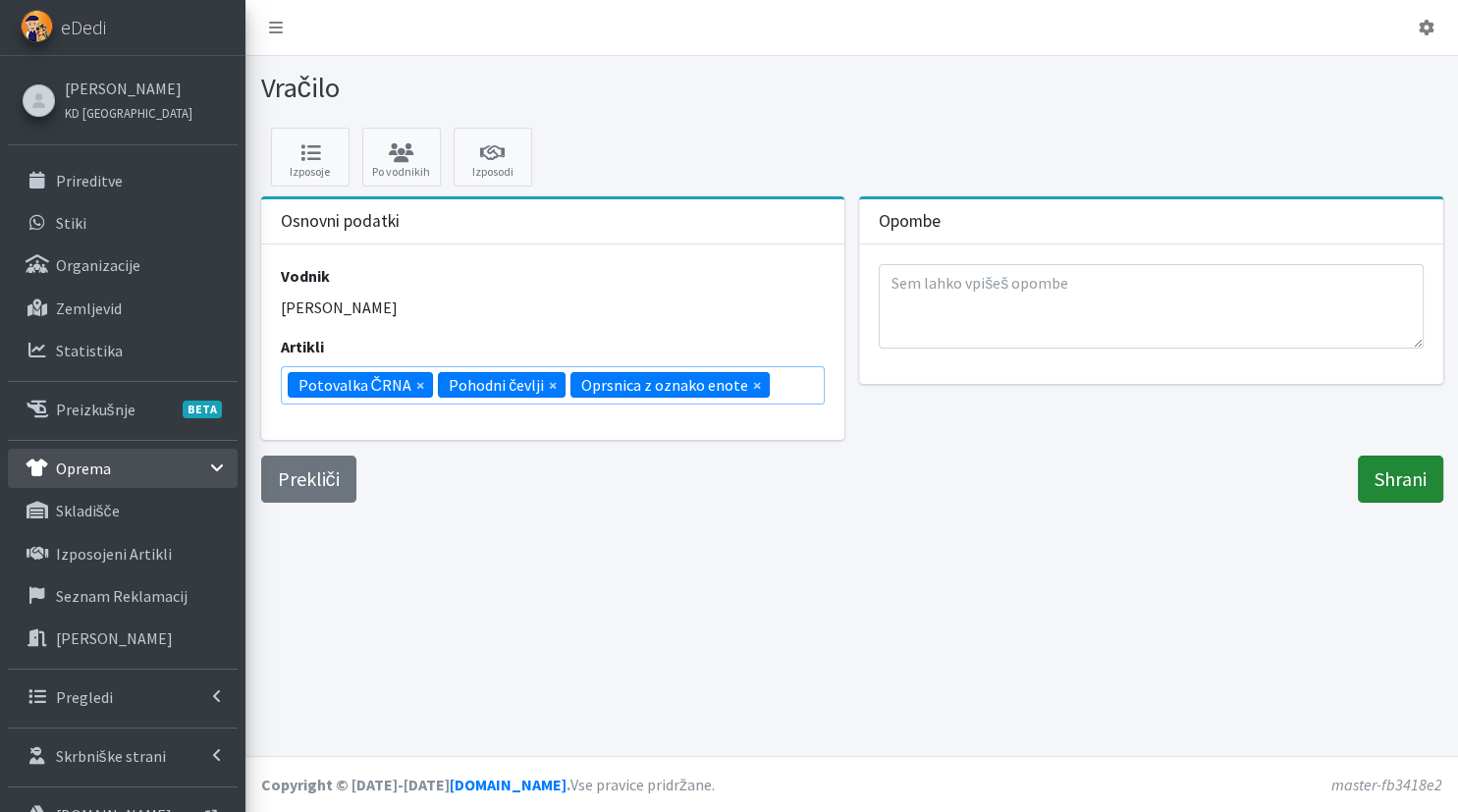click on "Shrani" at bounding box center (1400, 479) 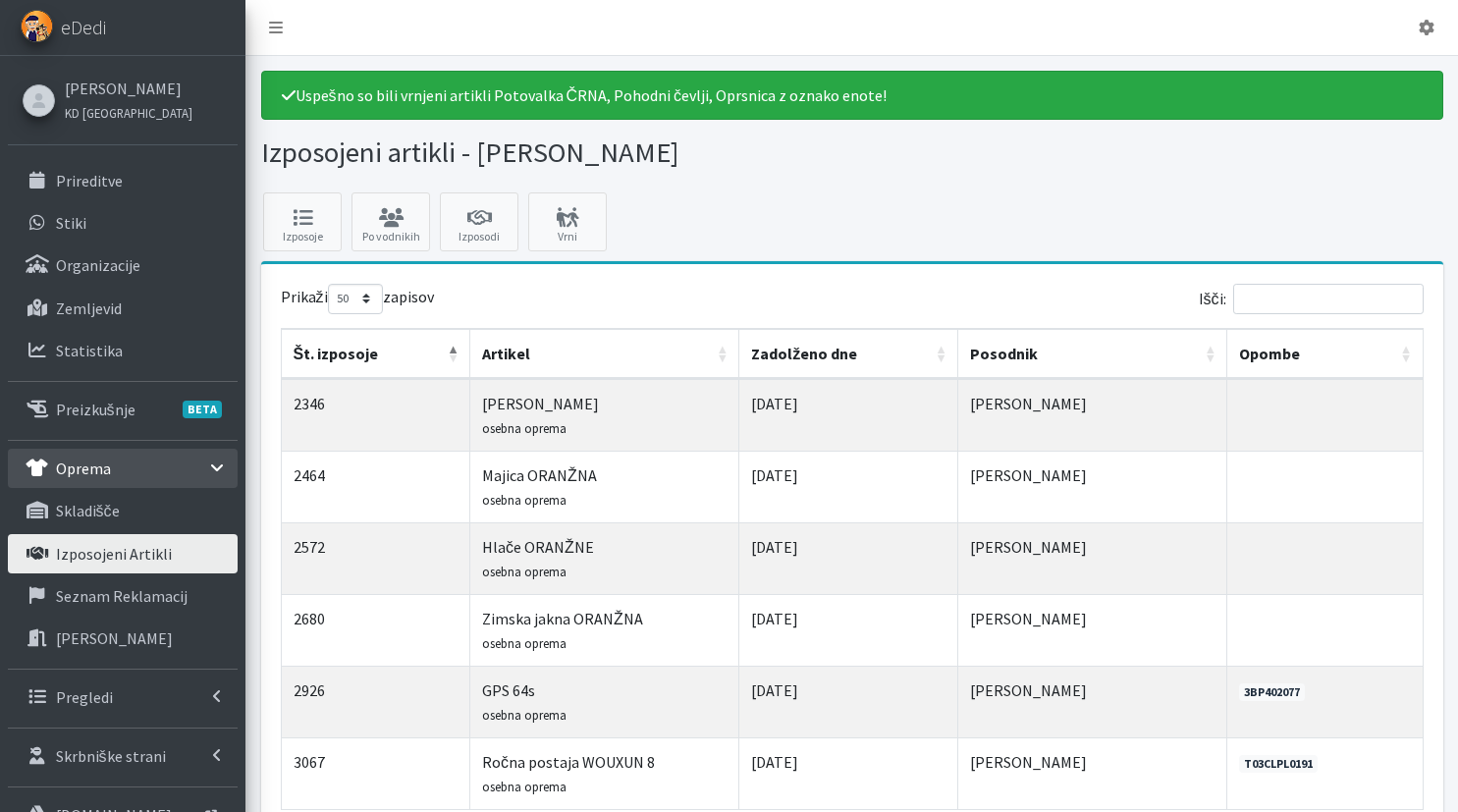 select on "50" 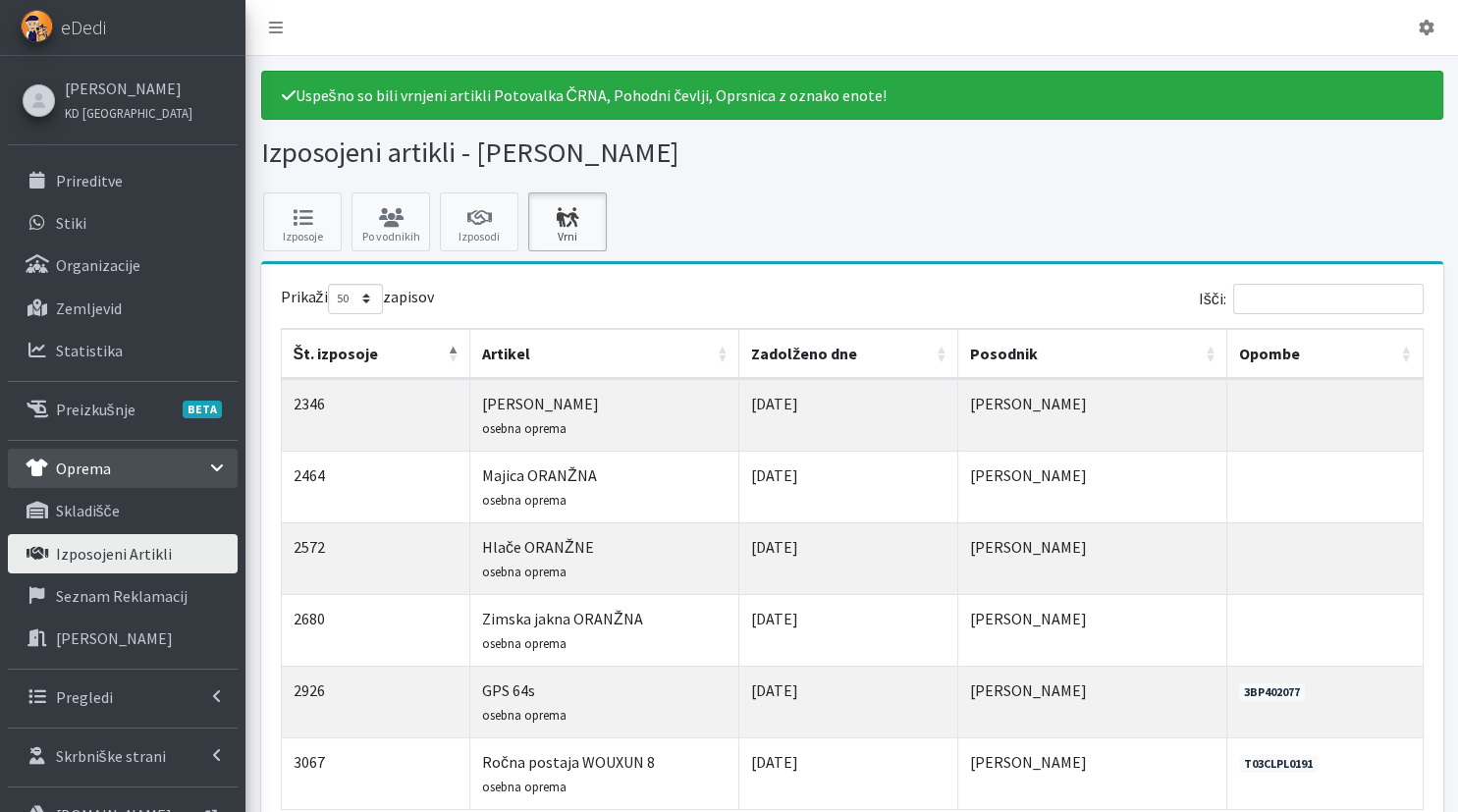 click at bounding box center [567, 218] 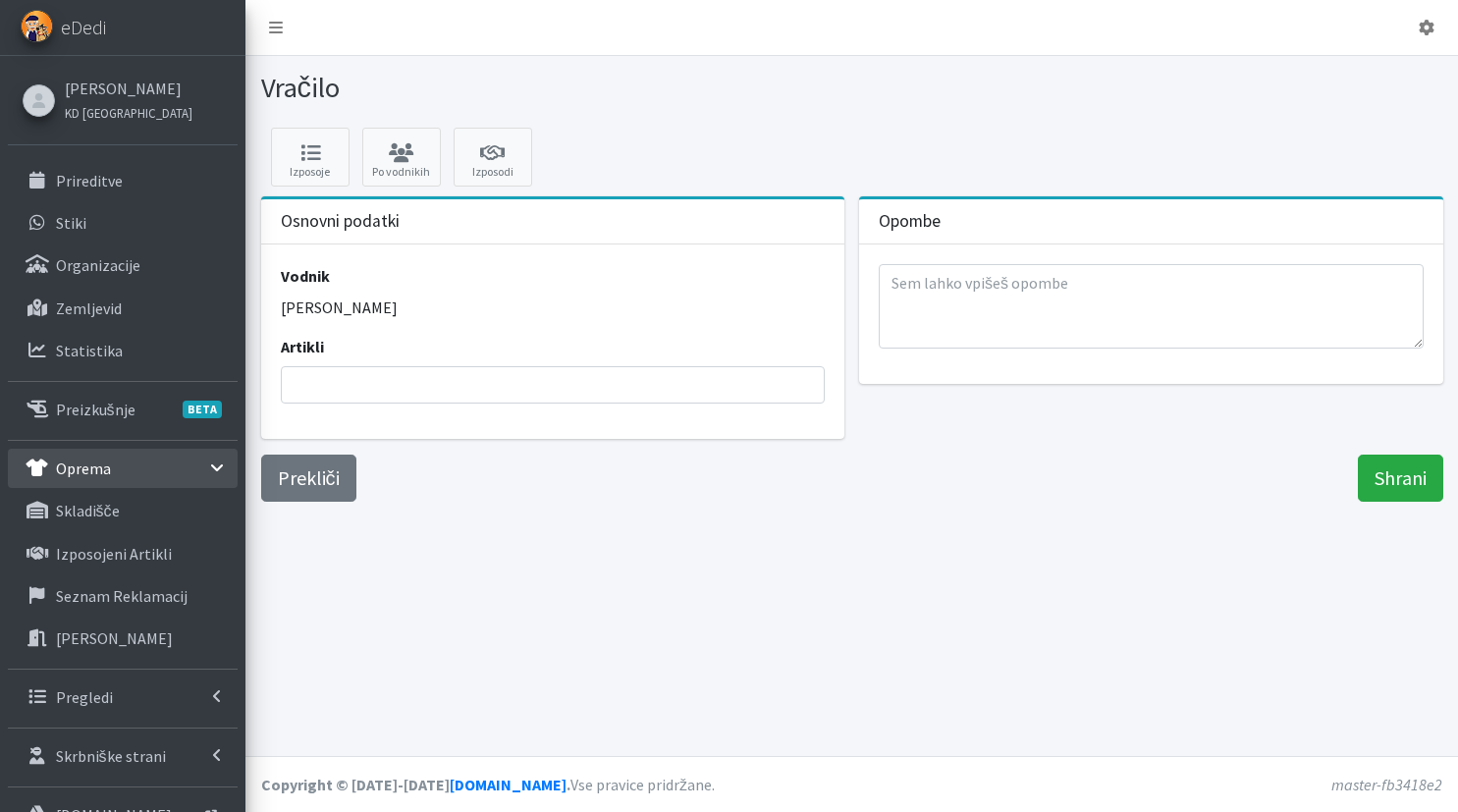scroll, scrollTop: 0, scrollLeft: 0, axis: both 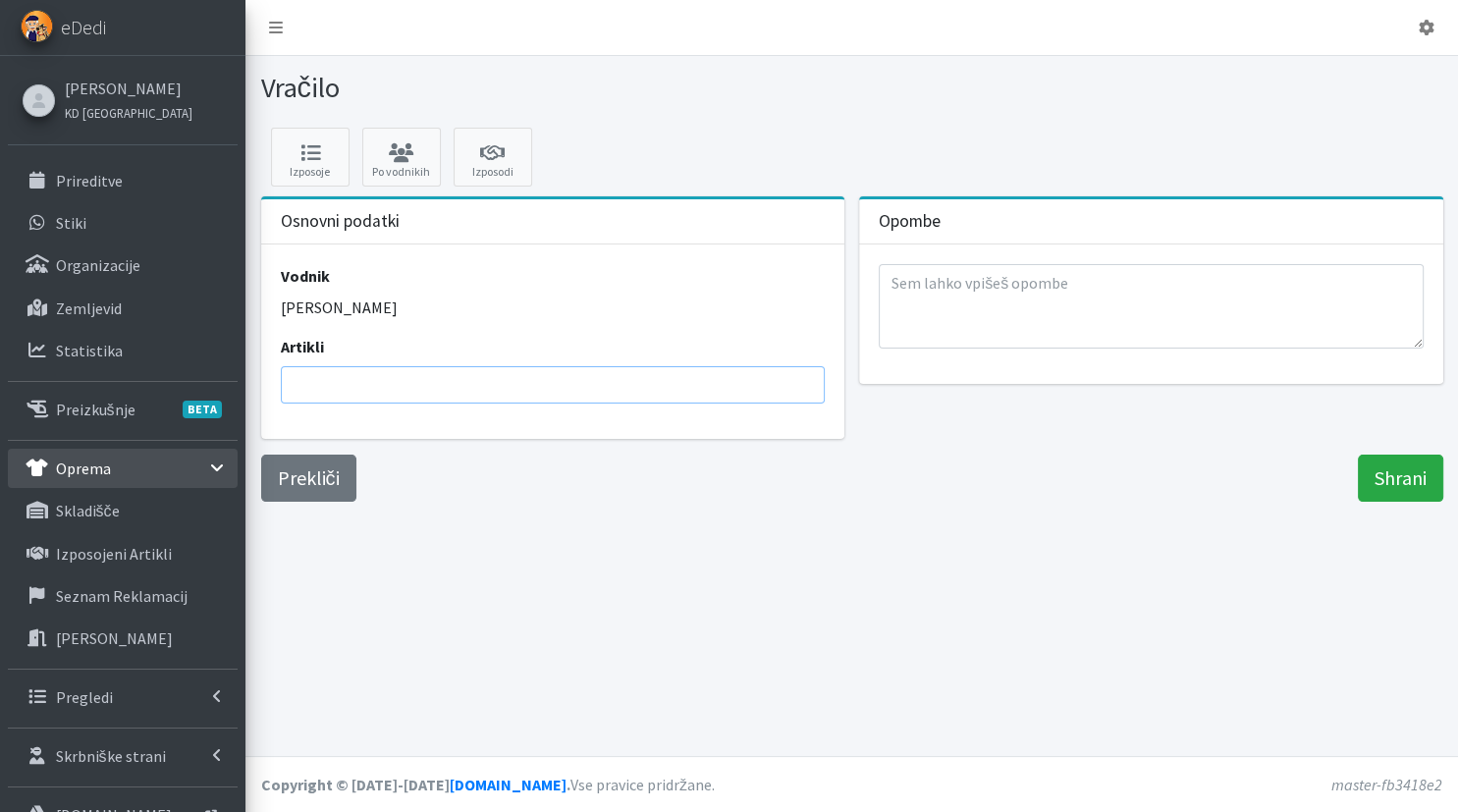 click at bounding box center (559, 385) 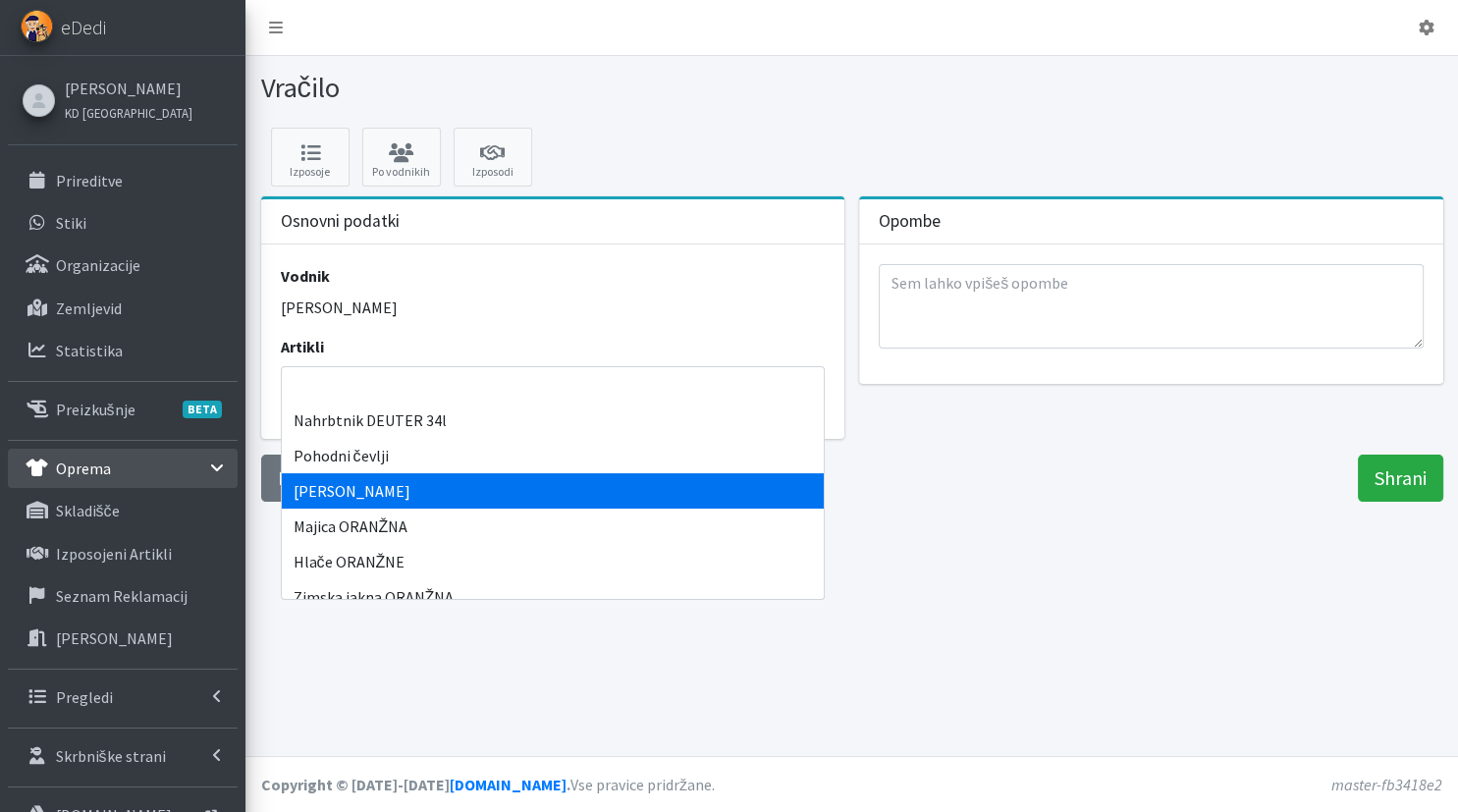scroll, scrollTop: 47, scrollLeft: 0, axis: vertical 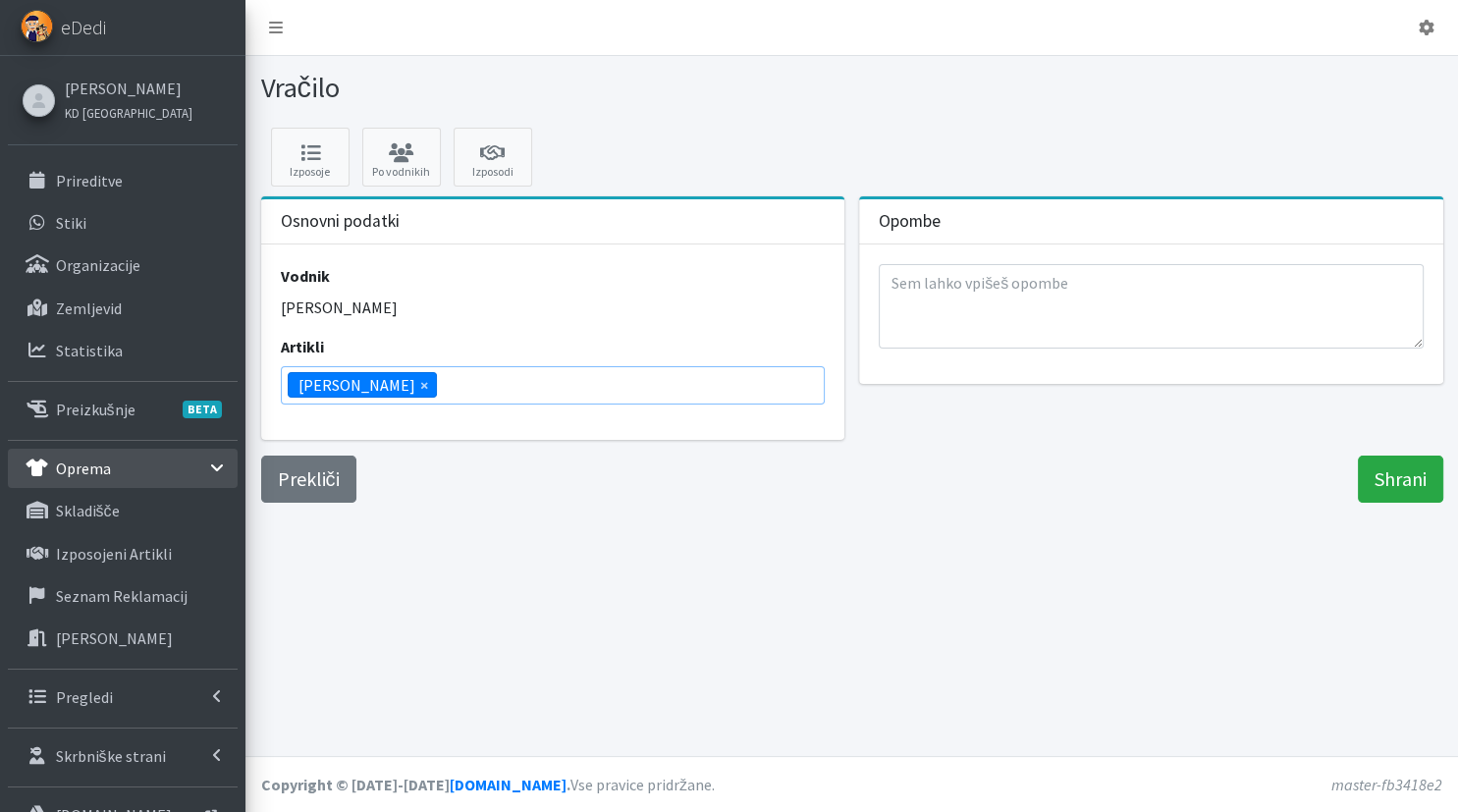 click on "×
Jakna ORANŽNA" at bounding box center (553, 385) 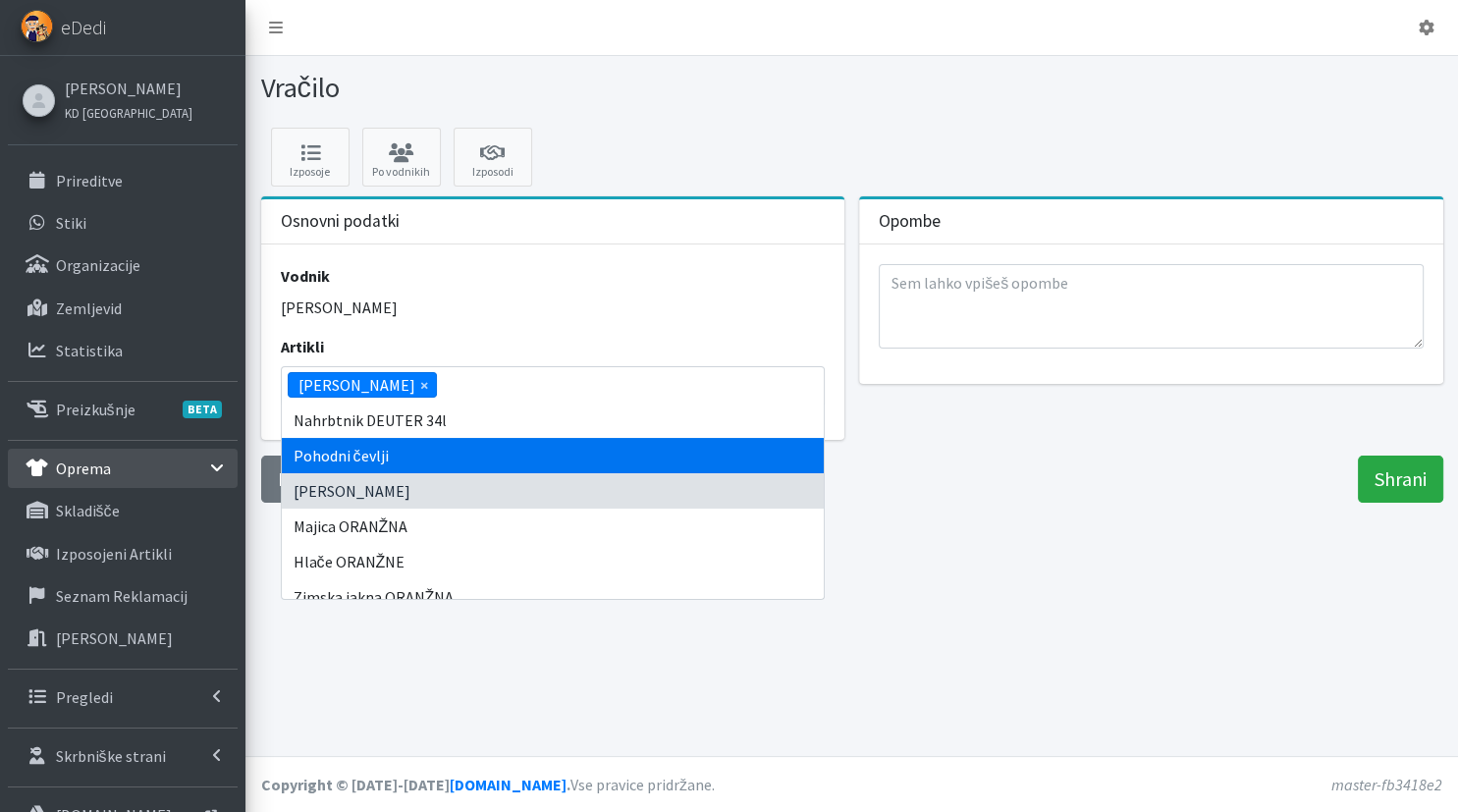 scroll, scrollTop: 46, scrollLeft: 0, axis: vertical 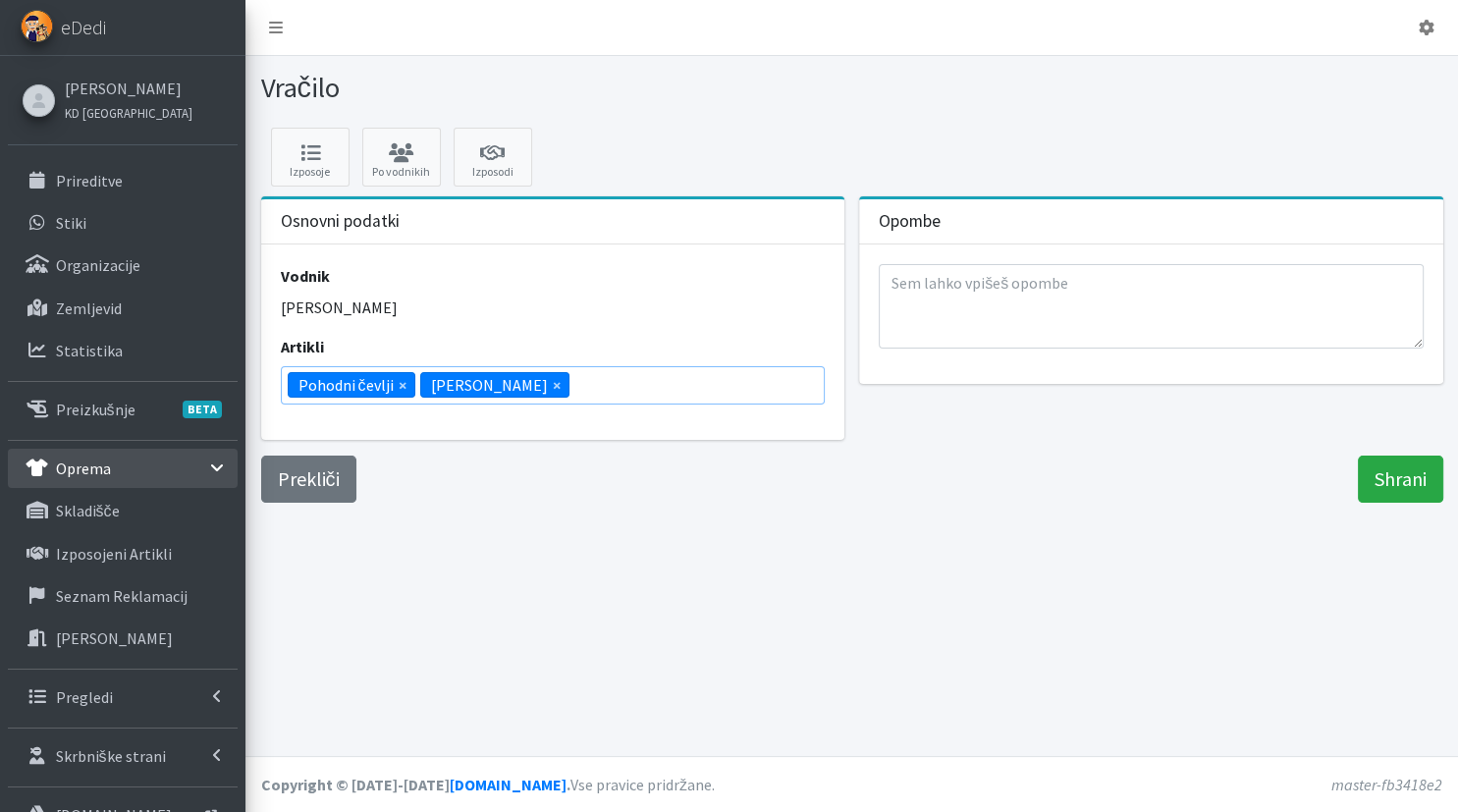 click on "×
Pohodni čevlji
×
Jakna ORANŽNA" at bounding box center [553, 385] 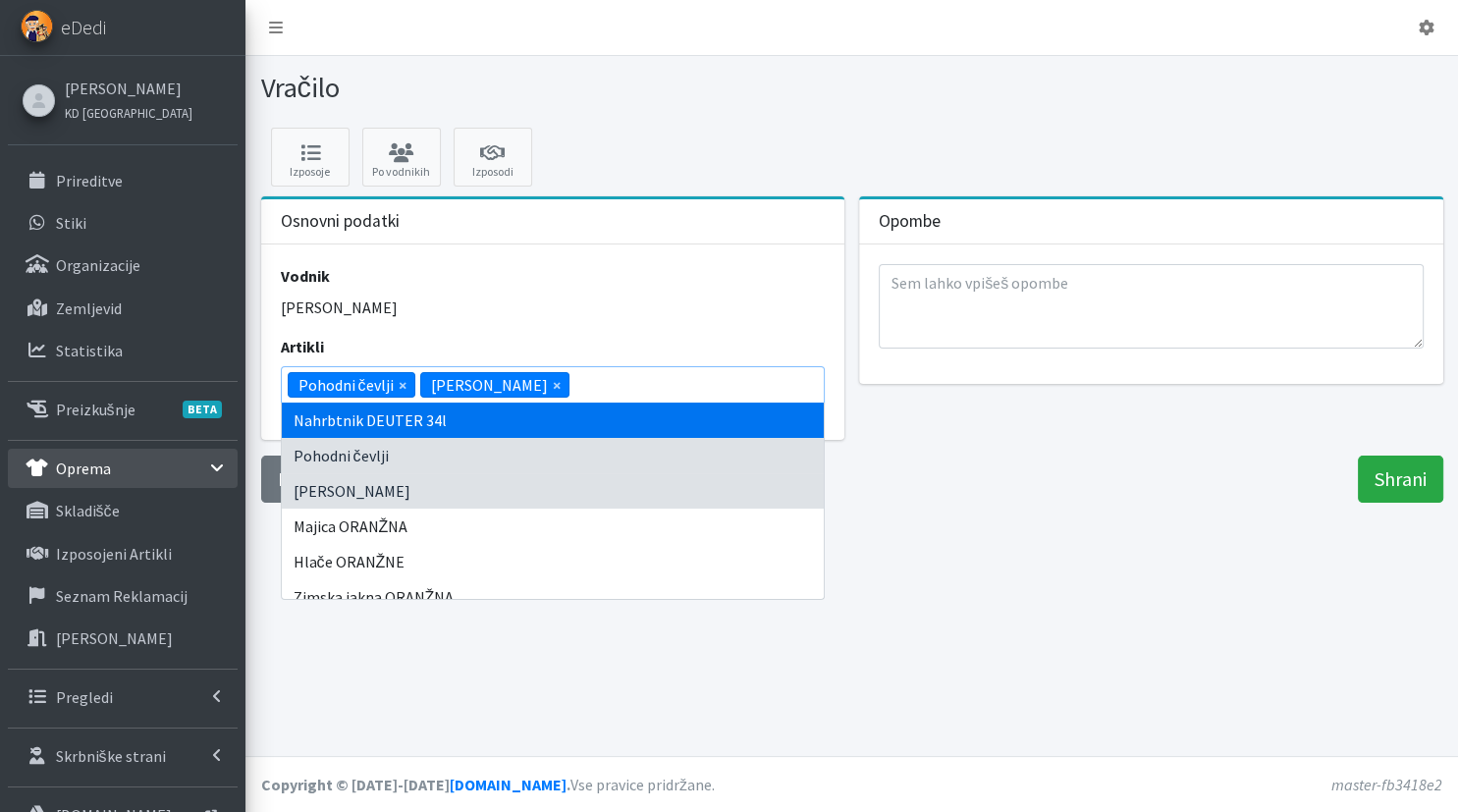 select on "1890" 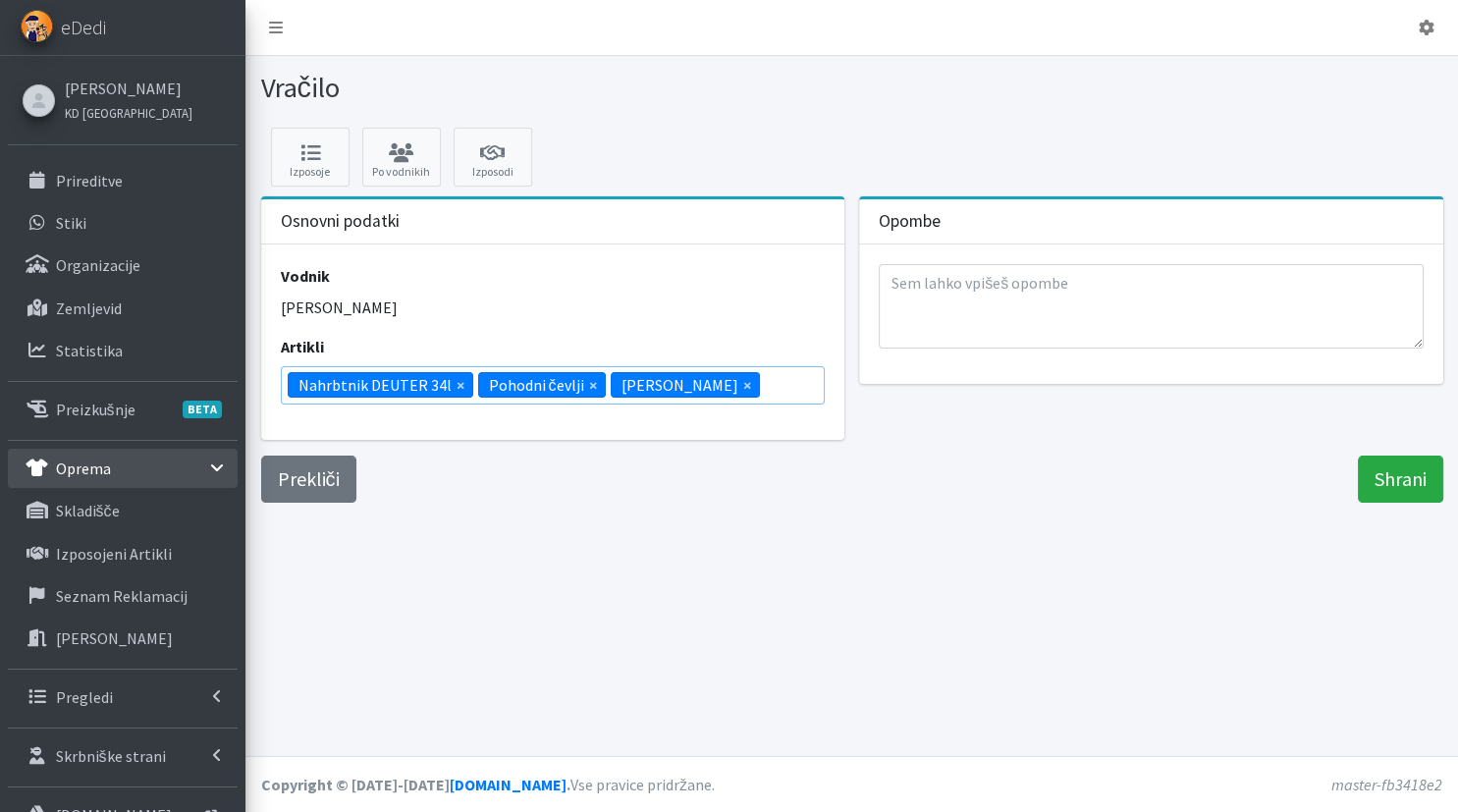 scroll, scrollTop: 23, scrollLeft: 0, axis: vertical 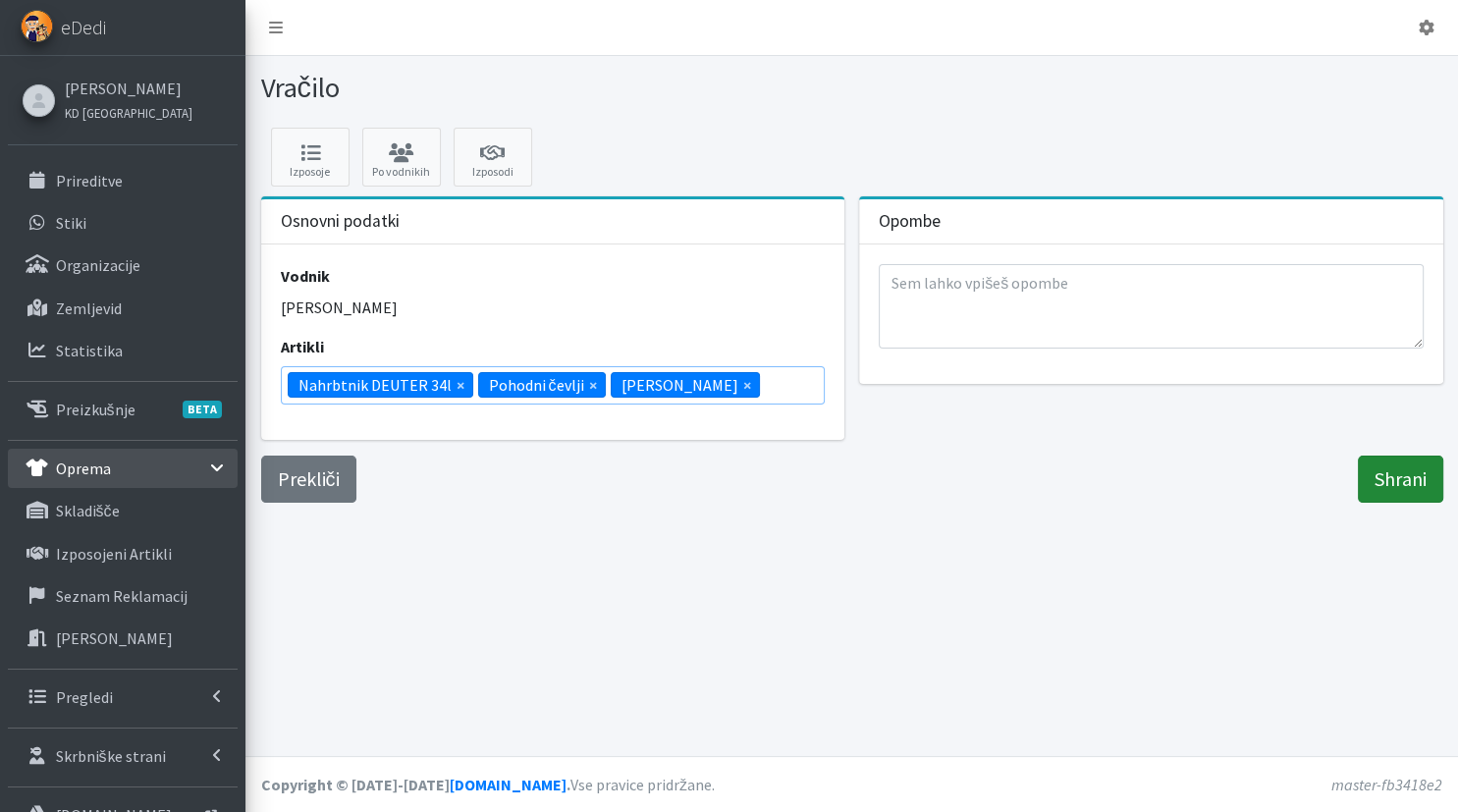 click on "Shrani" at bounding box center (1400, 479) 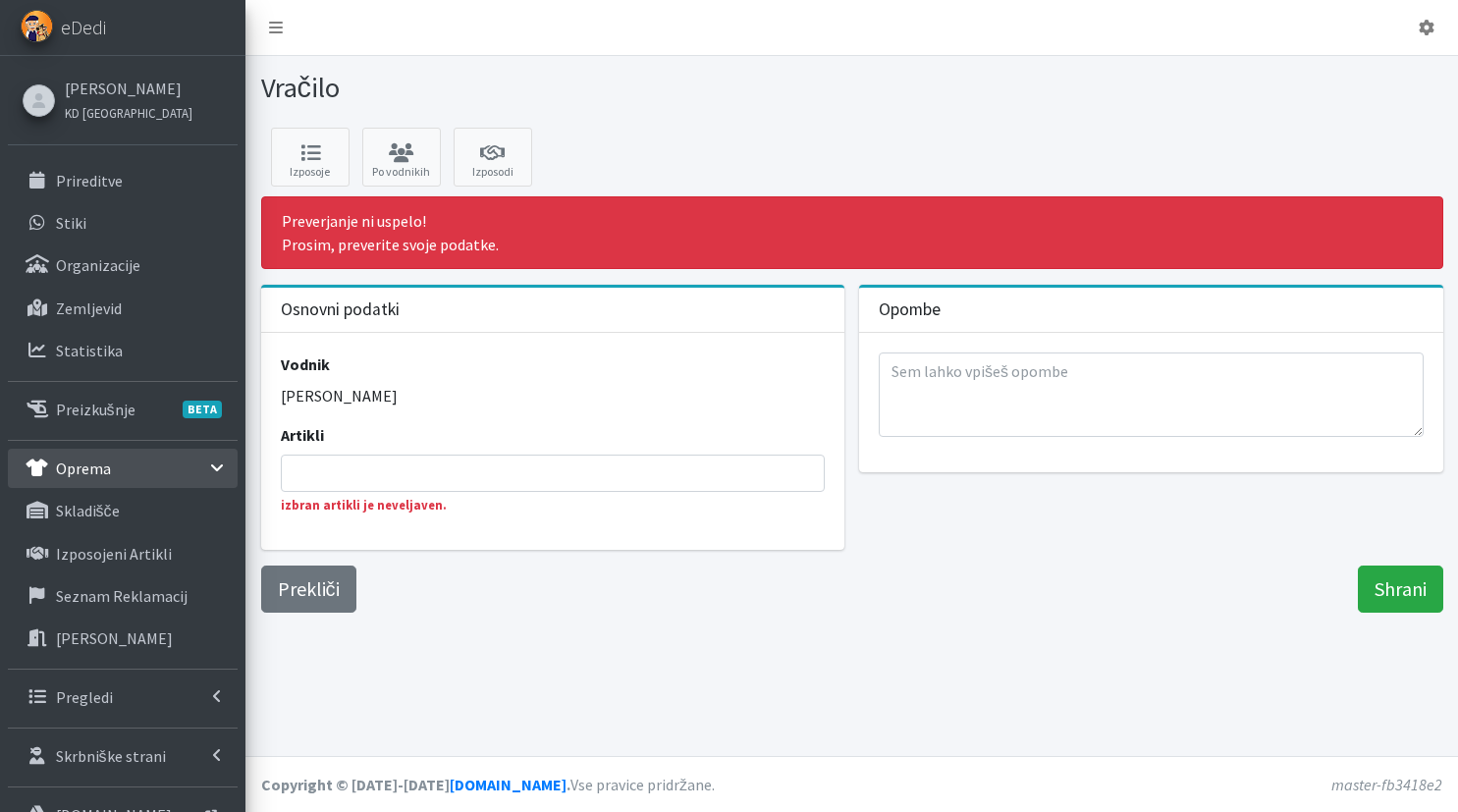 scroll, scrollTop: 0, scrollLeft: 0, axis: both 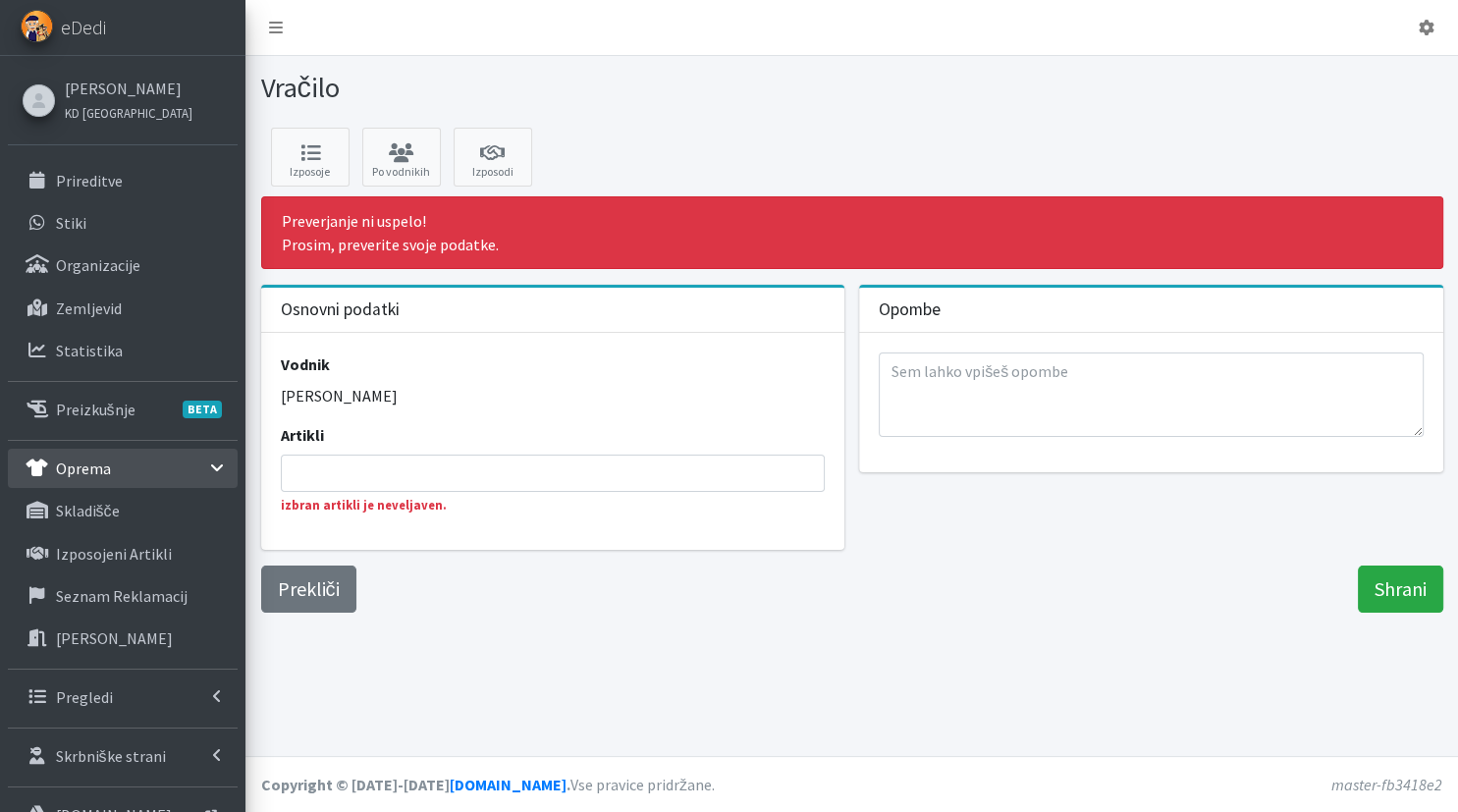 click at bounding box center [553, 473] 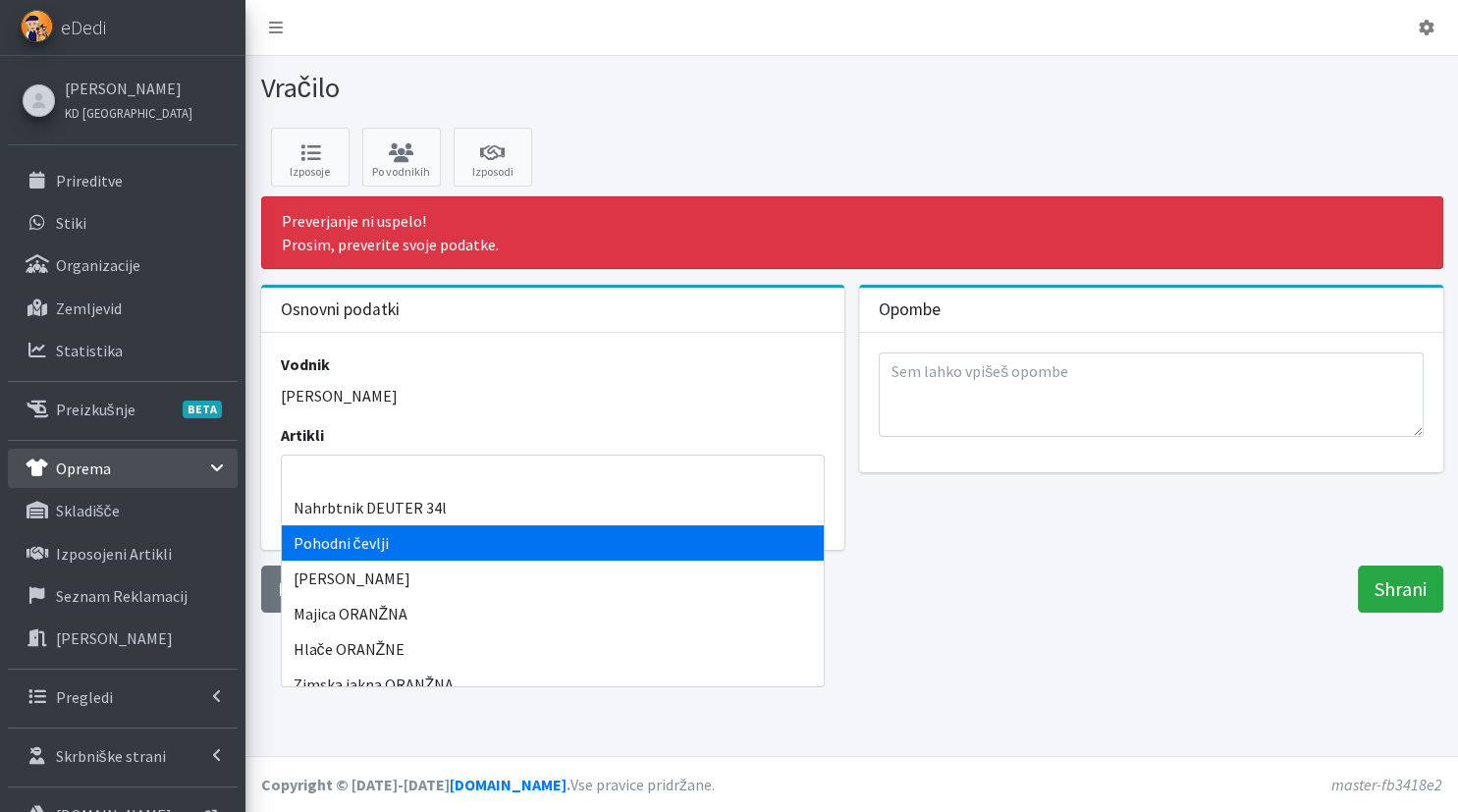select on "2191" 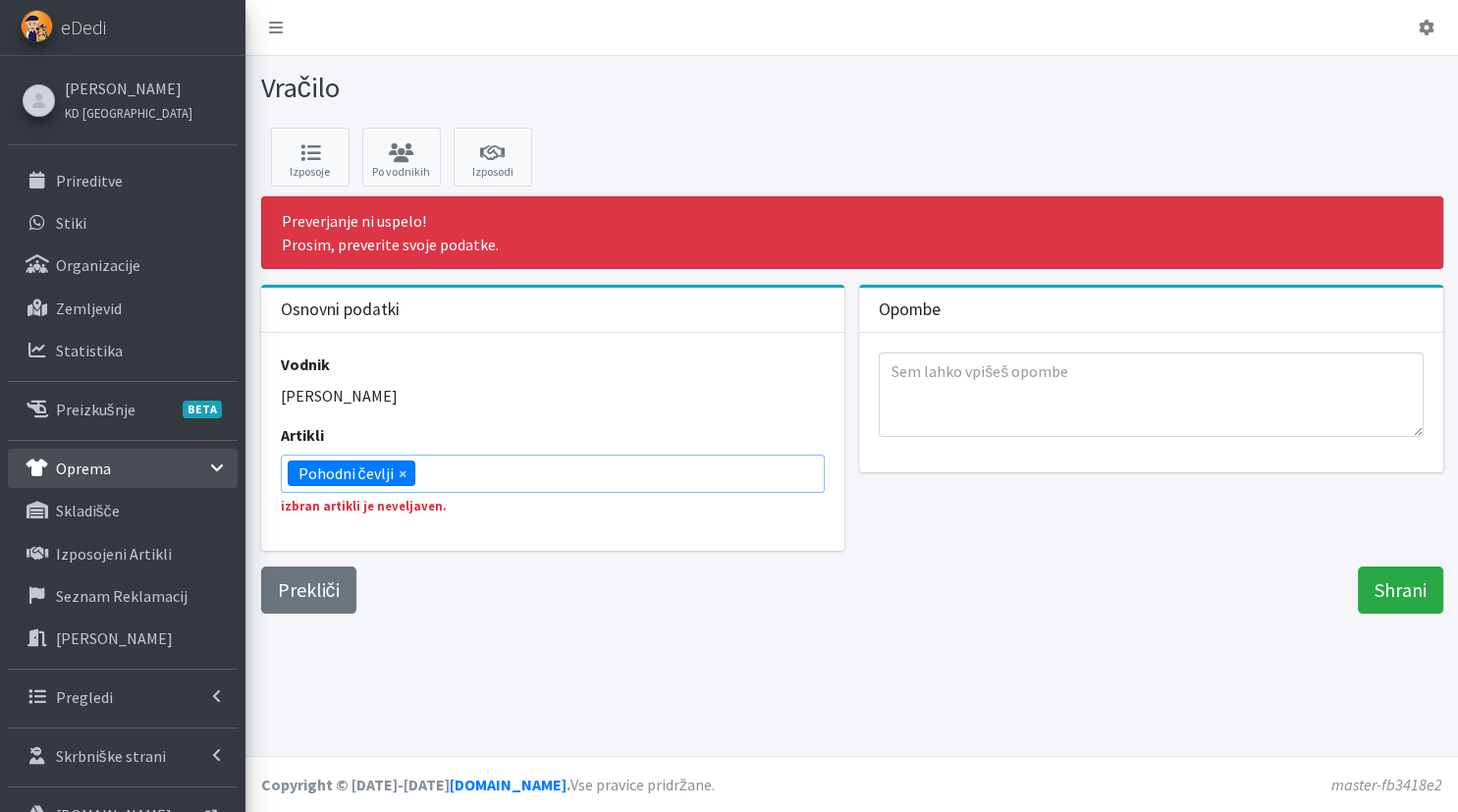 click on "×
Pohodni čevlji" at bounding box center [553, 473] 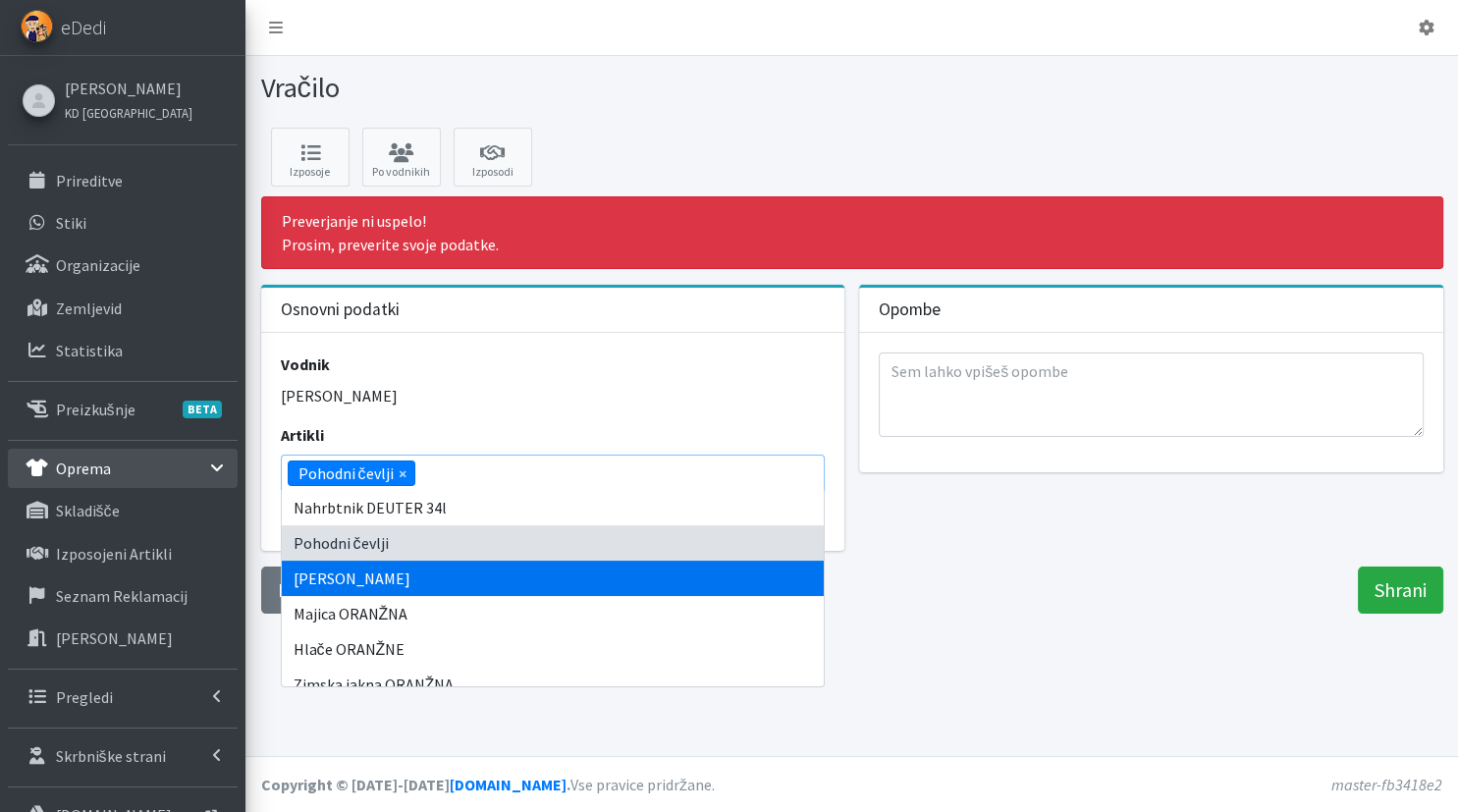 scroll, scrollTop: 47, scrollLeft: 0, axis: vertical 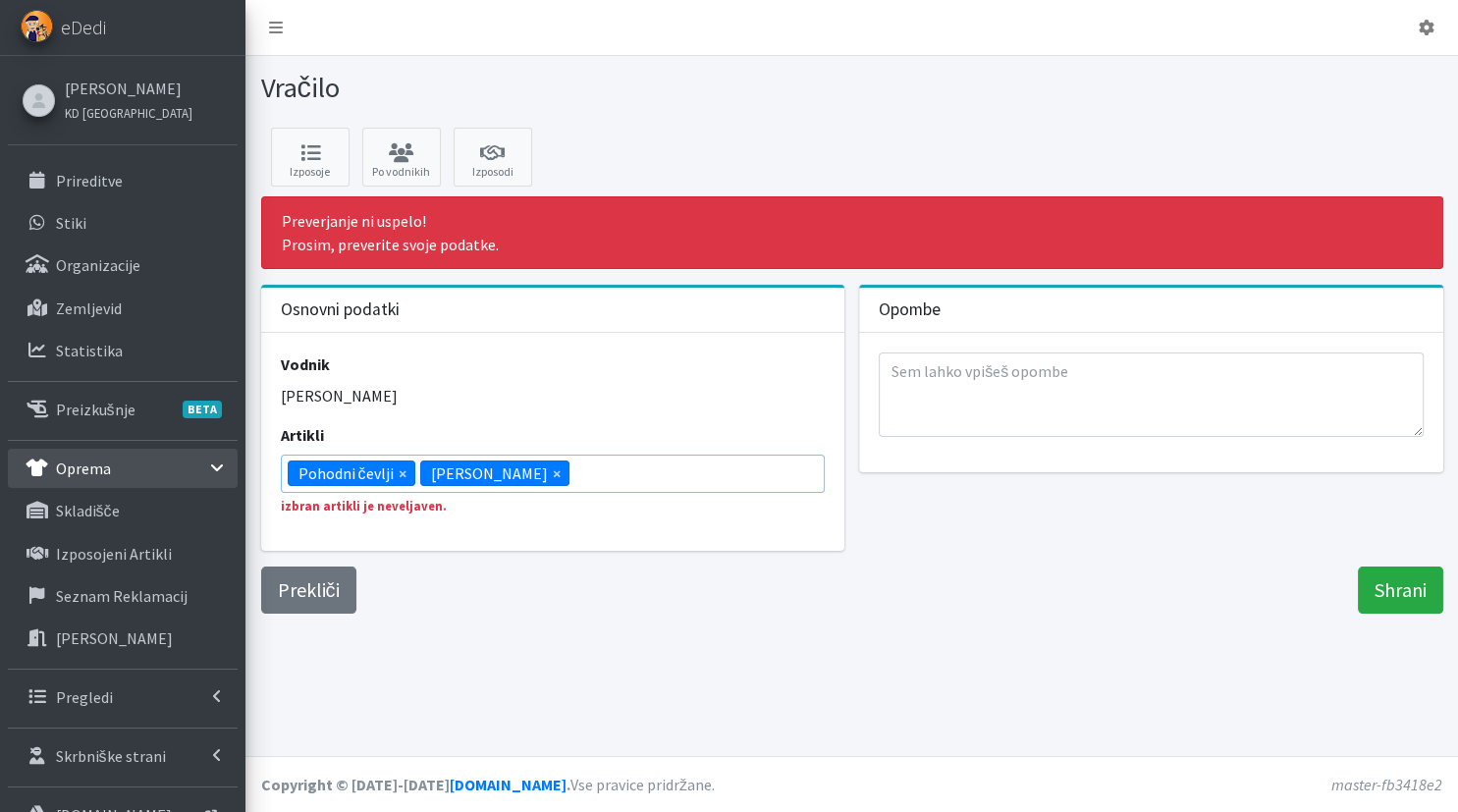 click on "×
Pohodni čevlji
×
Jakna ORANŽNA" at bounding box center [553, 473] 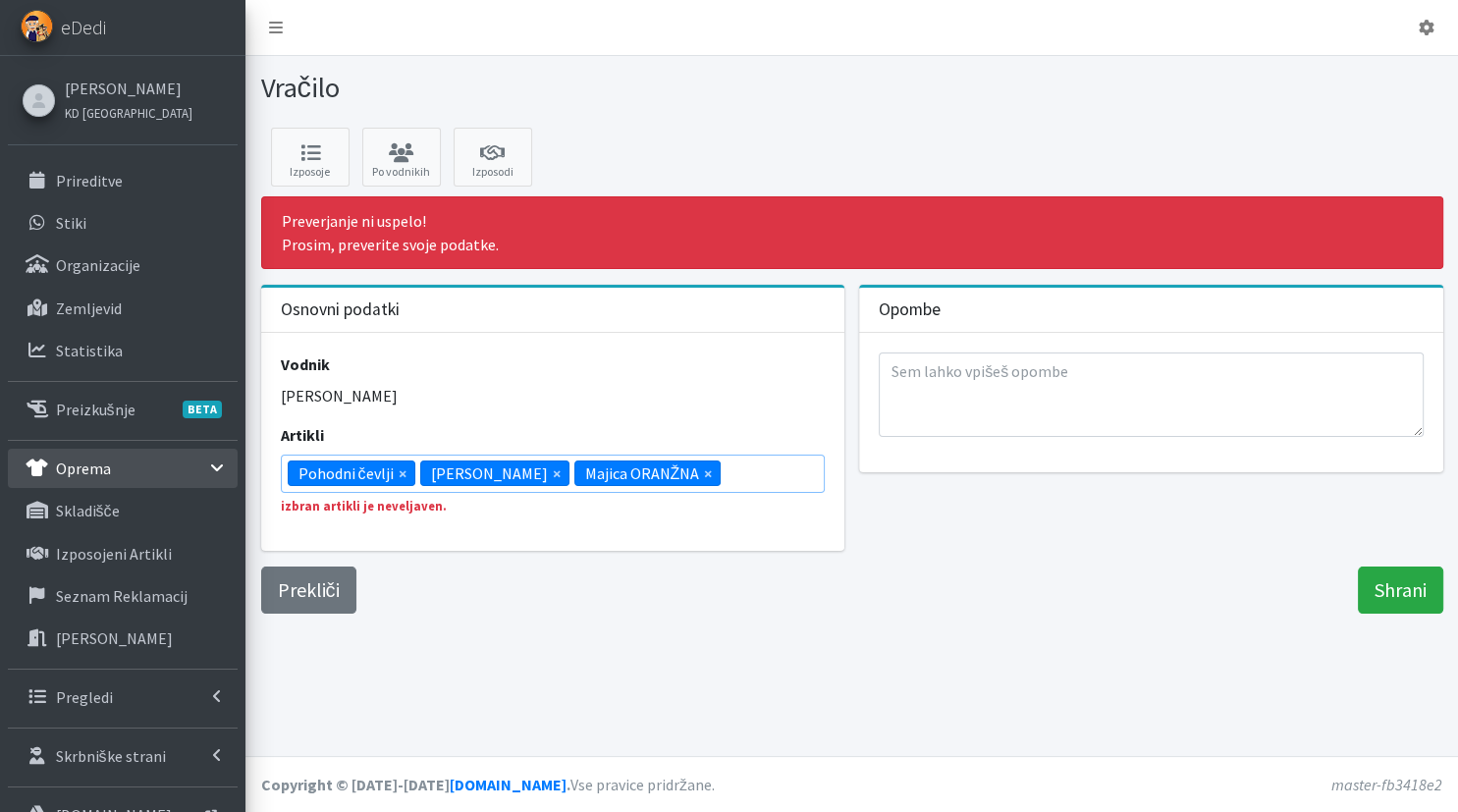 scroll, scrollTop: 71, scrollLeft: 0, axis: vertical 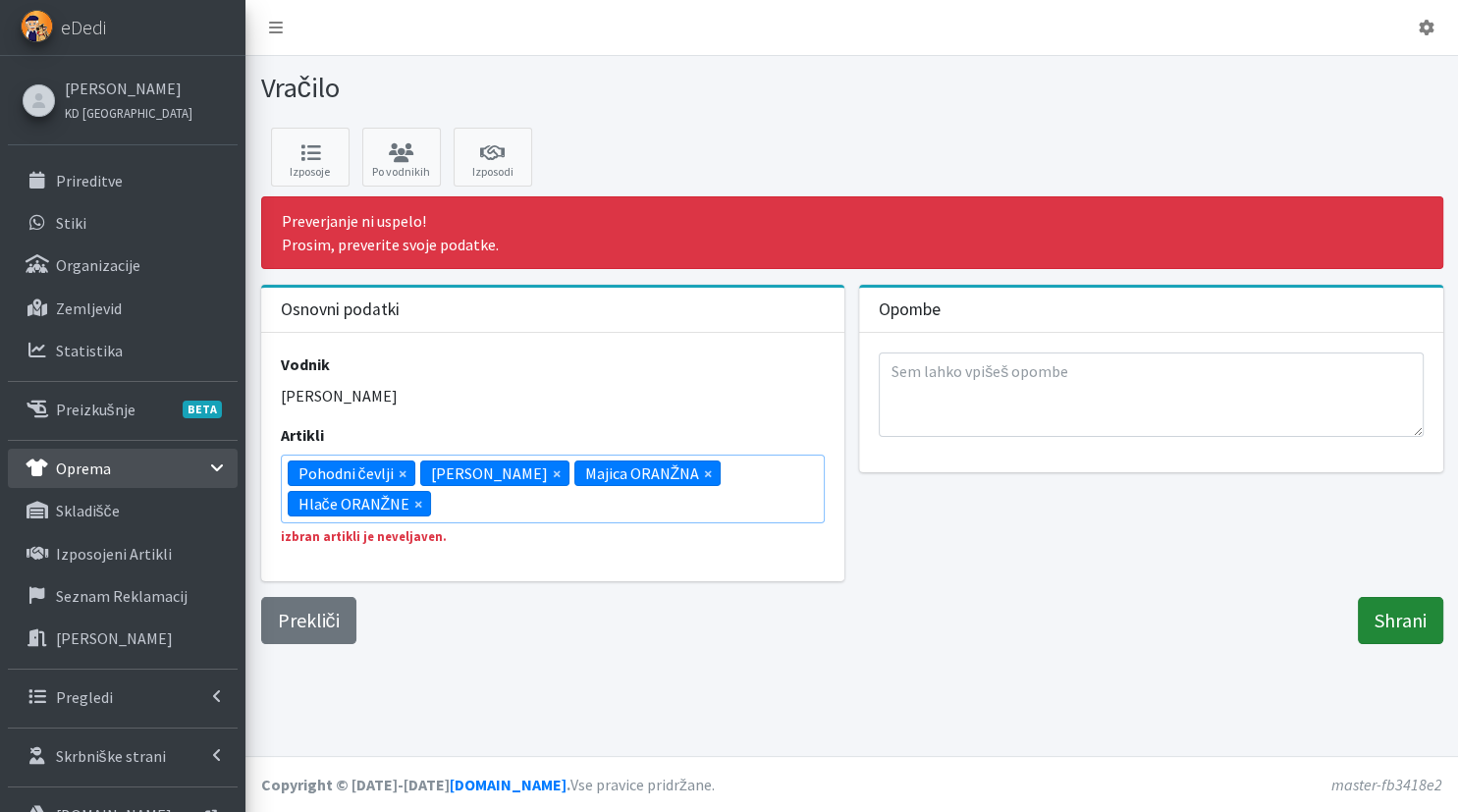 click on "Shrani" at bounding box center (1400, 621) 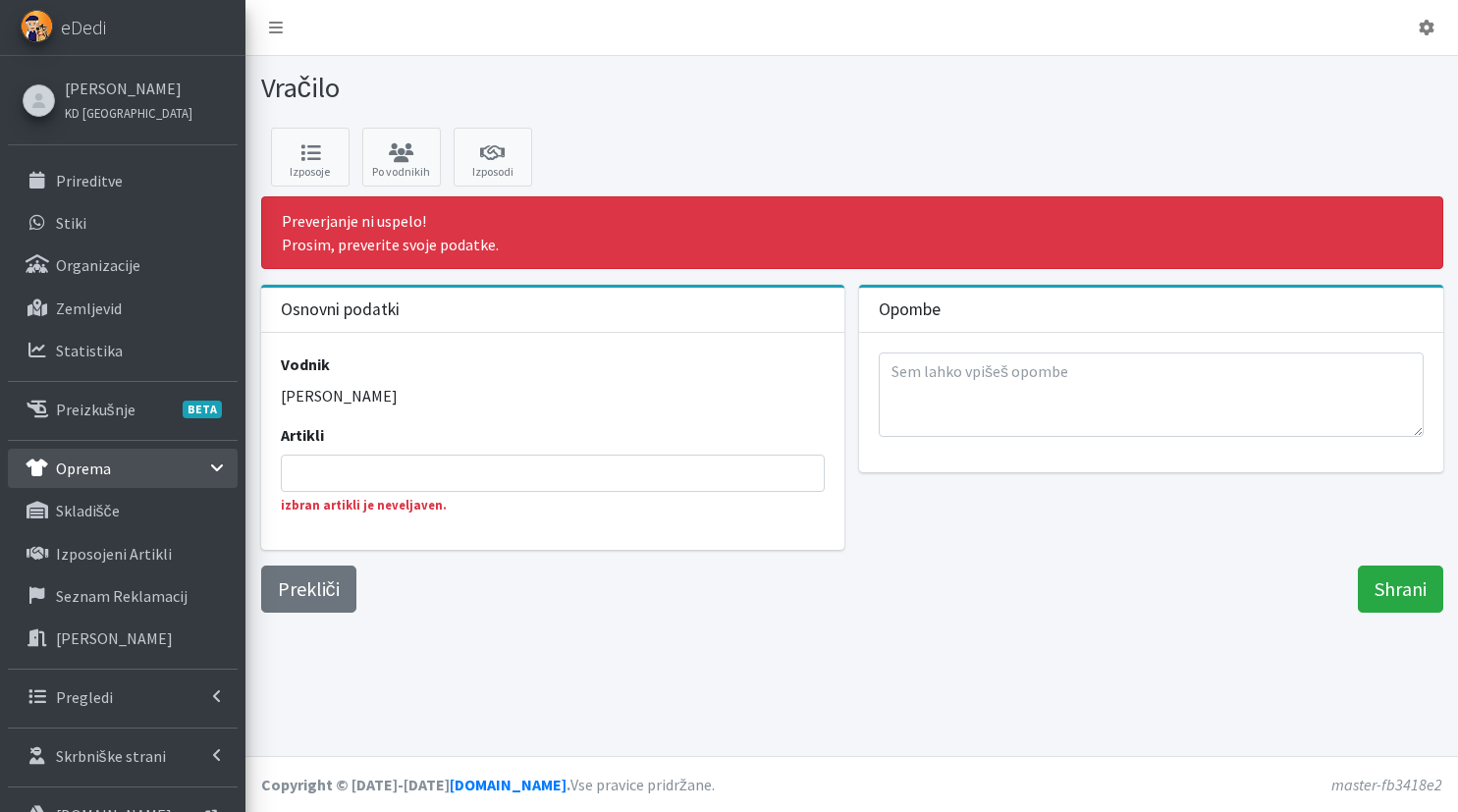 scroll, scrollTop: 0, scrollLeft: 0, axis: both 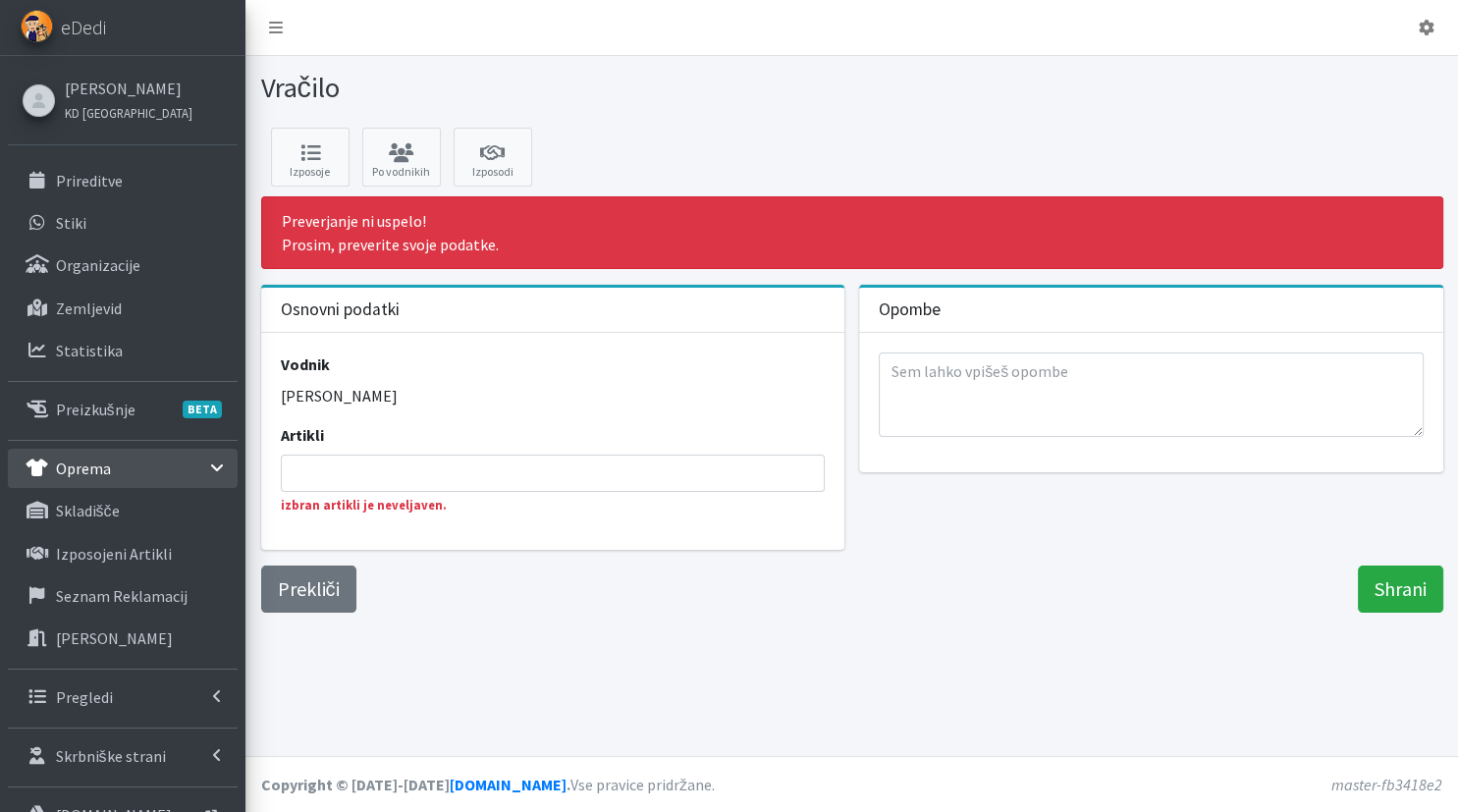 click at bounding box center (559, 473) 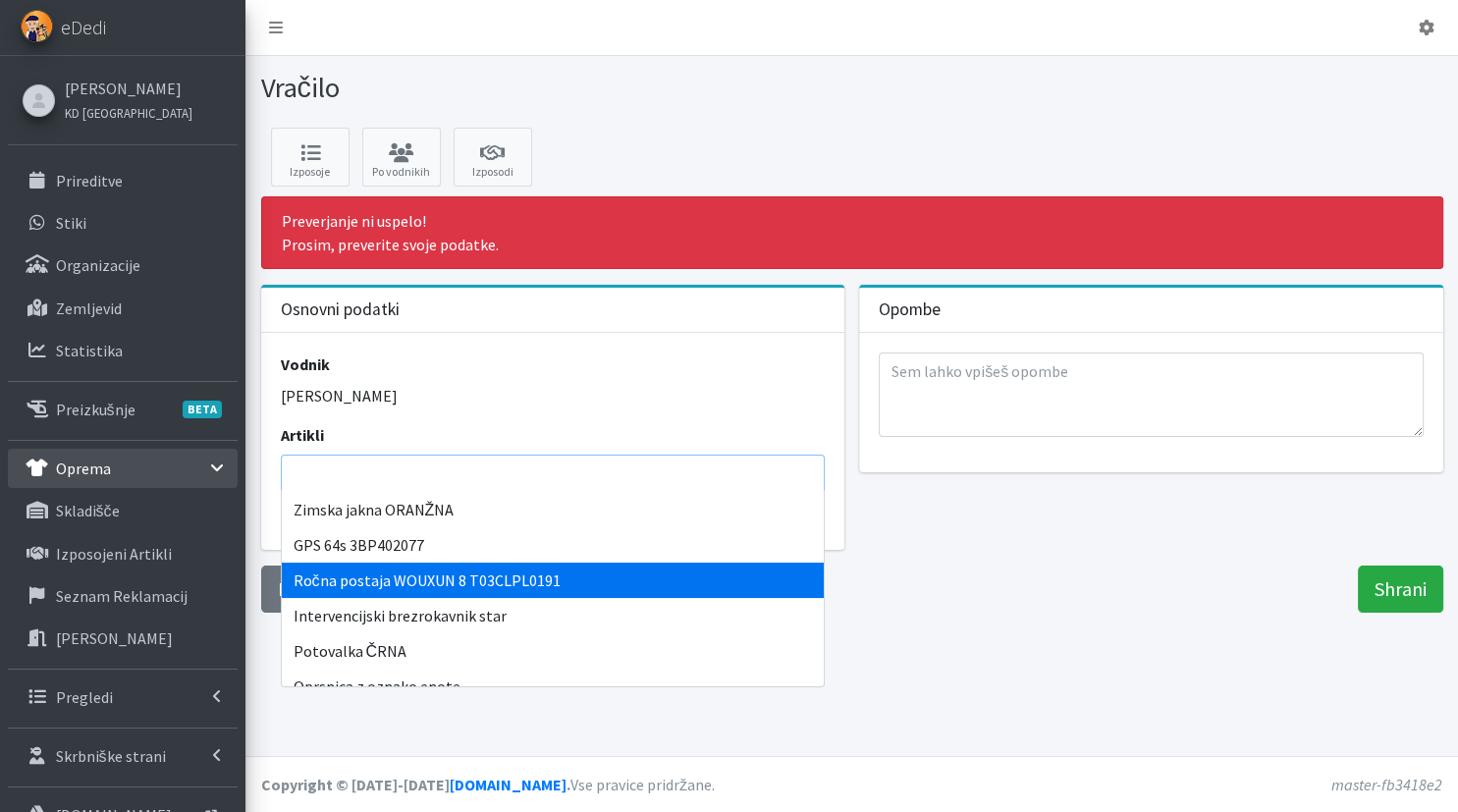 scroll, scrollTop: 192, scrollLeft: 0, axis: vertical 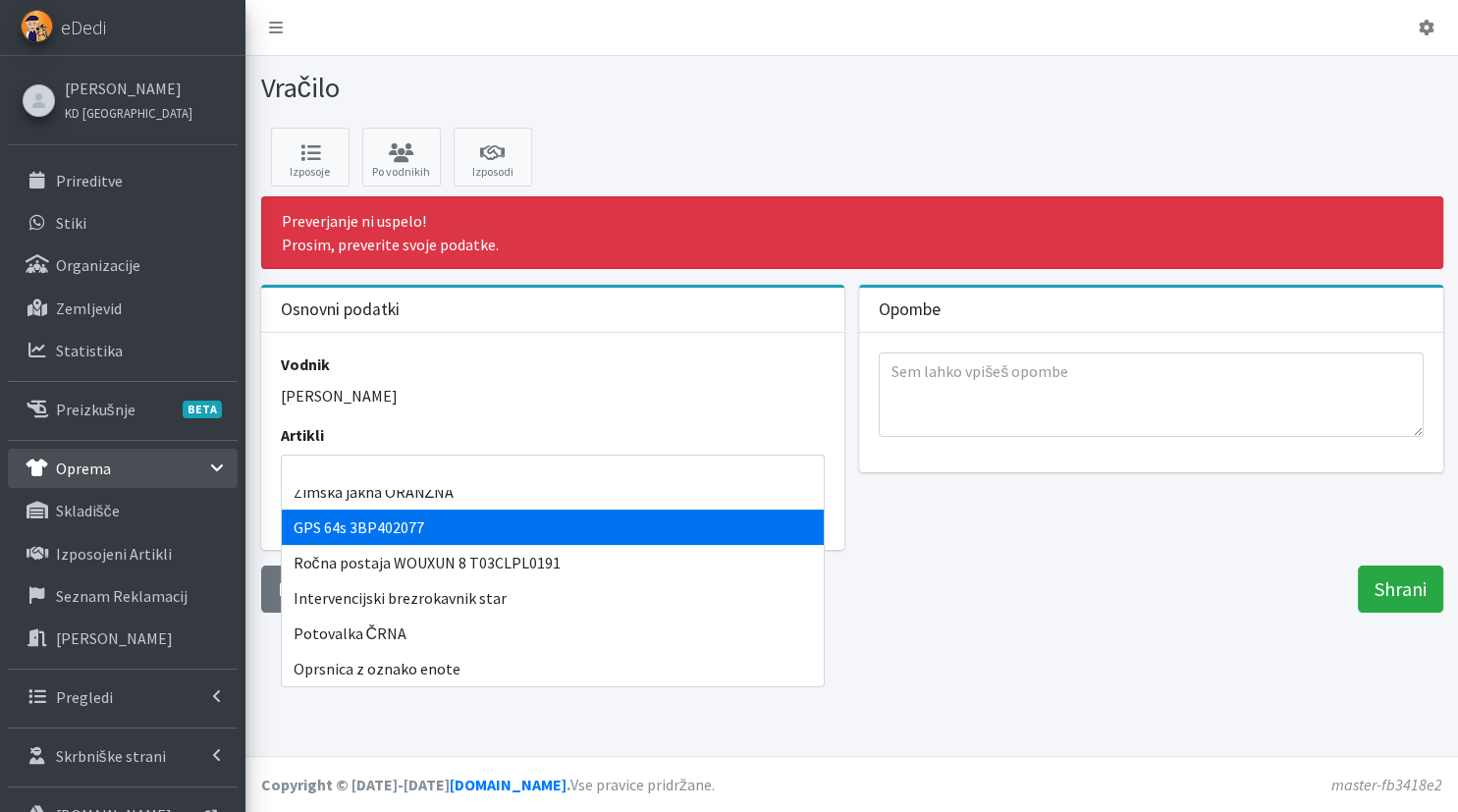 select on "2926" 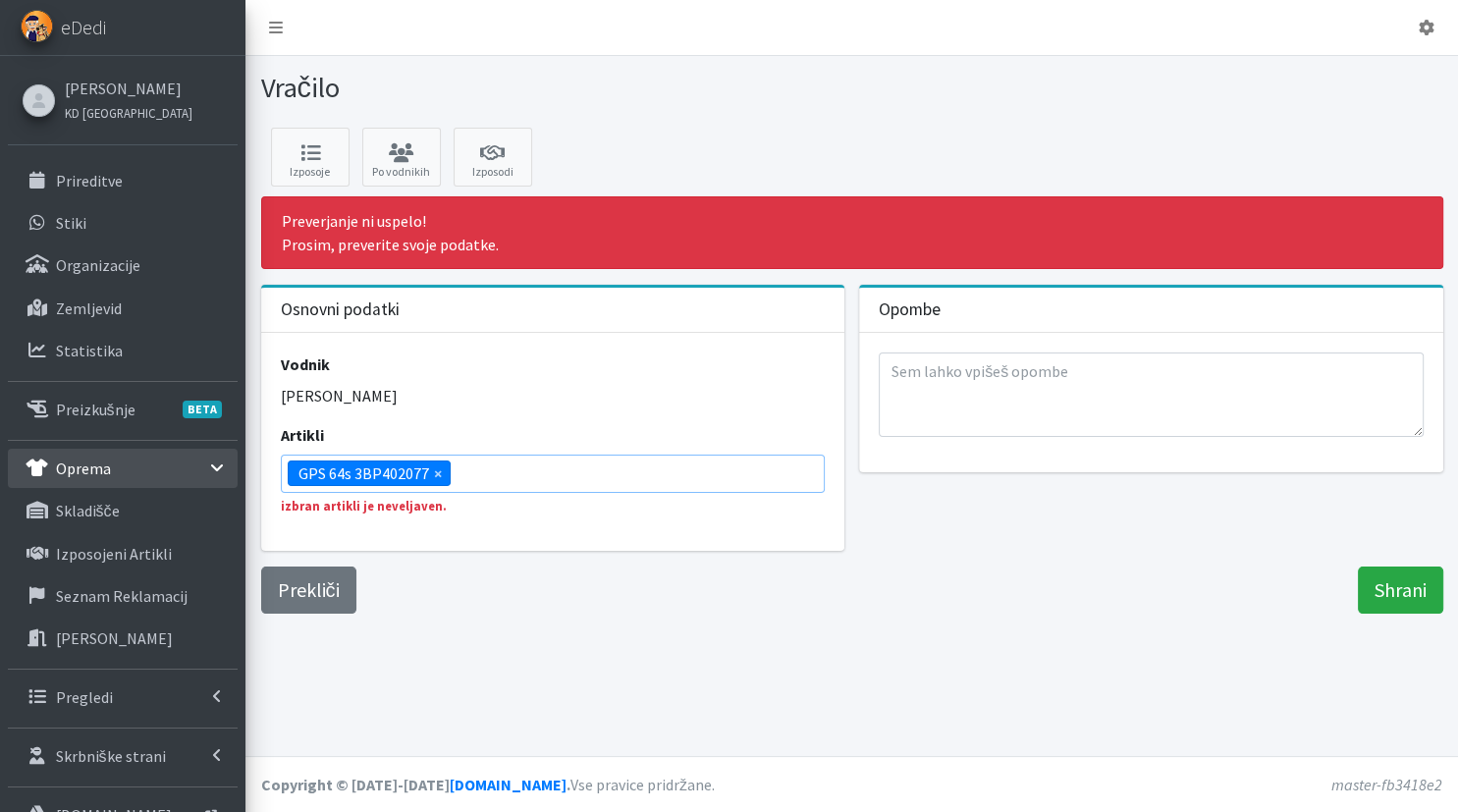 click on "×
GPS 64s
3BP402077" at bounding box center [553, 473] 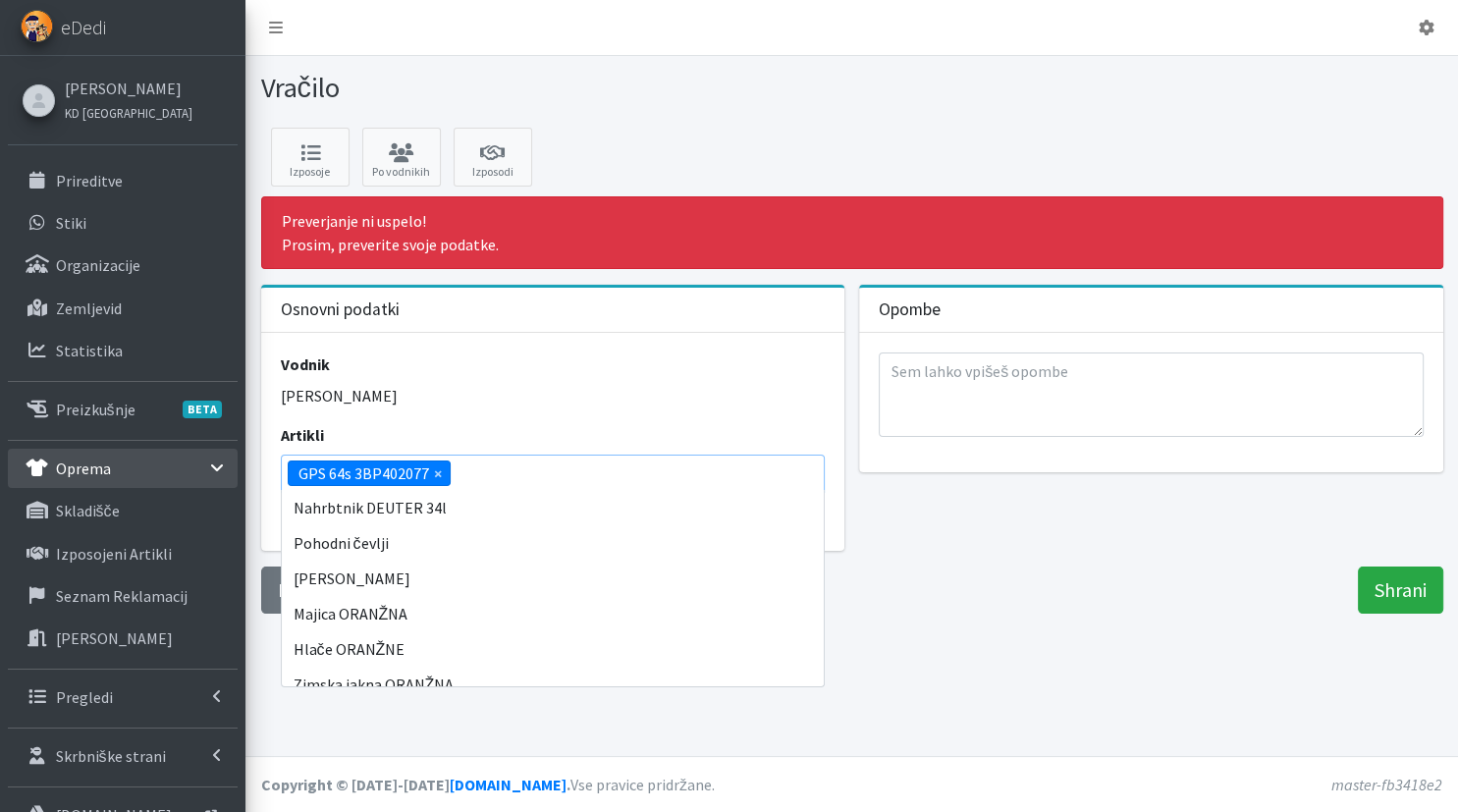 scroll, scrollTop: 177, scrollLeft: 0, axis: vertical 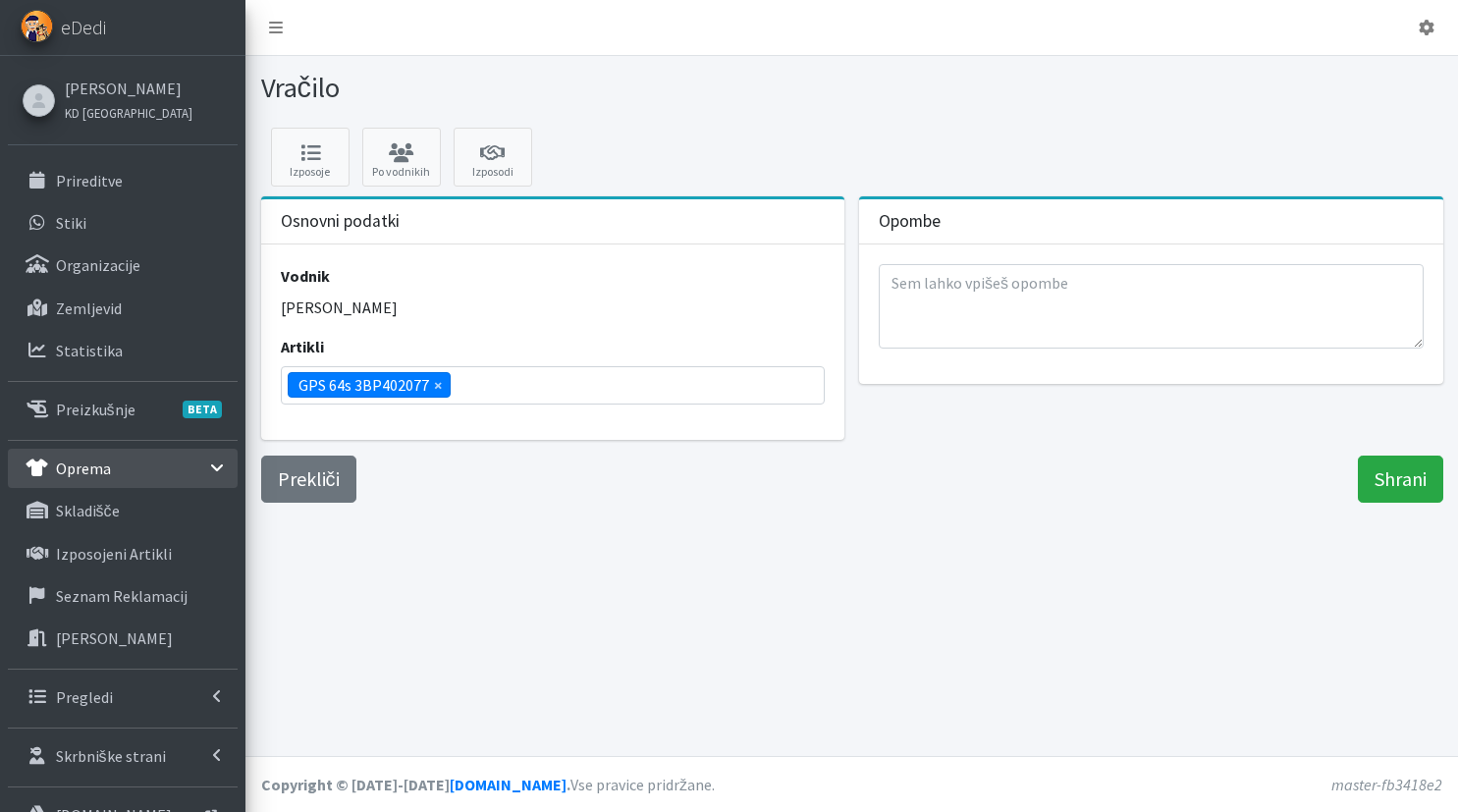 select on "2926" 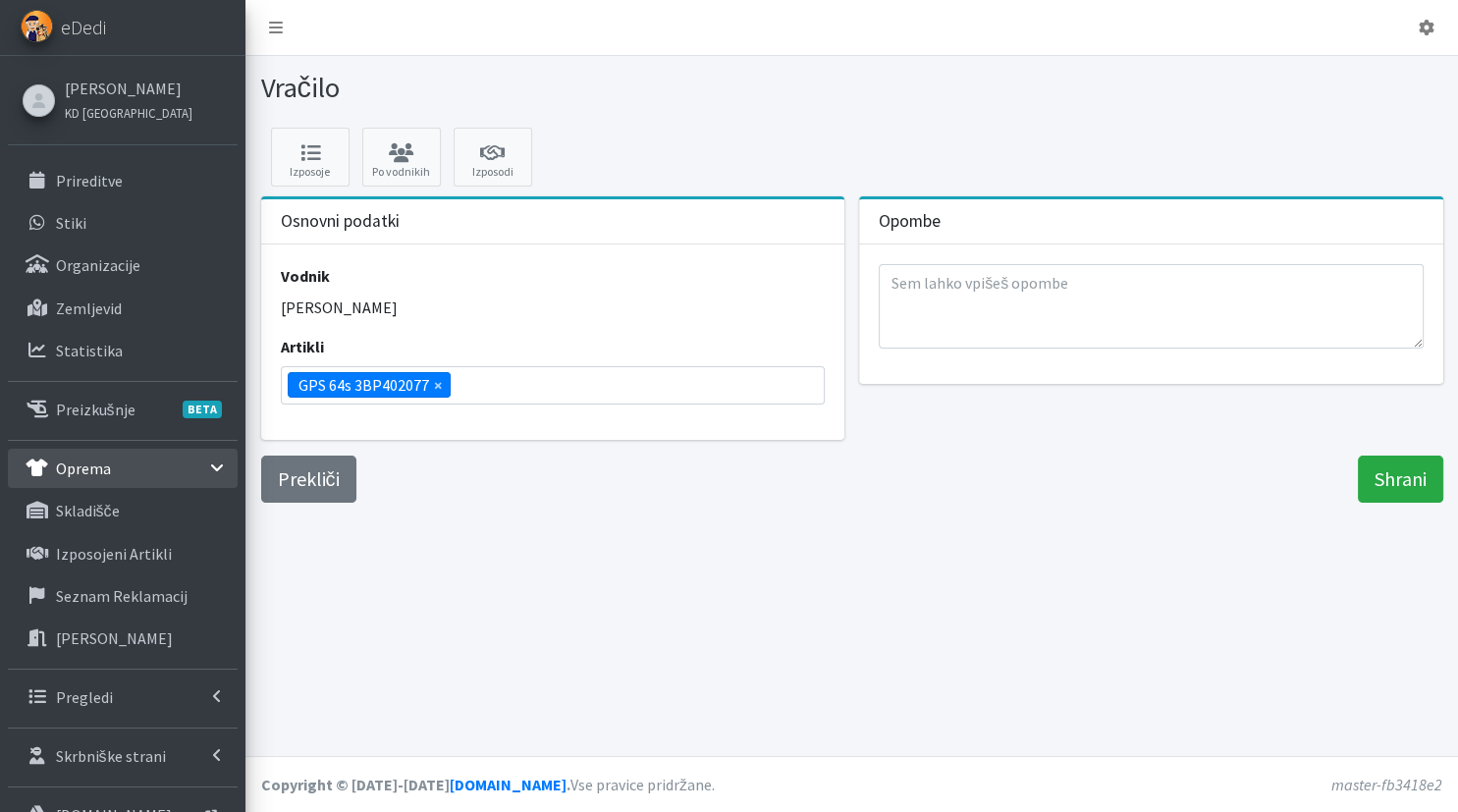 scroll, scrollTop: 141, scrollLeft: 0, axis: vertical 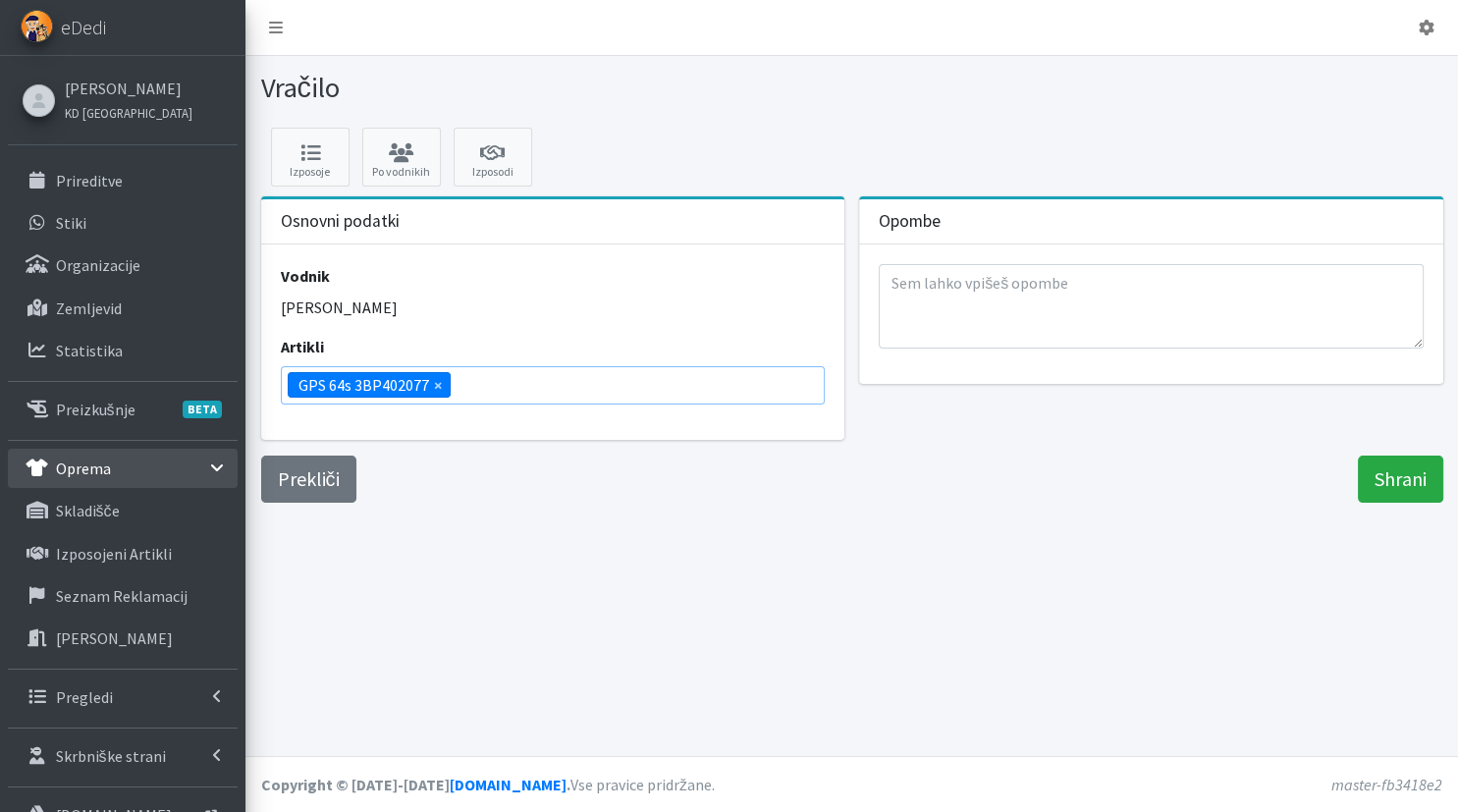 click on "×
GPS 64s
3BP402077" at bounding box center [553, 385] 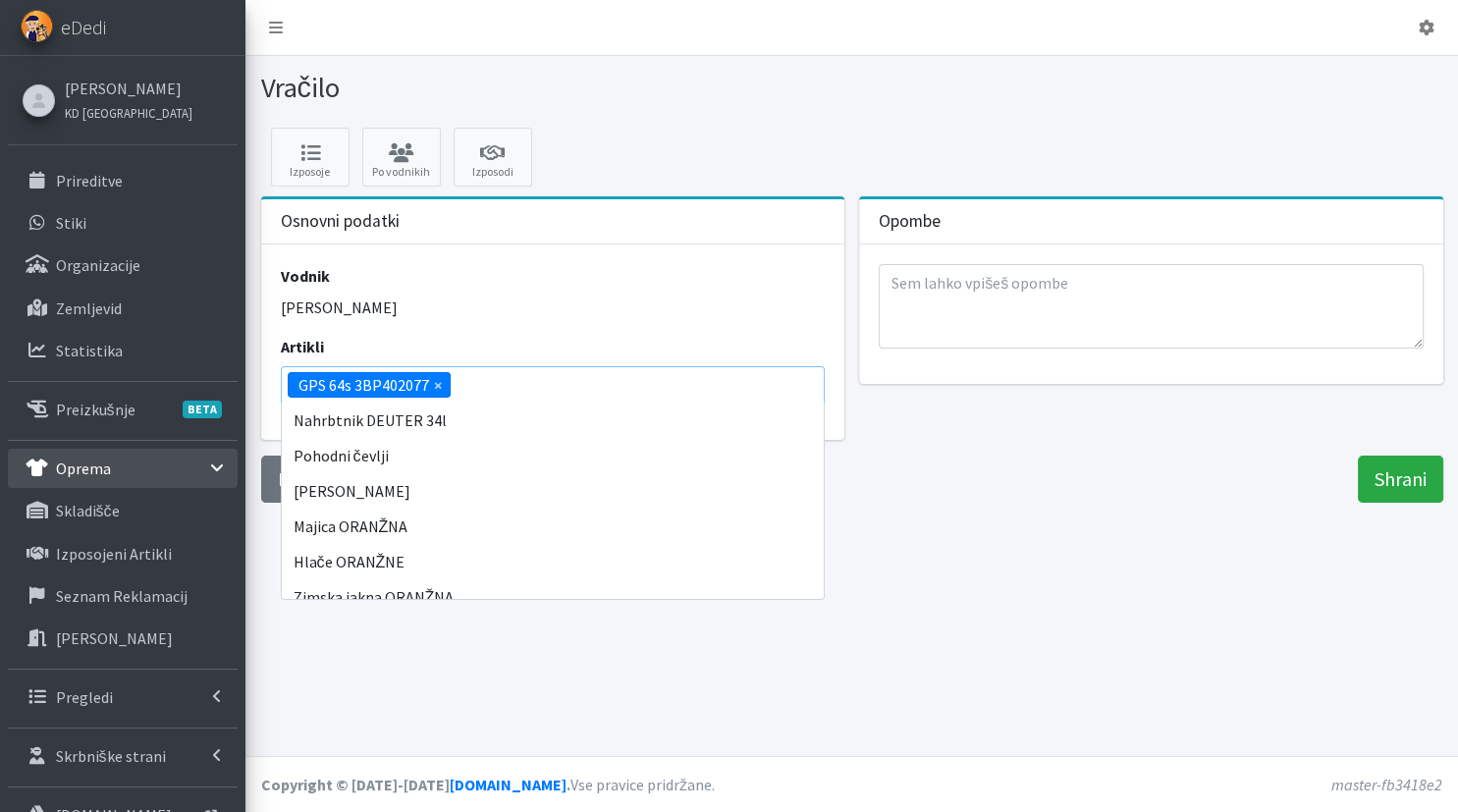 scroll, scrollTop: 140, scrollLeft: 0, axis: vertical 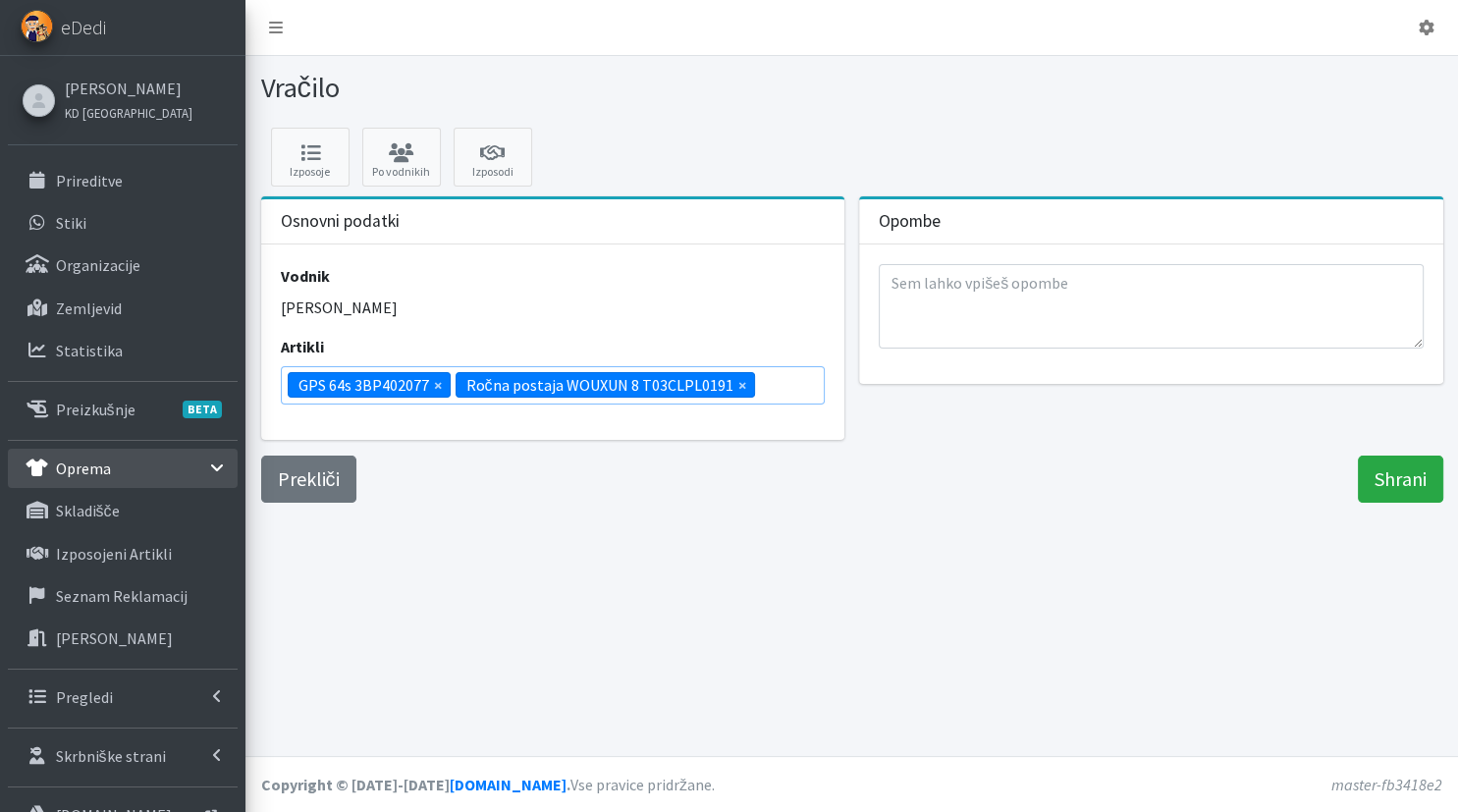 click on "×
GPS 64s
3BP402077
×
Ročna postaja WOUXUN 8
T03CLPL0191" at bounding box center (553, 385) 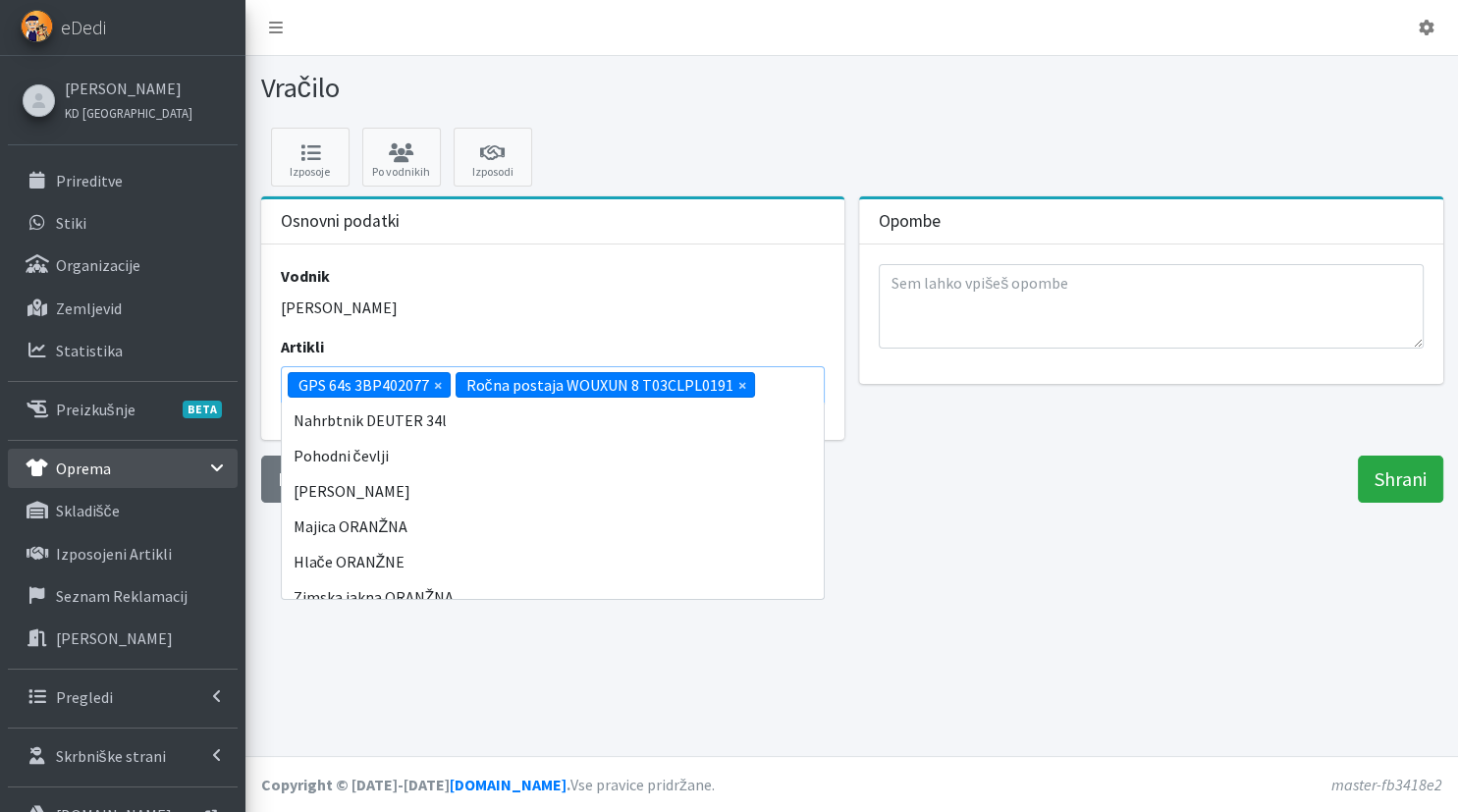 scroll, scrollTop: 192, scrollLeft: 0, axis: vertical 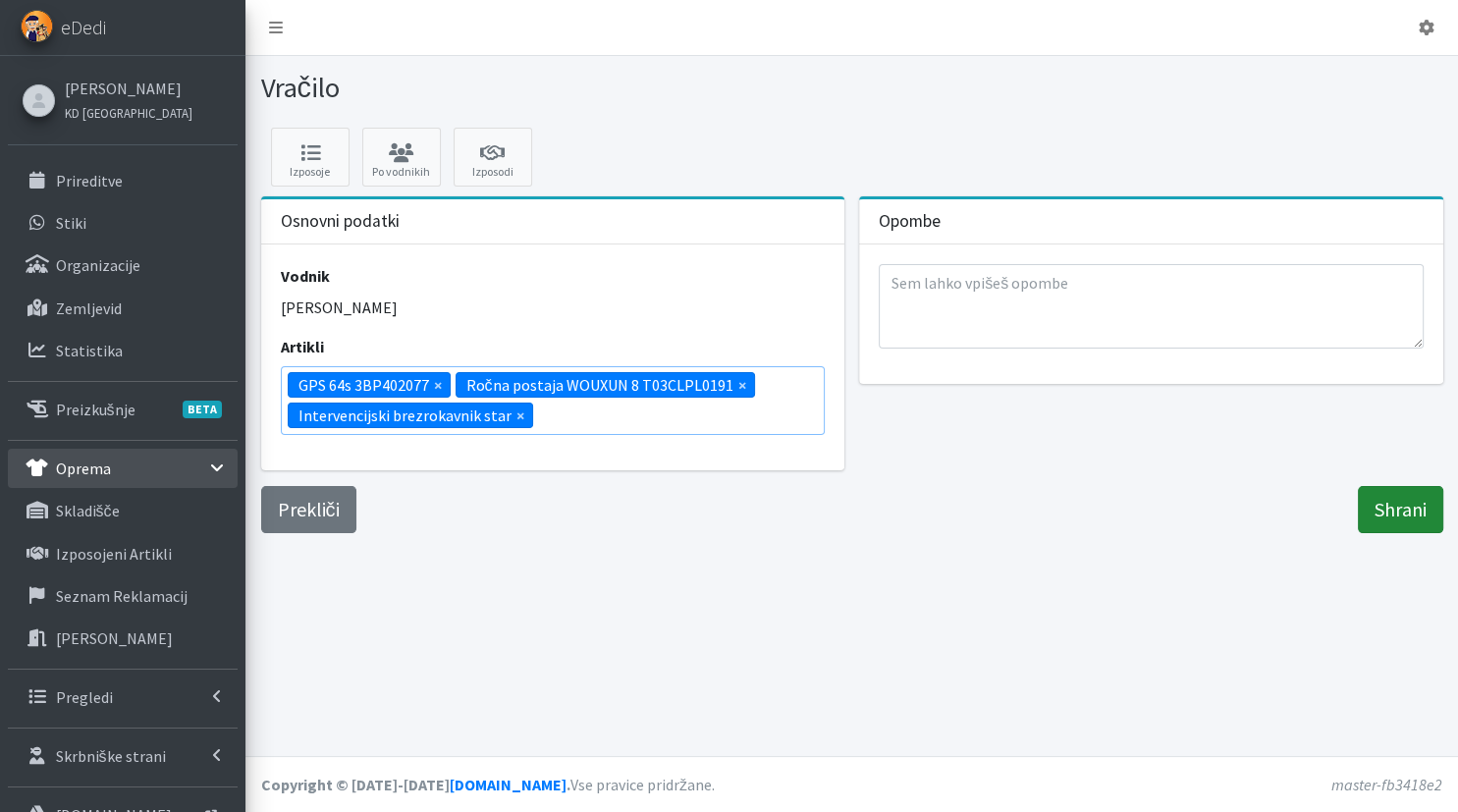 click on "Shrani" at bounding box center (1400, 510) 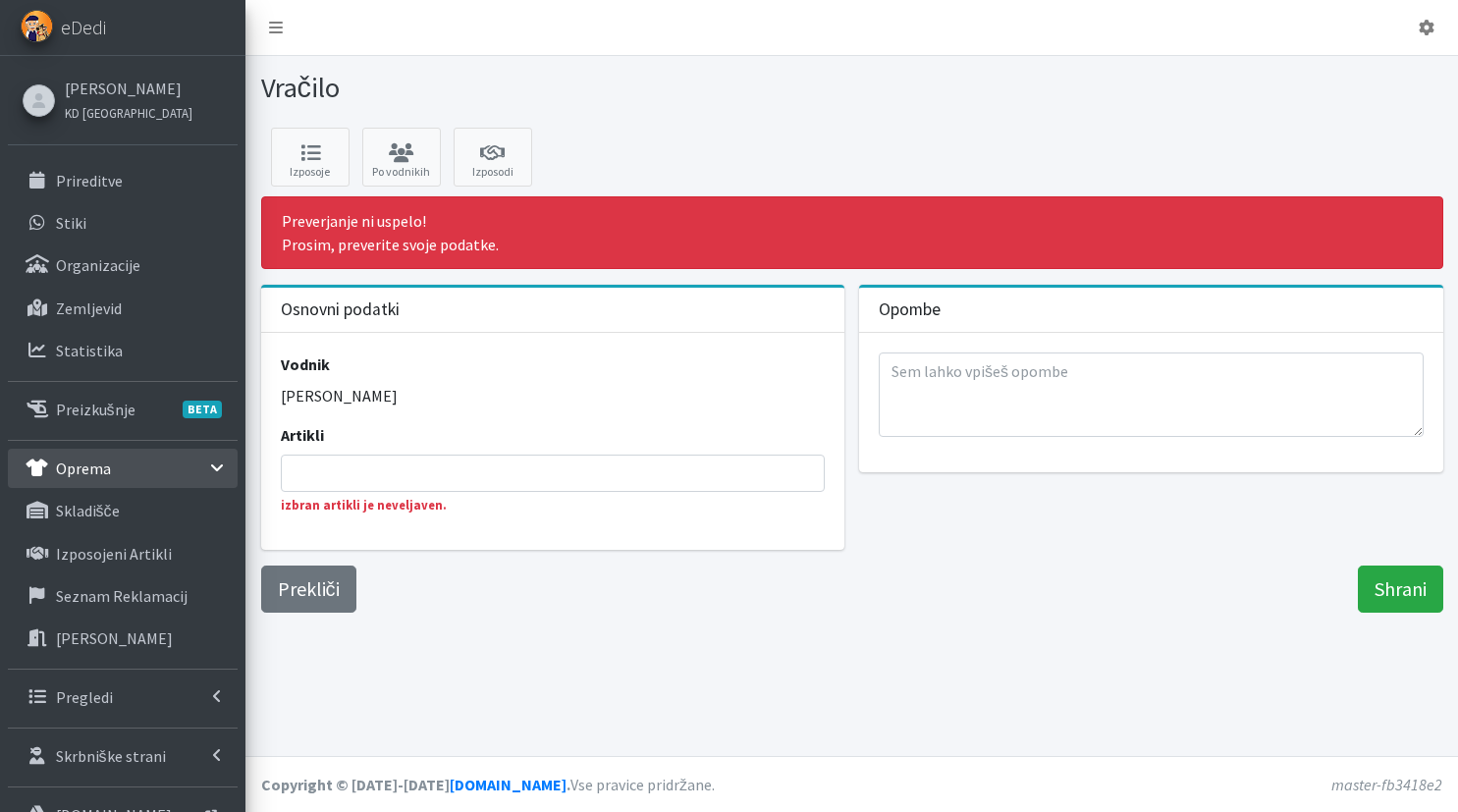 select 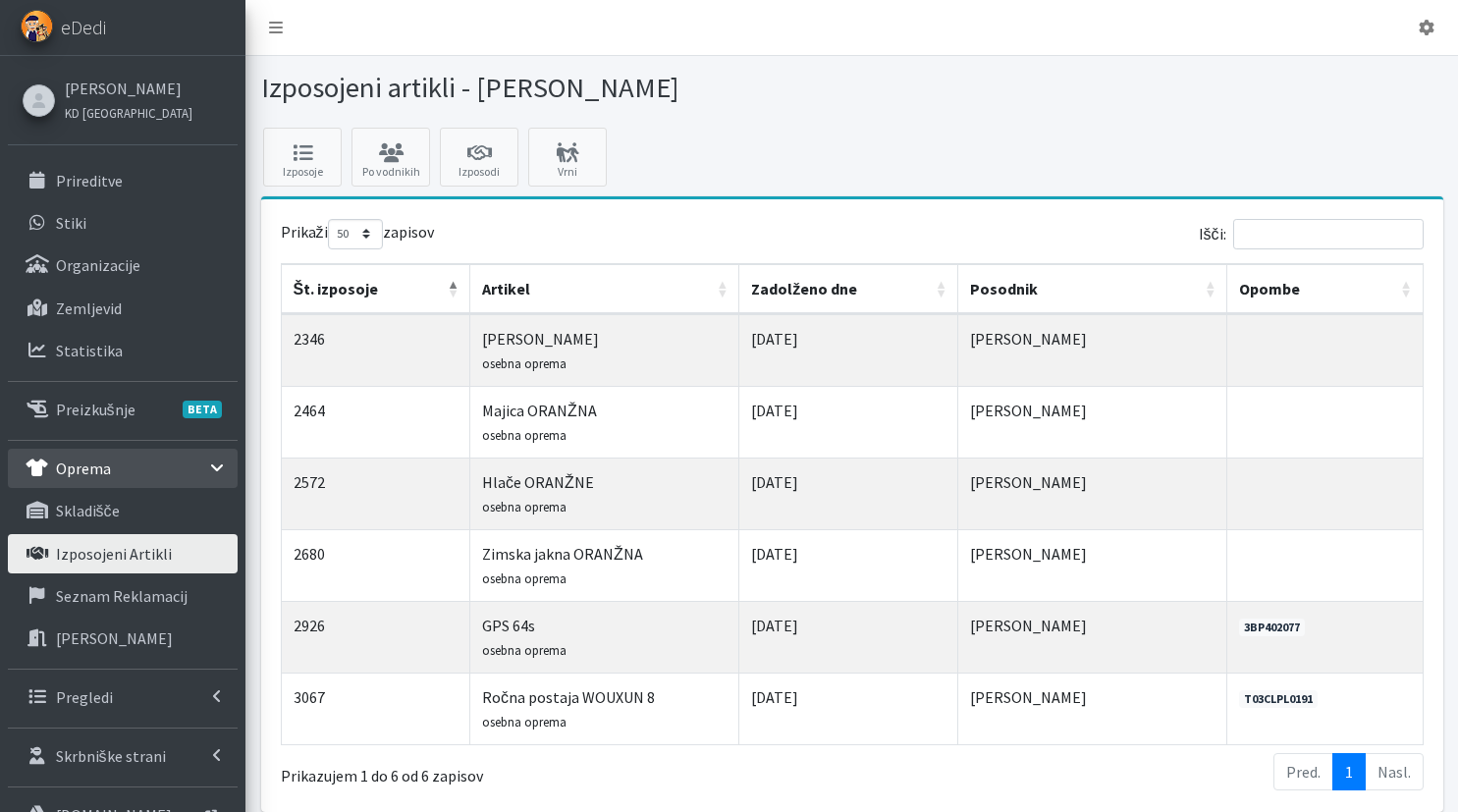 select on "50" 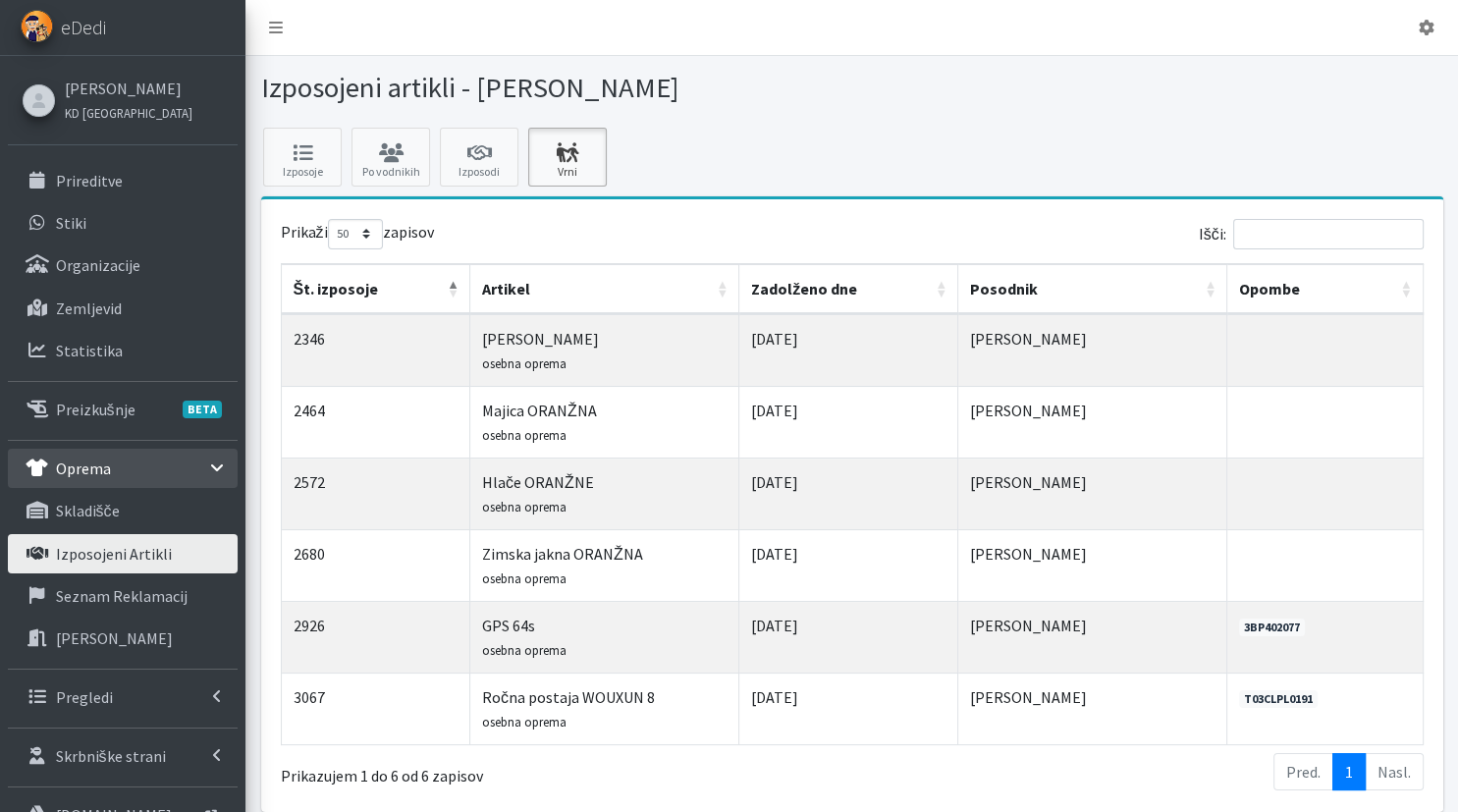 click at bounding box center (567, 153) 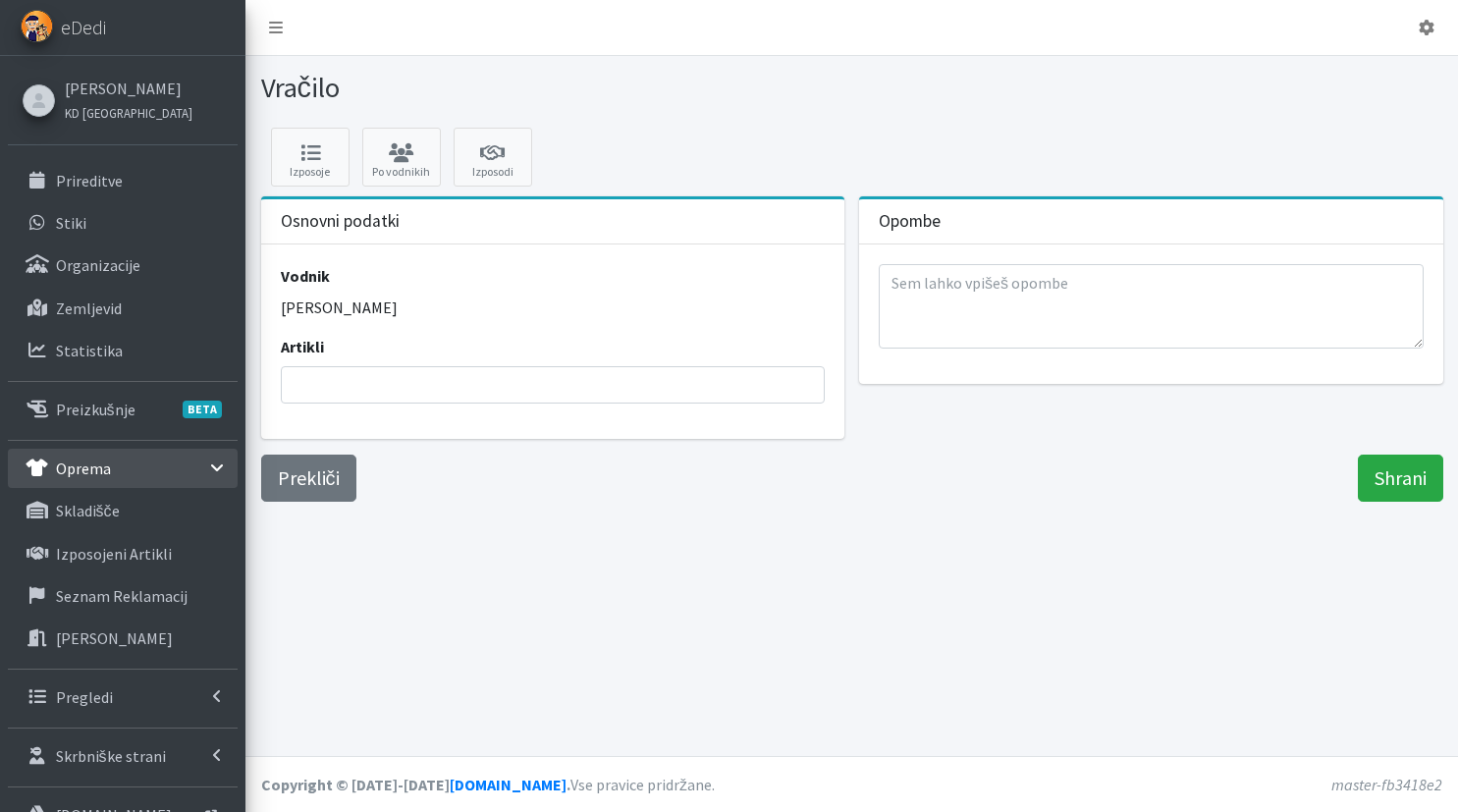 scroll, scrollTop: 0, scrollLeft: 0, axis: both 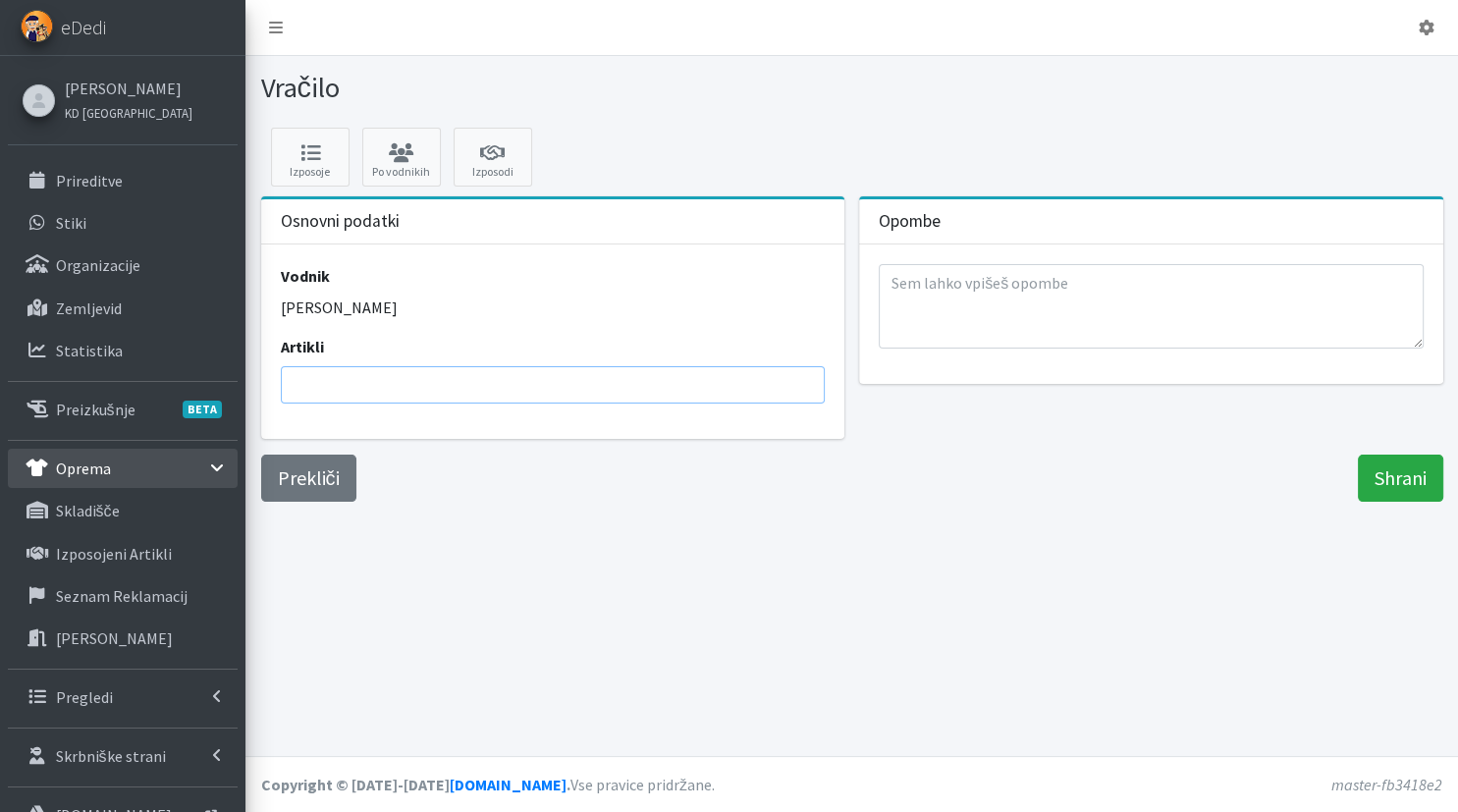 click at bounding box center (559, 385) 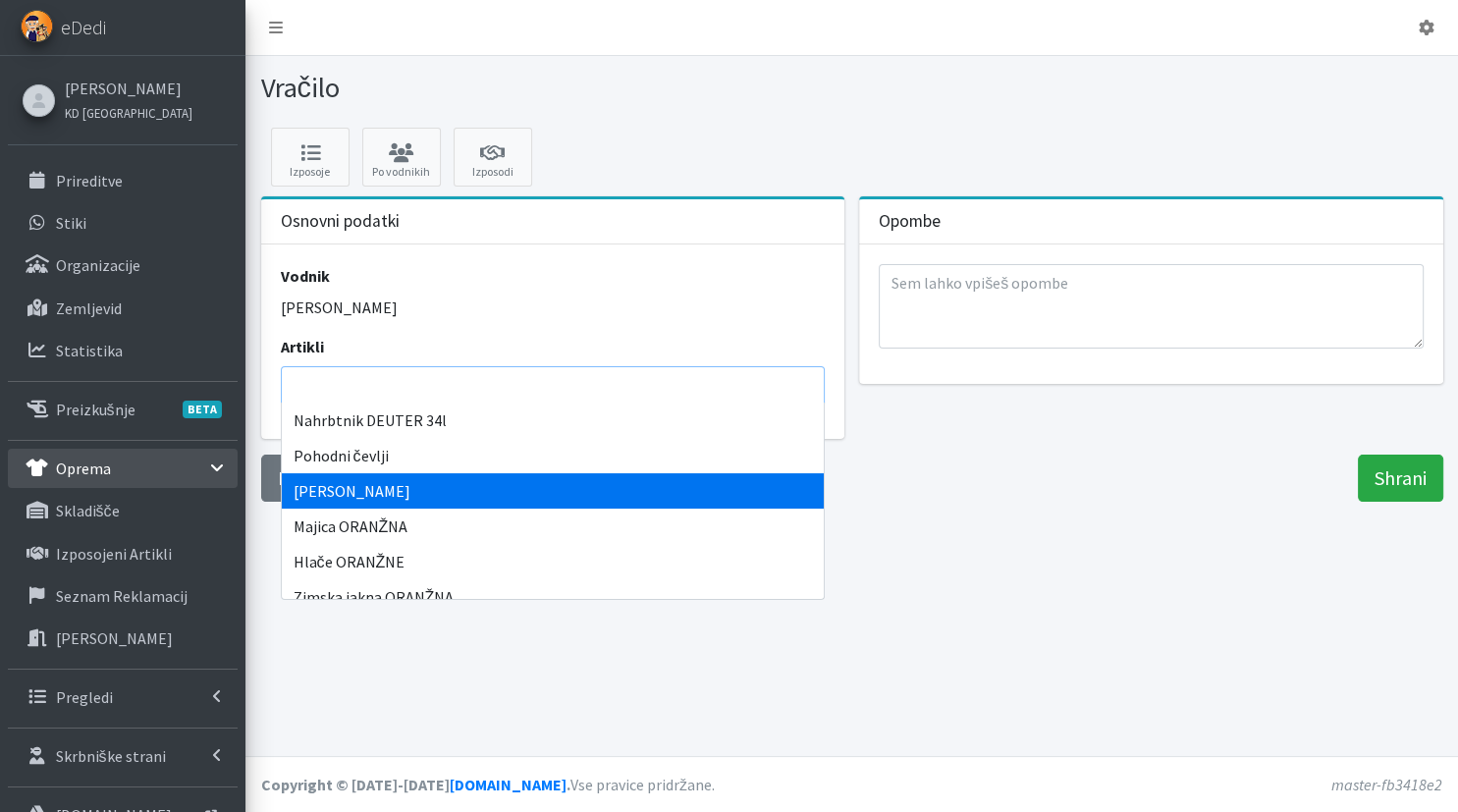select on "2346" 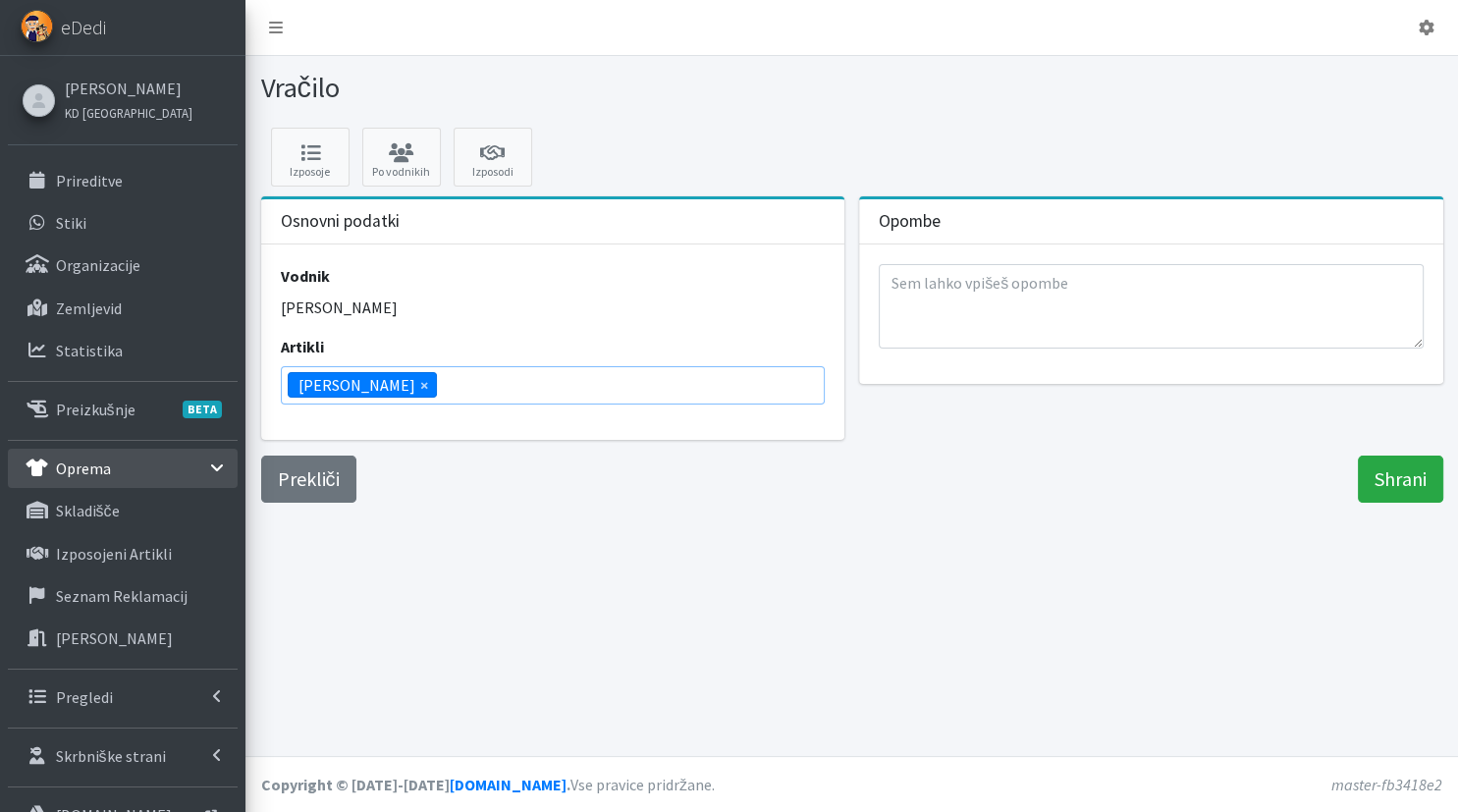 scroll, scrollTop: 47, scrollLeft: 0, axis: vertical 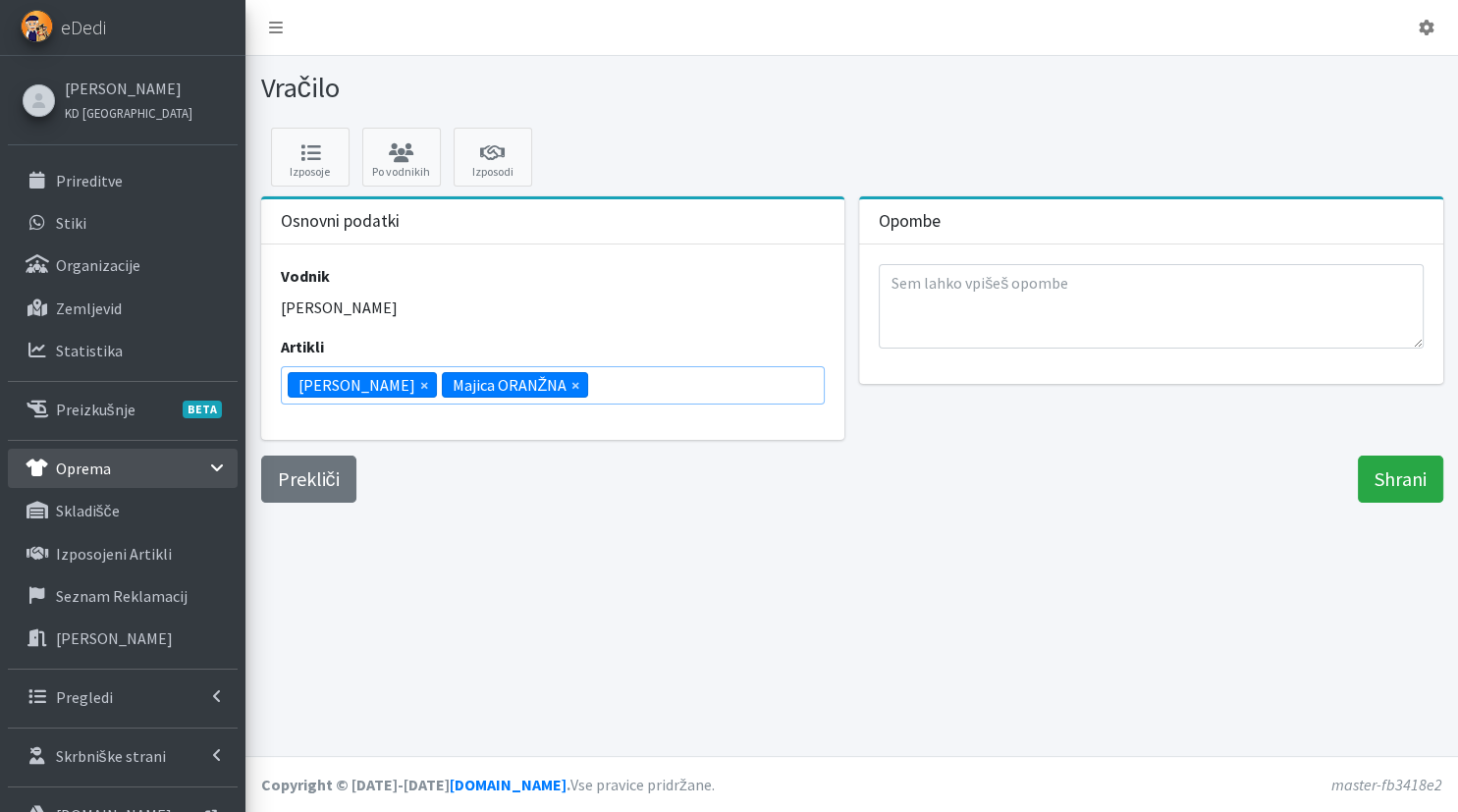 click on "×
Jakna ORANŽNA
×
Majica ORANŽNA" at bounding box center (553, 385) 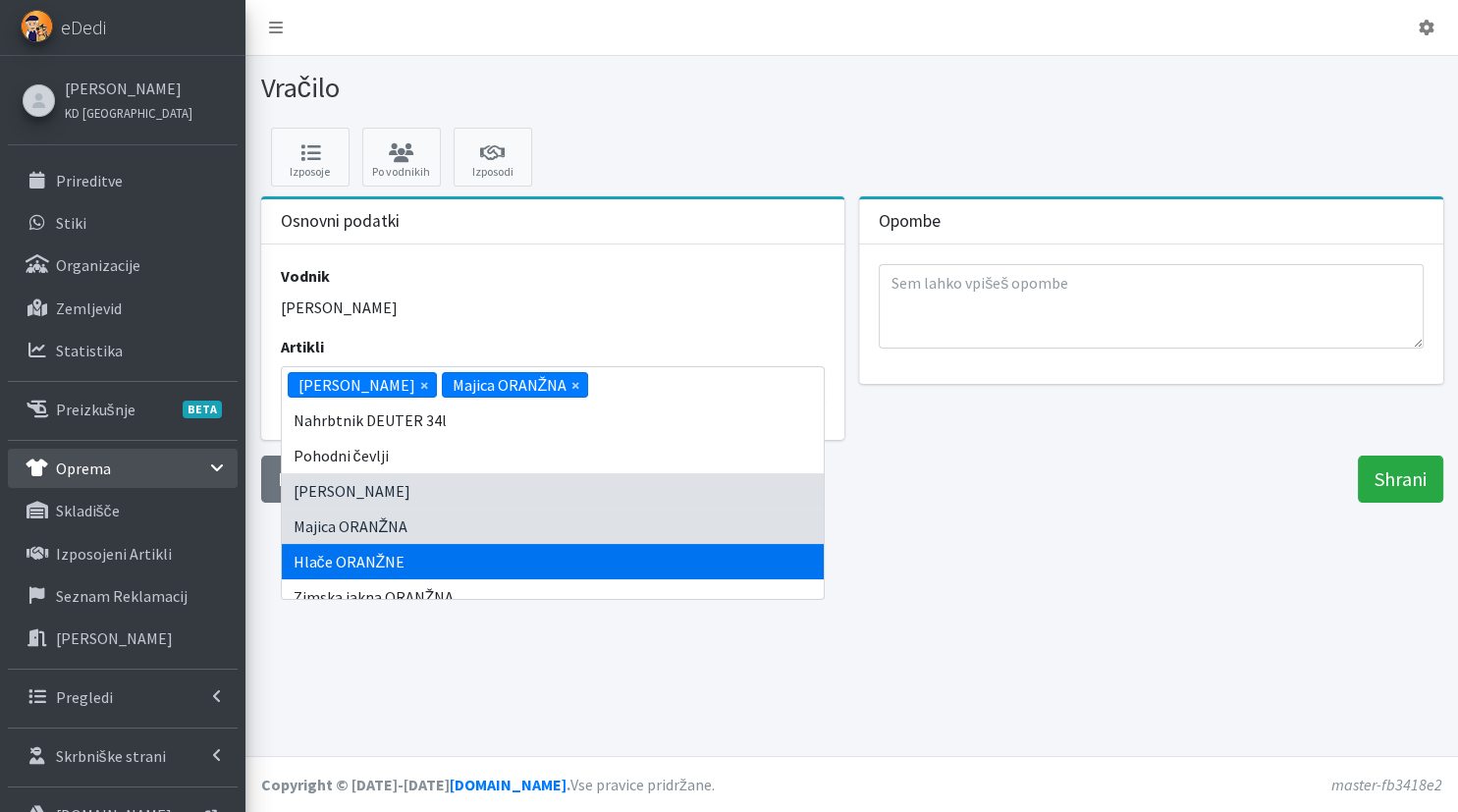 scroll, scrollTop: 94, scrollLeft: 0, axis: vertical 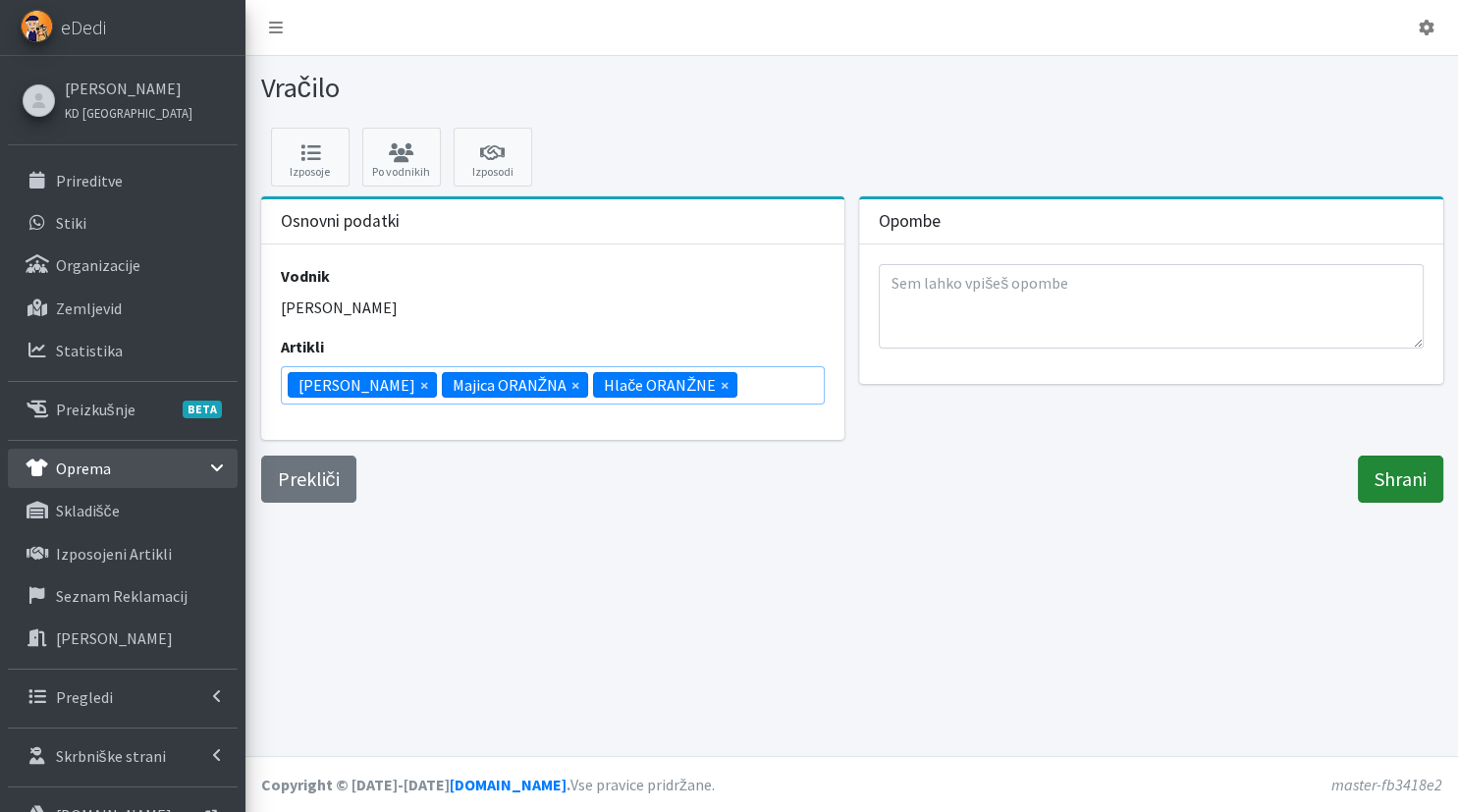 click on "Shrani" at bounding box center (1400, 479) 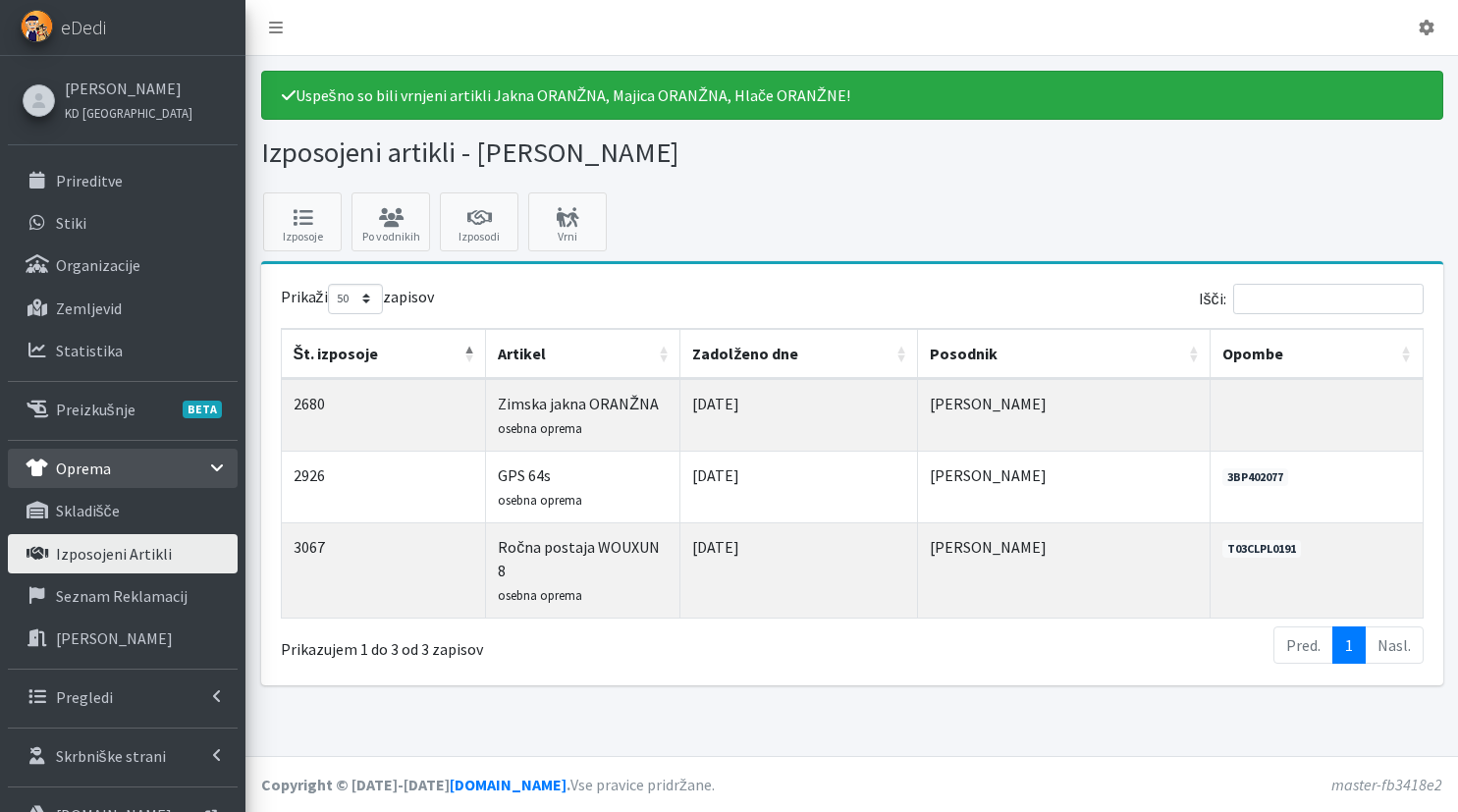 select on "50" 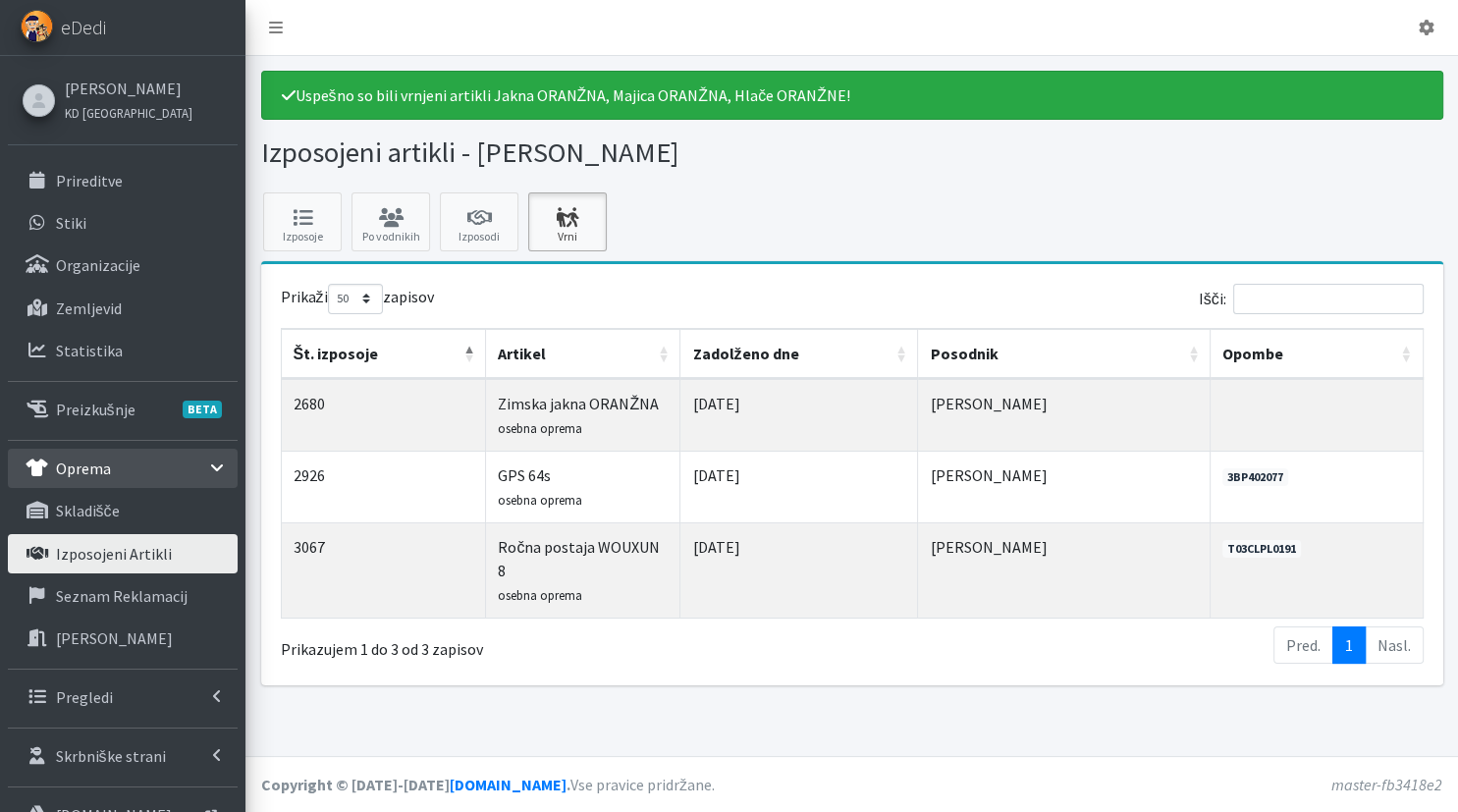 click on "Vrni" at bounding box center [567, 222] 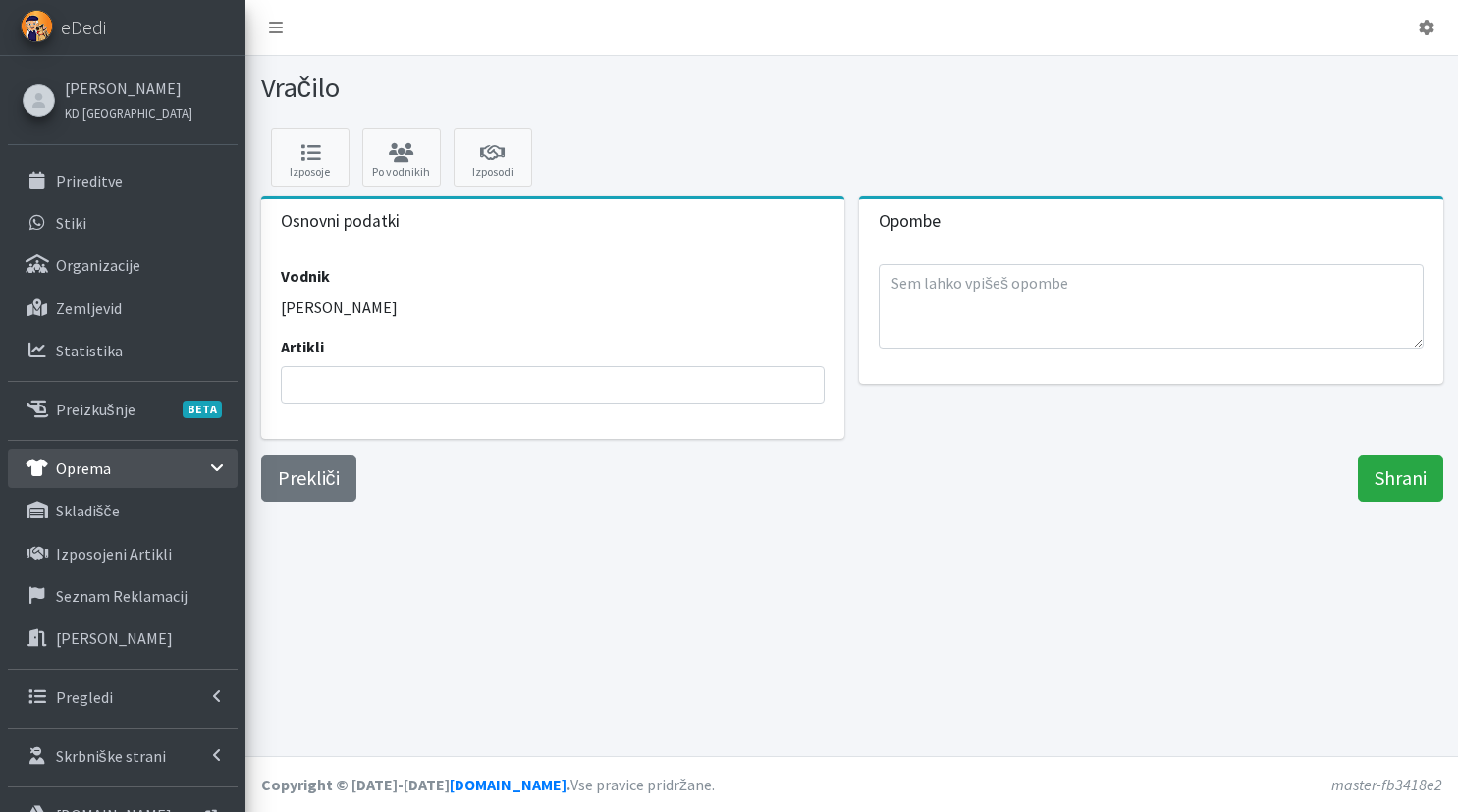 scroll, scrollTop: 0, scrollLeft: 0, axis: both 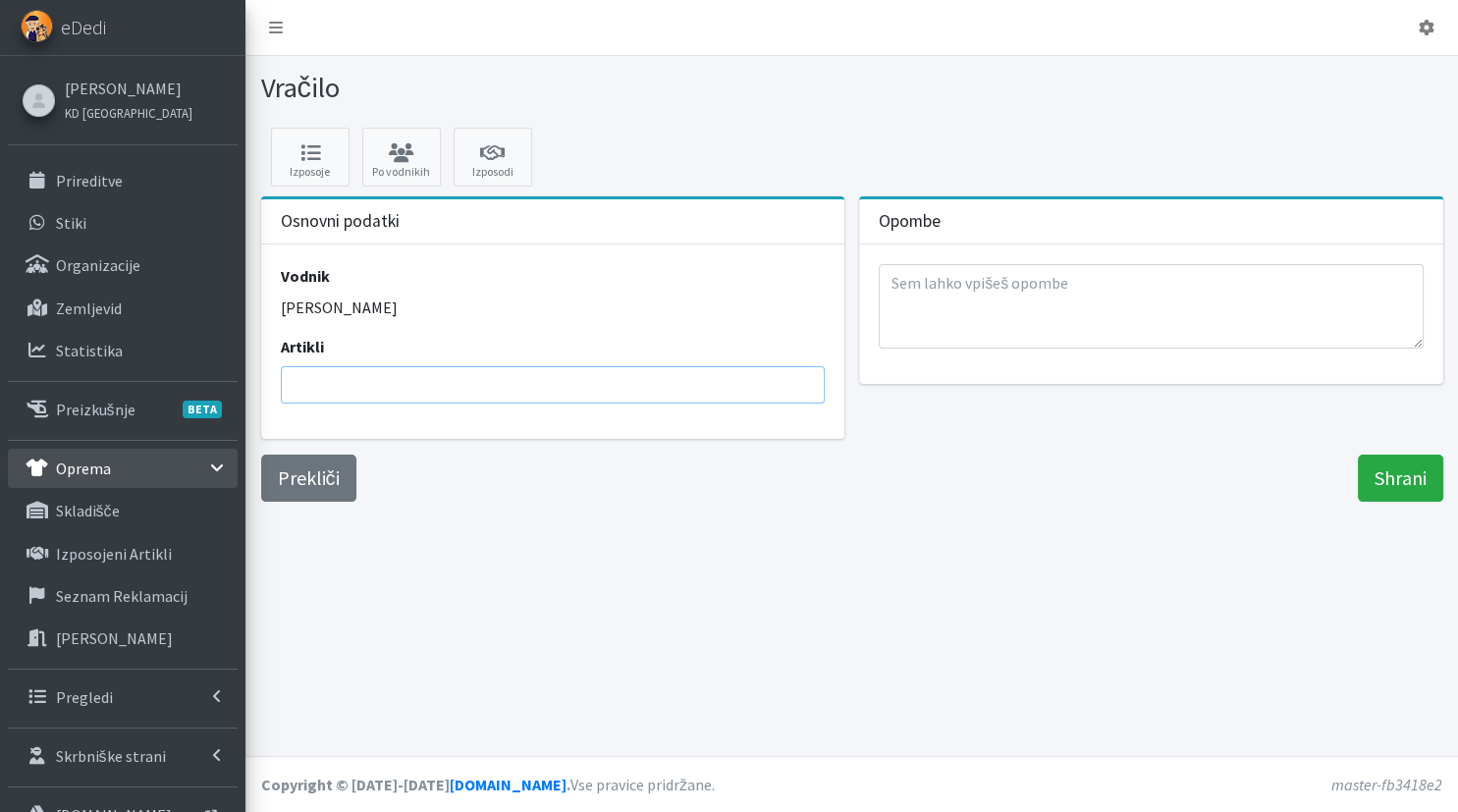 click at bounding box center [559, 385] 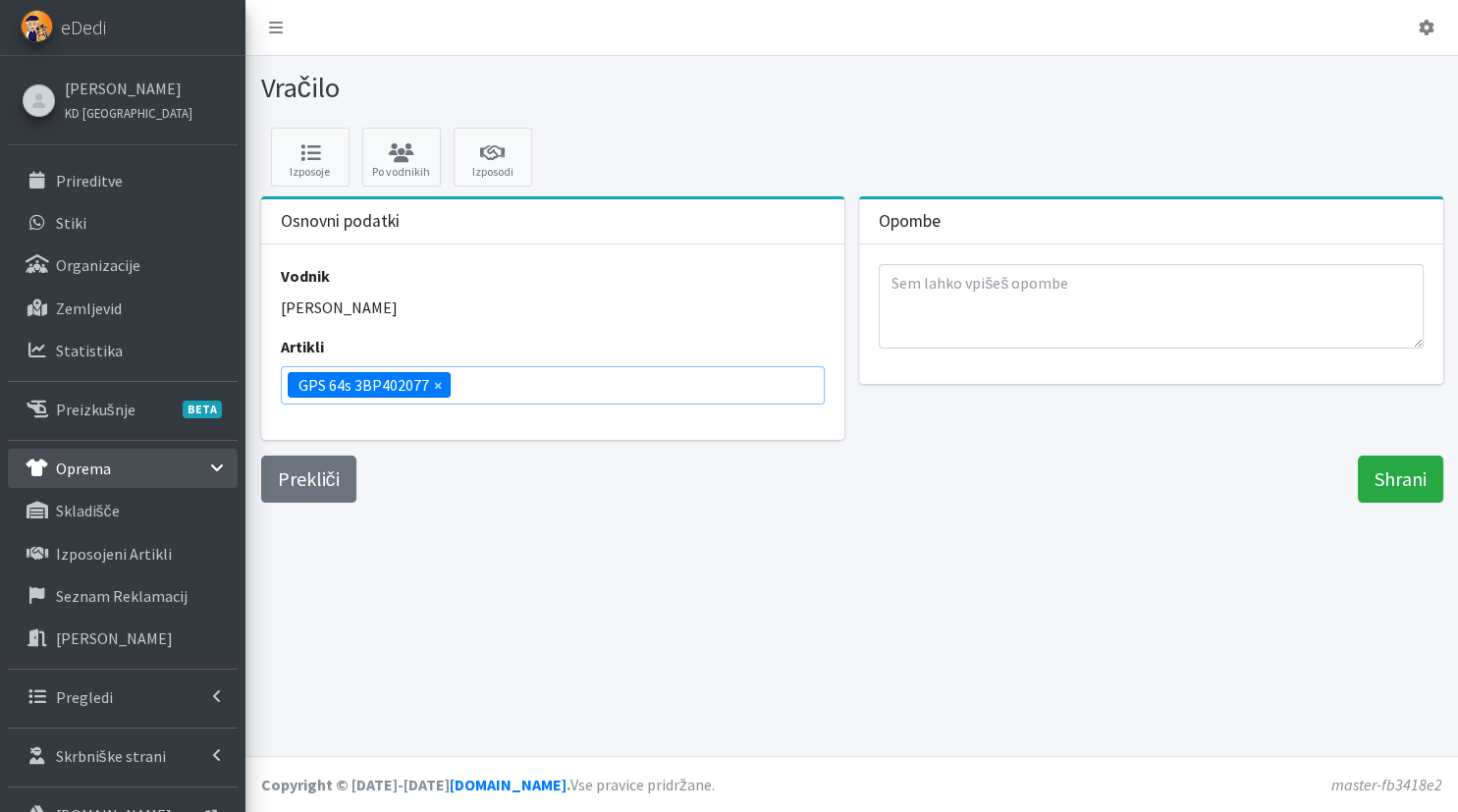 scroll, scrollTop: 94, scrollLeft: 0, axis: vertical 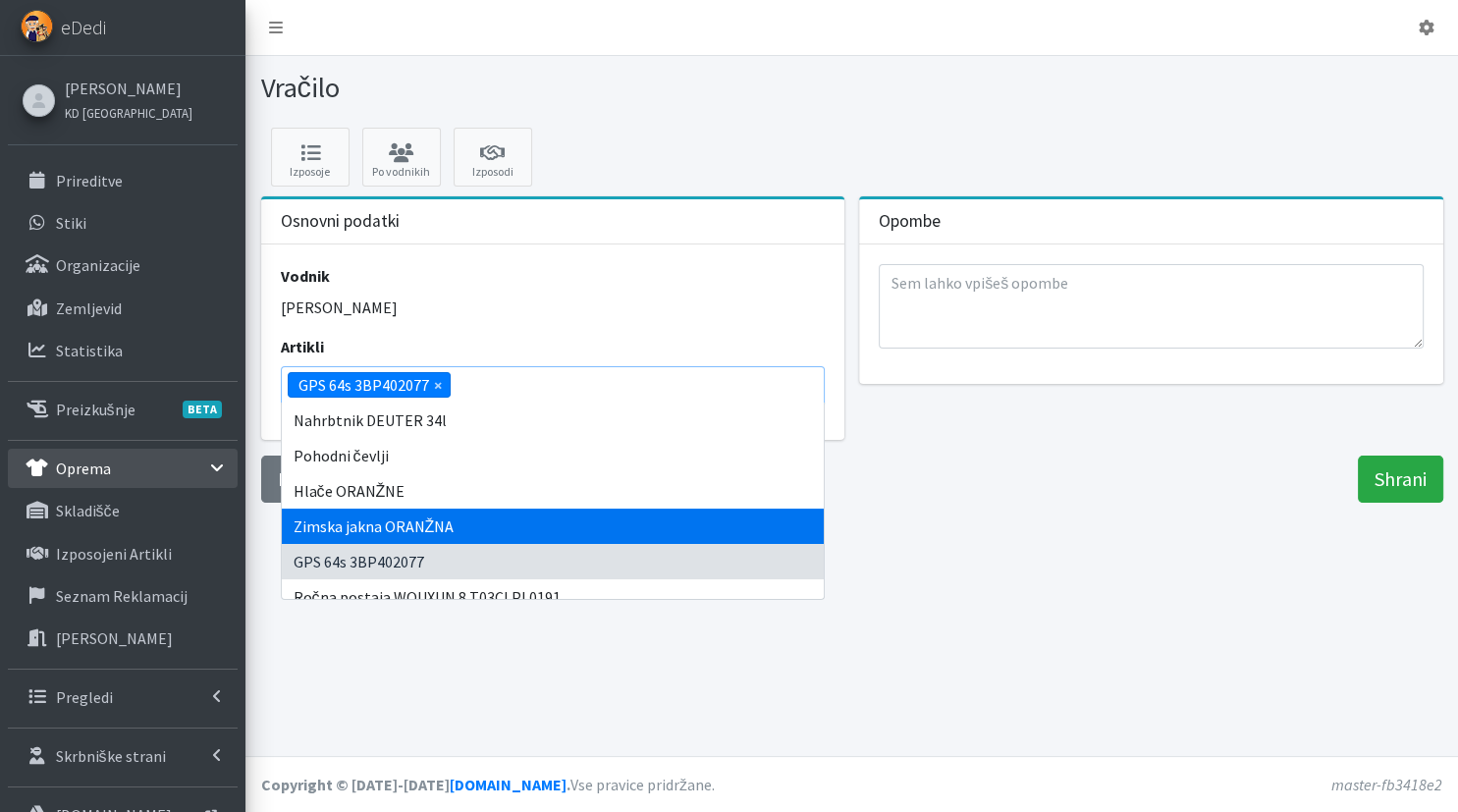 select on "2680" 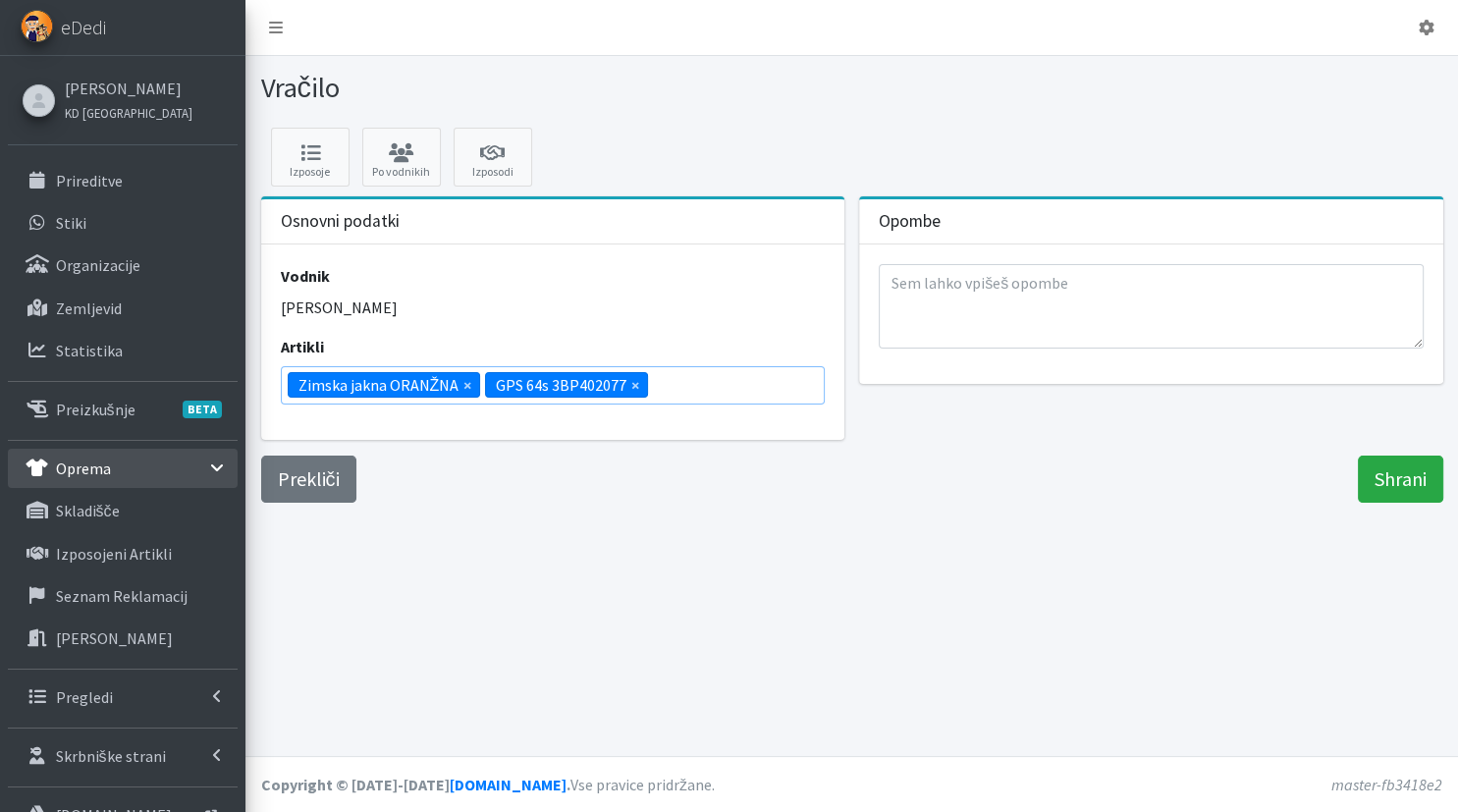 scroll, scrollTop: 93, scrollLeft: 0, axis: vertical 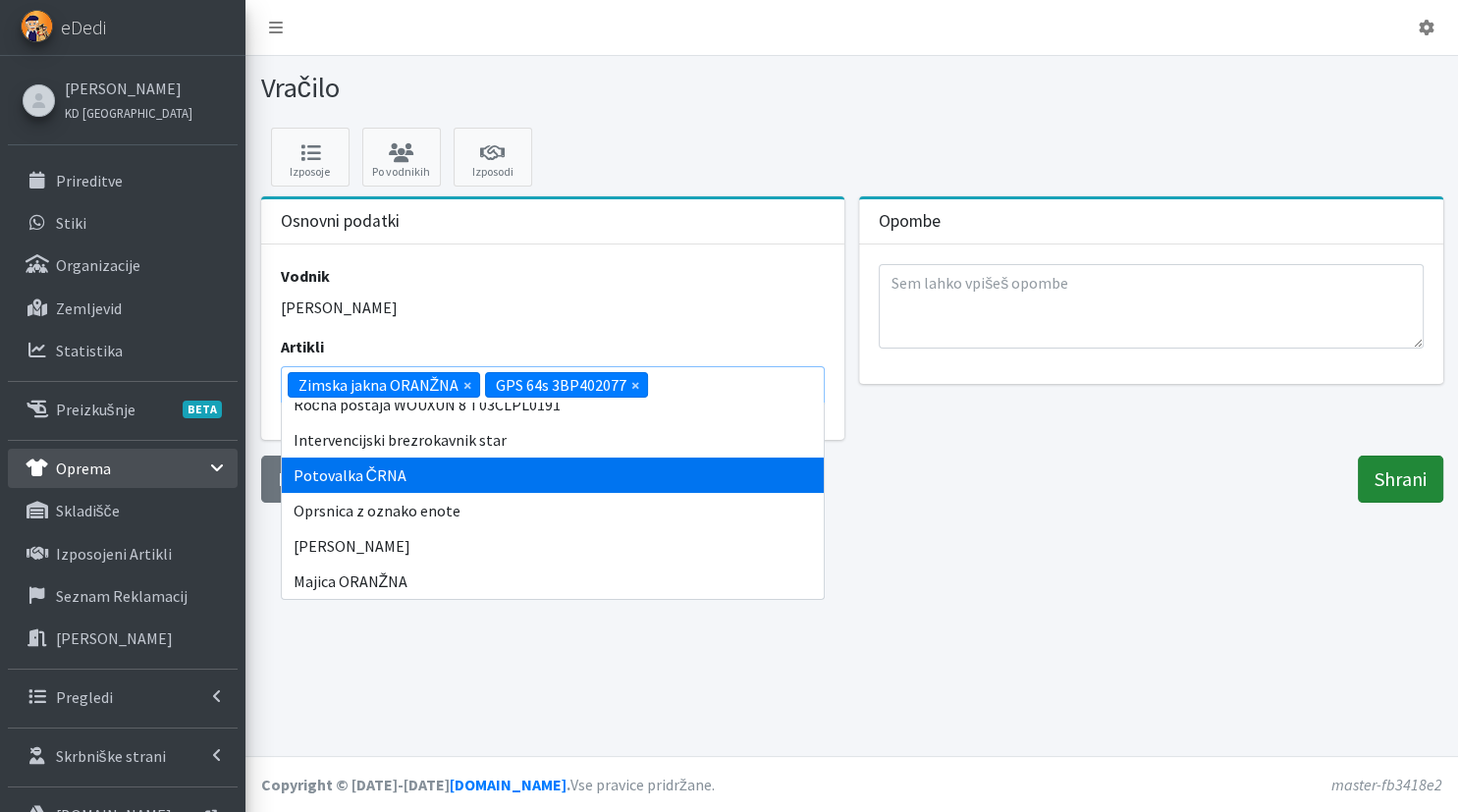 click on "Shrani" at bounding box center (1400, 479) 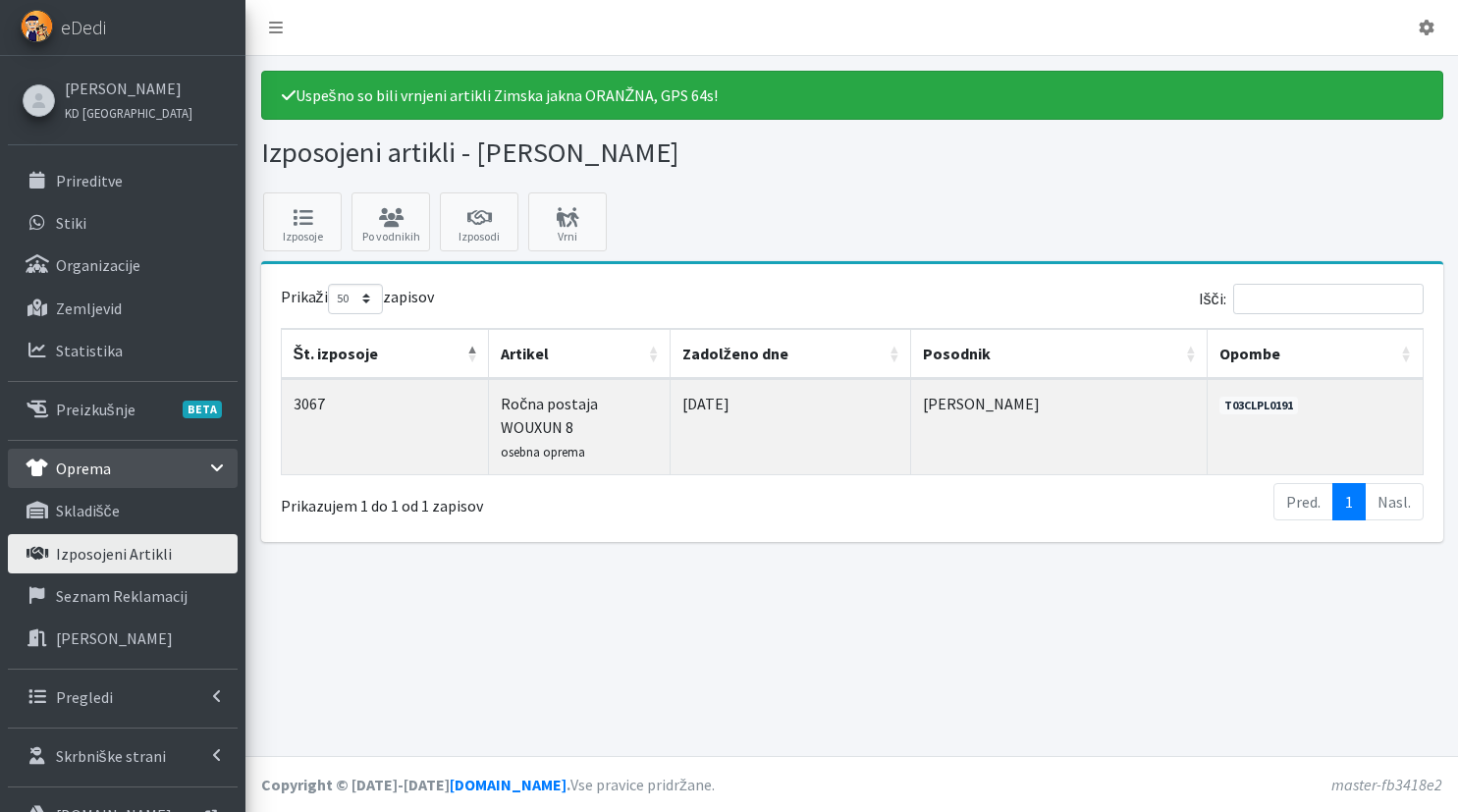 select on "50" 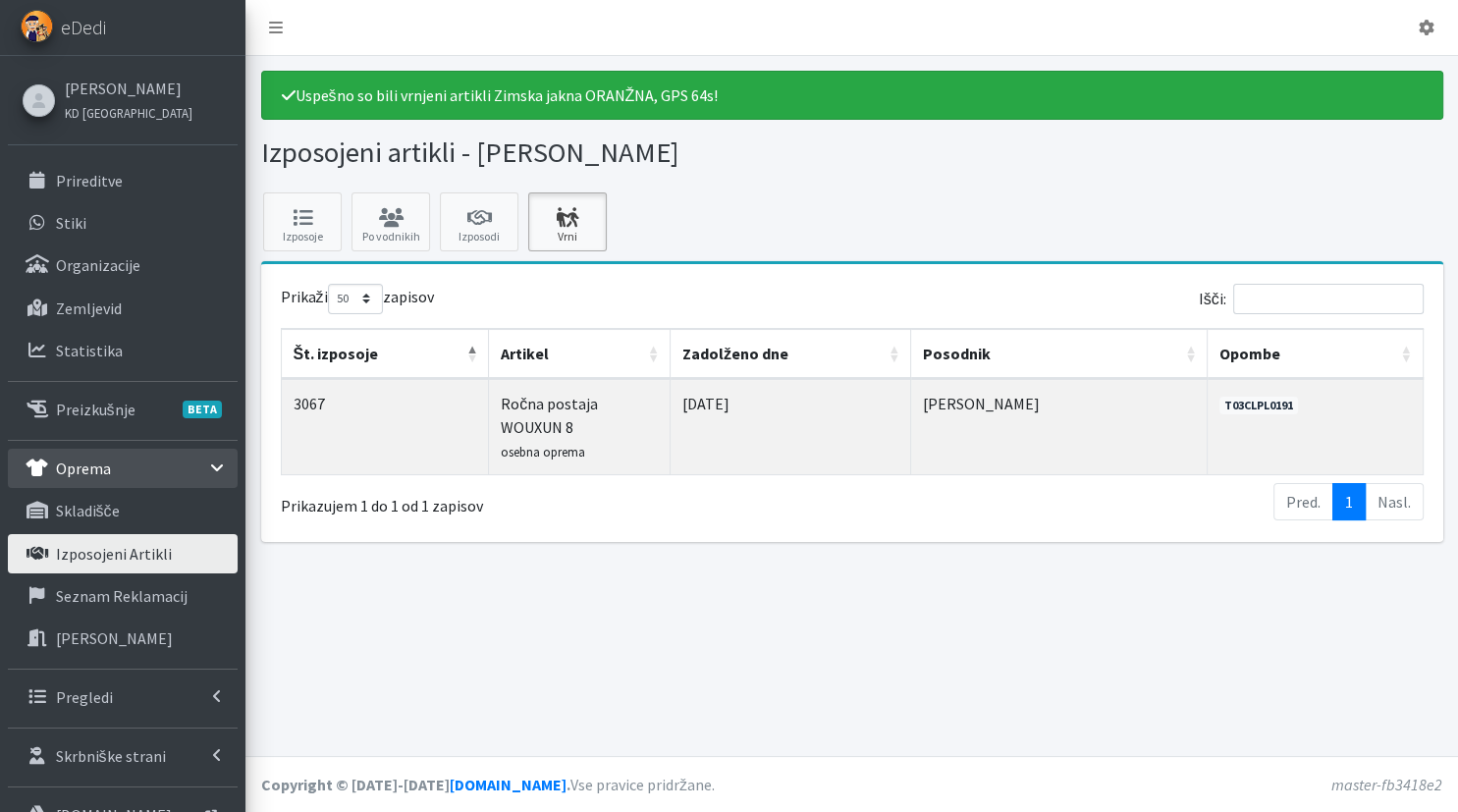 click at bounding box center (567, 218) 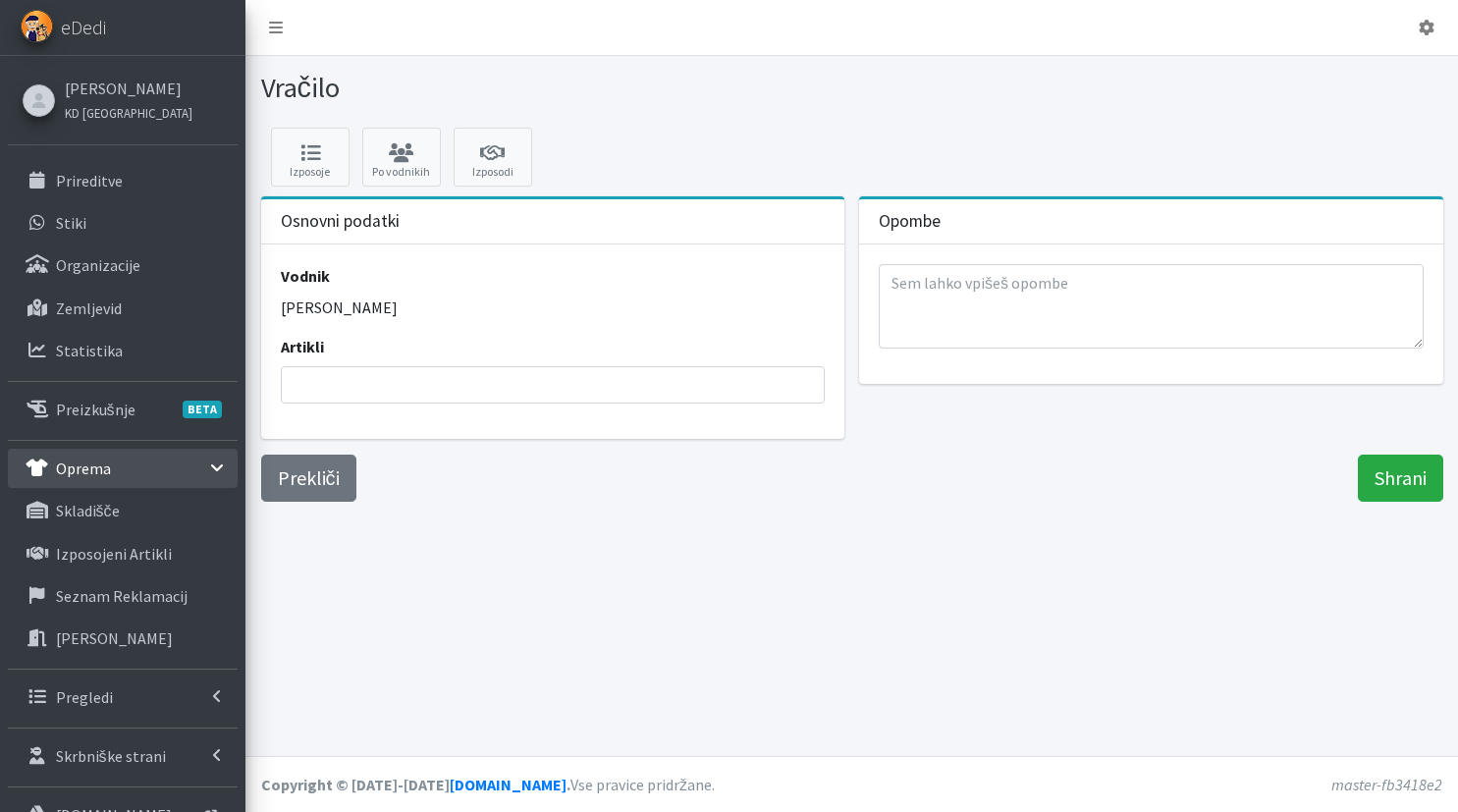 scroll, scrollTop: 0, scrollLeft: 0, axis: both 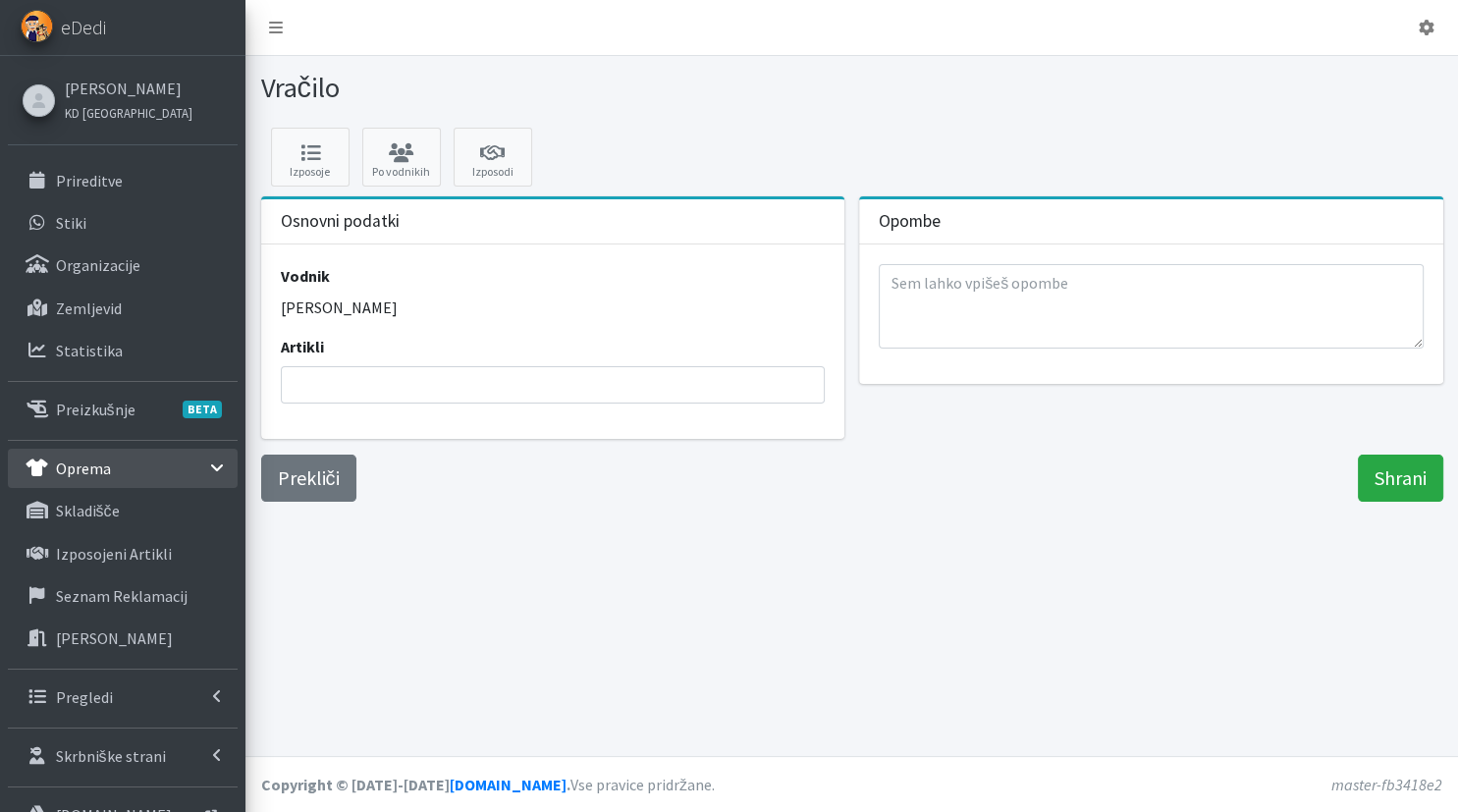 click at bounding box center (559, 385) 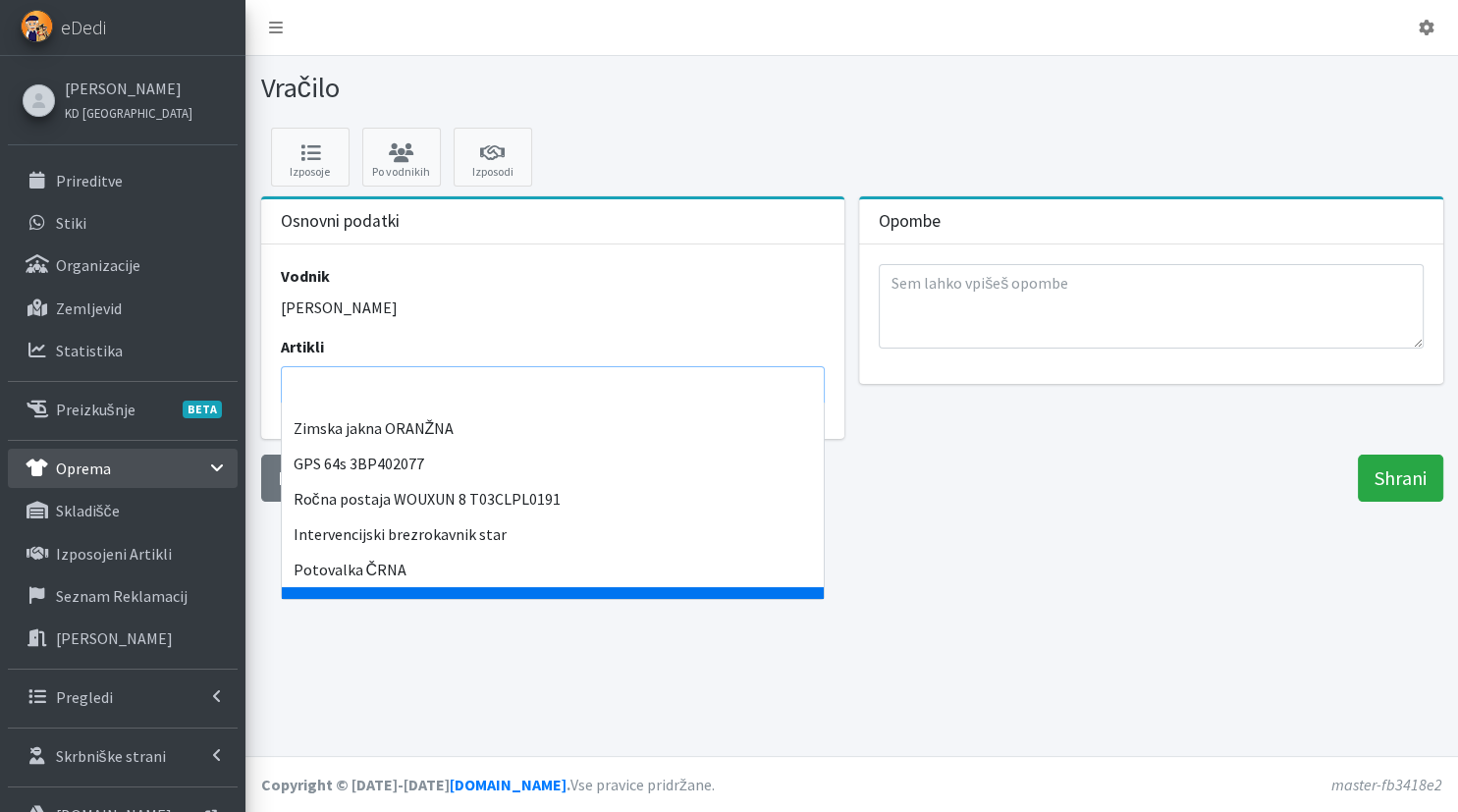 scroll, scrollTop: 75, scrollLeft: 0, axis: vertical 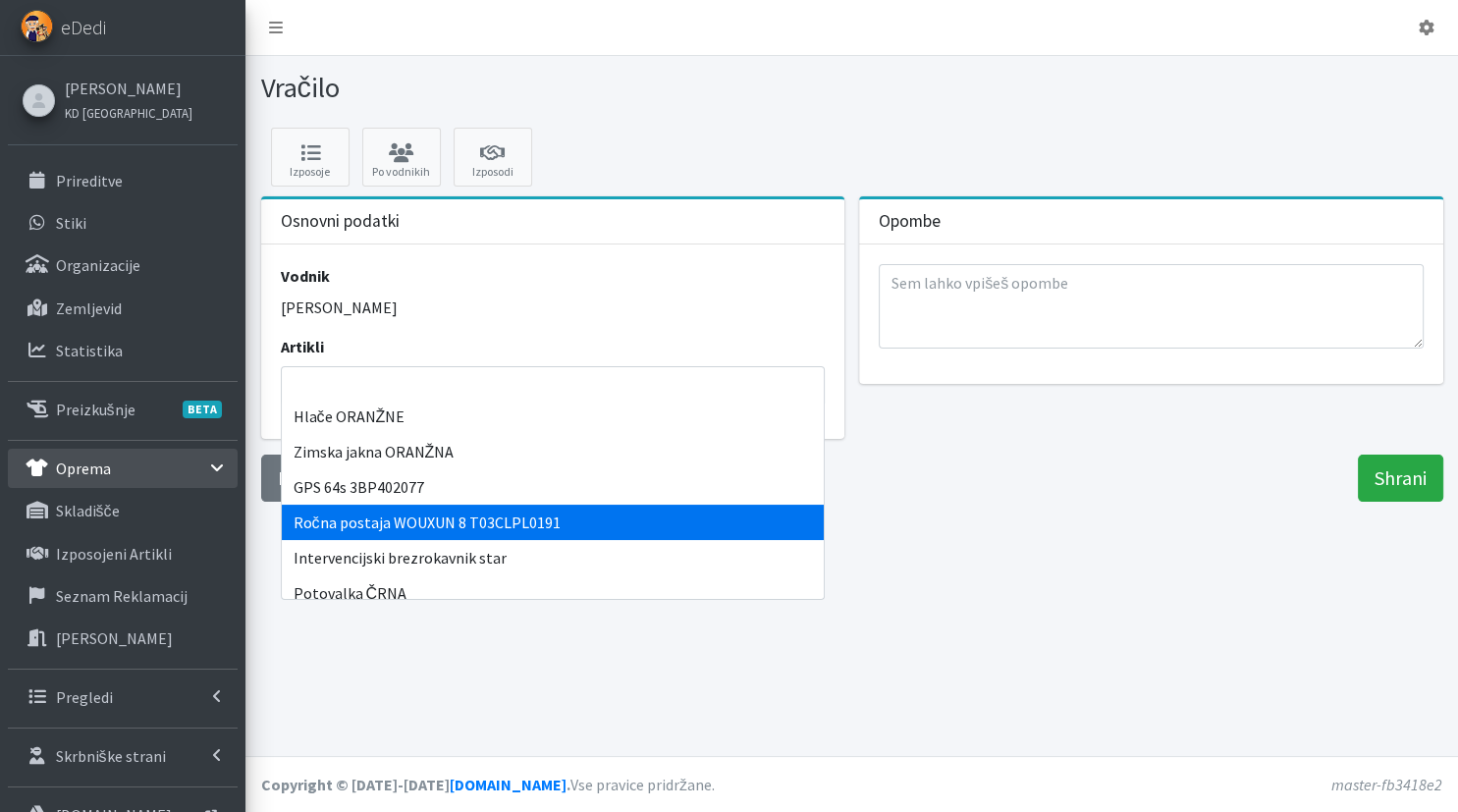 select on "3067" 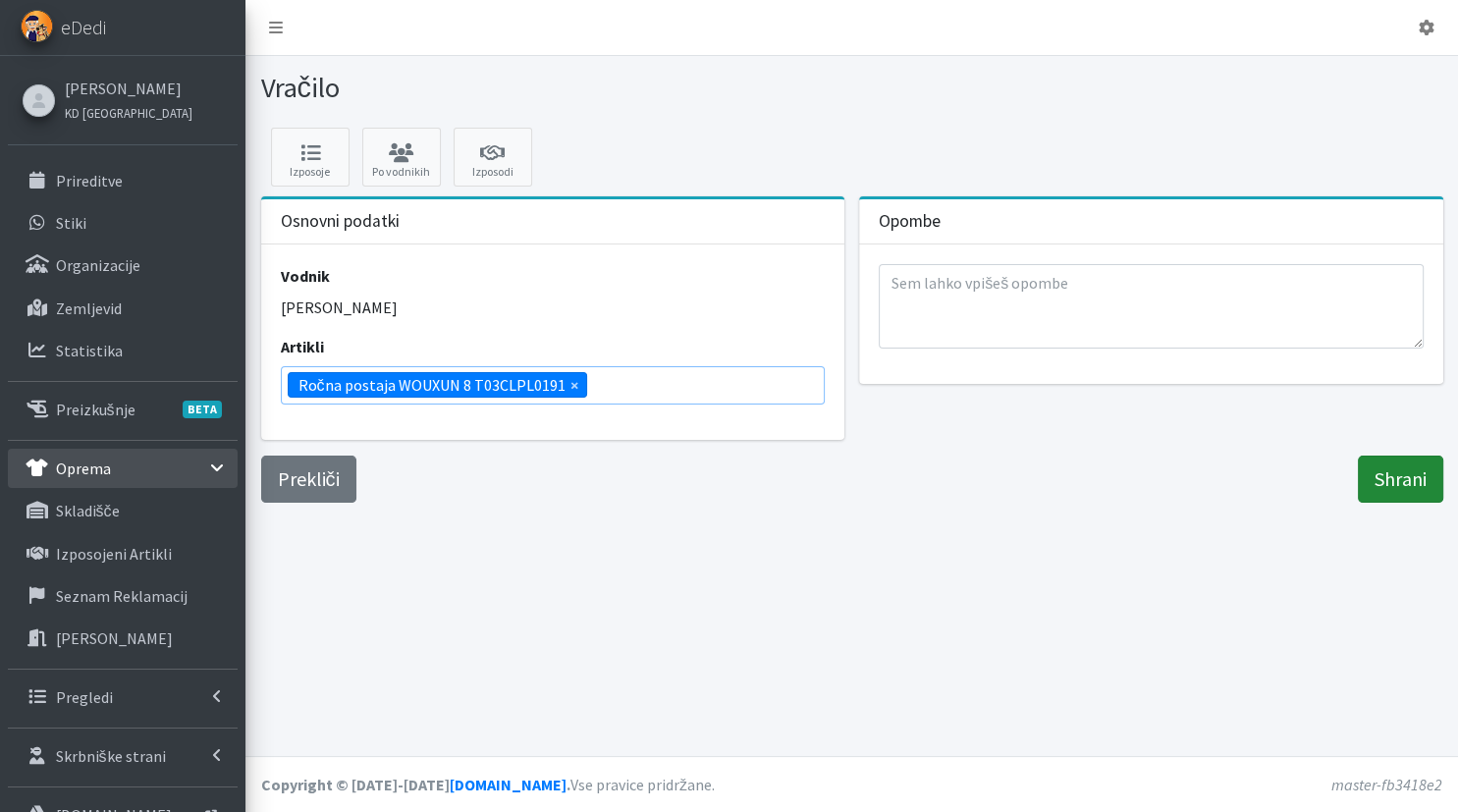click on "Shrani" at bounding box center [1400, 479] 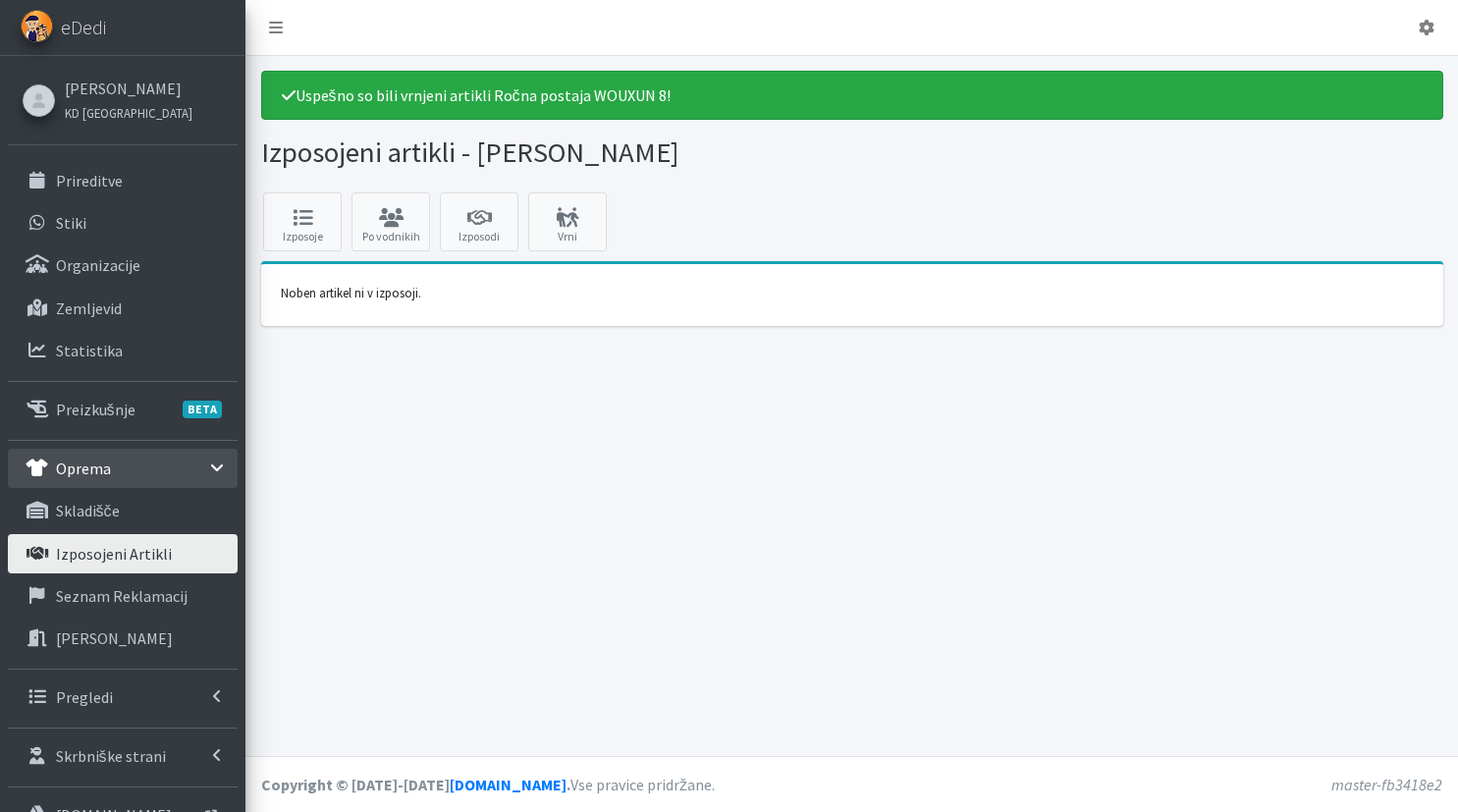 scroll, scrollTop: 0, scrollLeft: 0, axis: both 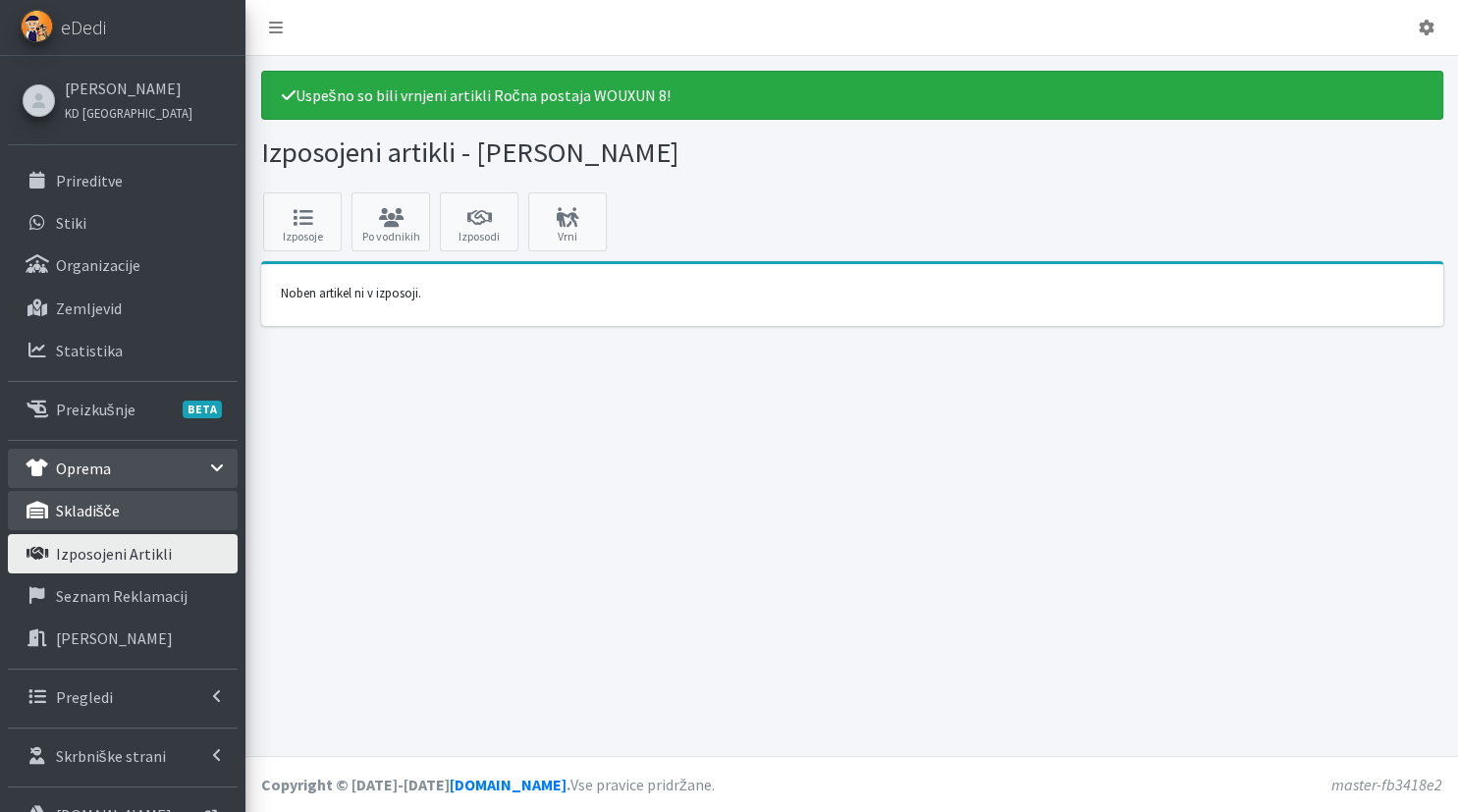 click on "skladišče" at bounding box center [123, 511] 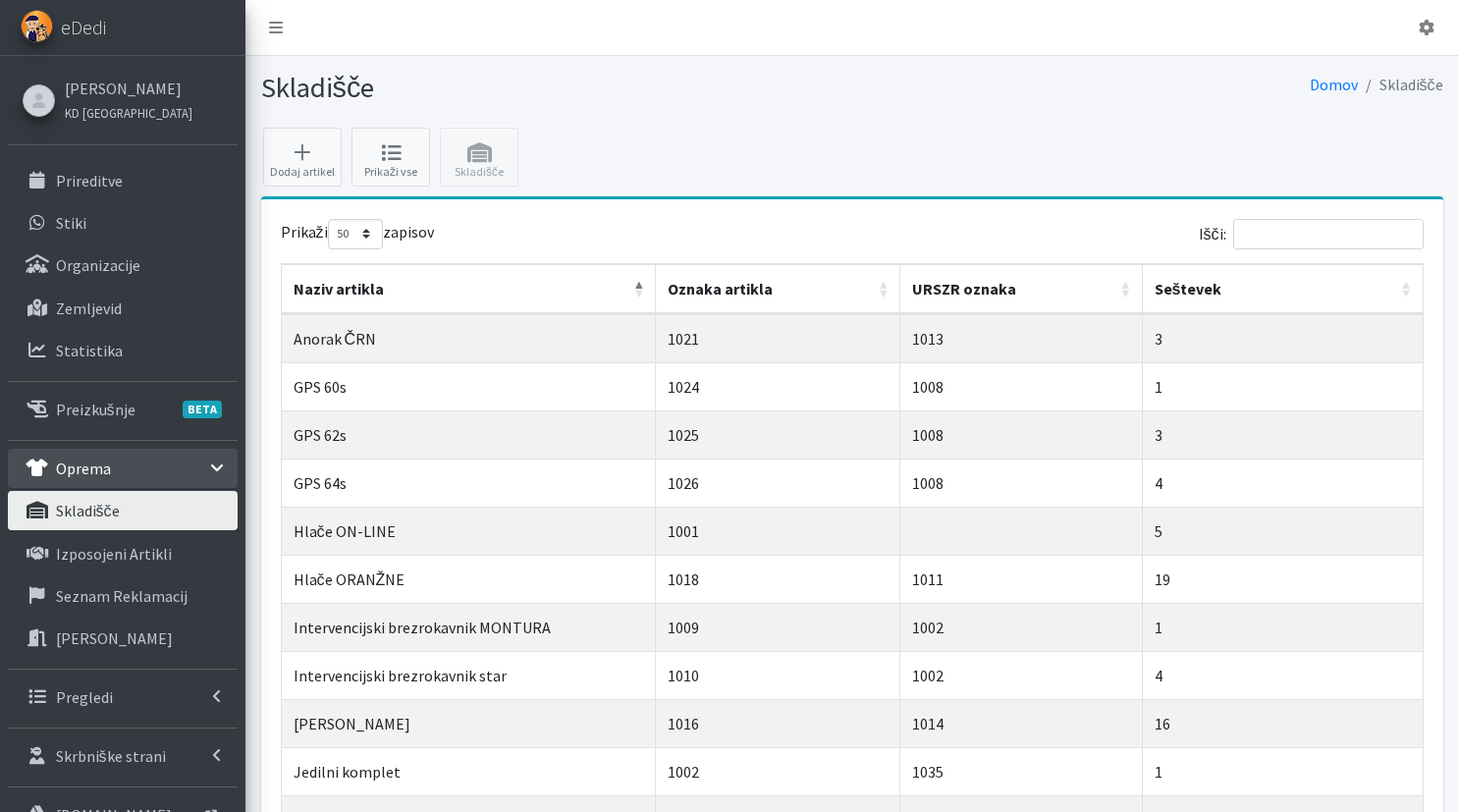 select on "50" 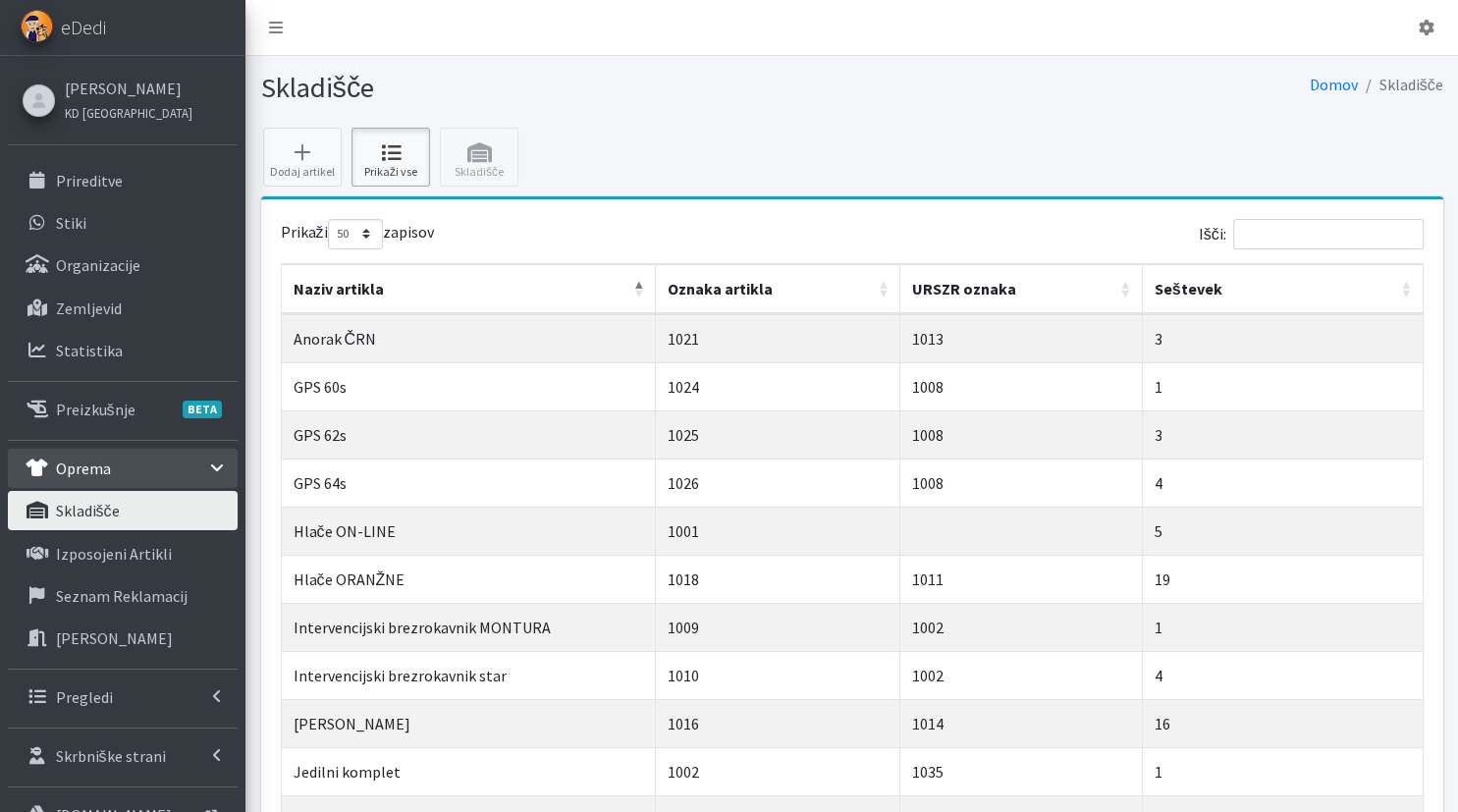 click at bounding box center (391, 153) 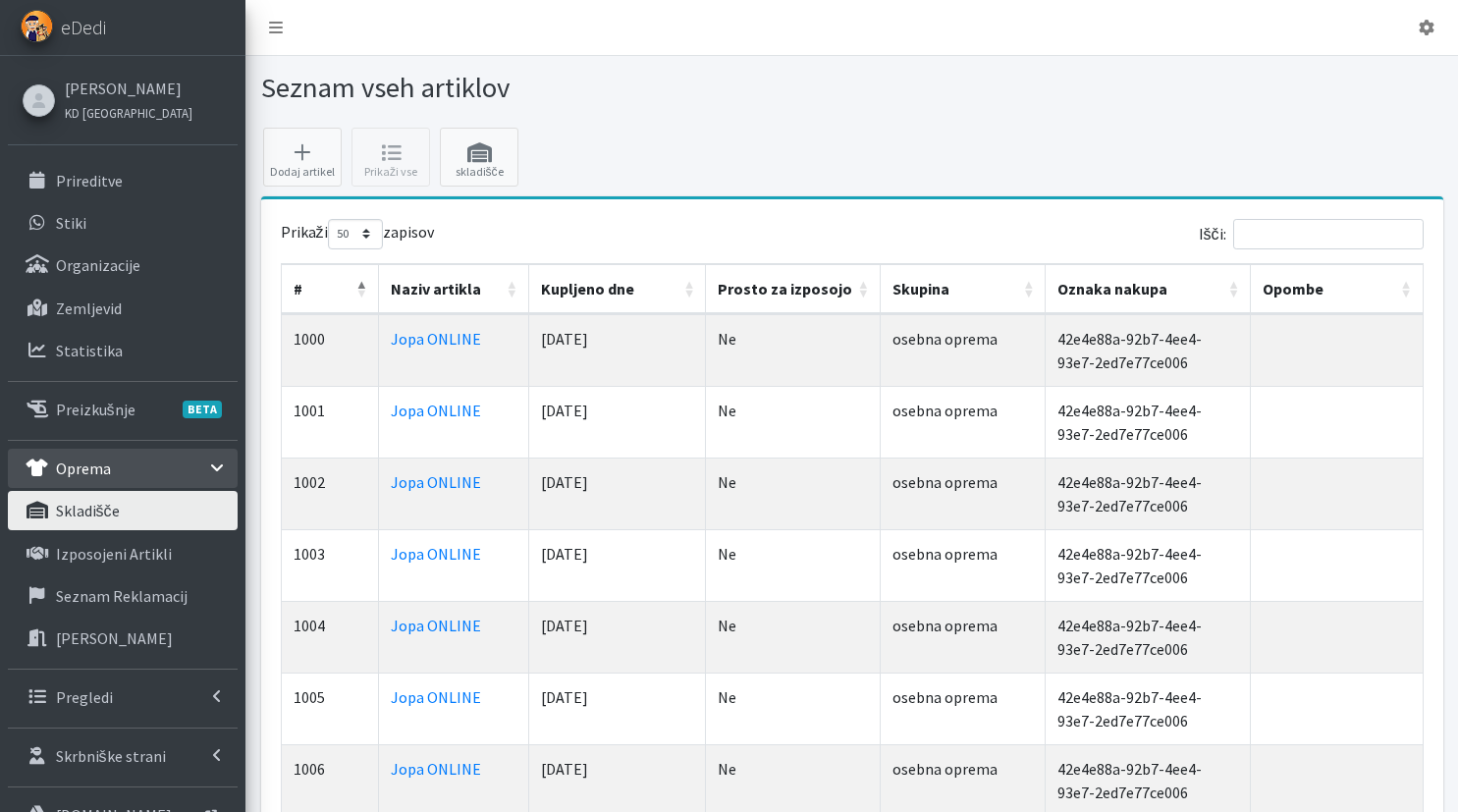 select on "50" 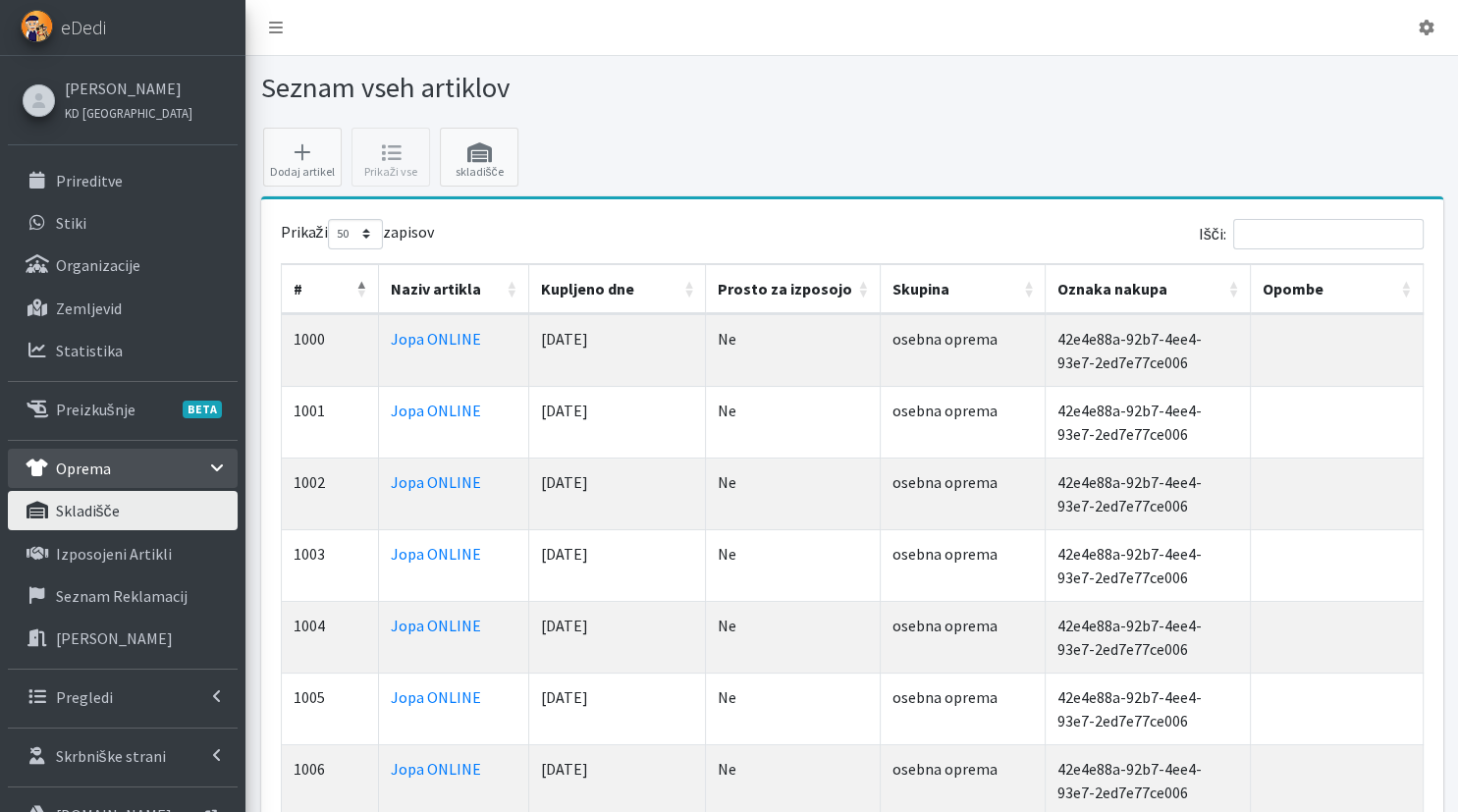 click on "skladišče" at bounding box center [123, 511] 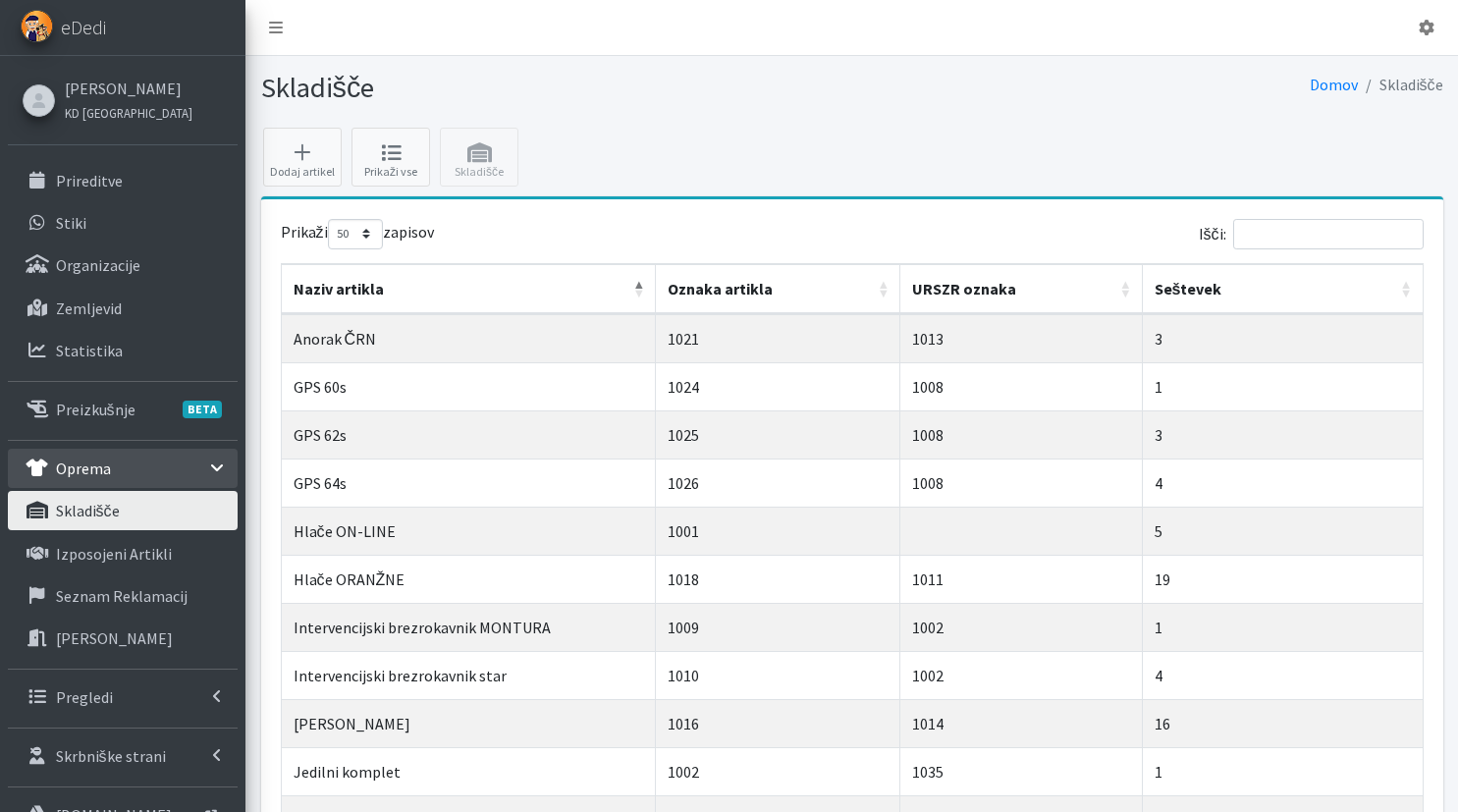 select on "50" 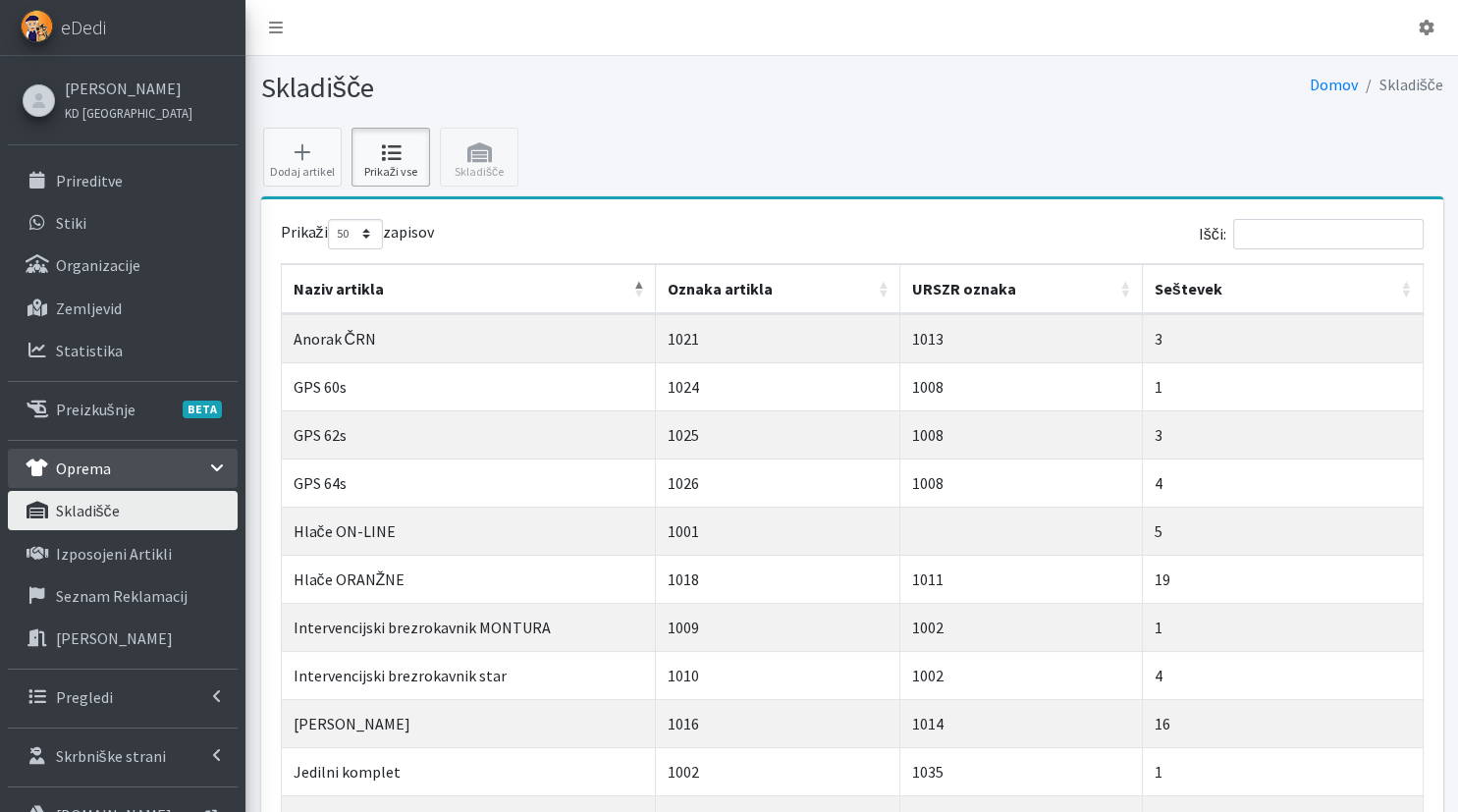 click at bounding box center (391, 153) 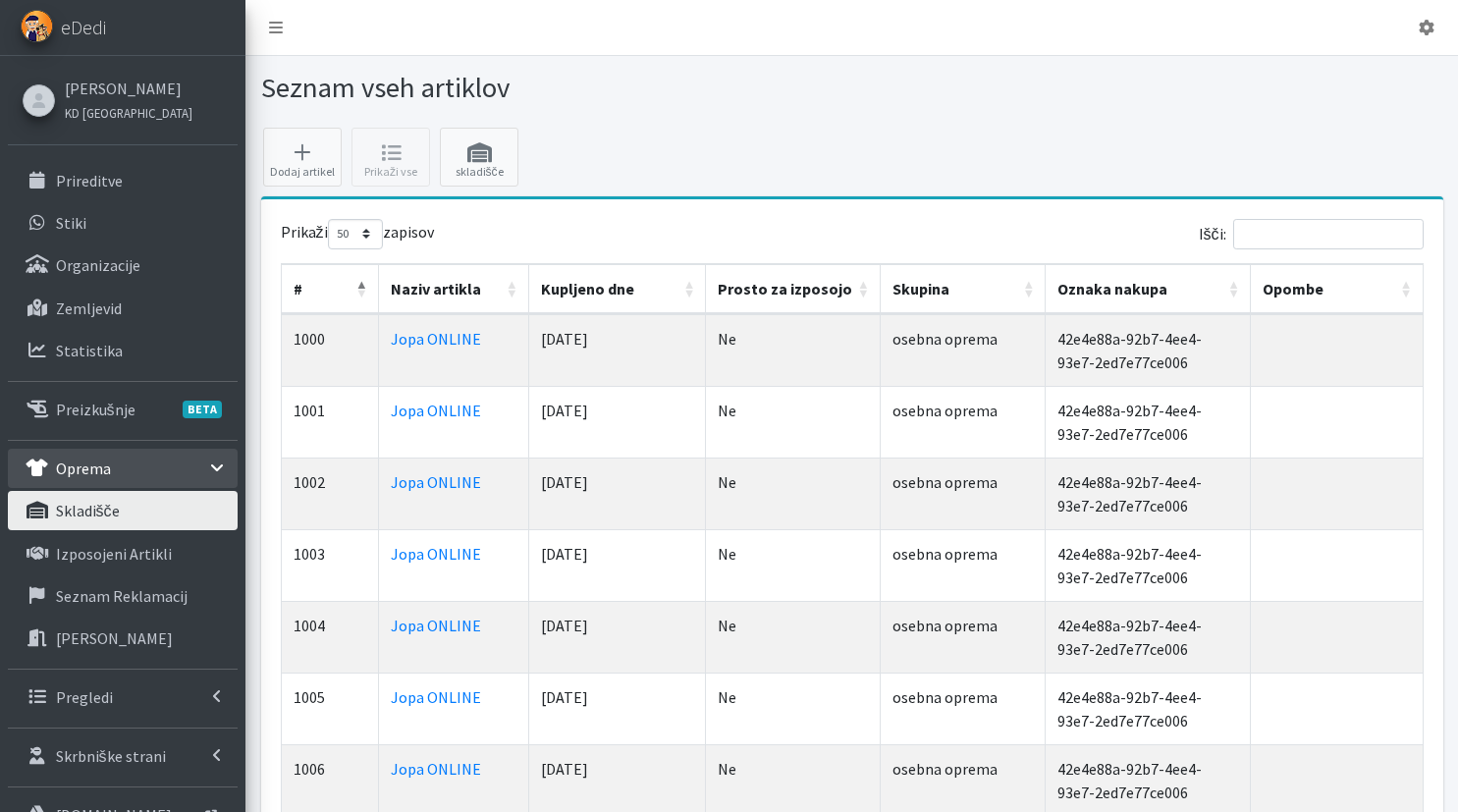 select on "50" 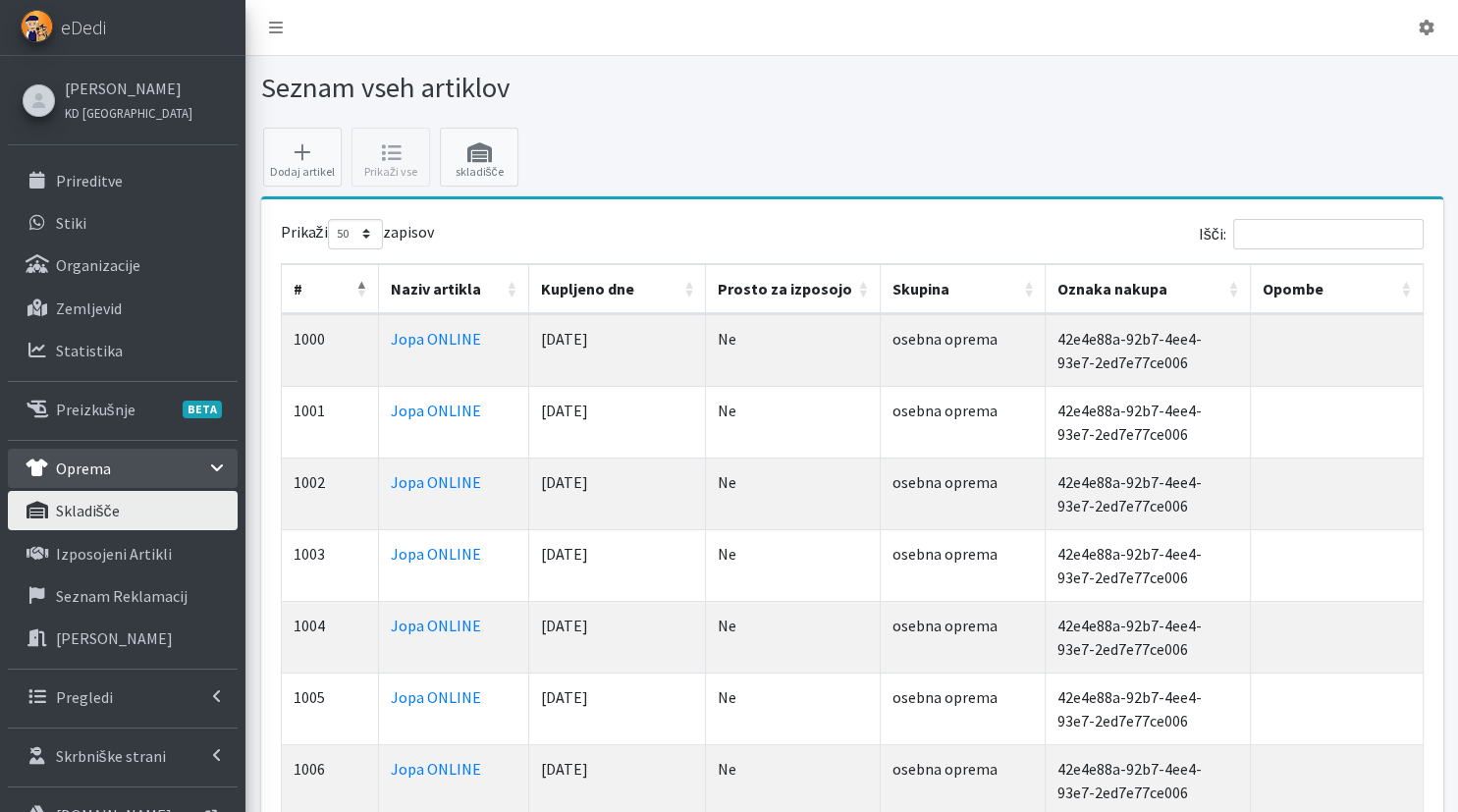 click on "Prosto za izposojo" at bounding box center (792, 289) 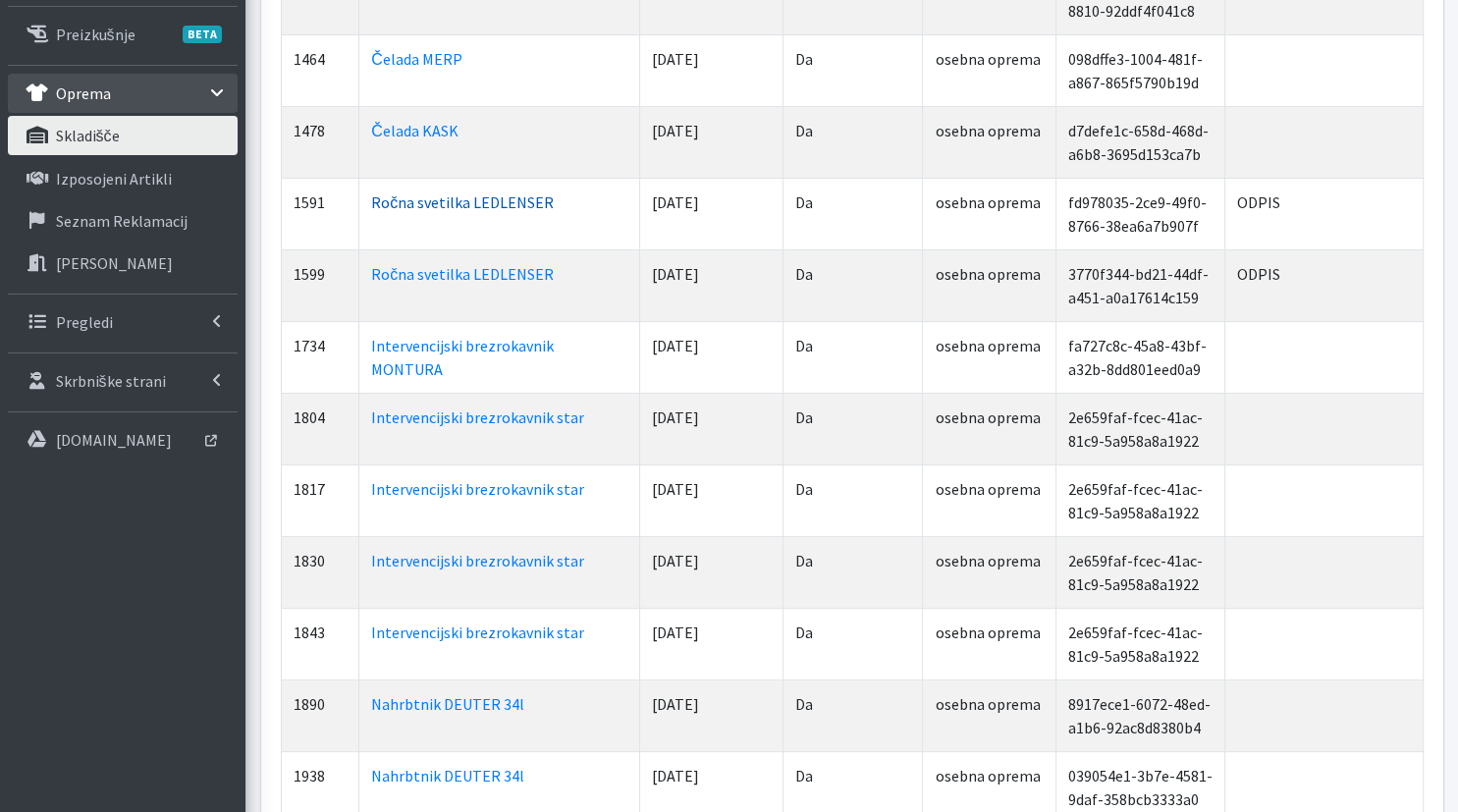 scroll, scrollTop: 414, scrollLeft: 0, axis: vertical 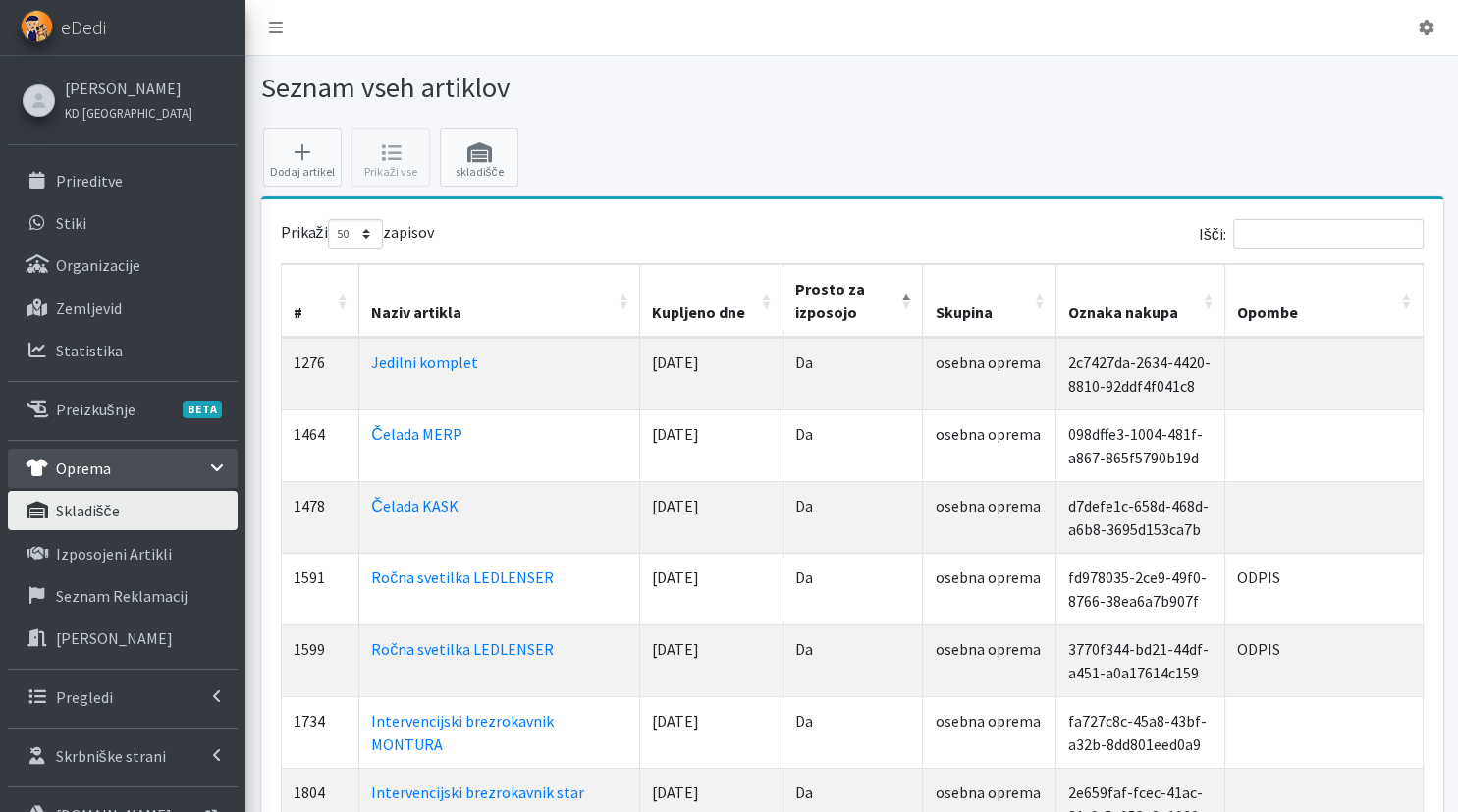 click on "skladišče" at bounding box center (123, 511) 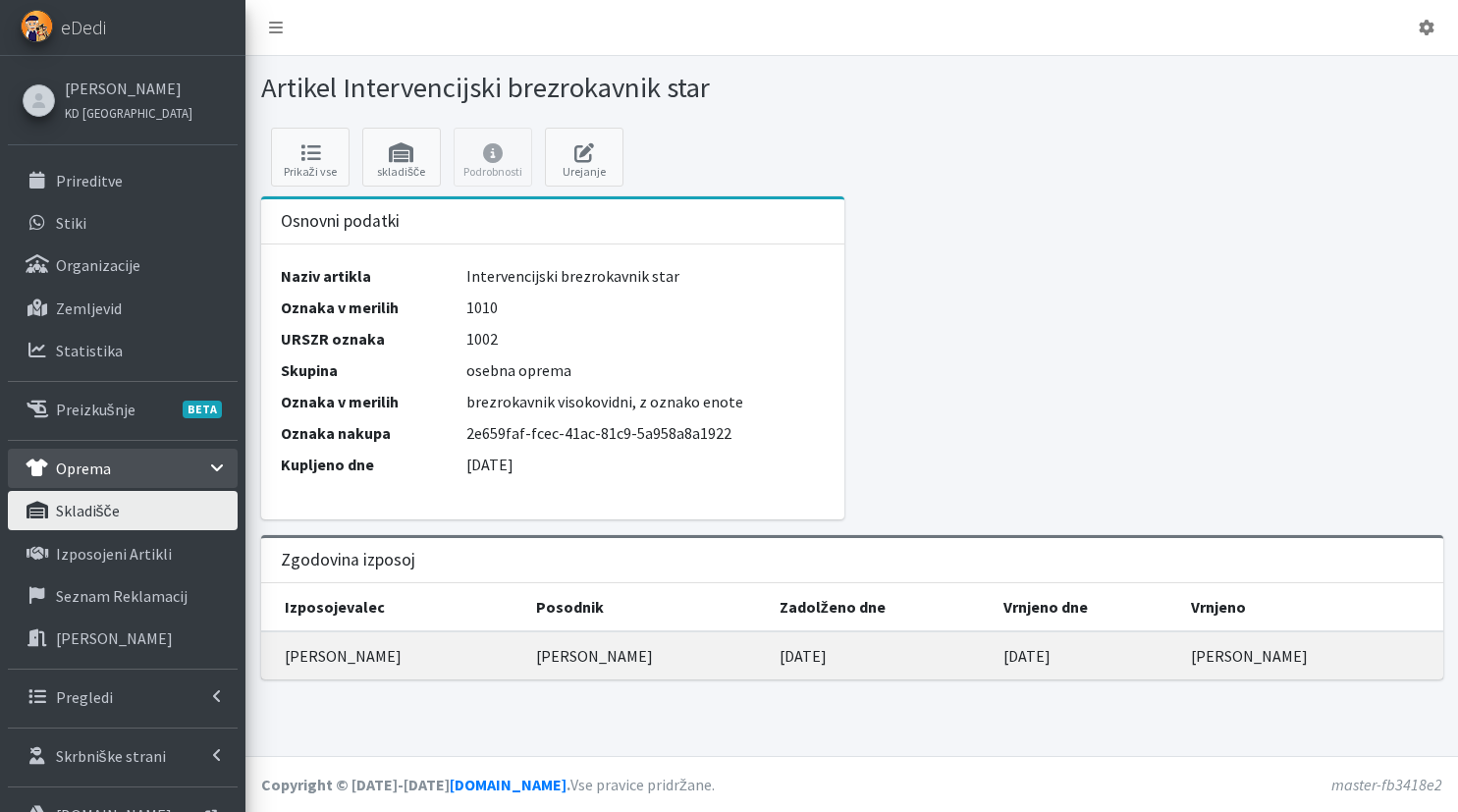 scroll, scrollTop: 0, scrollLeft: 0, axis: both 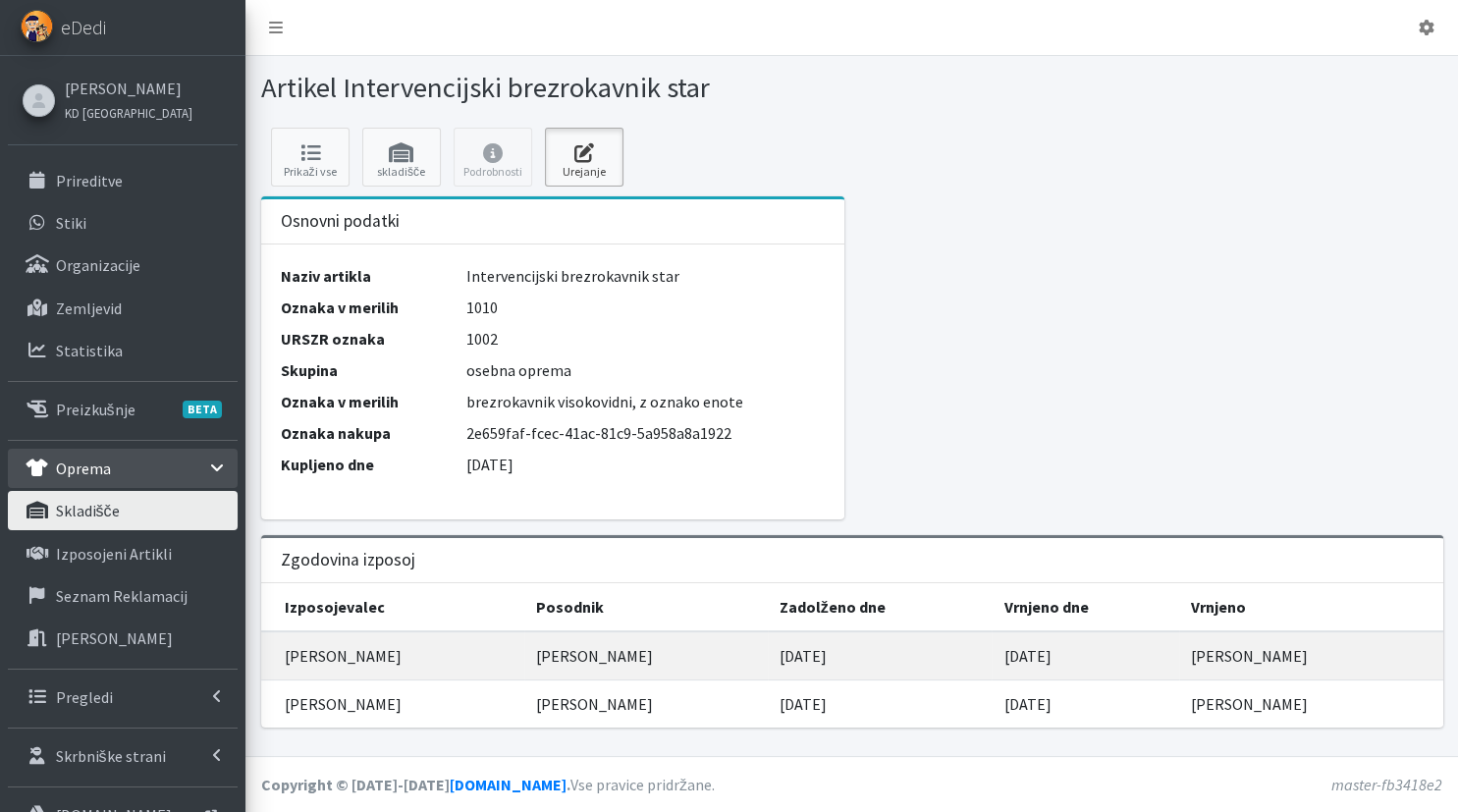 click at bounding box center (584, 153) 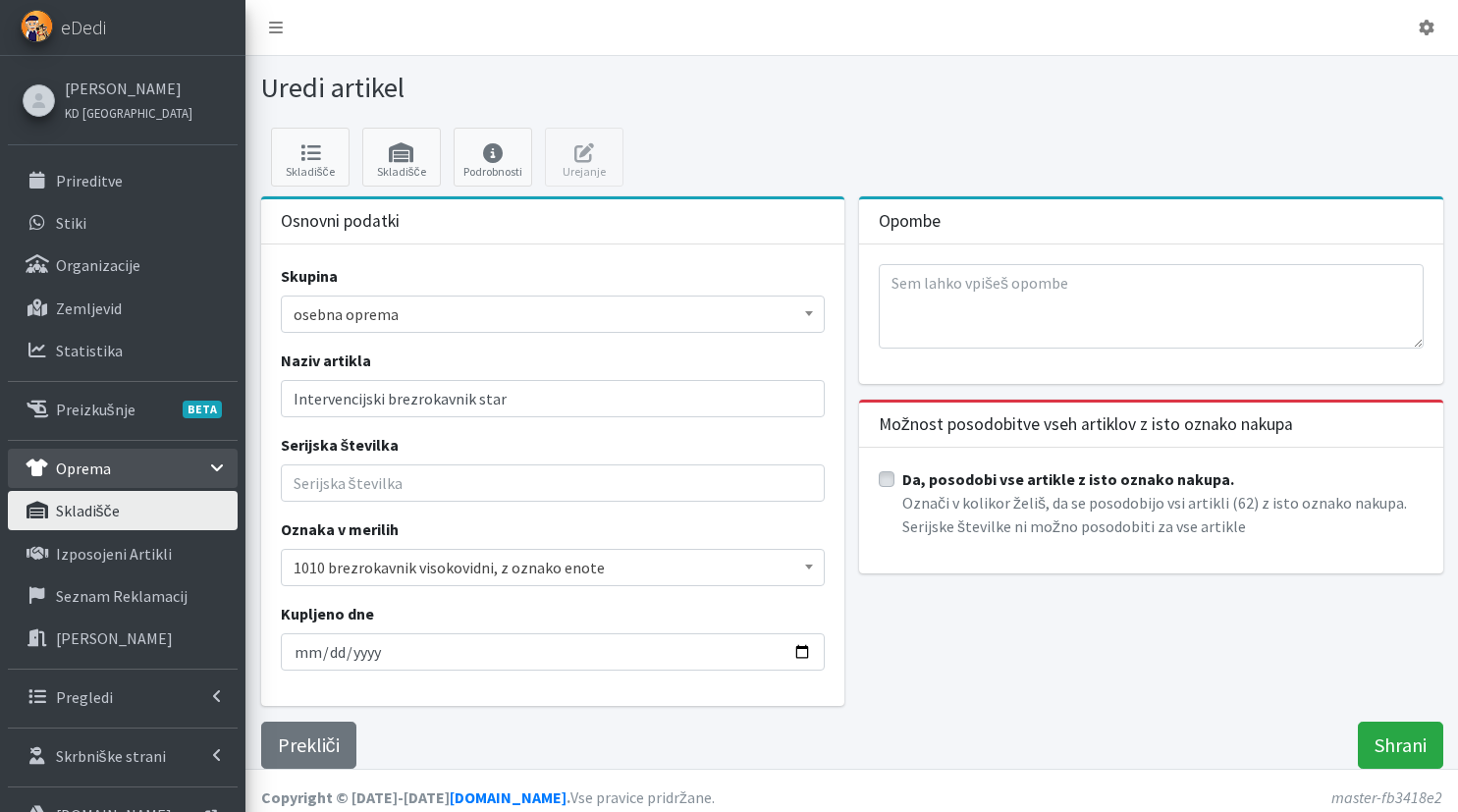 scroll, scrollTop: 0, scrollLeft: 0, axis: both 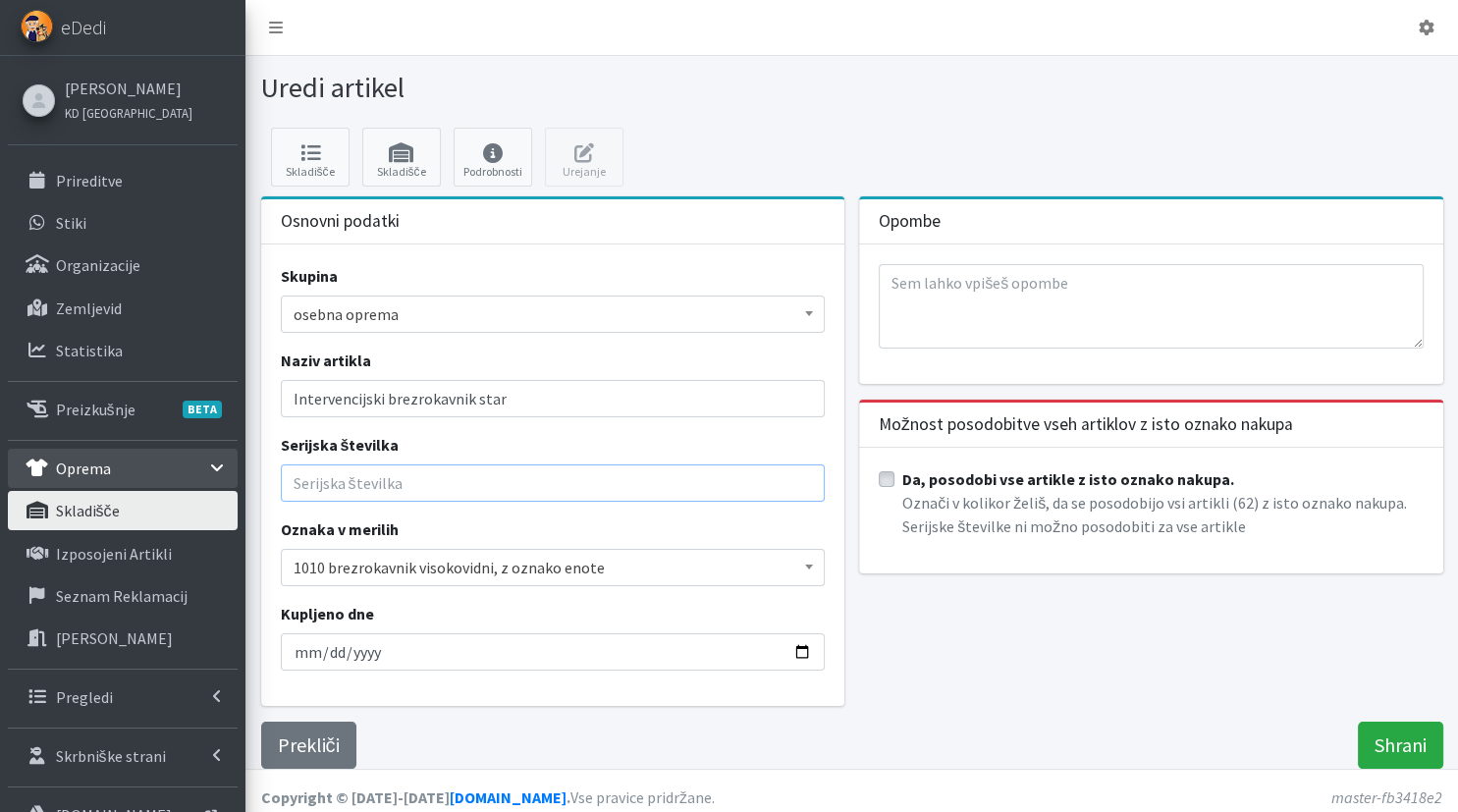 click on "Serijska številka" at bounding box center [553, 483] 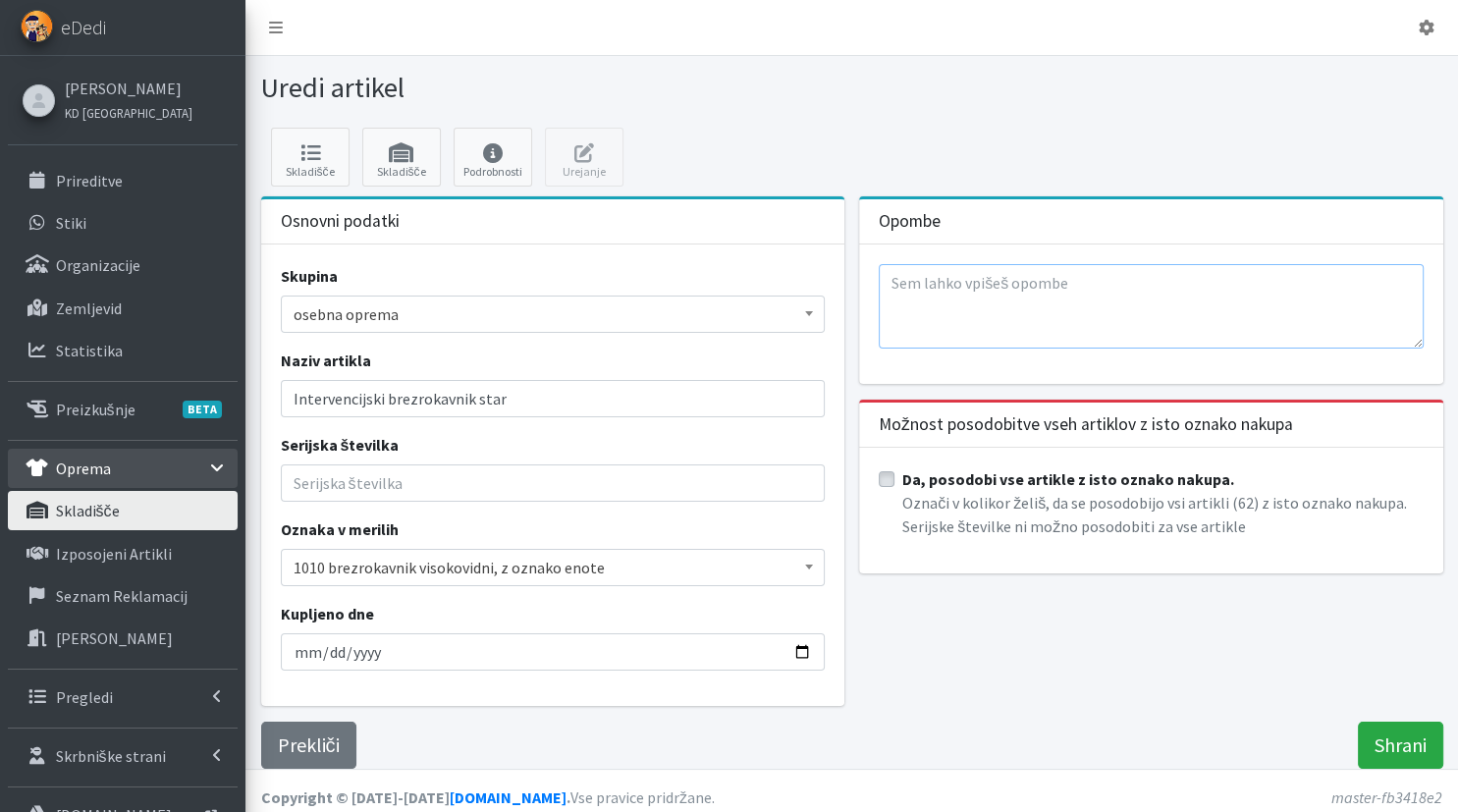 click at bounding box center [1151, 306] 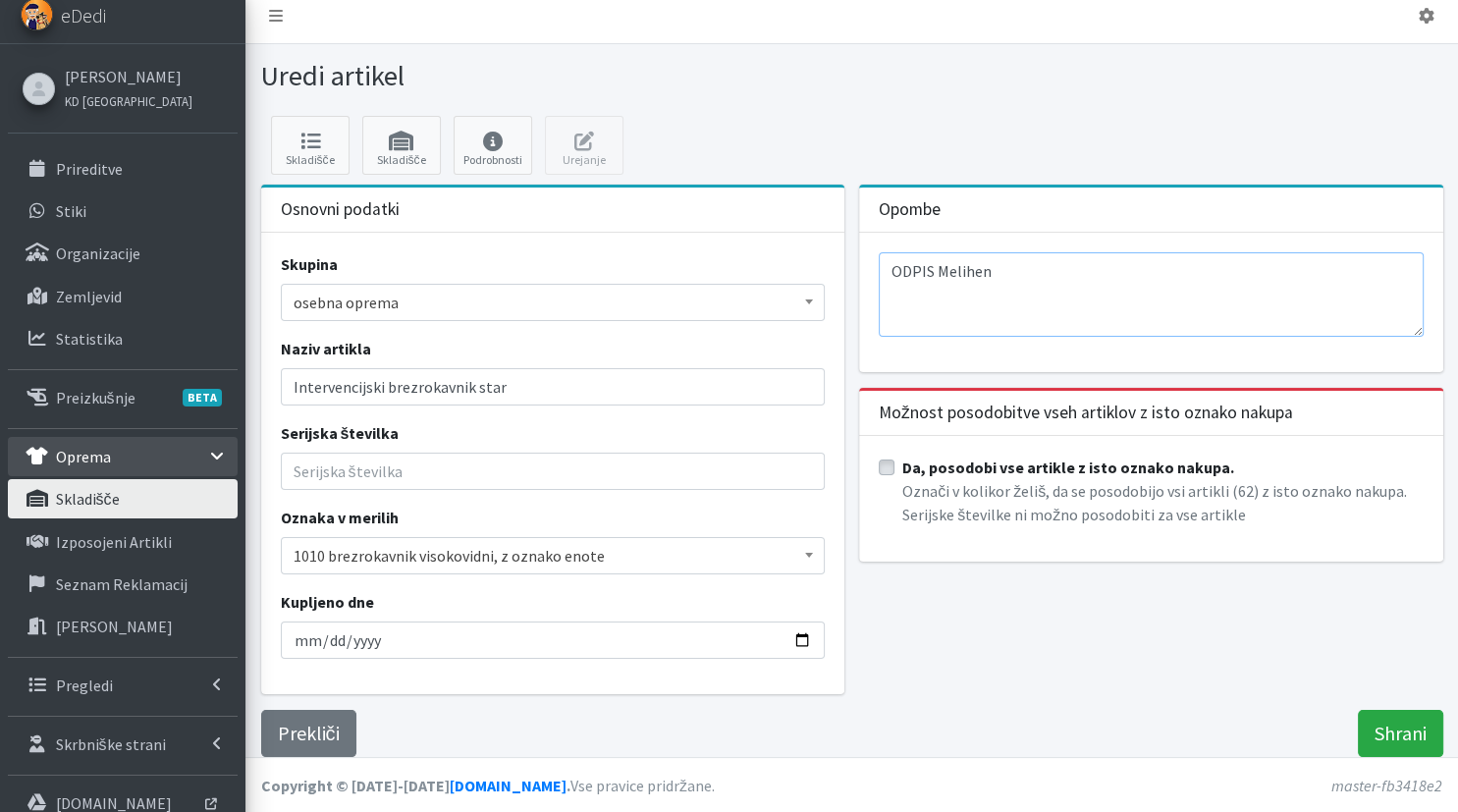 scroll, scrollTop: 25, scrollLeft: 0, axis: vertical 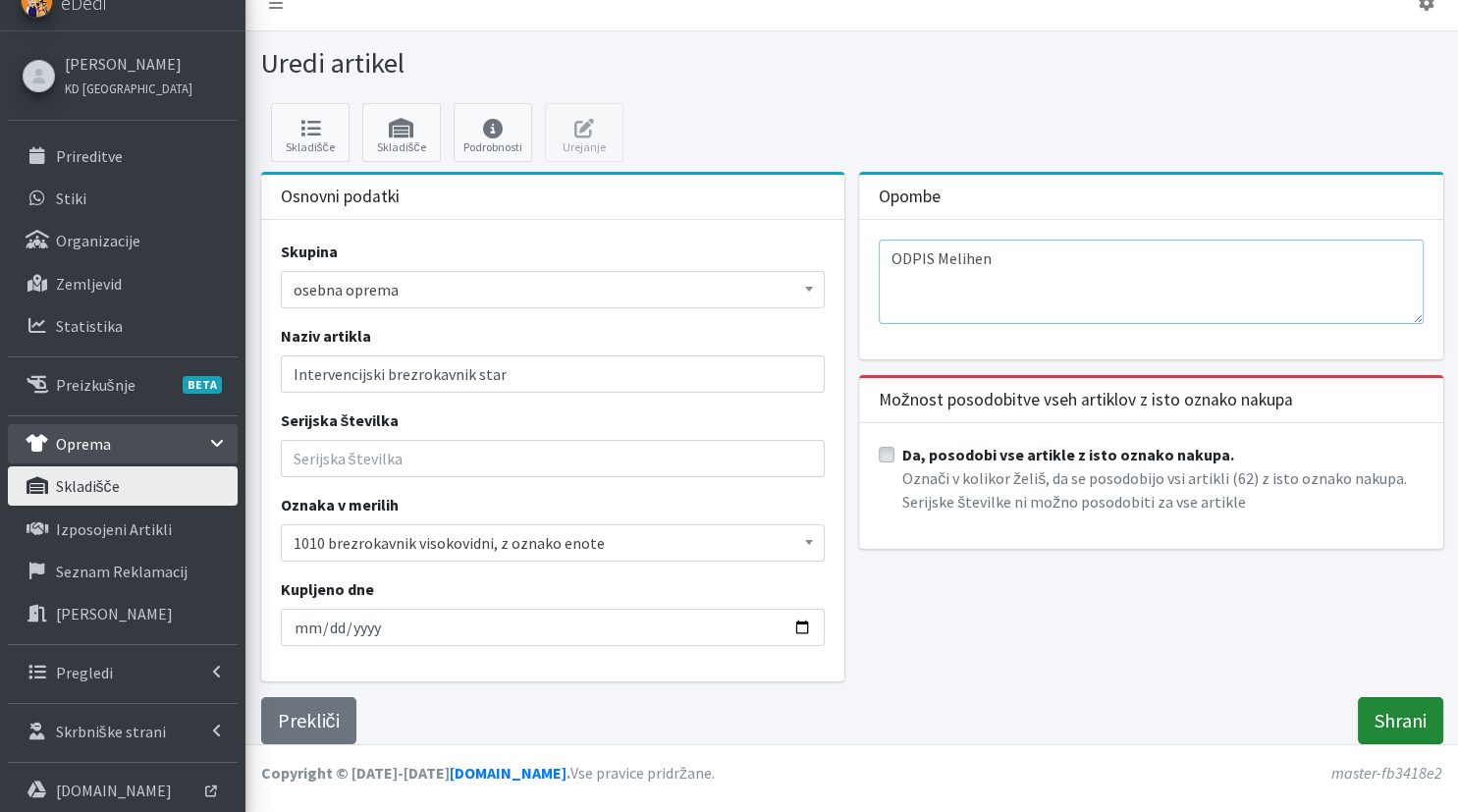 type on "ODPIS Melihen" 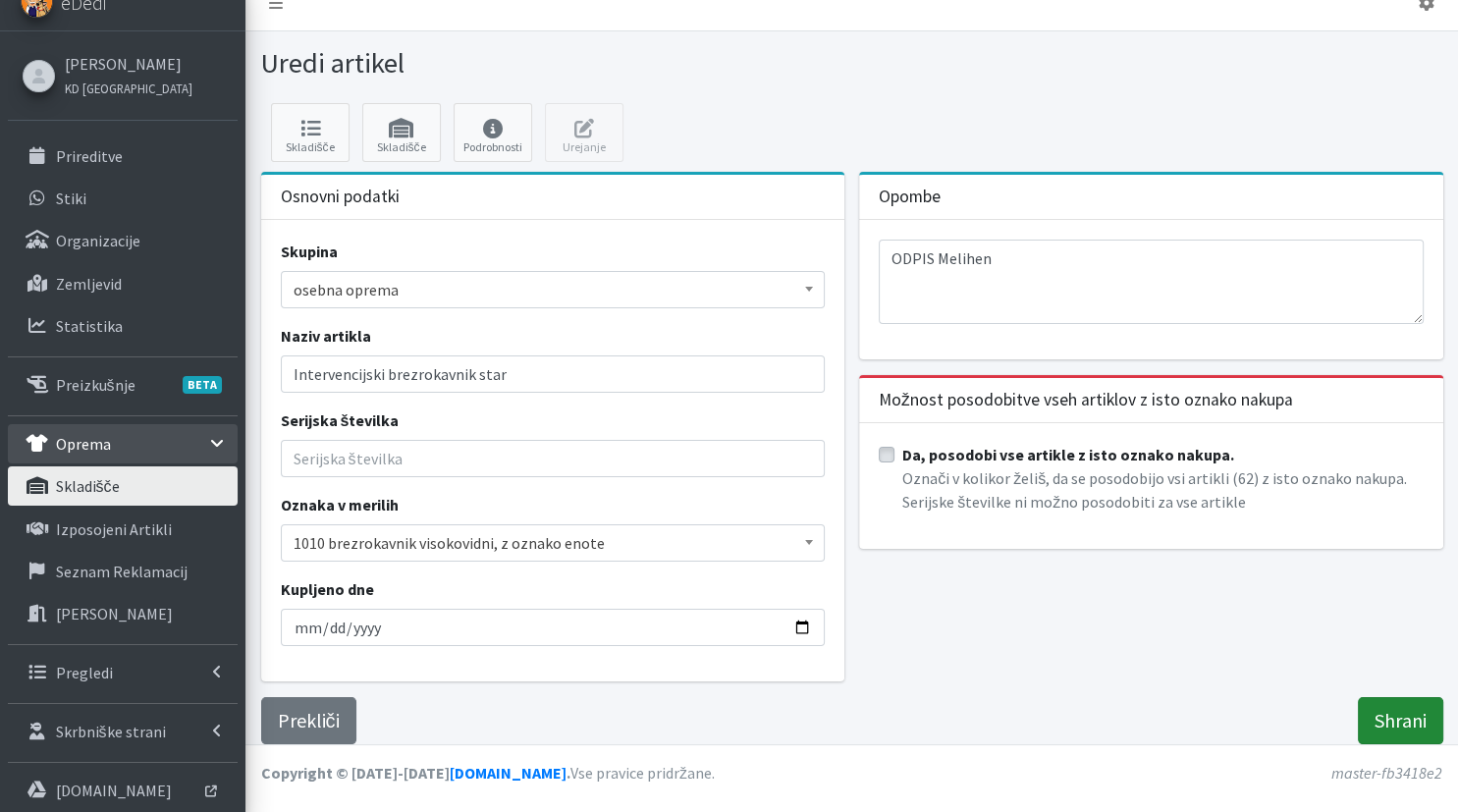 click on "Shrani" at bounding box center [1400, 721] 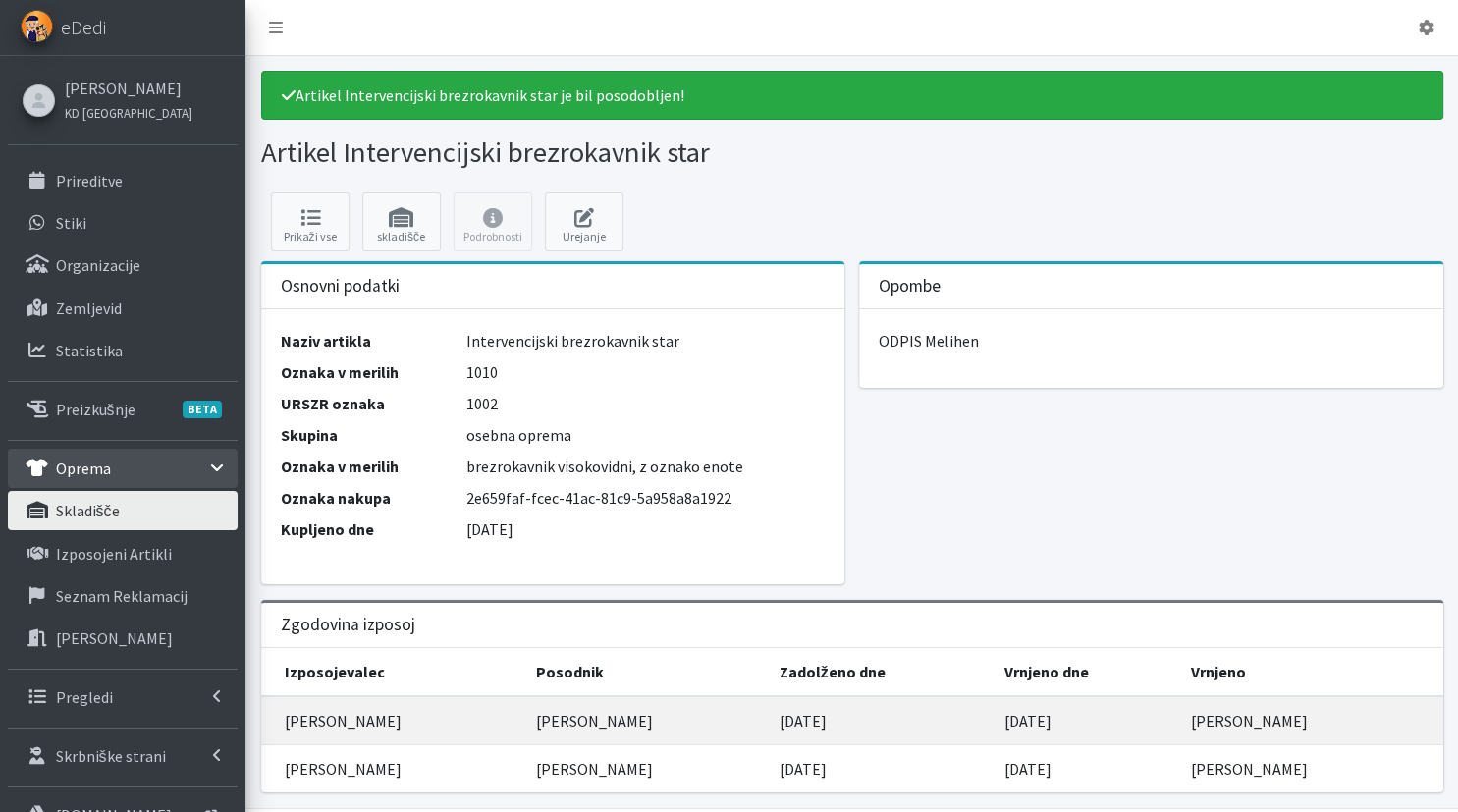 scroll, scrollTop: 48, scrollLeft: 0, axis: vertical 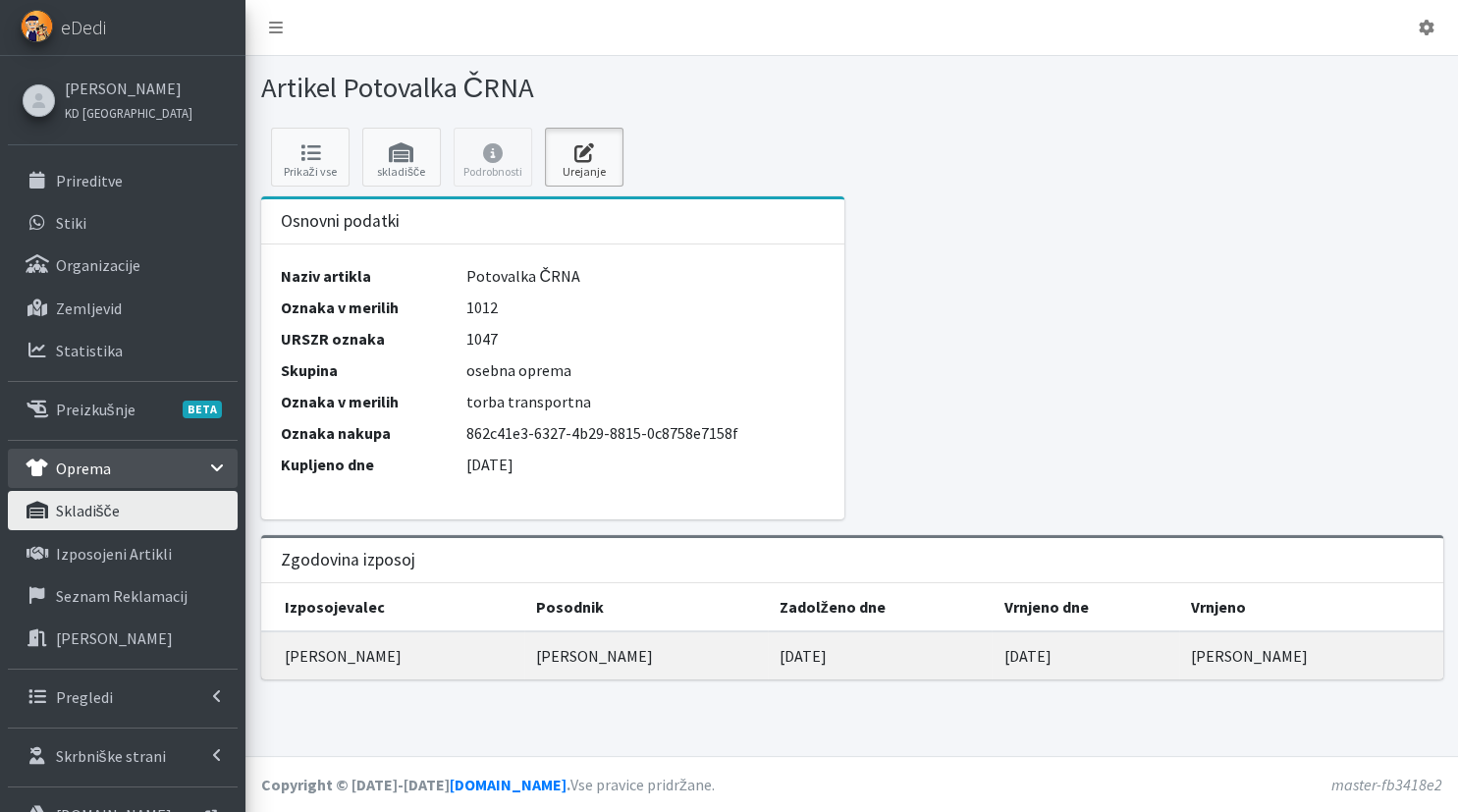 click at bounding box center [584, 153] 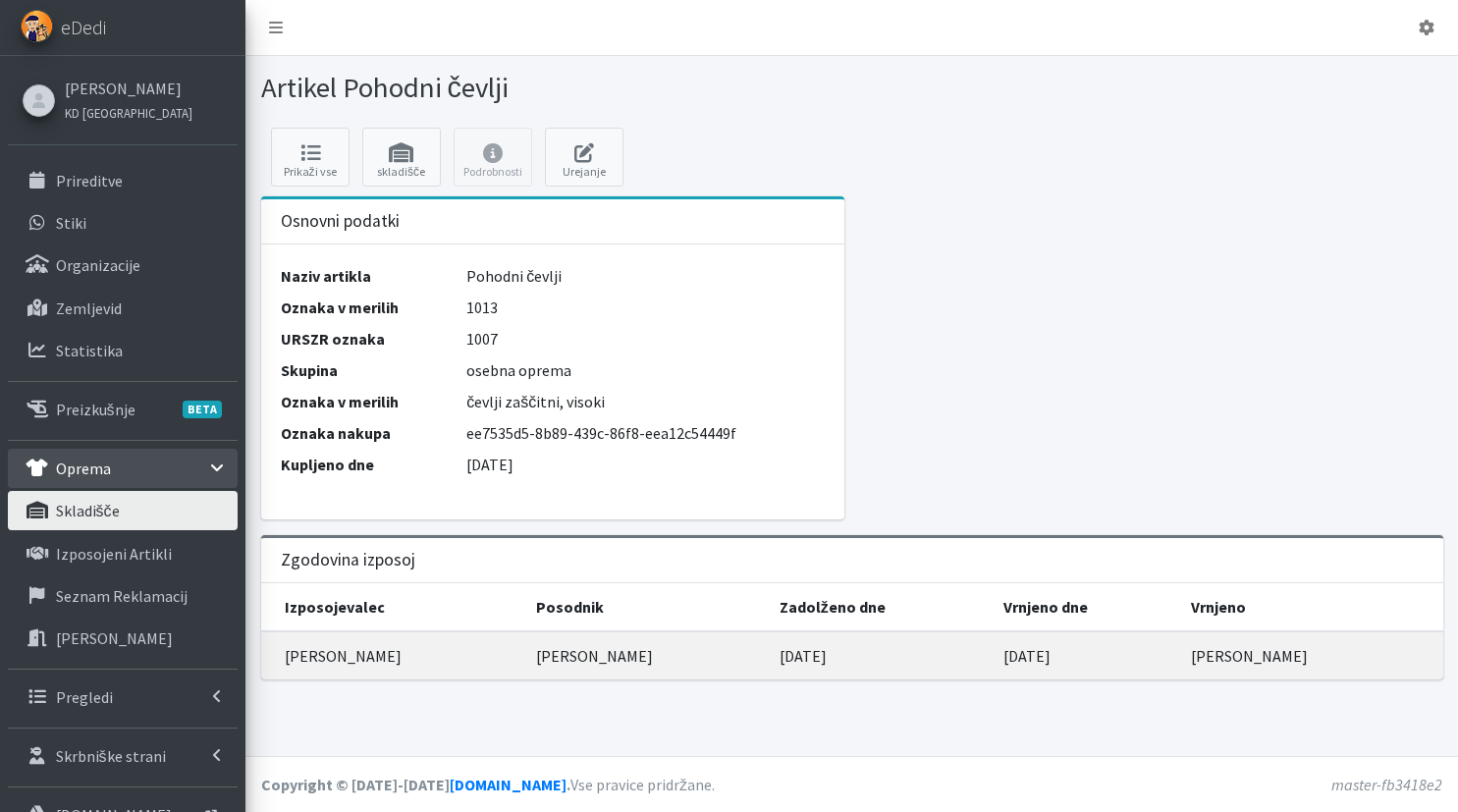 scroll, scrollTop: 0, scrollLeft: 0, axis: both 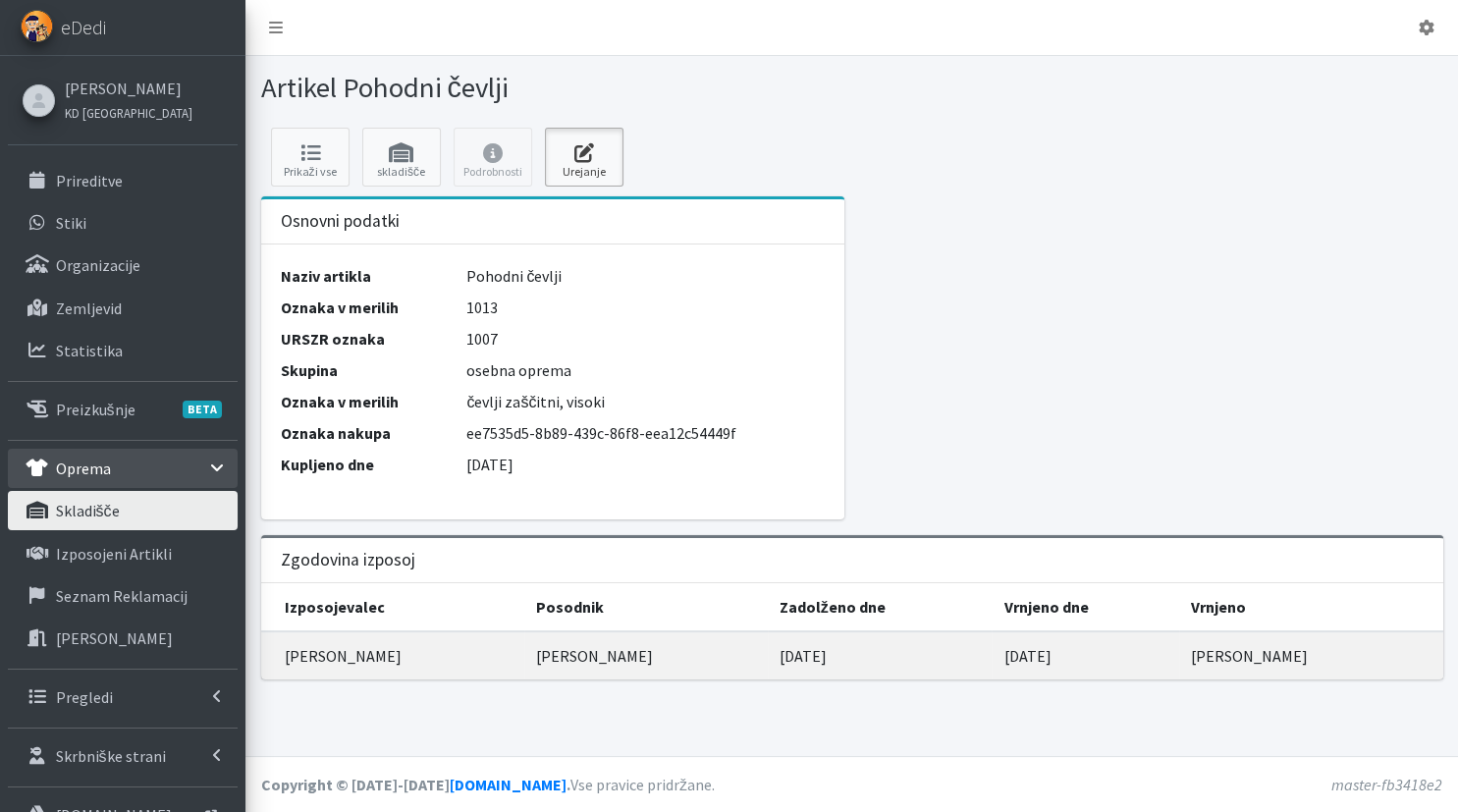 click at bounding box center [584, 153] 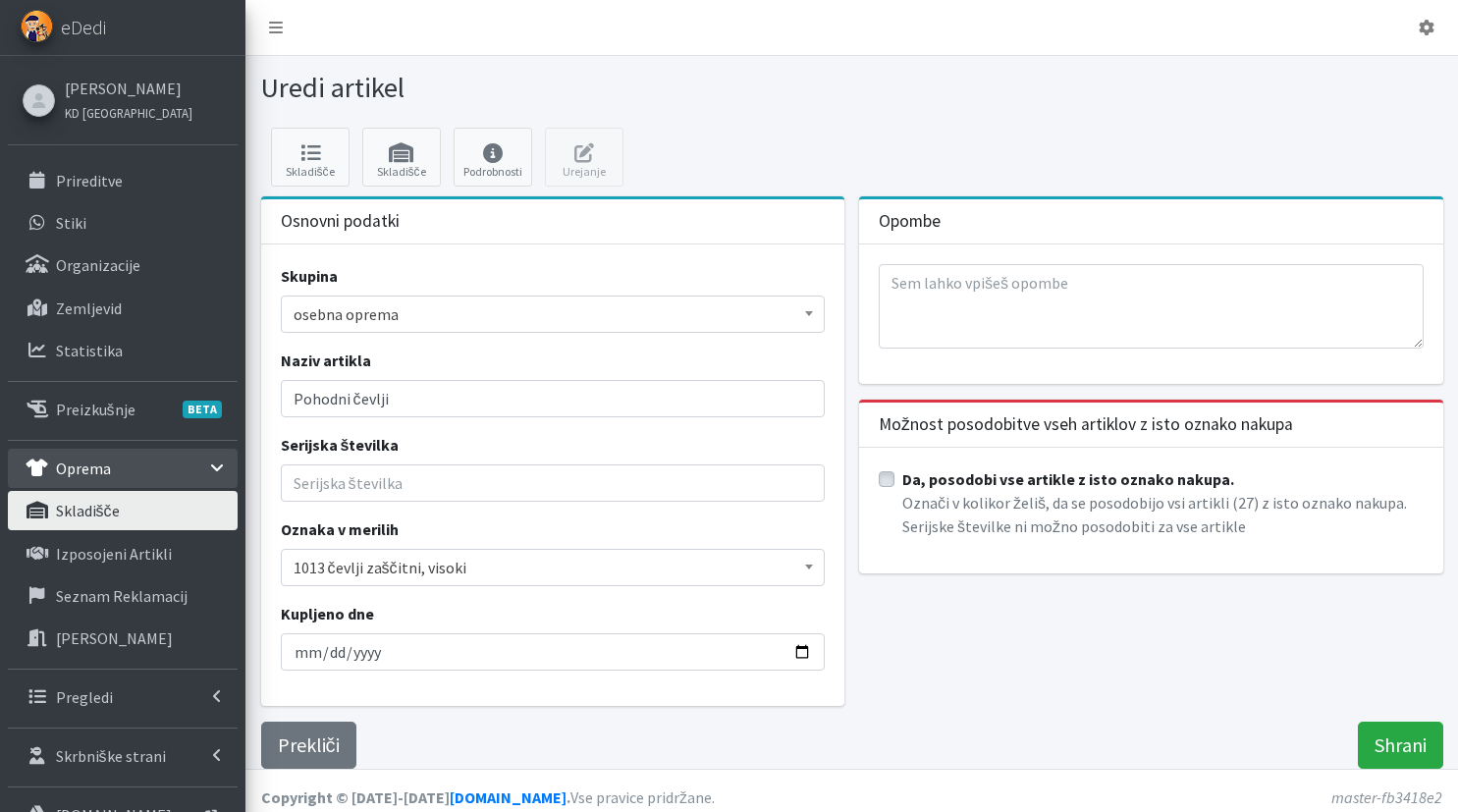scroll, scrollTop: 0, scrollLeft: 0, axis: both 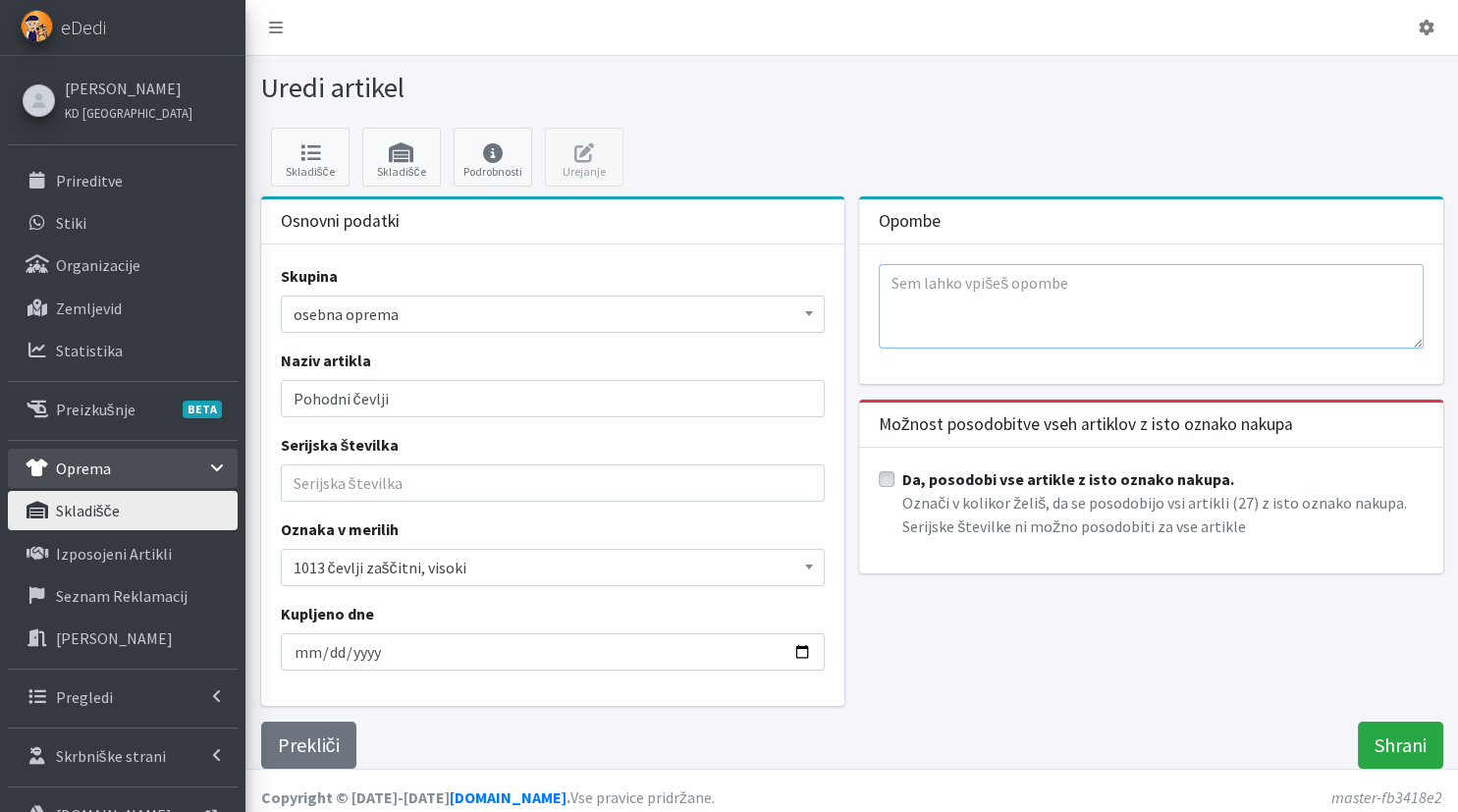click at bounding box center [1151, 306] 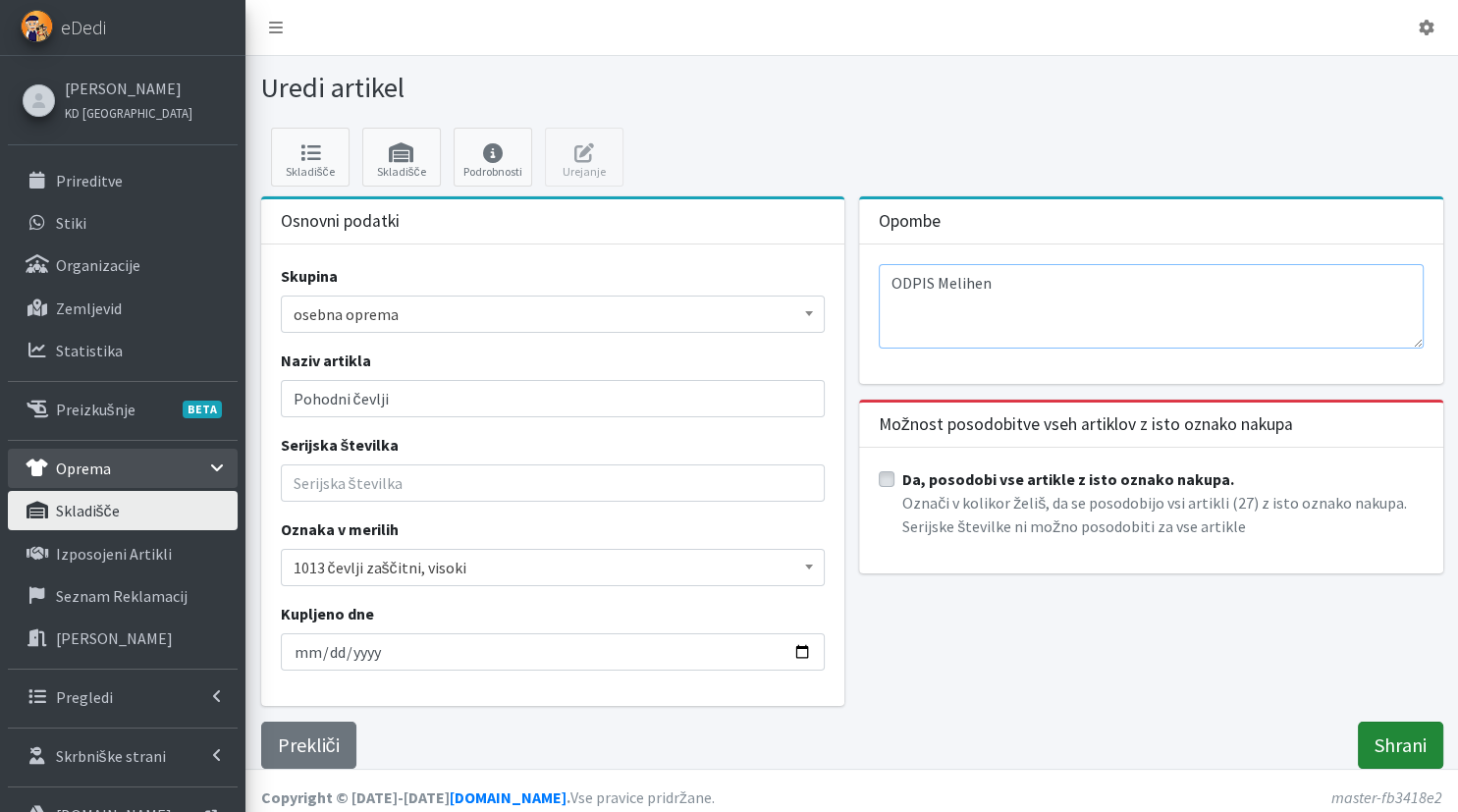 type on "ODPIS Melihen" 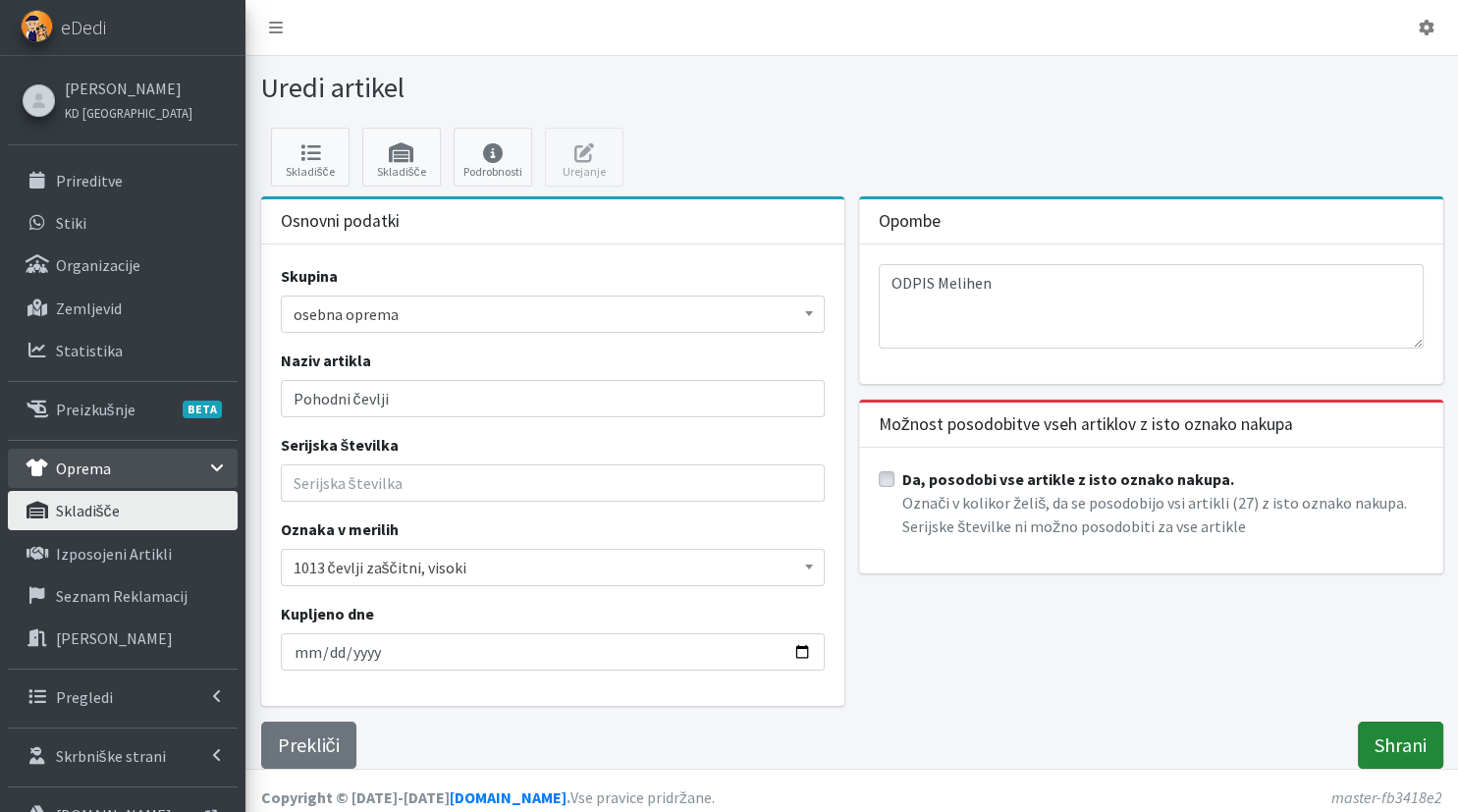 click on "Shrani" at bounding box center [1400, 745] 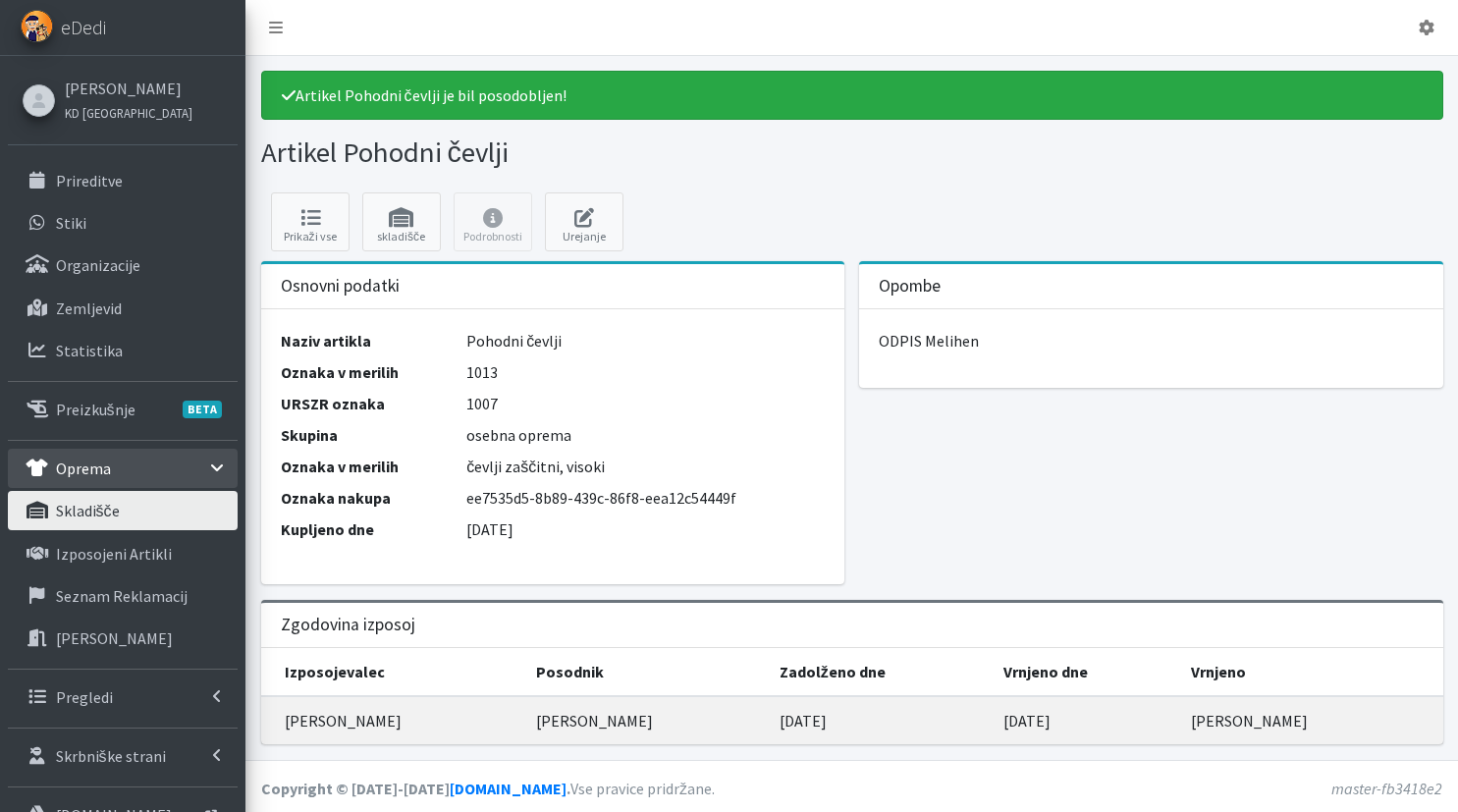 scroll, scrollTop: 0, scrollLeft: 0, axis: both 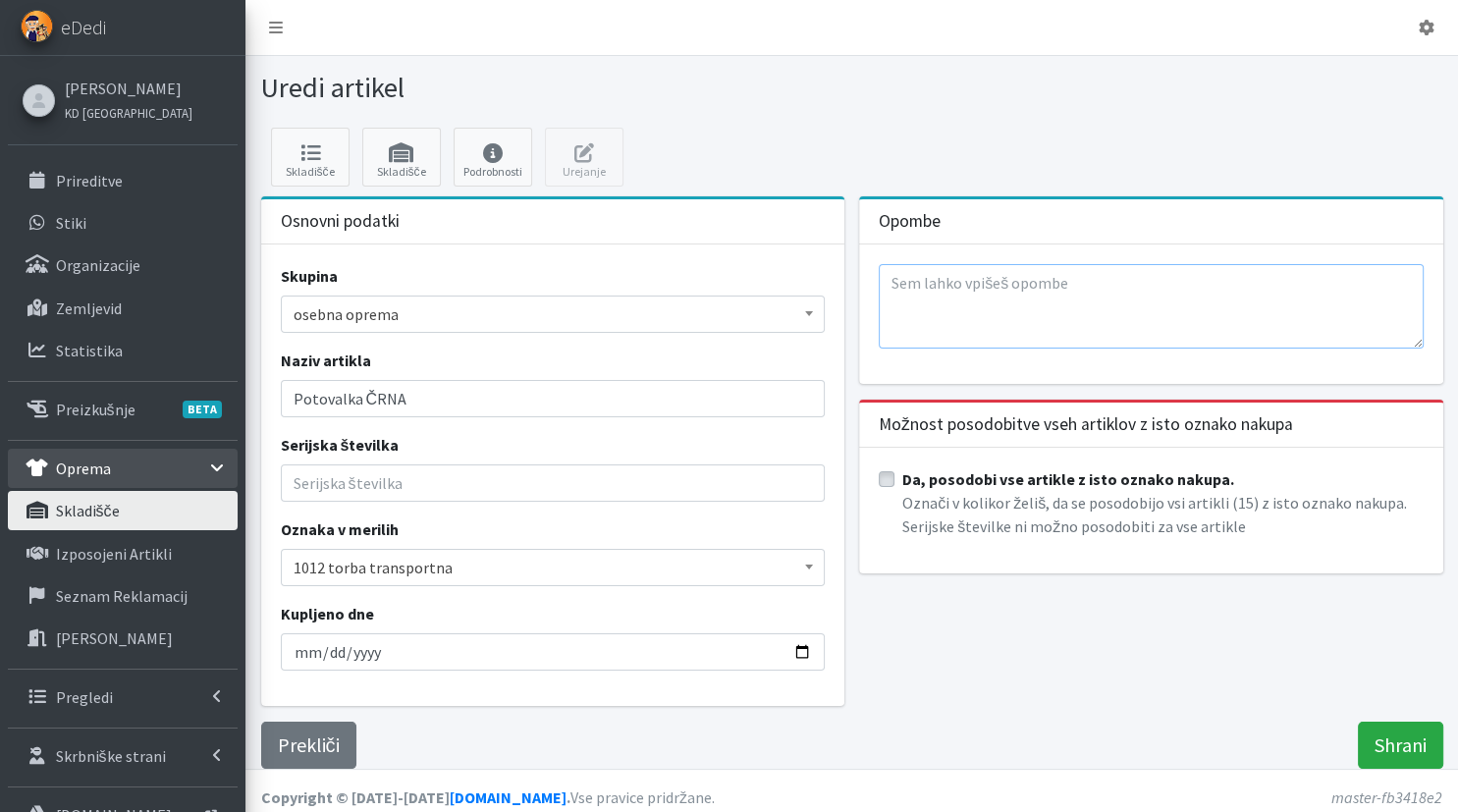 click at bounding box center (1151, 306) 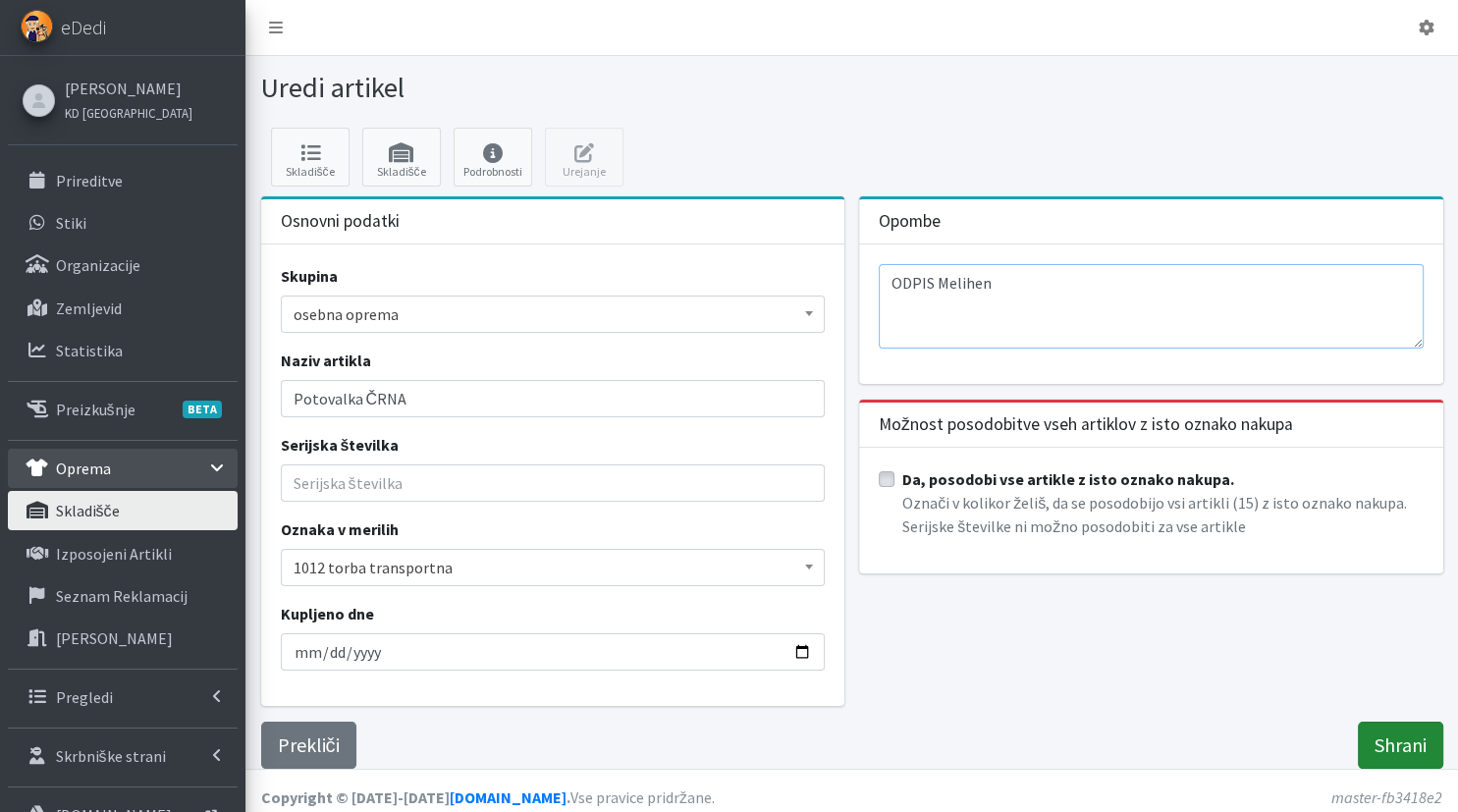 type on "ODPIS Melihen" 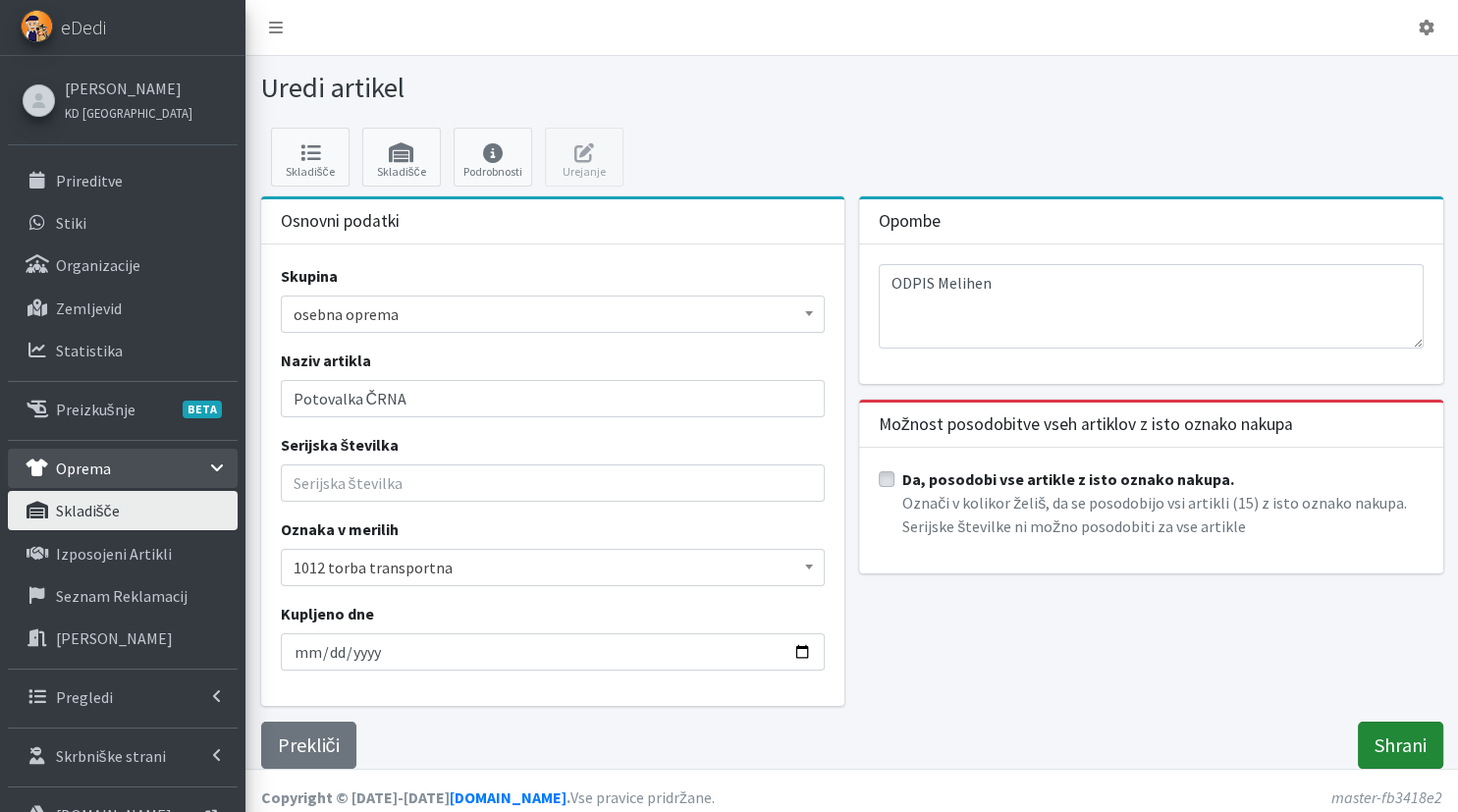 click on "Shrani" at bounding box center (1400, 745) 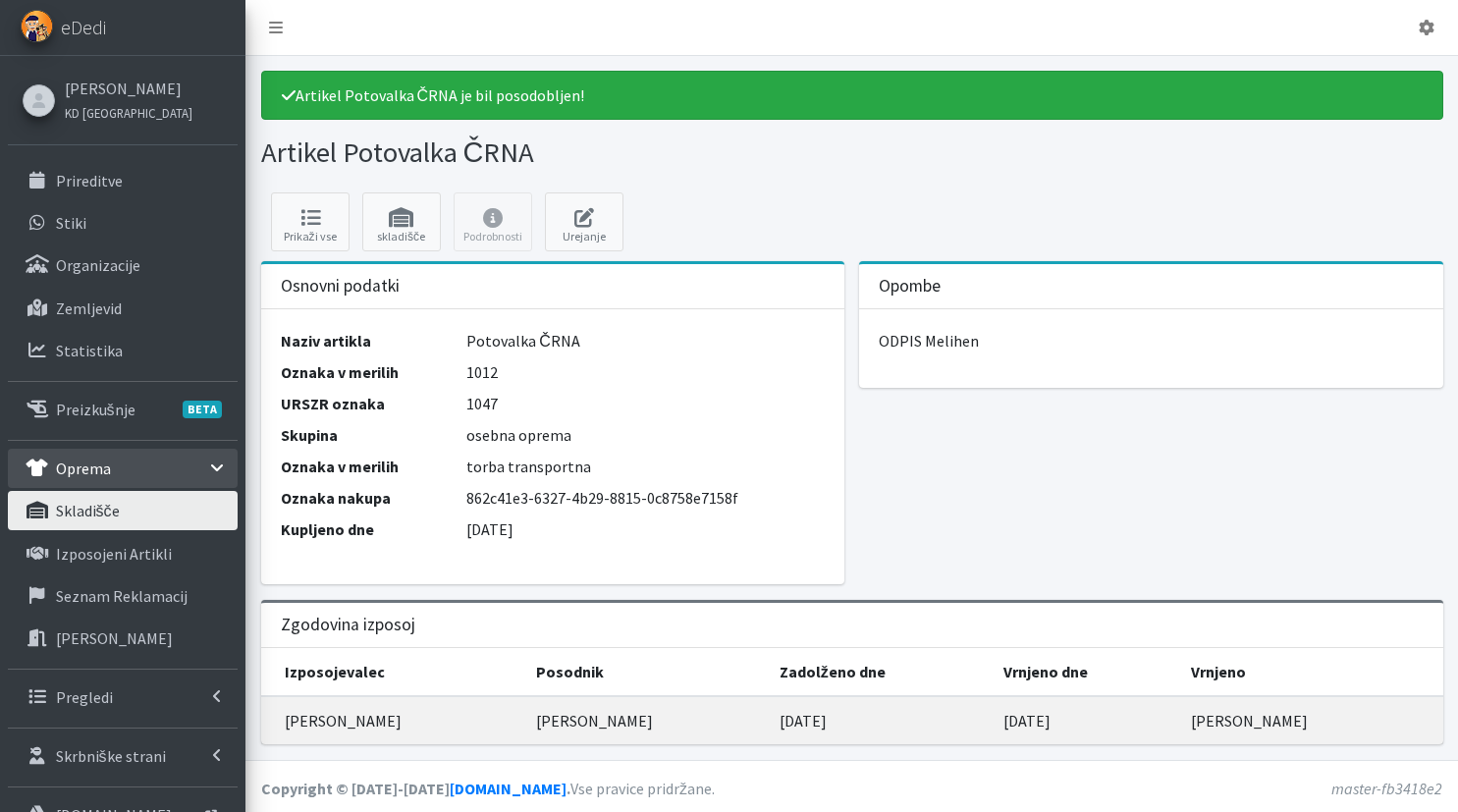 scroll, scrollTop: 0, scrollLeft: 0, axis: both 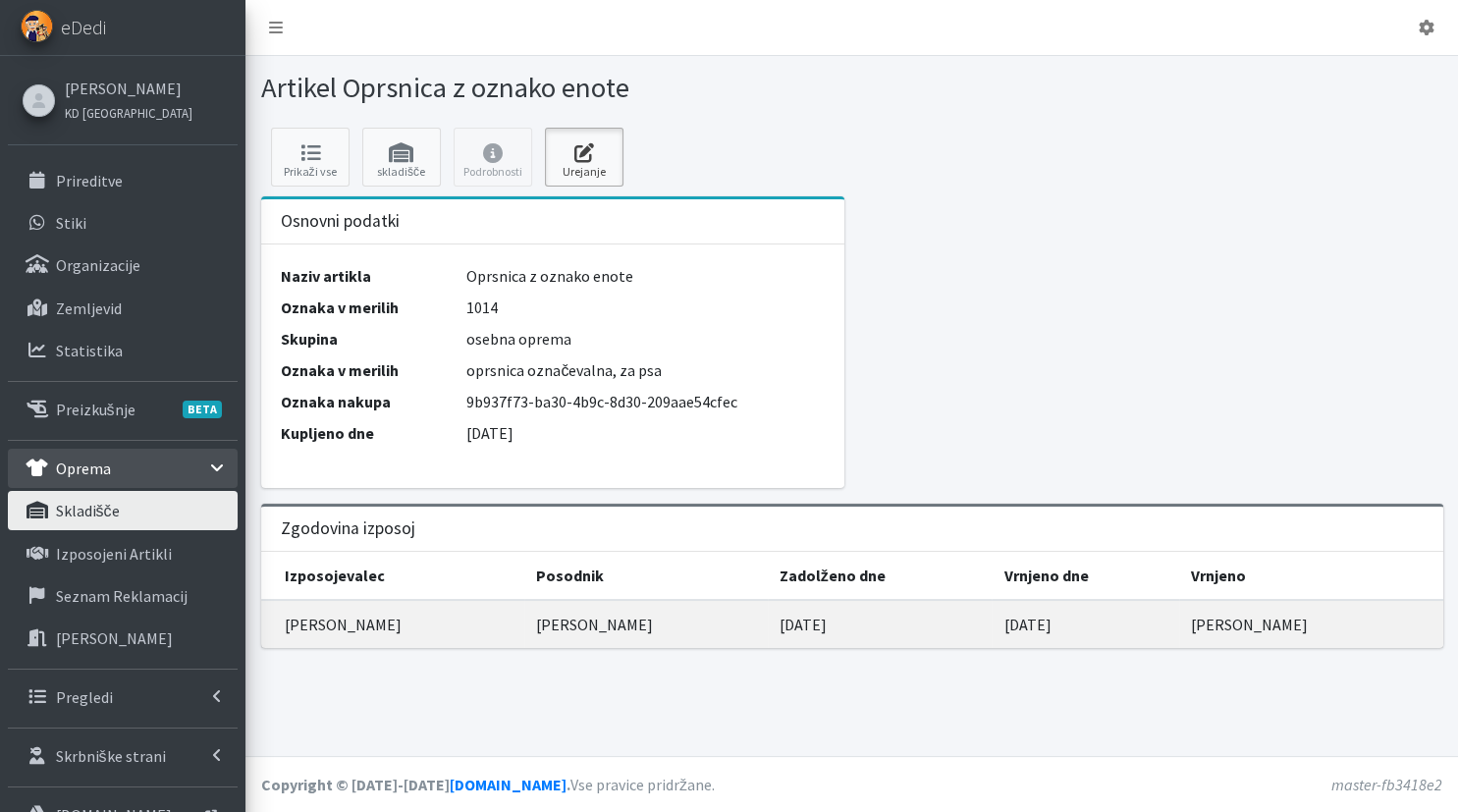 click at bounding box center [584, 153] 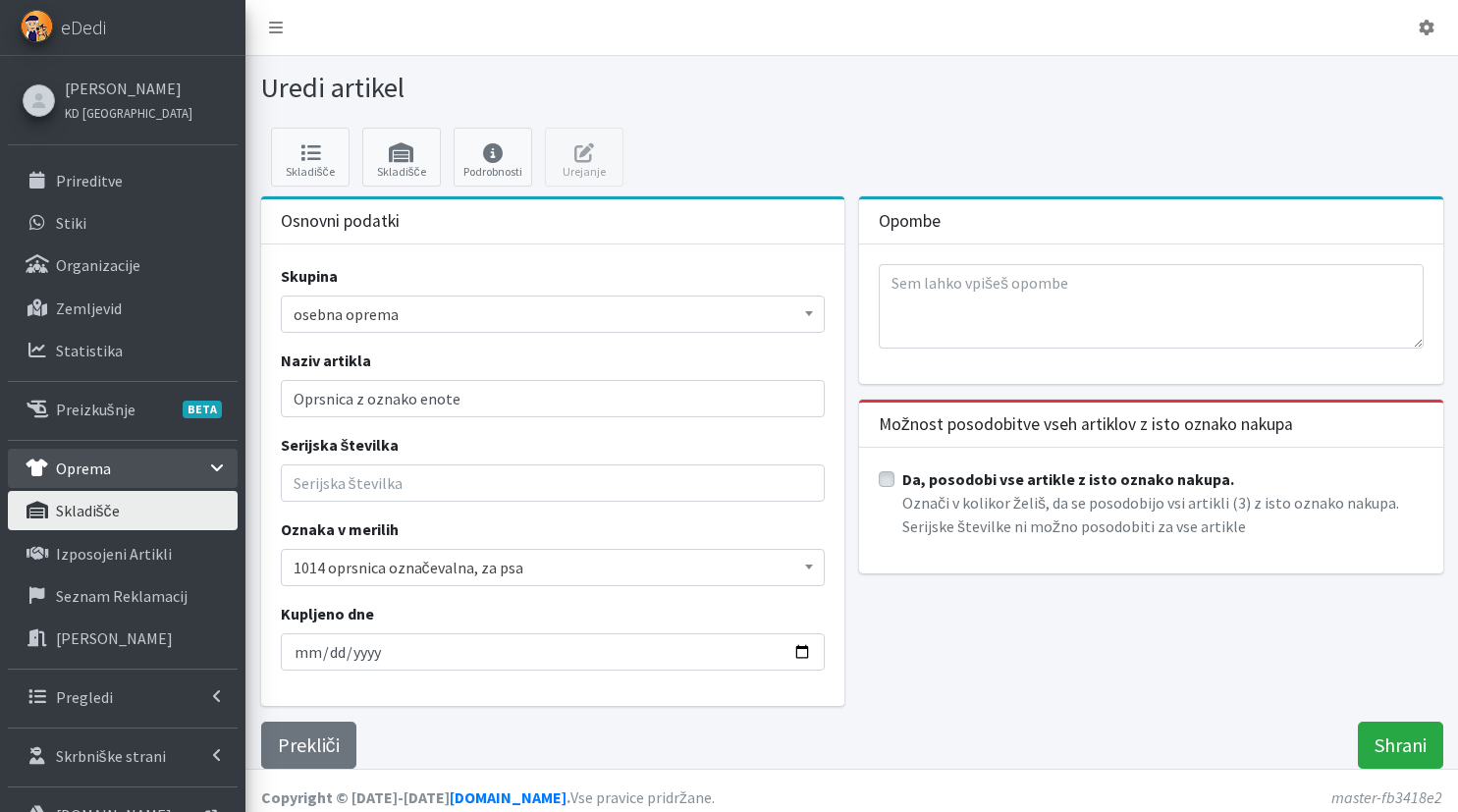 scroll, scrollTop: 0, scrollLeft: 0, axis: both 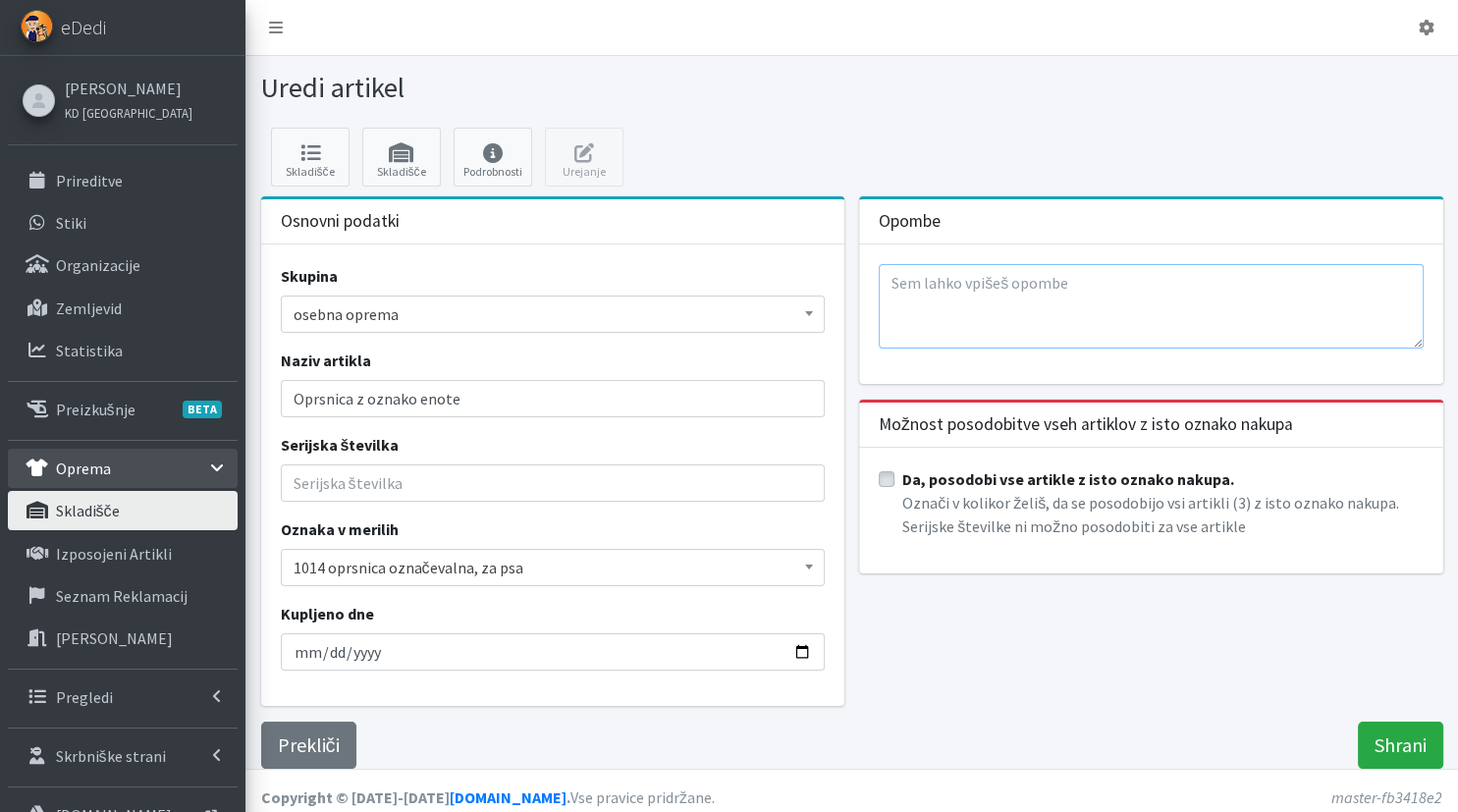 click at bounding box center [1151, 306] 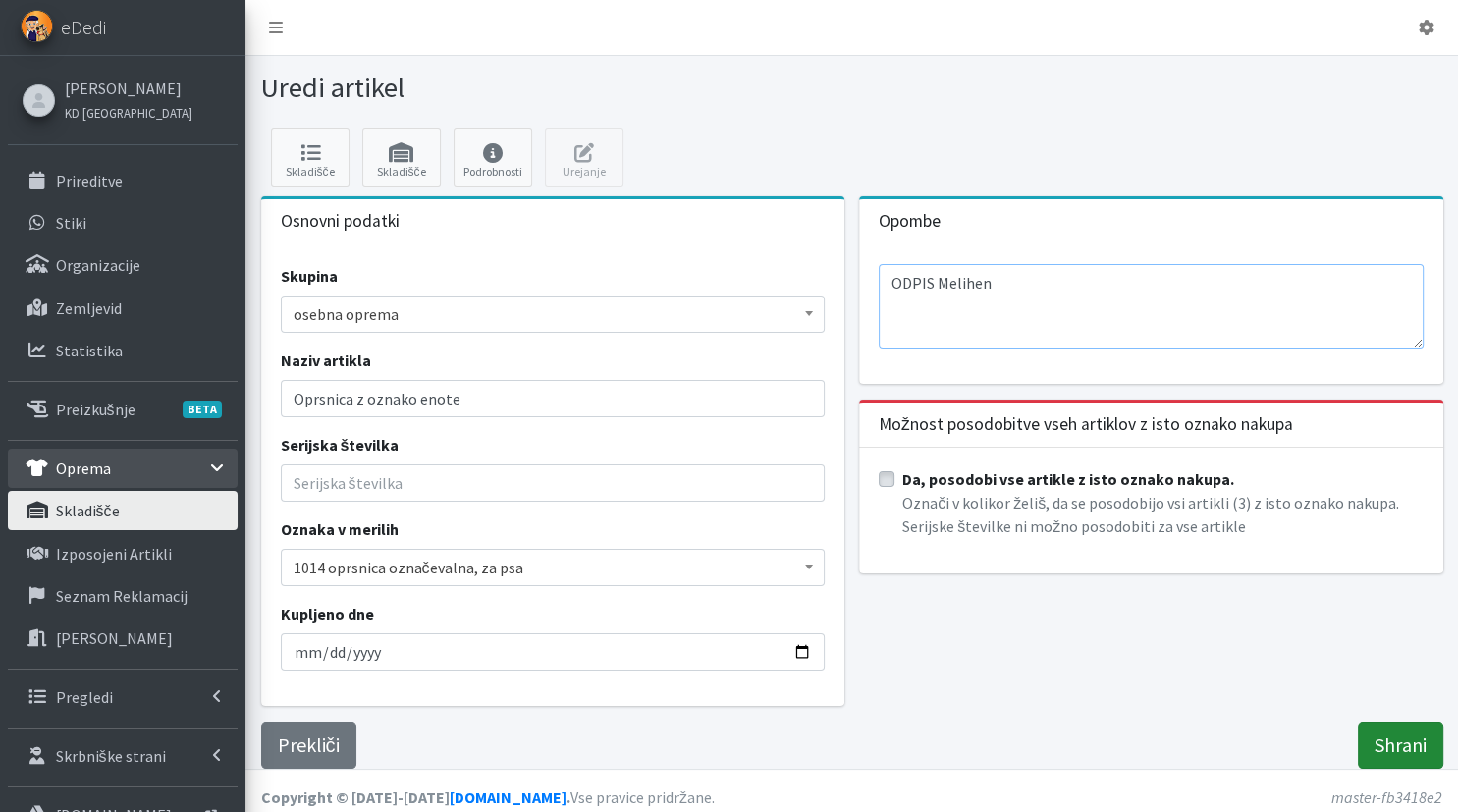 type on "ODPIS Melihen" 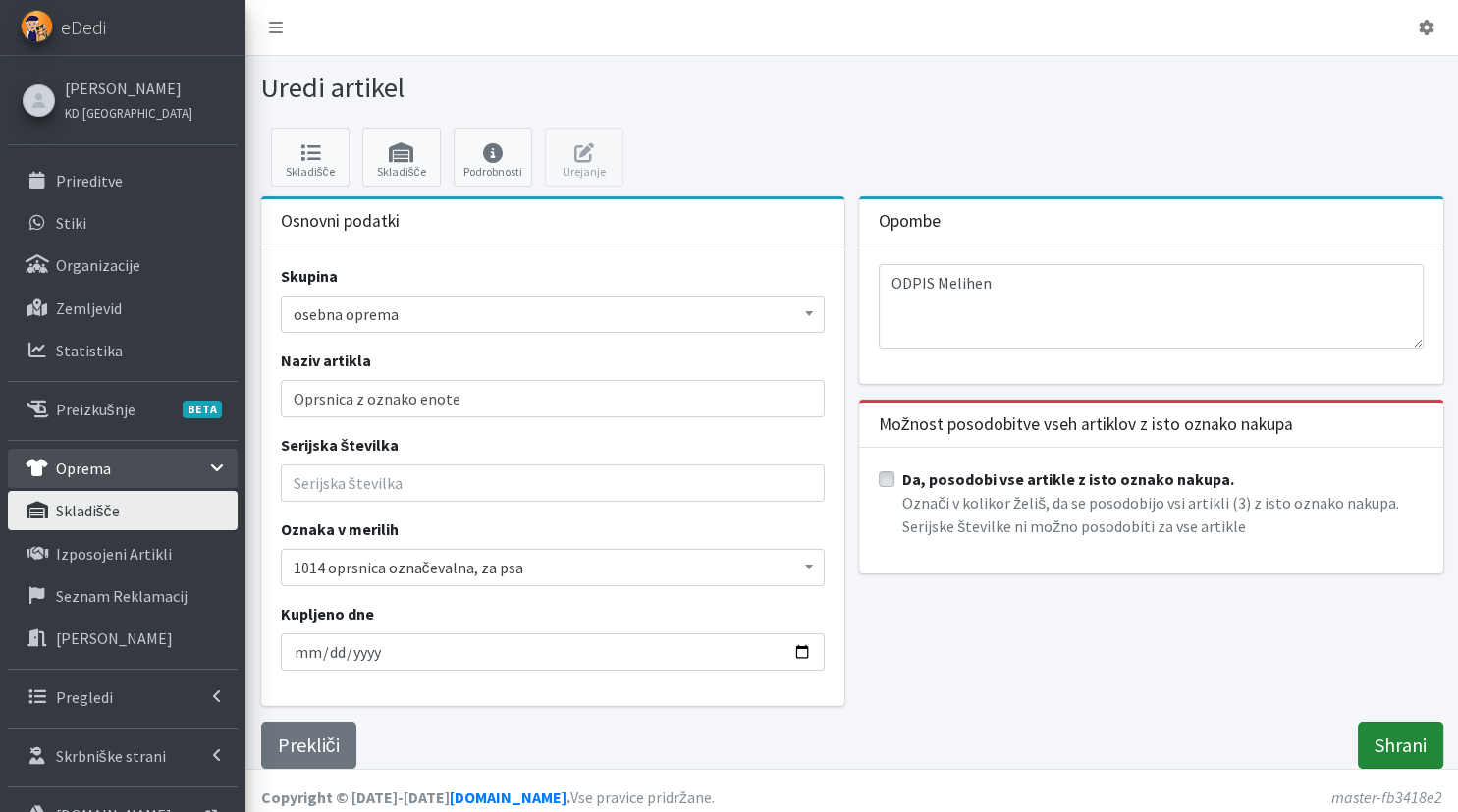 click on "Shrani" at bounding box center [1400, 745] 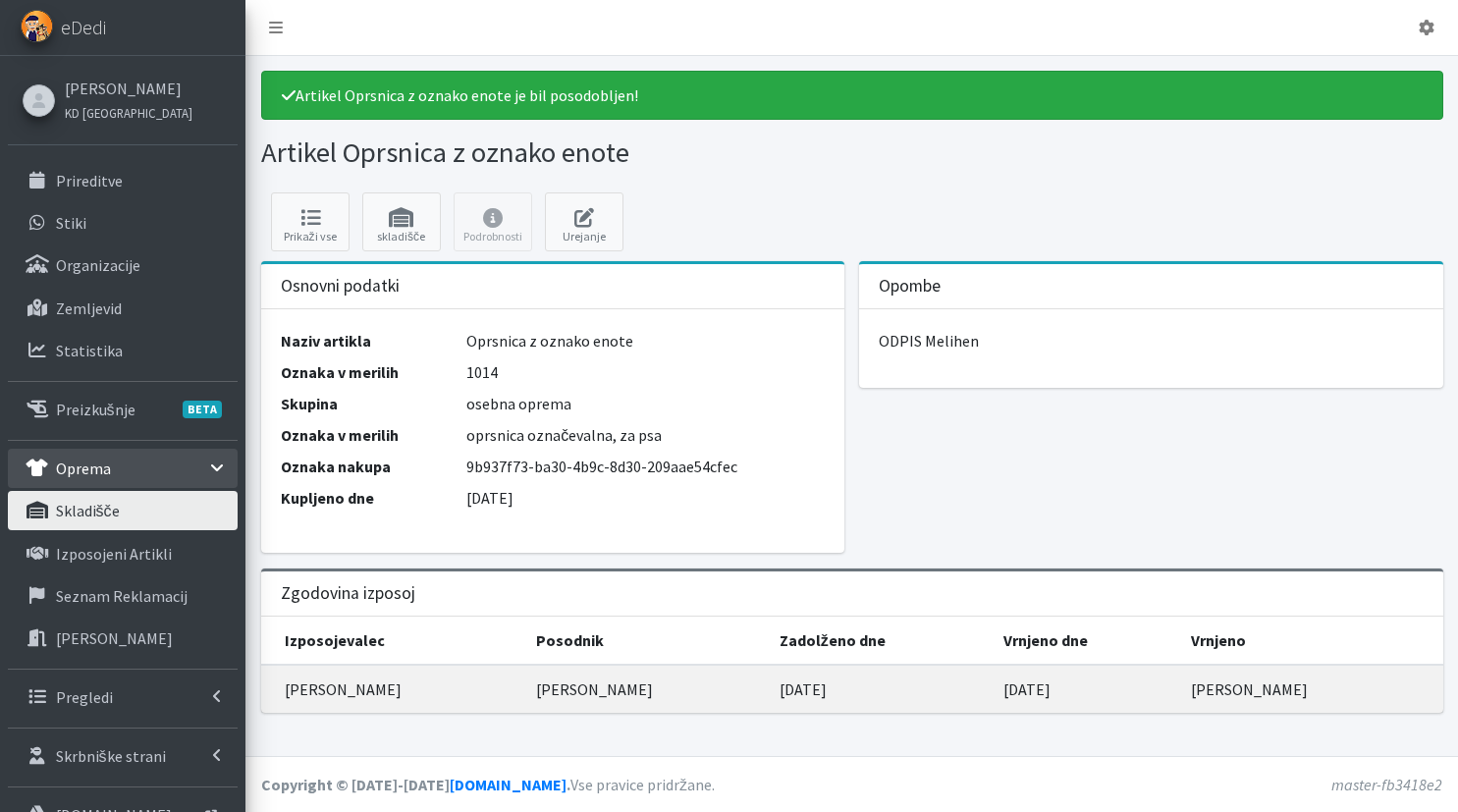 scroll, scrollTop: 0, scrollLeft: 0, axis: both 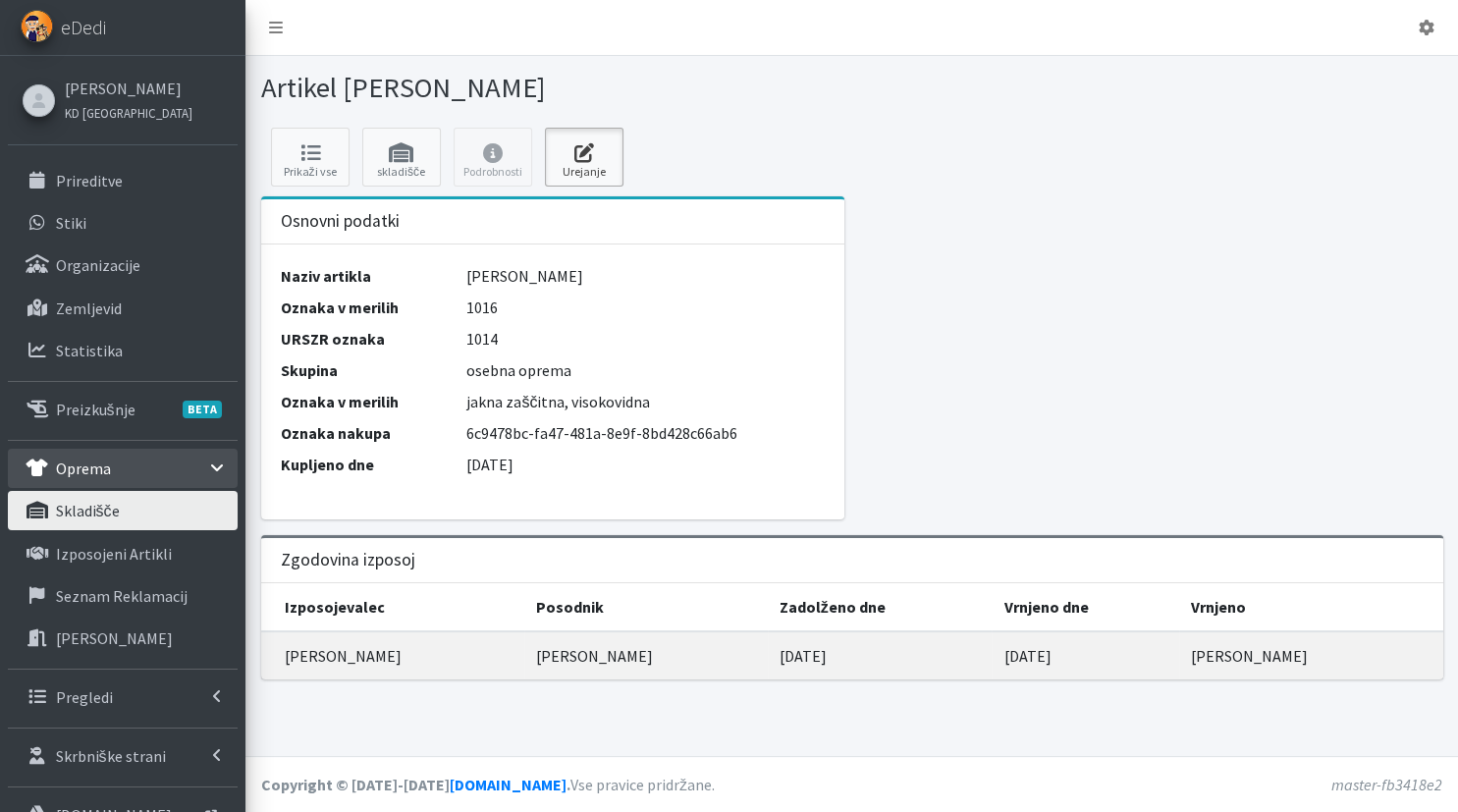 click at bounding box center [584, 153] 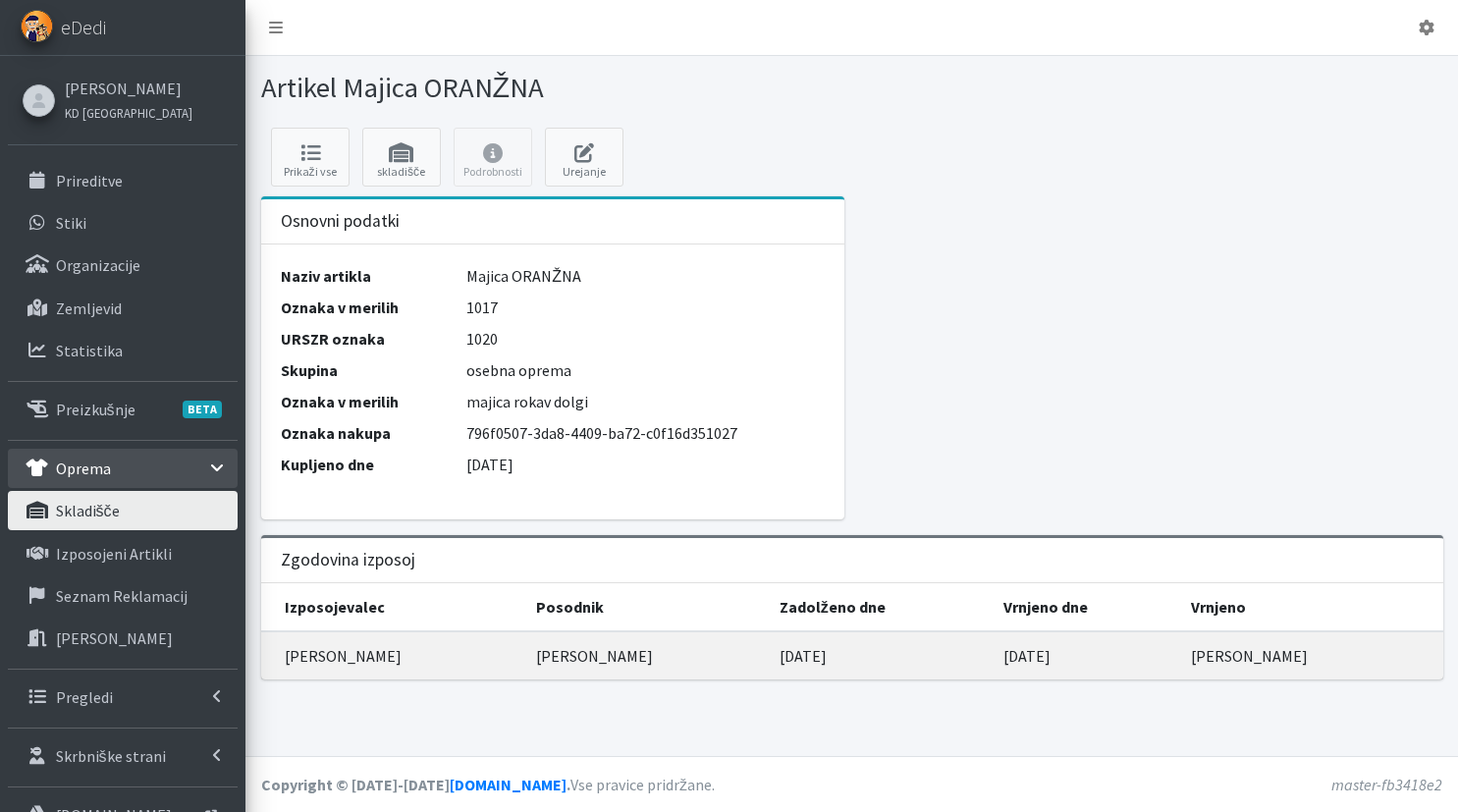scroll, scrollTop: 0, scrollLeft: 0, axis: both 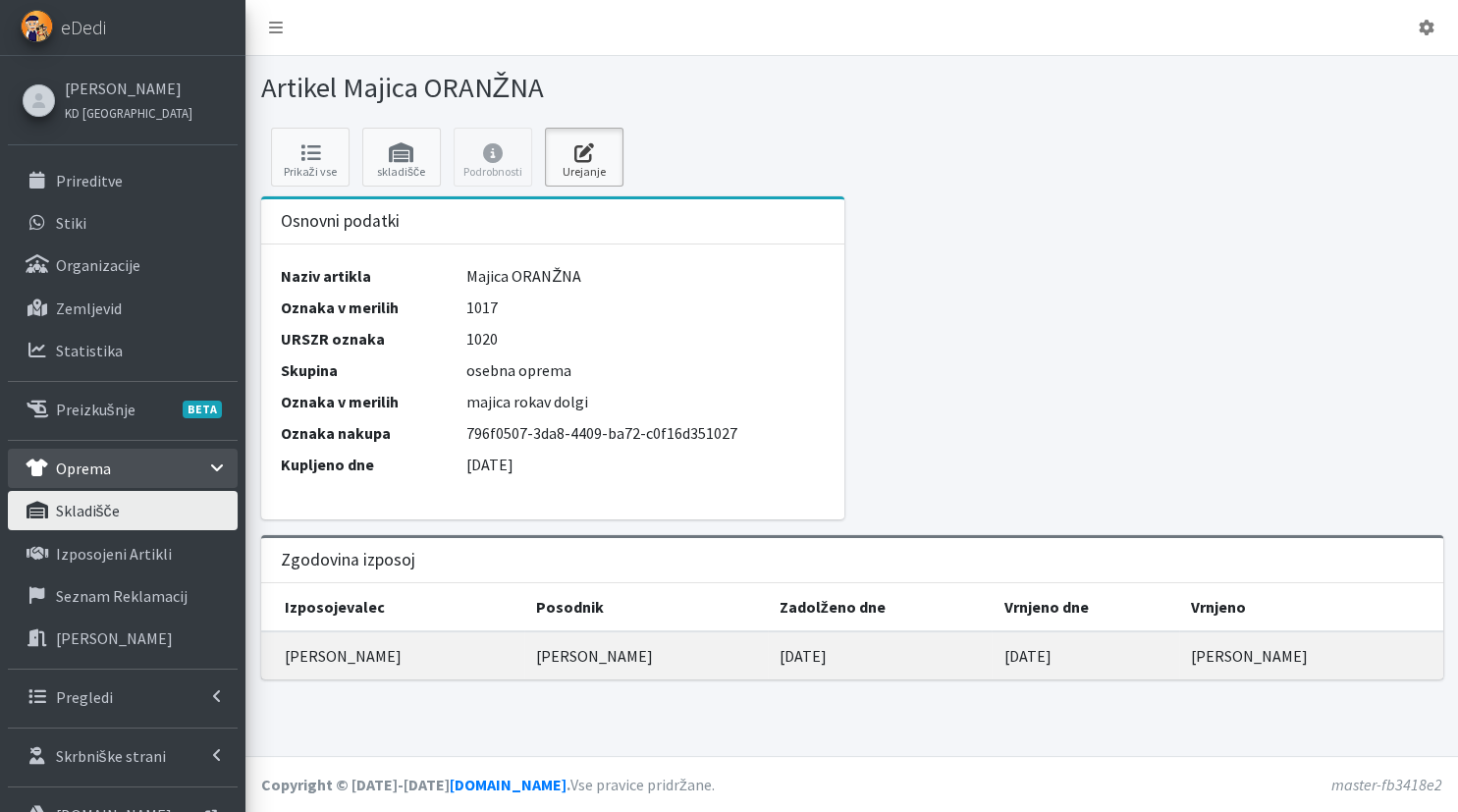 click at bounding box center (584, 153) 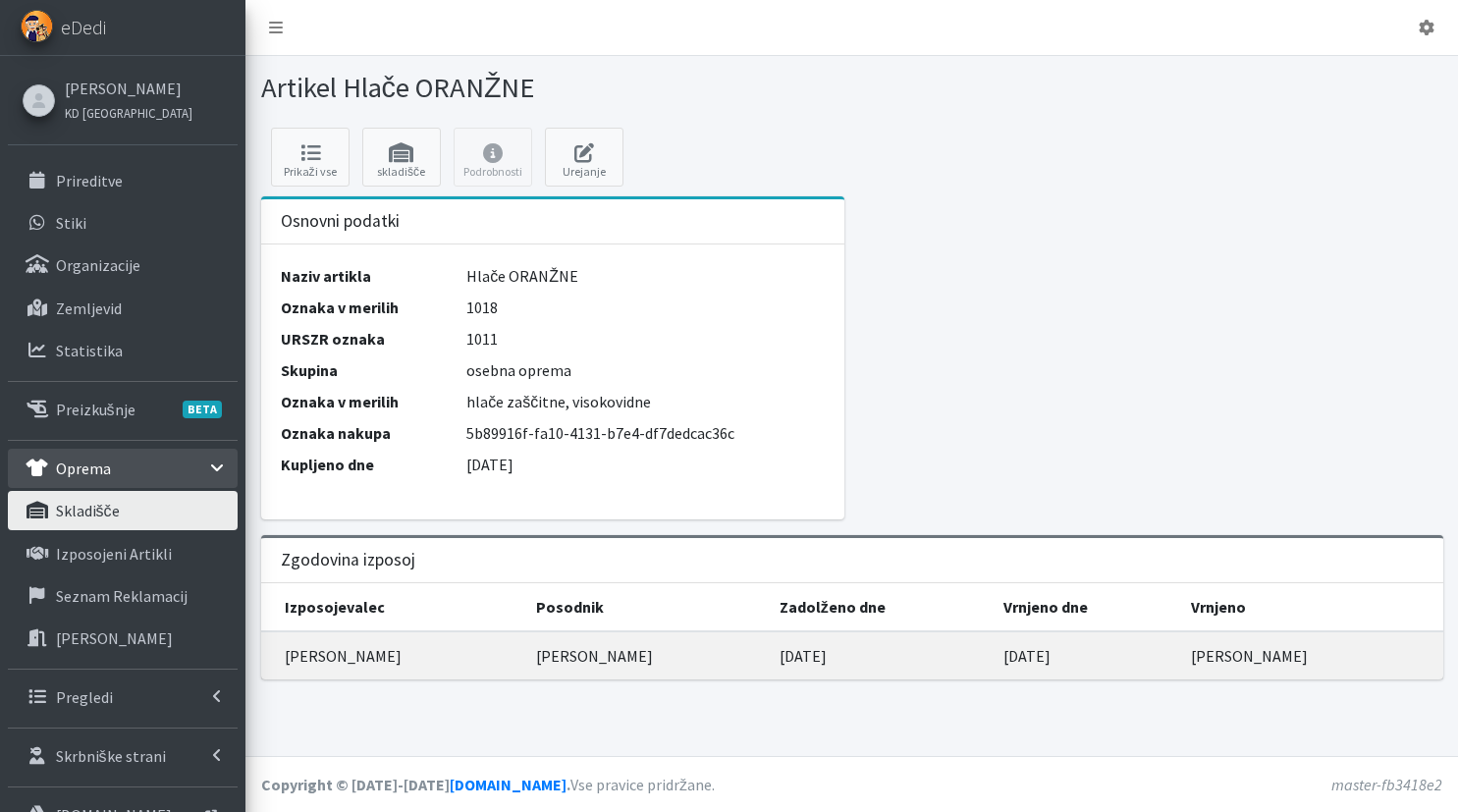 scroll, scrollTop: 0, scrollLeft: 0, axis: both 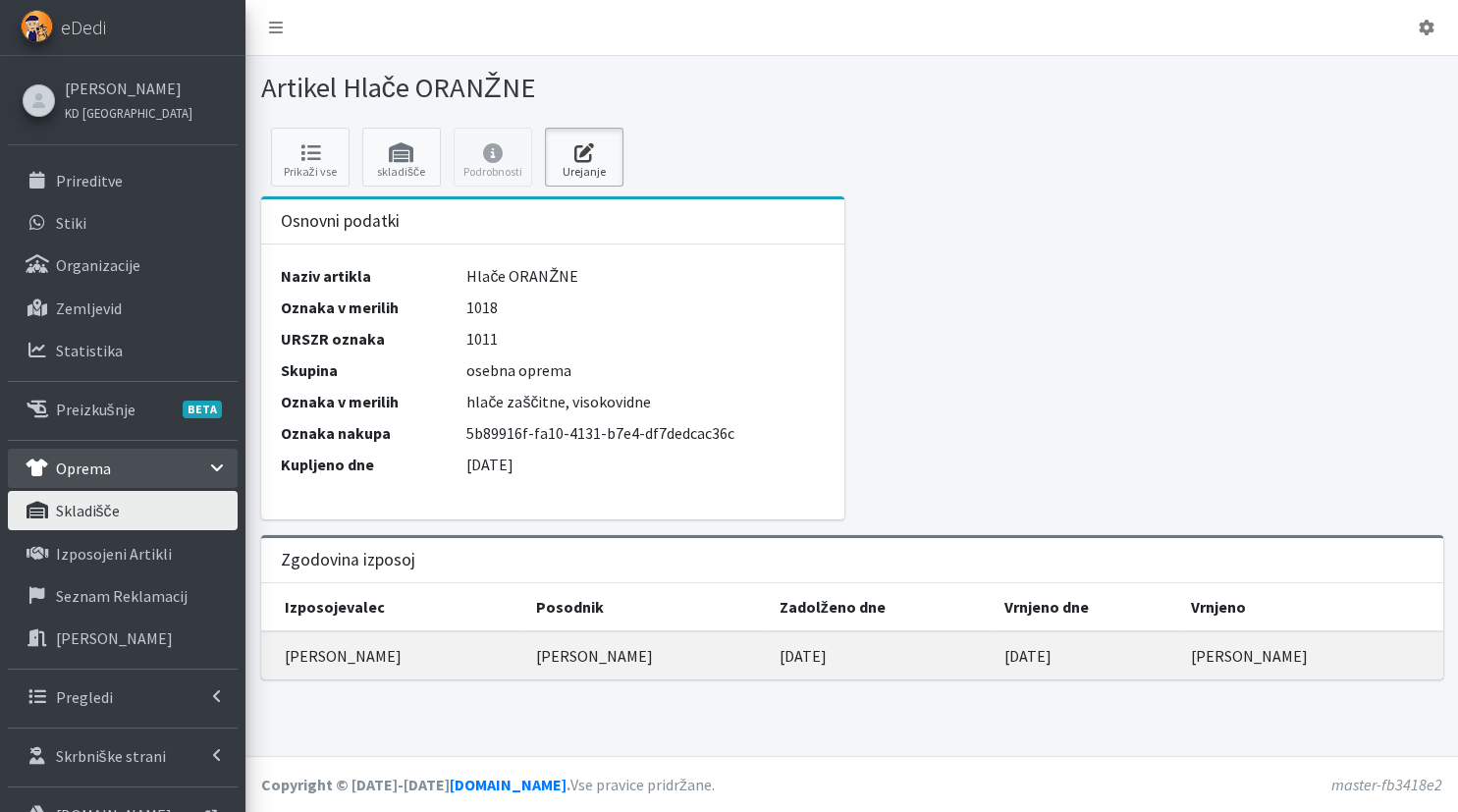 click at bounding box center [584, 153] 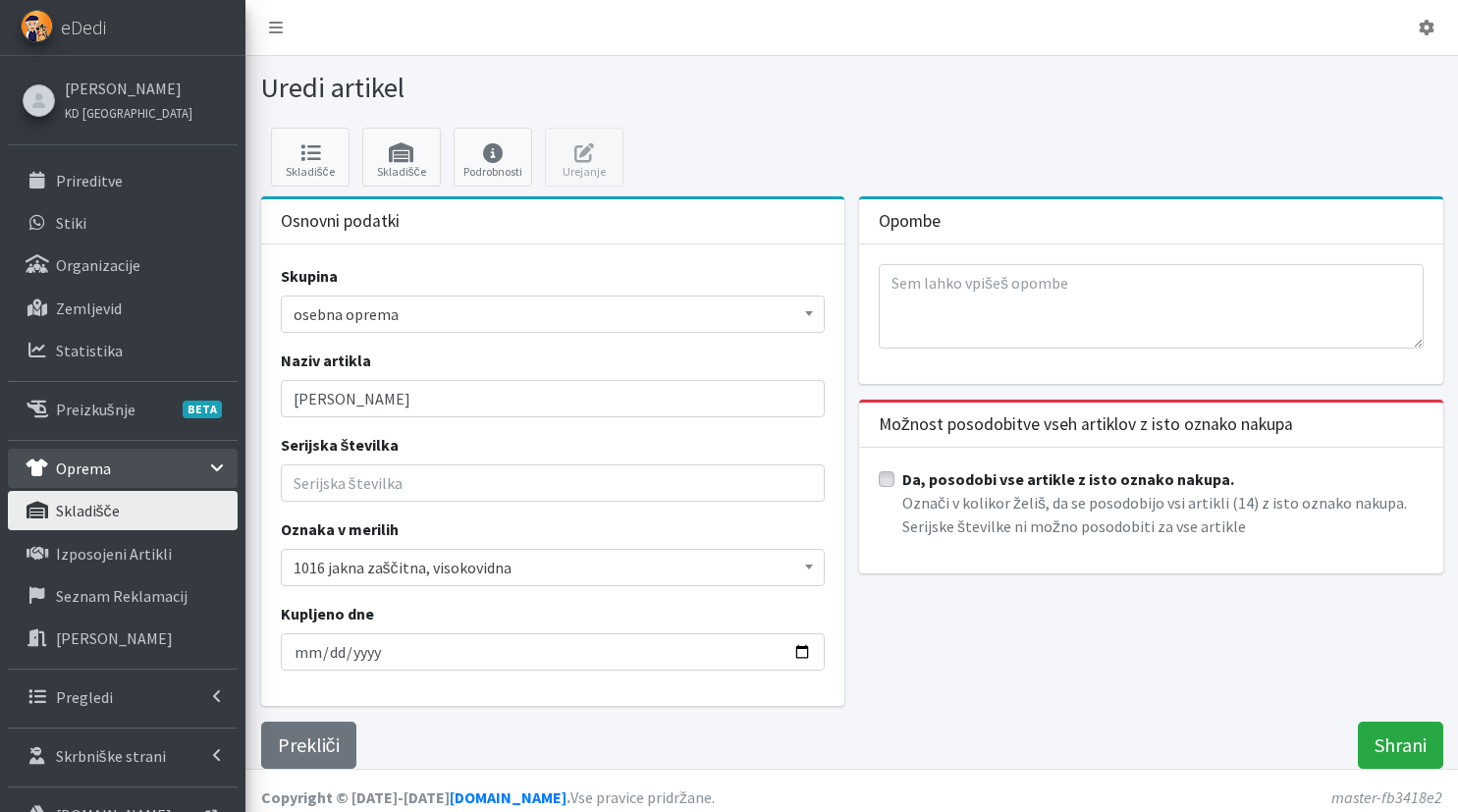 scroll, scrollTop: 0, scrollLeft: 0, axis: both 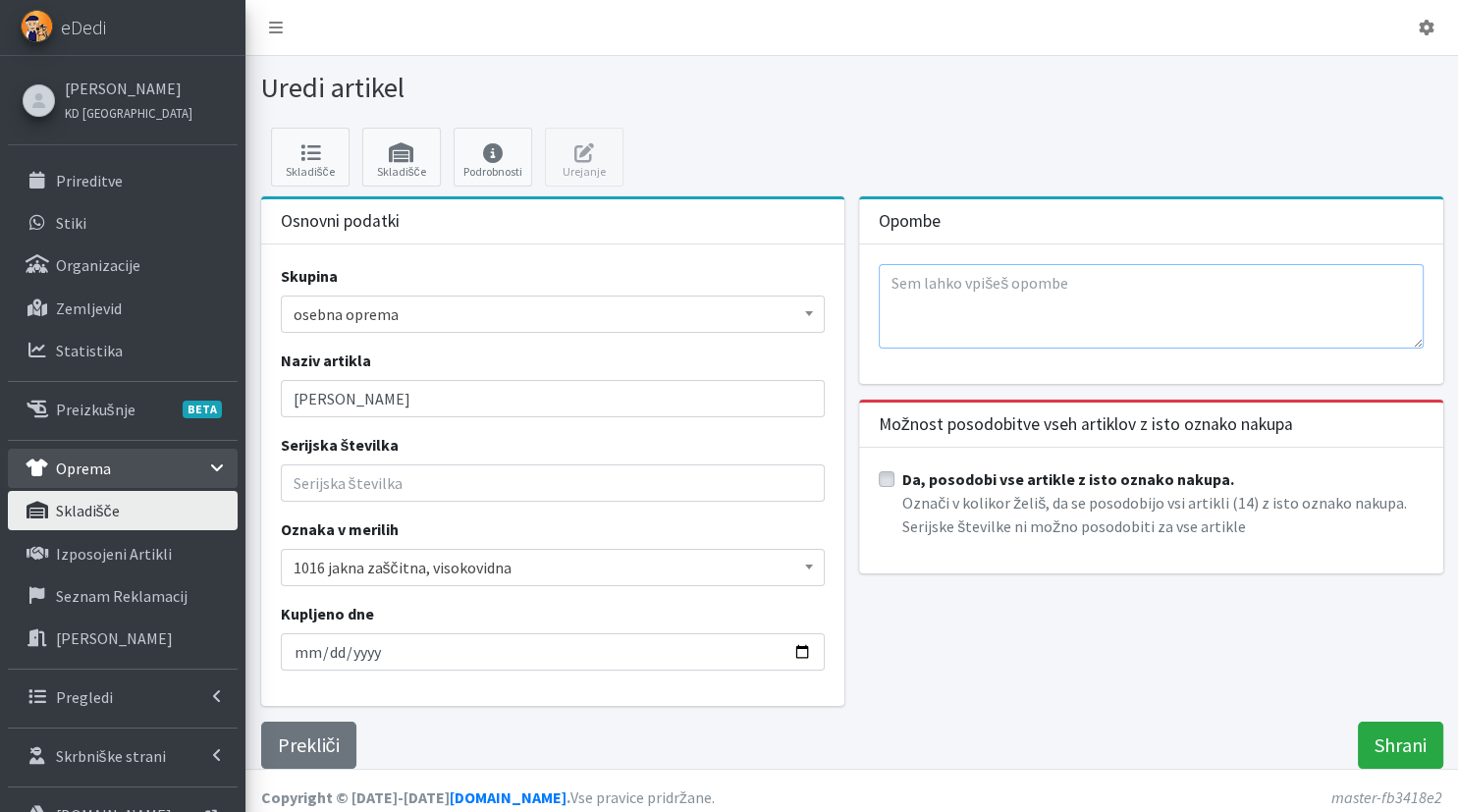 click at bounding box center (1151, 306) 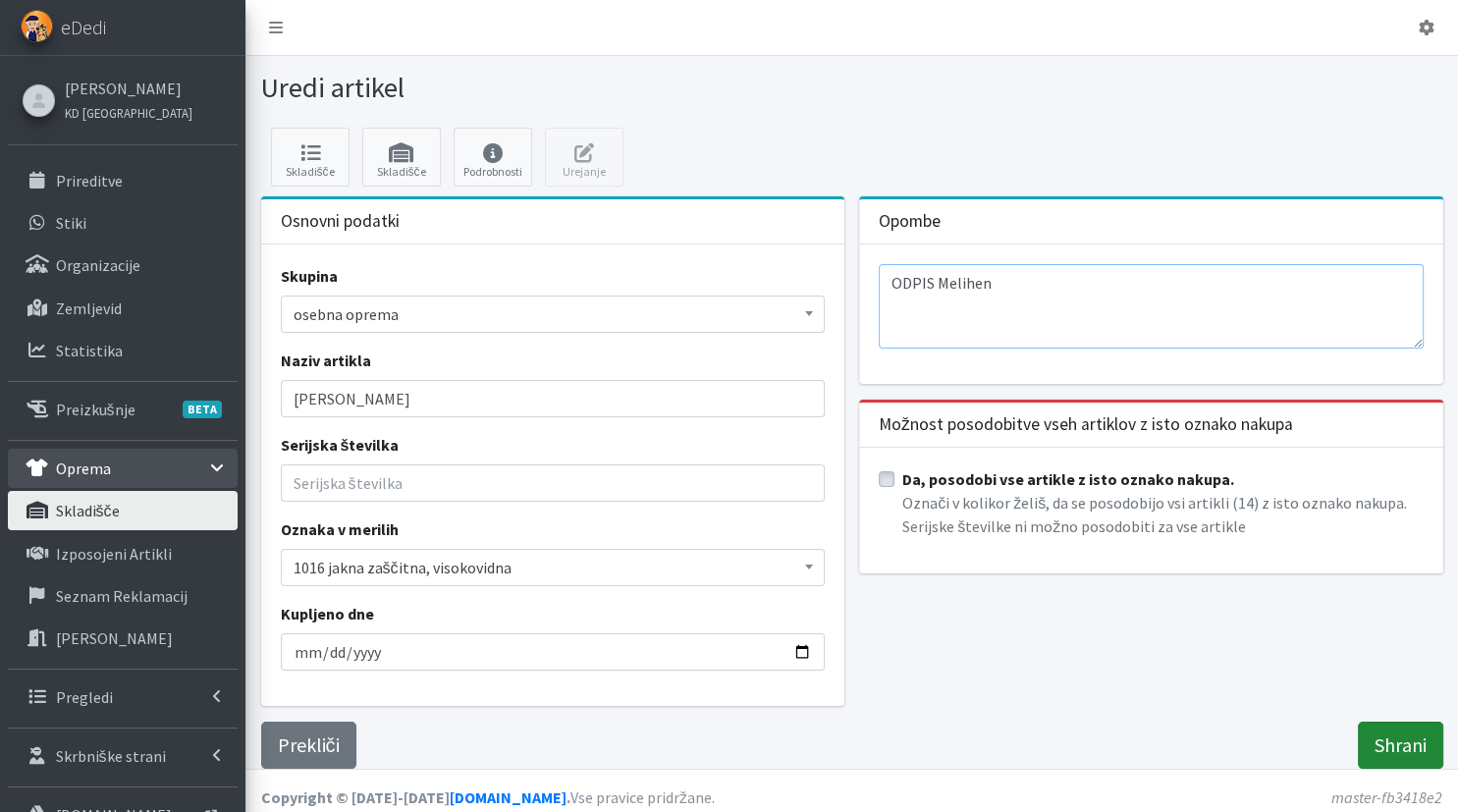 type on "ODPIS Melihen" 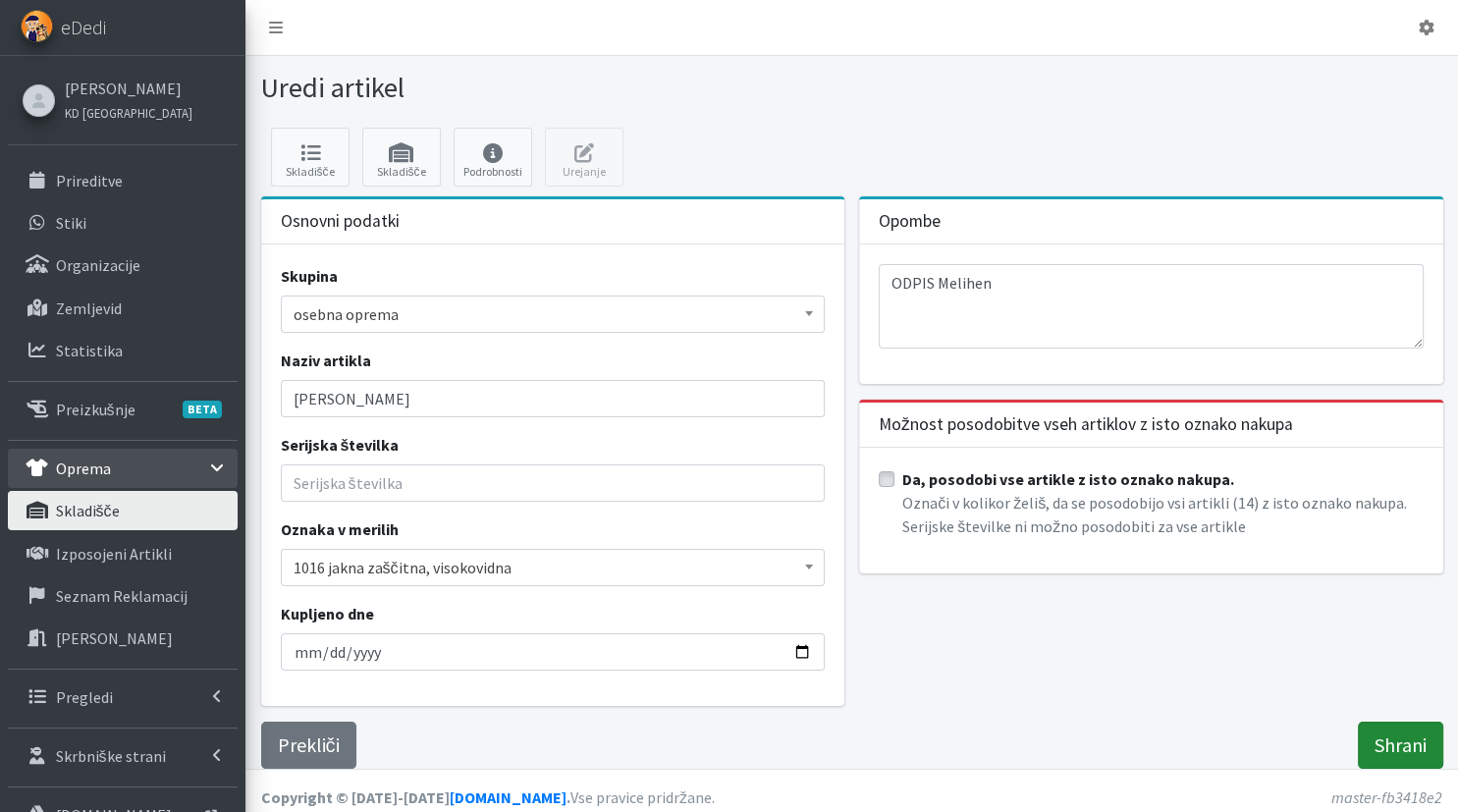 click on "Shrani" at bounding box center [1400, 745] 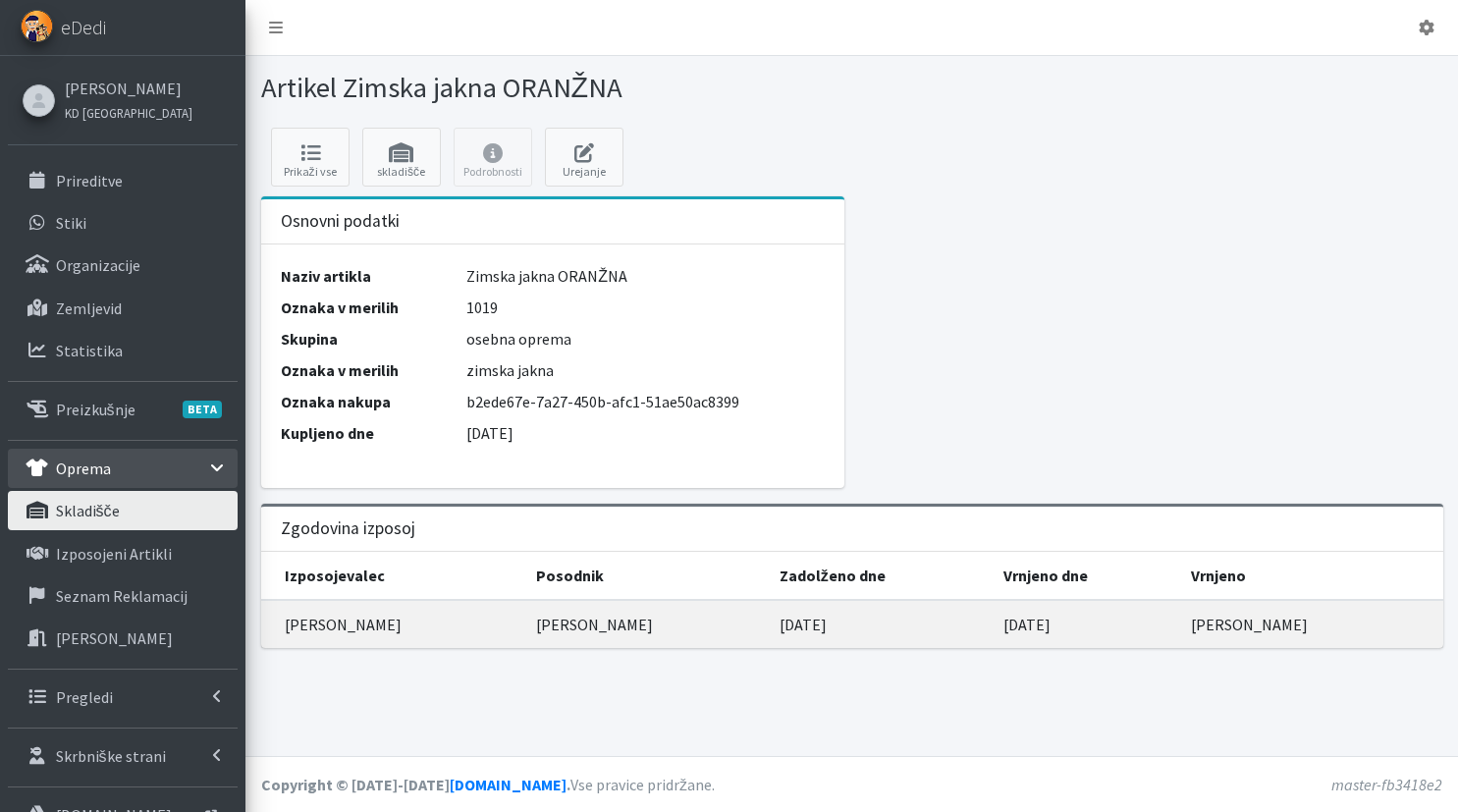 scroll, scrollTop: 0, scrollLeft: 0, axis: both 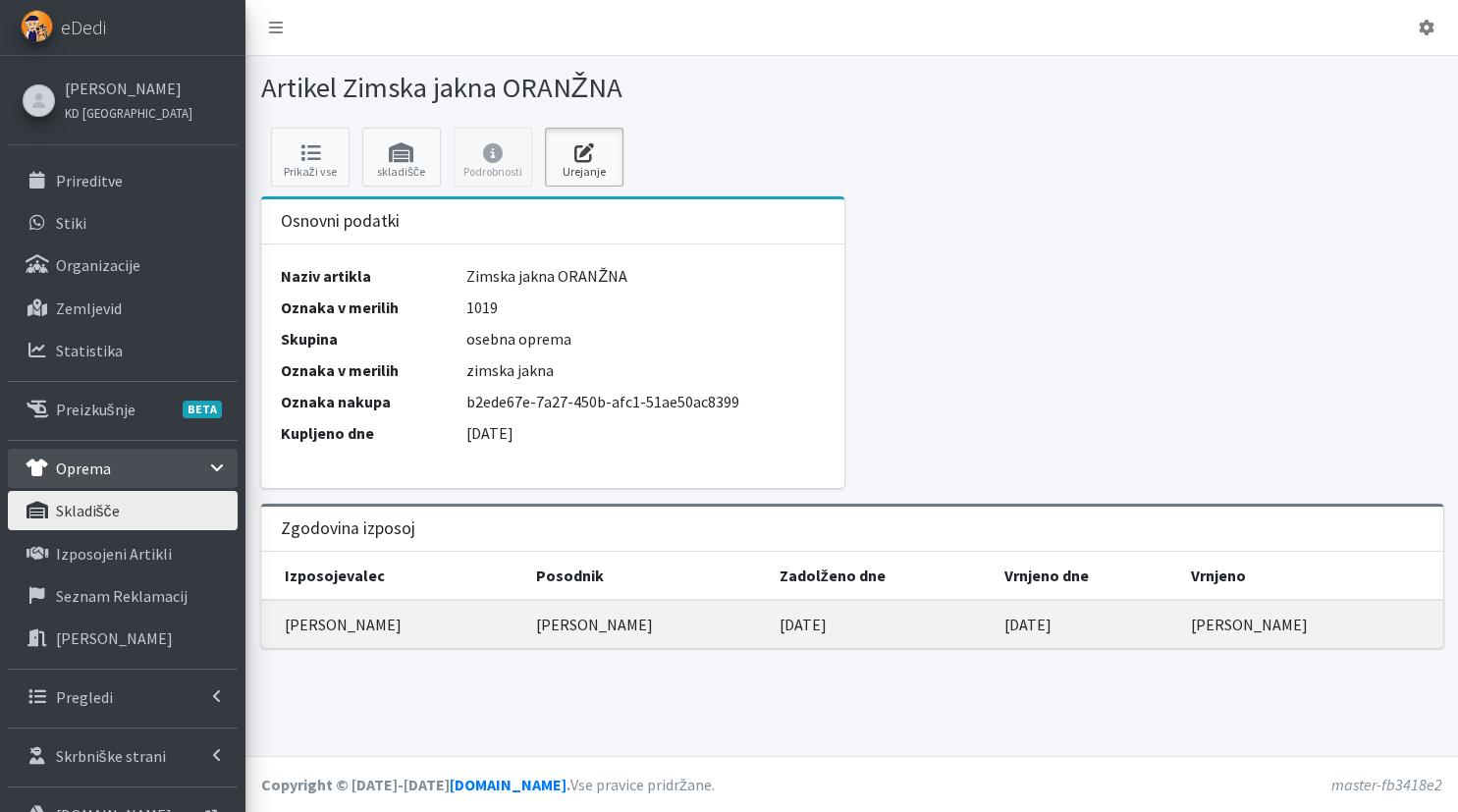 click at bounding box center (584, 153) 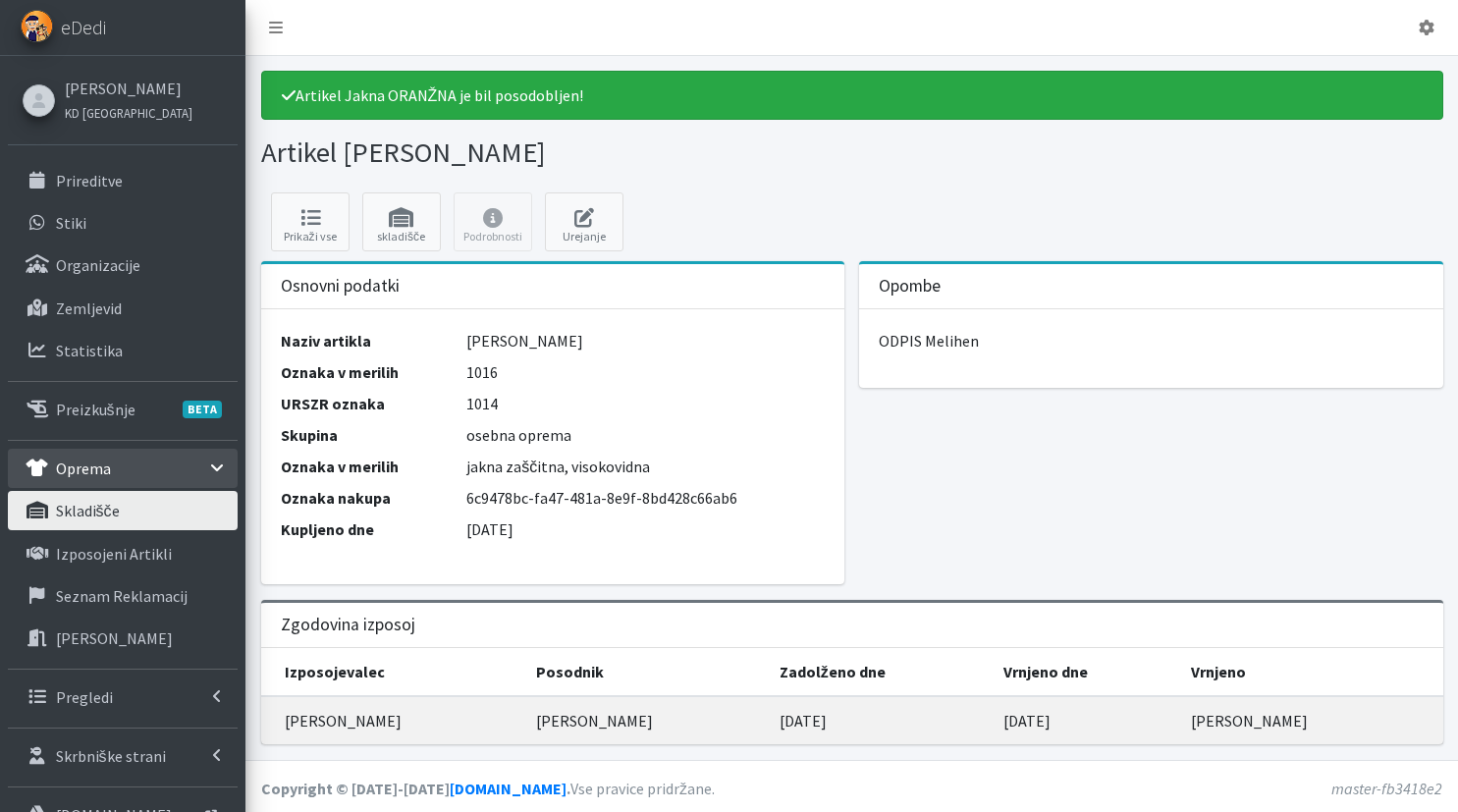 scroll, scrollTop: 0, scrollLeft: 0, axis: both 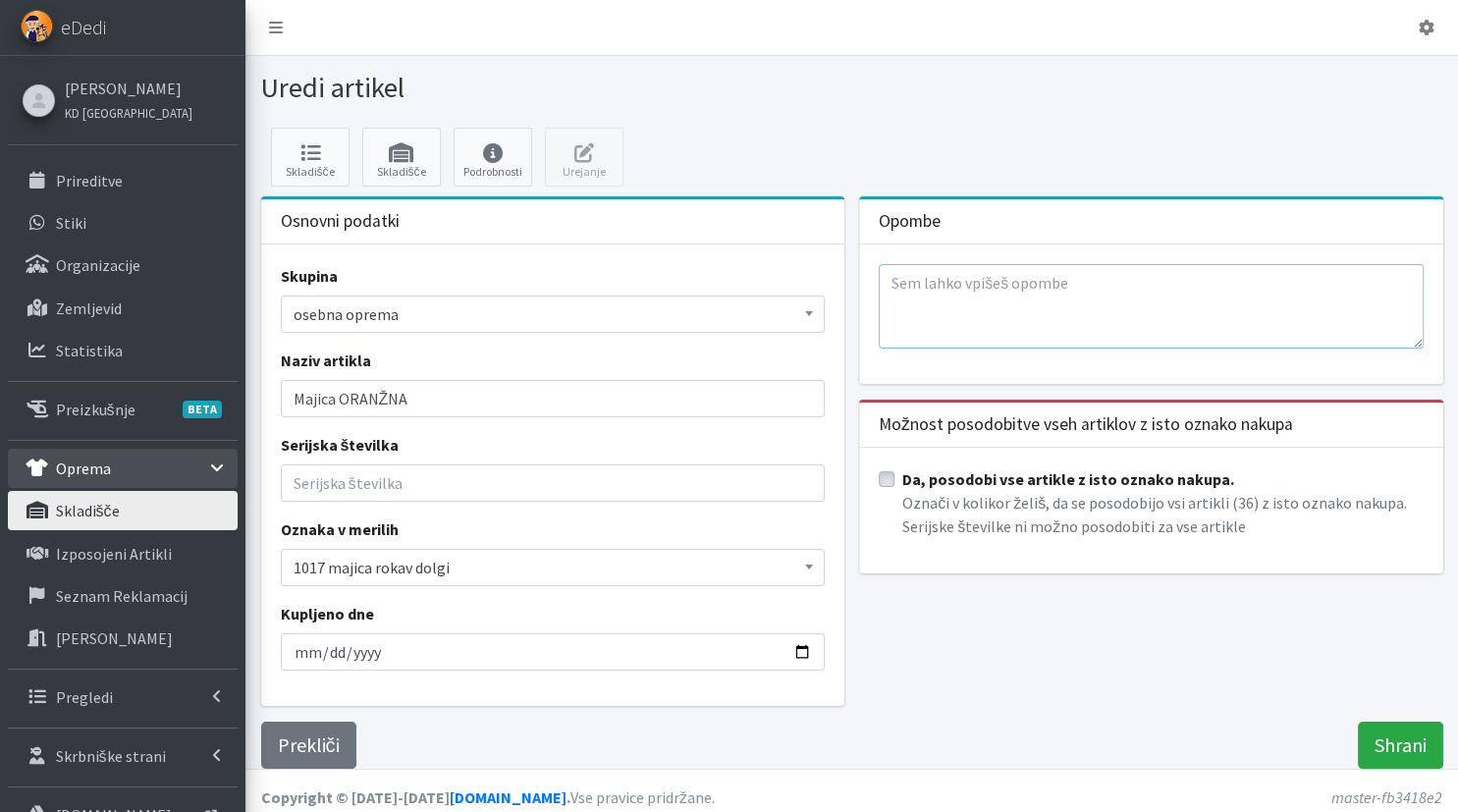 drag, startPoint x: 0, startPoint y: 0, endPoint x: 1031, endPoint y: 302, distance: 1074.3207 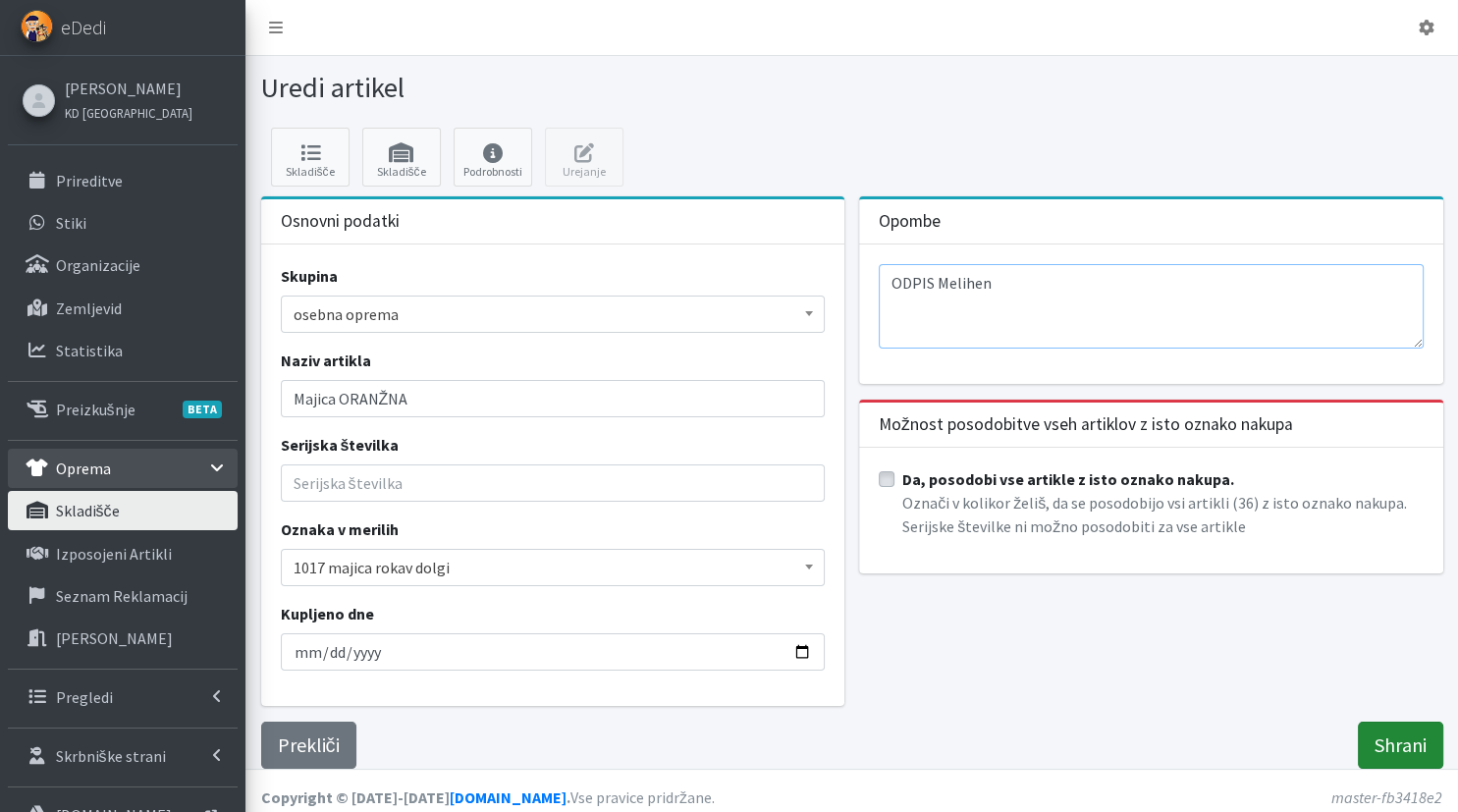type on "ODPIS Melihen" 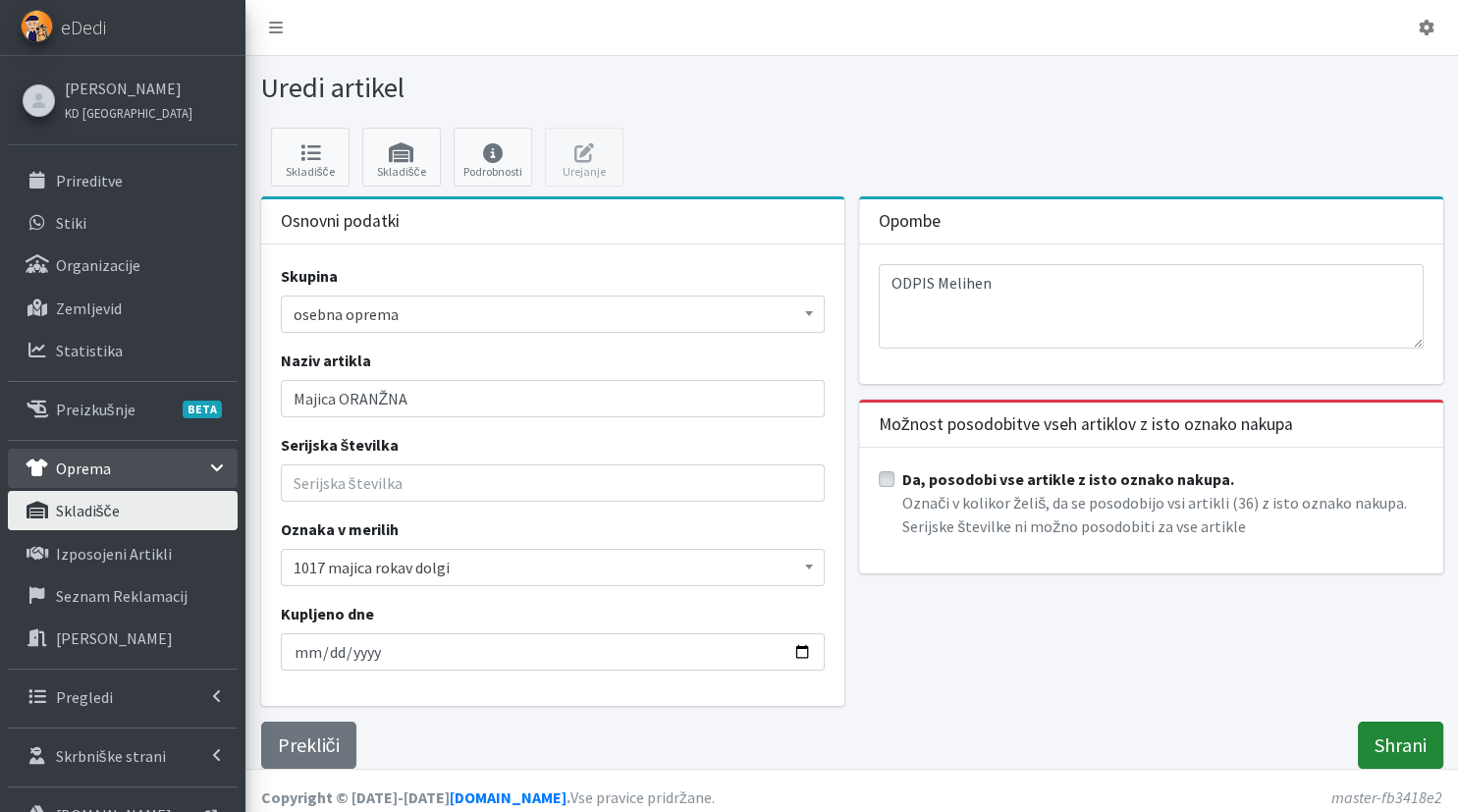 click on "Shrani" at bounding box center (1400, 745) 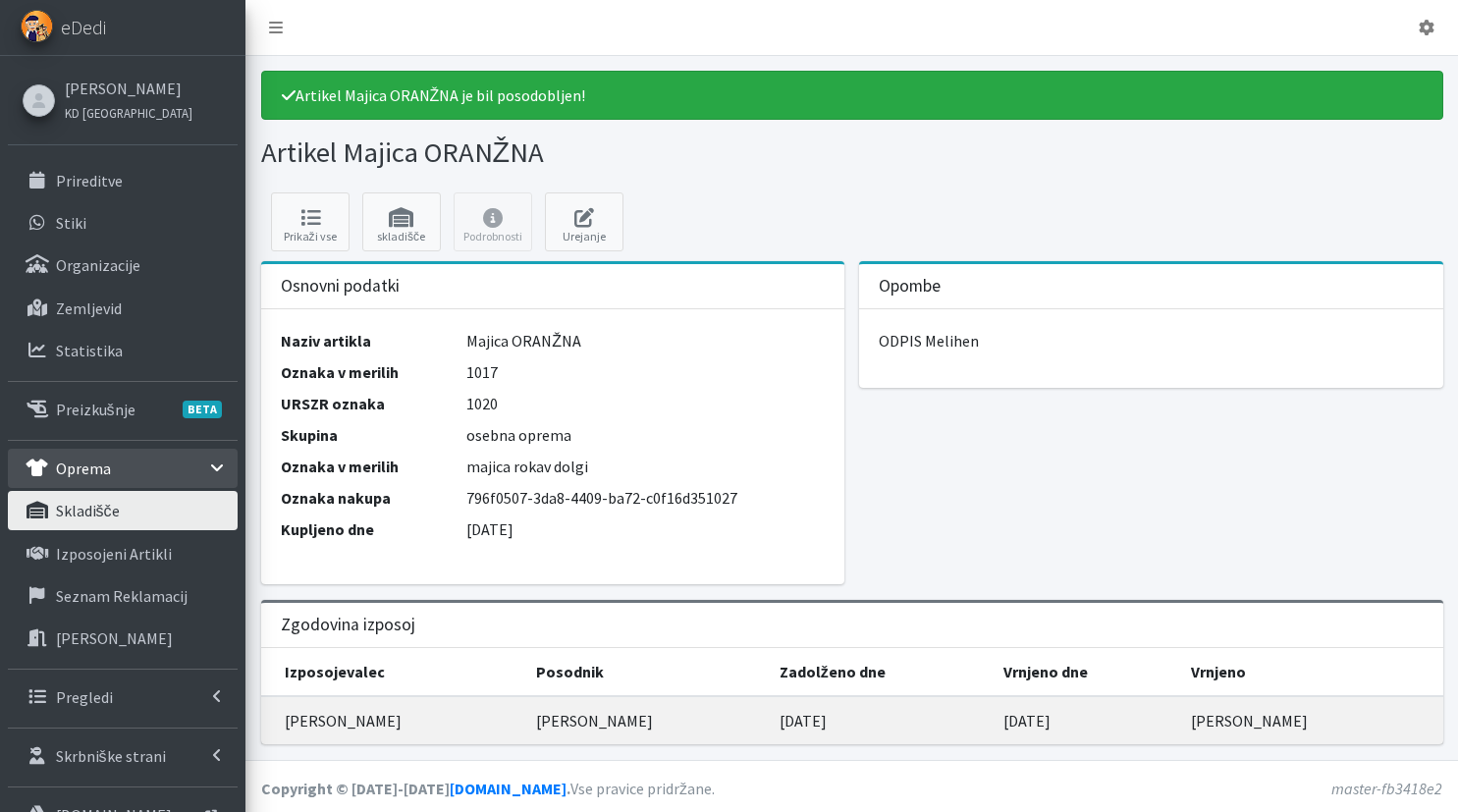 scroll, scrollTop: 0, scrollLeft: 0, axis: both 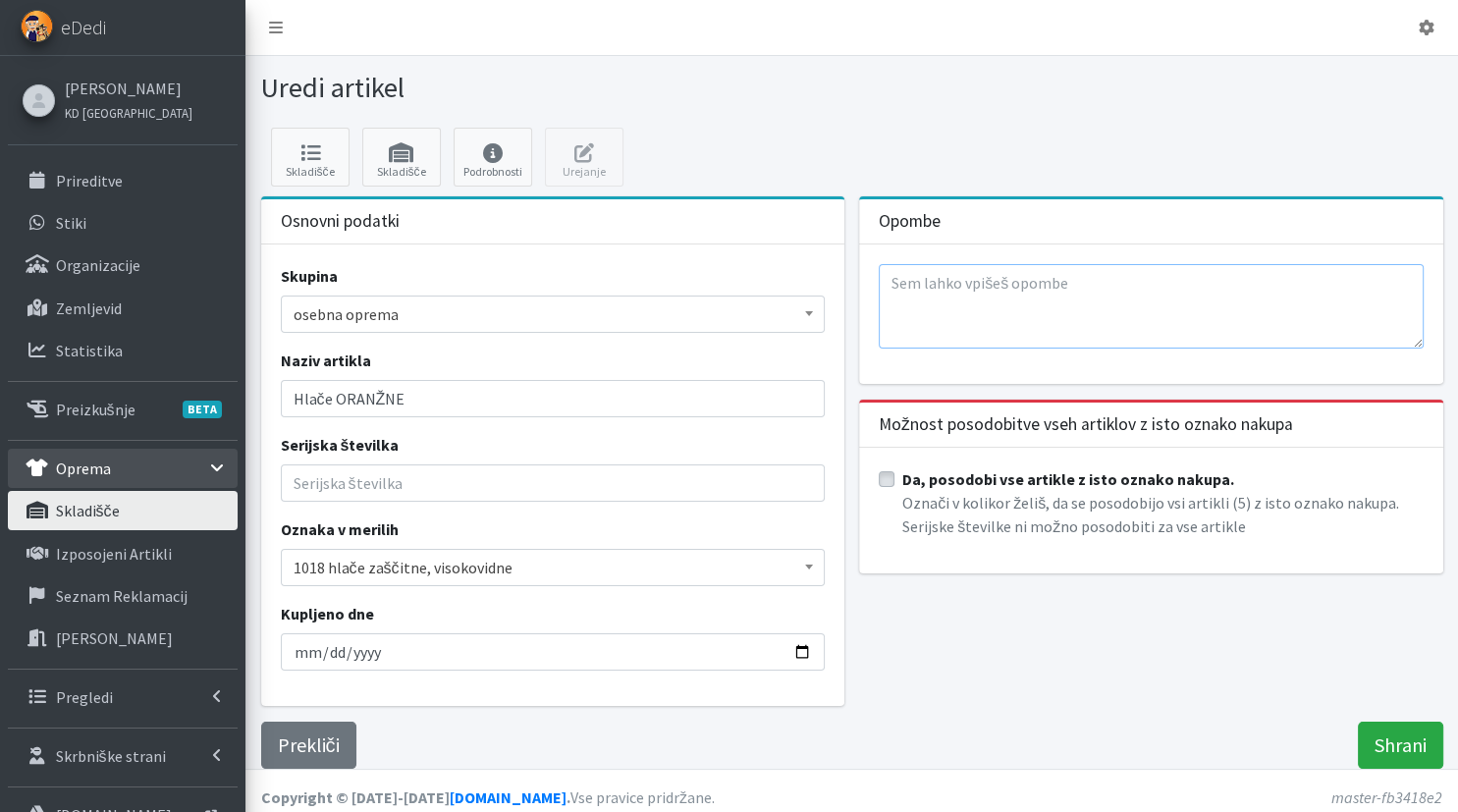 click at bounding box center (1151, 306) 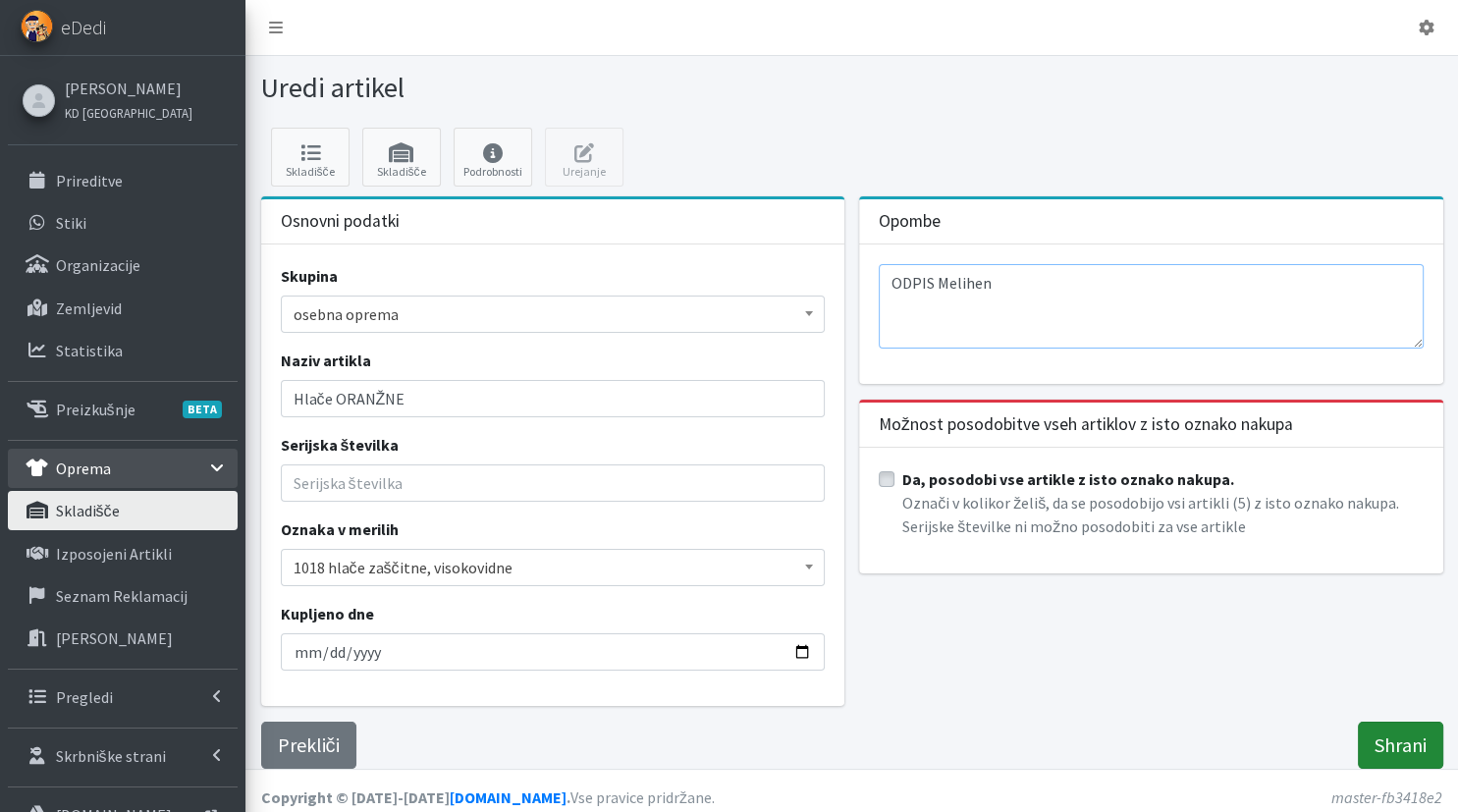 type on "ODPIS Melihen" 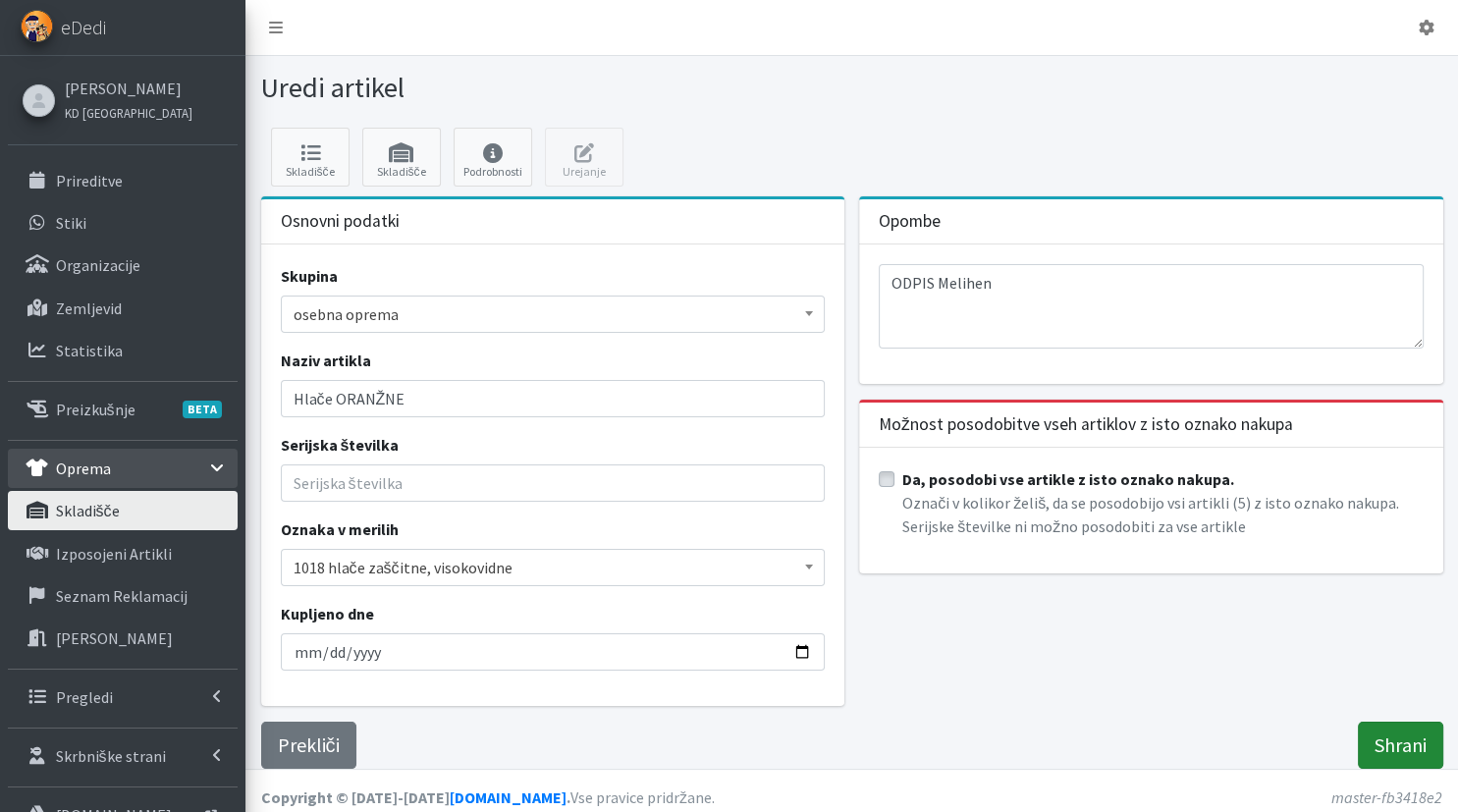click on "Shrani" at bounding box center [1400, 745] 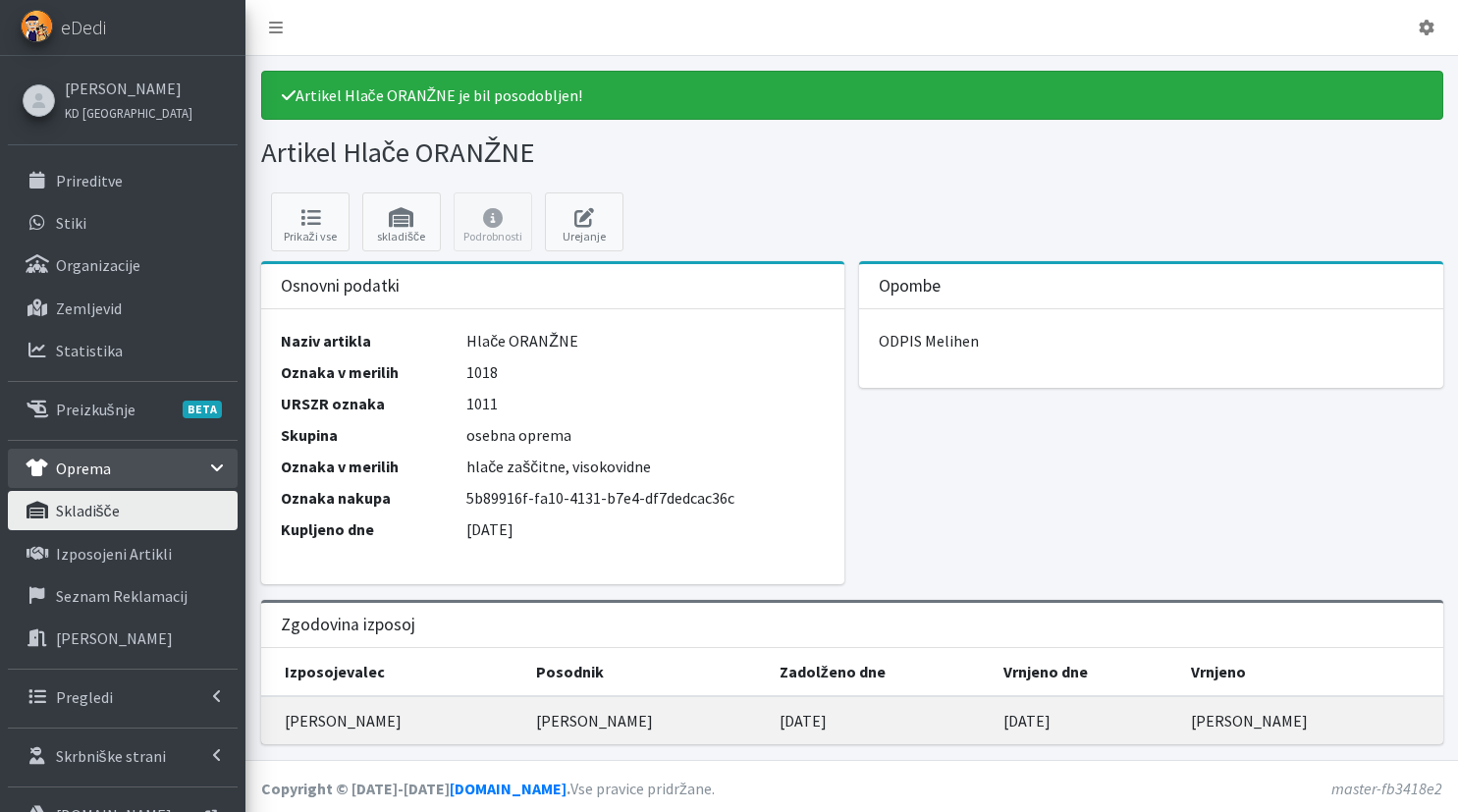 scroll, scrollTop: 0, scrollLeft: 0, axis: both 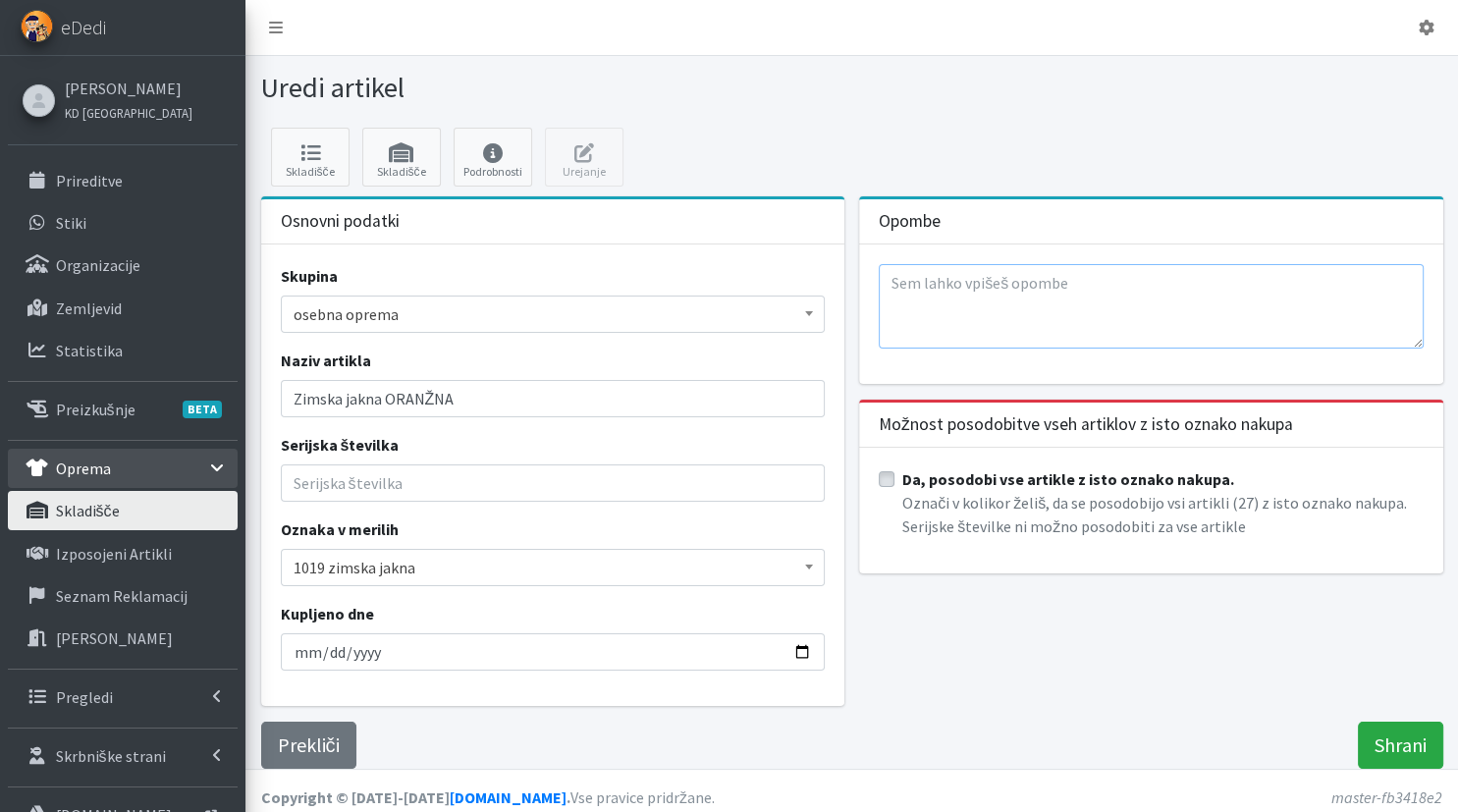 drag, startPoint x: 0, startPoint y: 0, endPoint x: 934, endPoint y: 321, distance: 987.62189 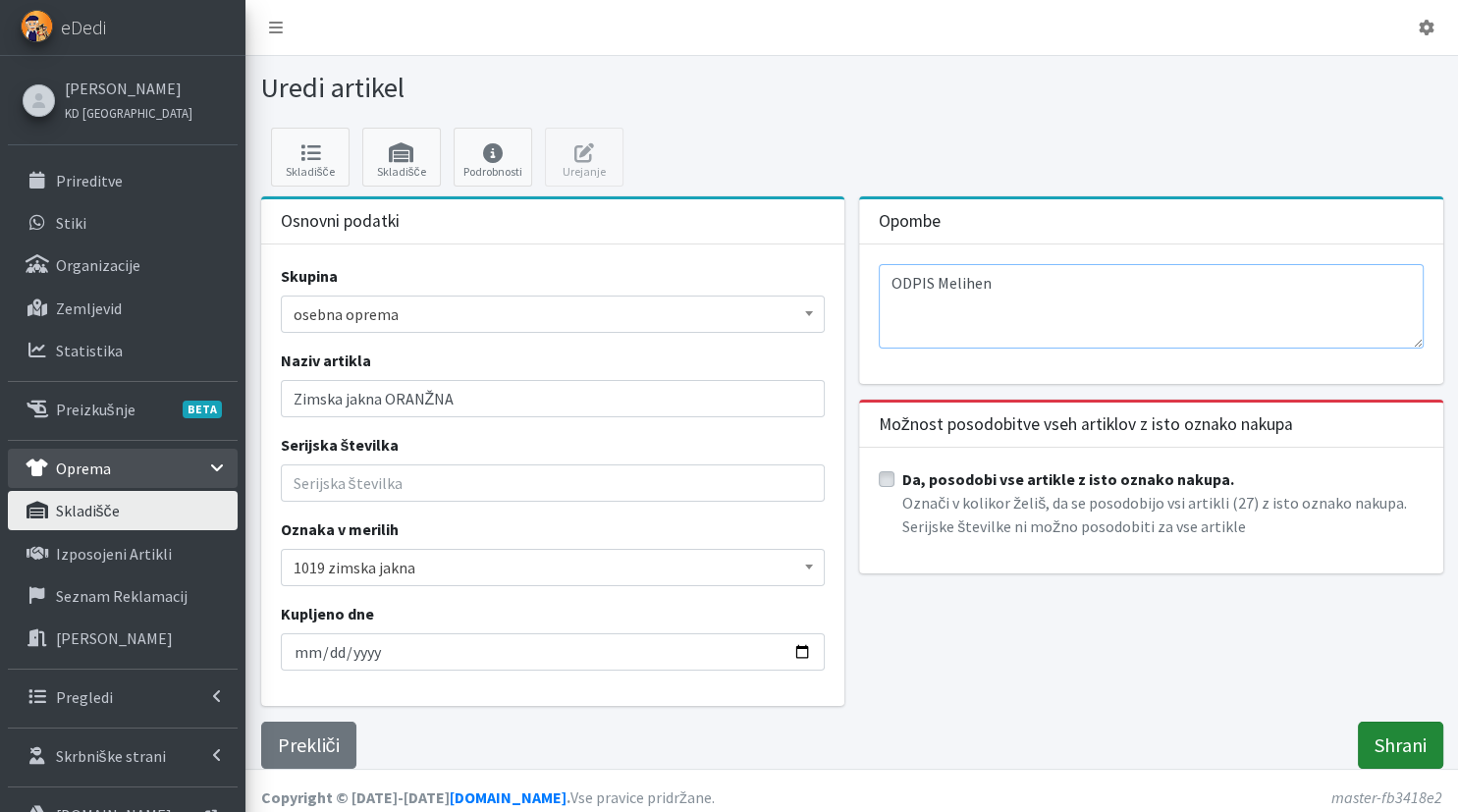 type on "ODPIS Melihen" 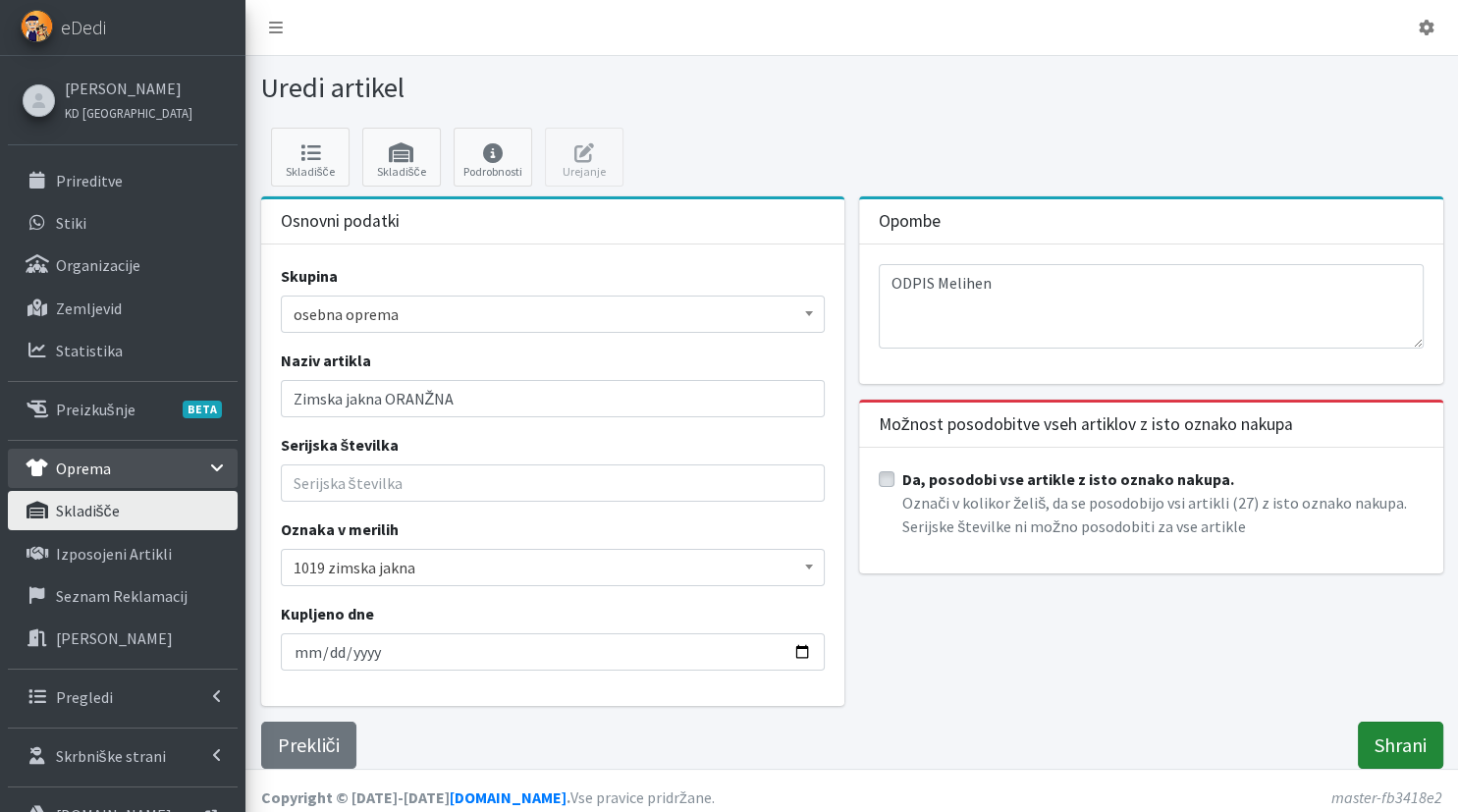 click on "Shrani" at bounding box center (1400, 745) 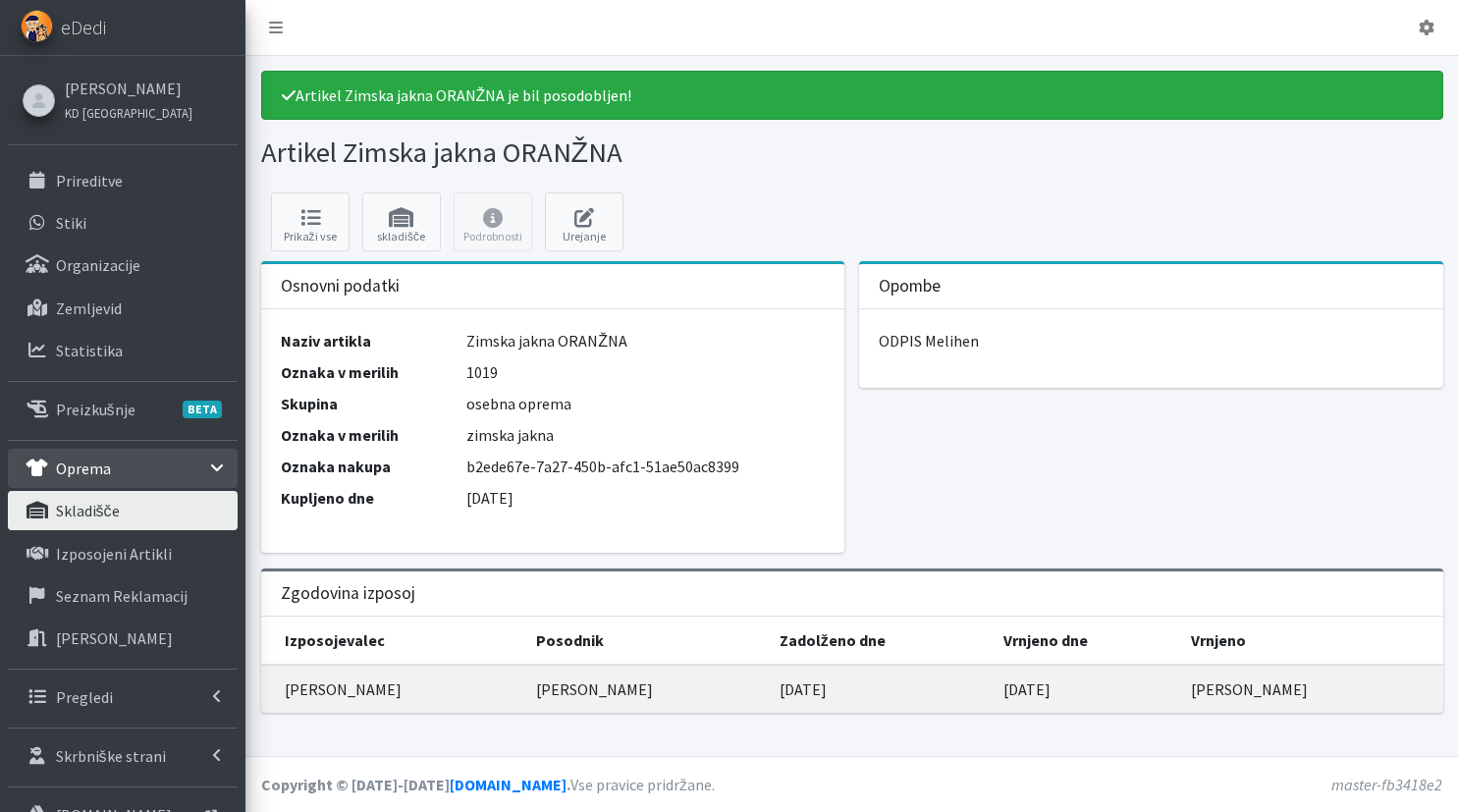 scroll, scrollTop: 0, scrollLeft: 0, axis: both 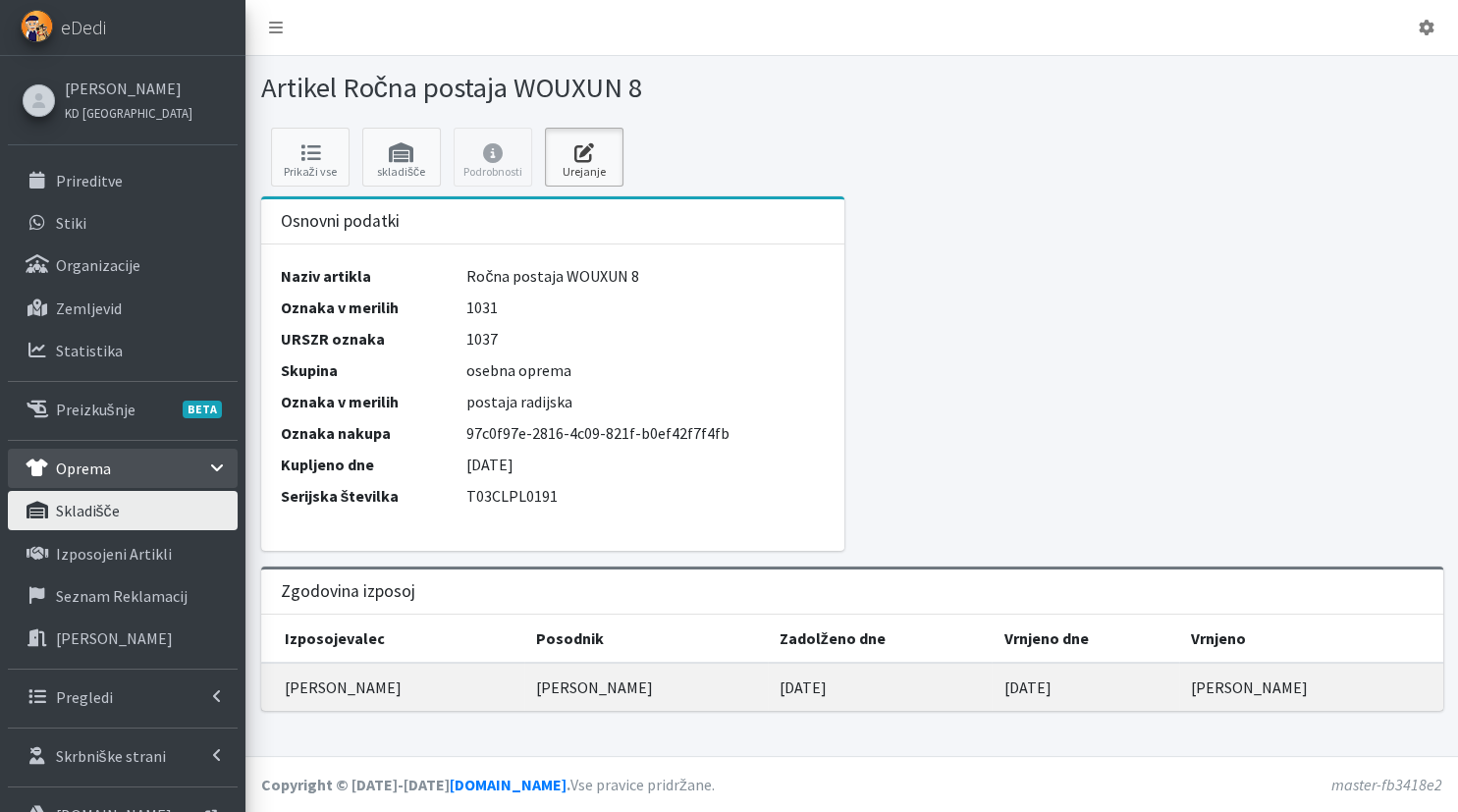 click on "Urejanje" at bounding box center (584, 157) 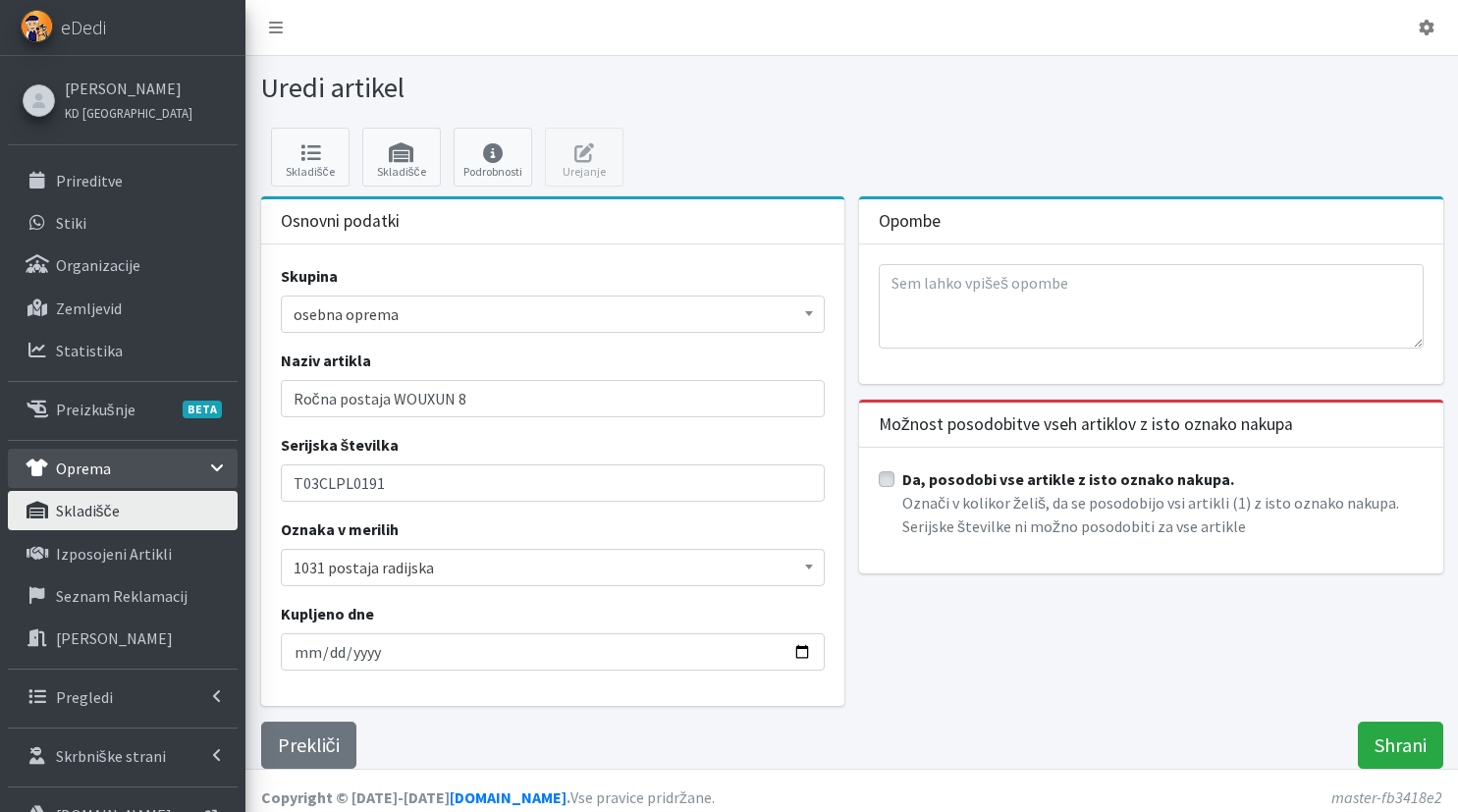 scroll, scrollTop: 0, scrollLeft: 0, axis: both 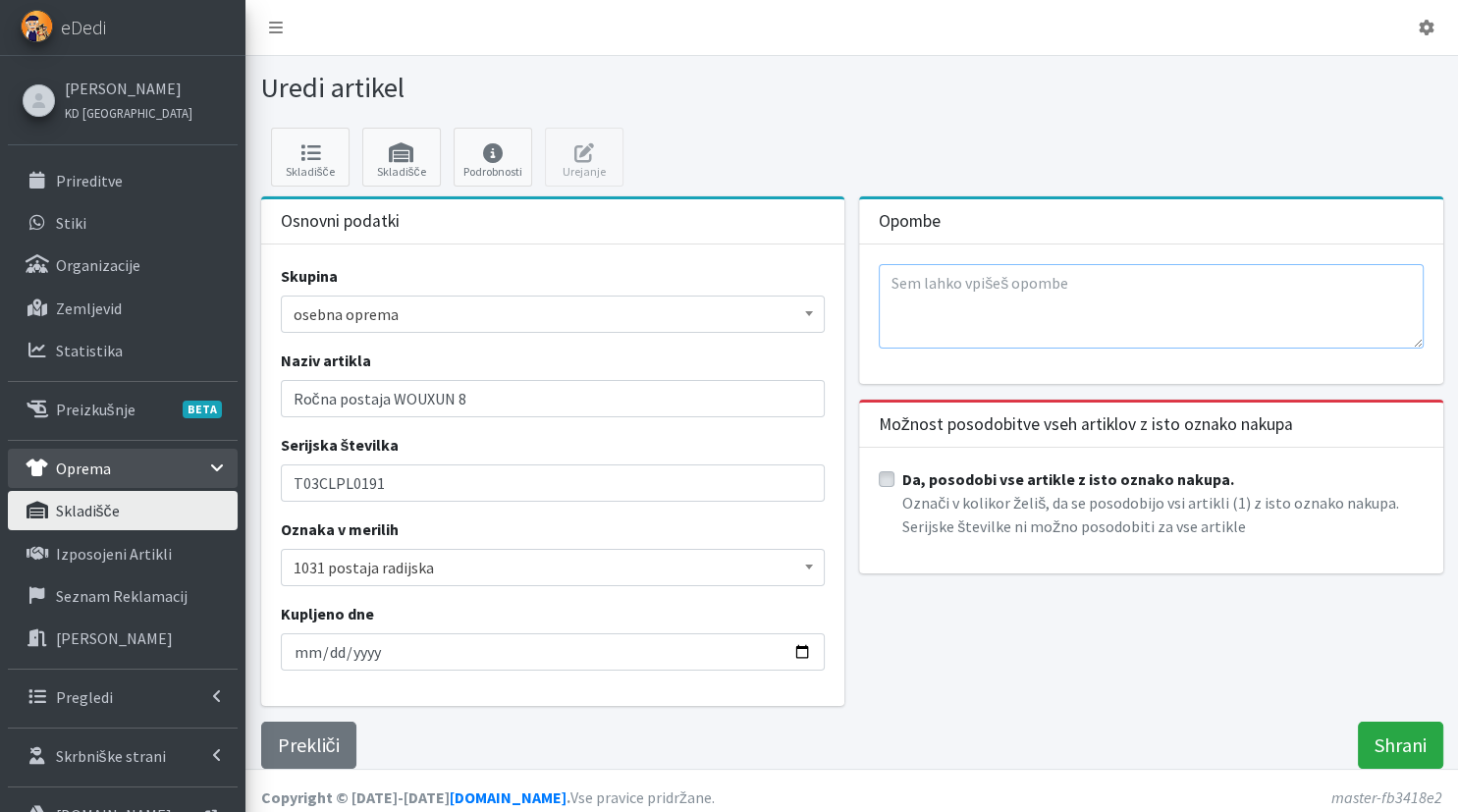 click at bounding box center [1151, 306] 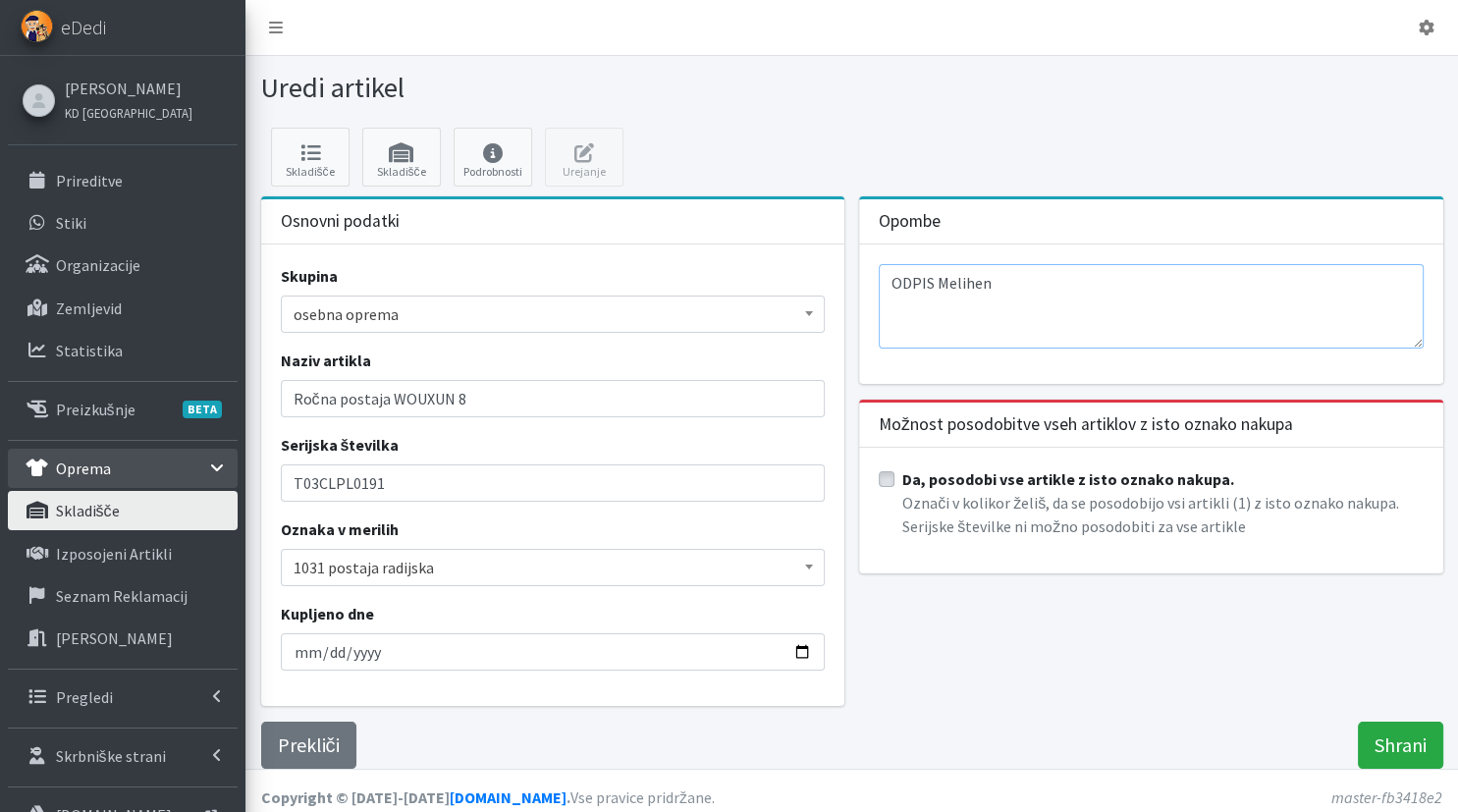 drag, startPoint x: 934, startPoint y: 285, endPoint x: 717, endPoint y: 289, distance: 217.0369 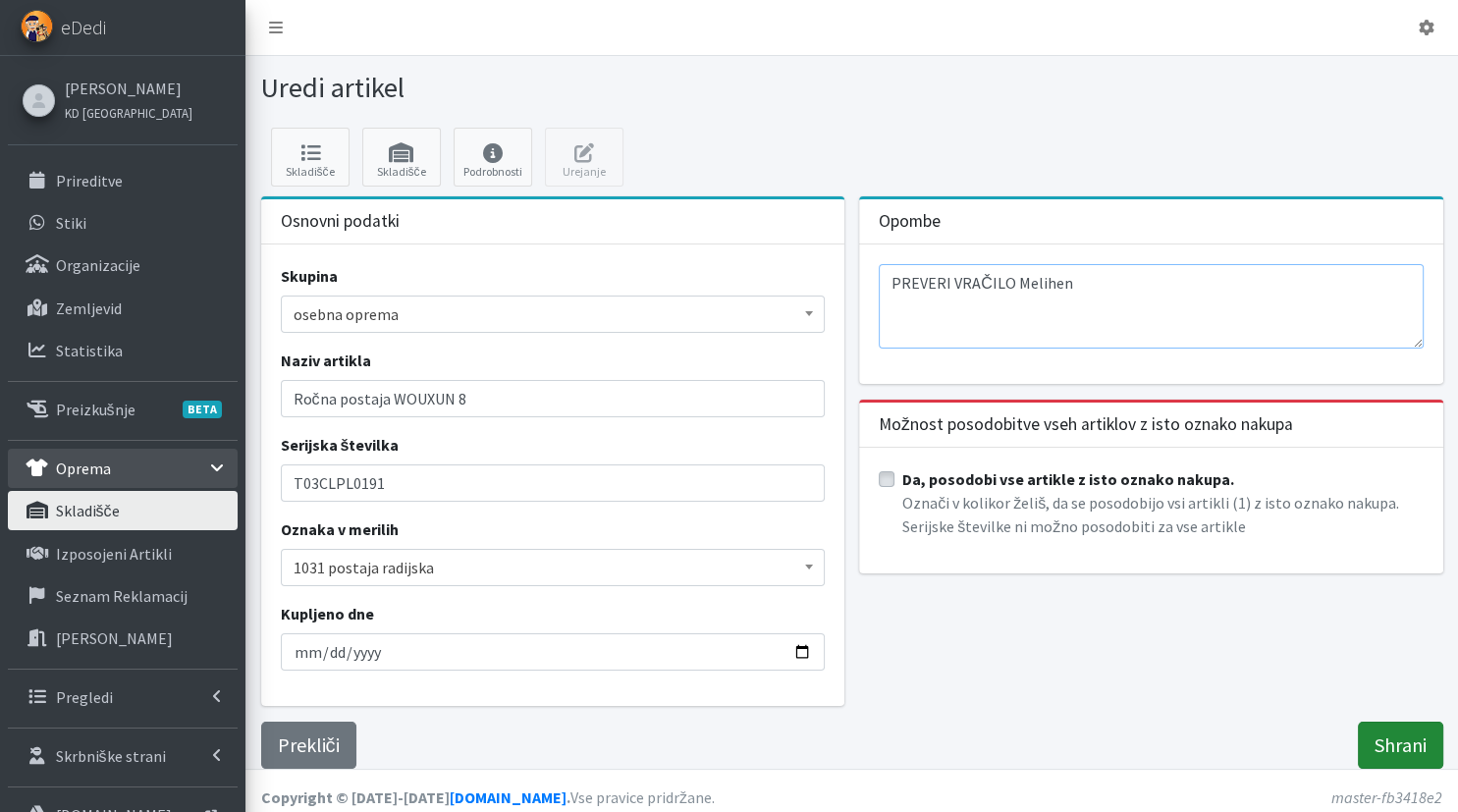 type on "PREVERI VRAČILO Melihen" 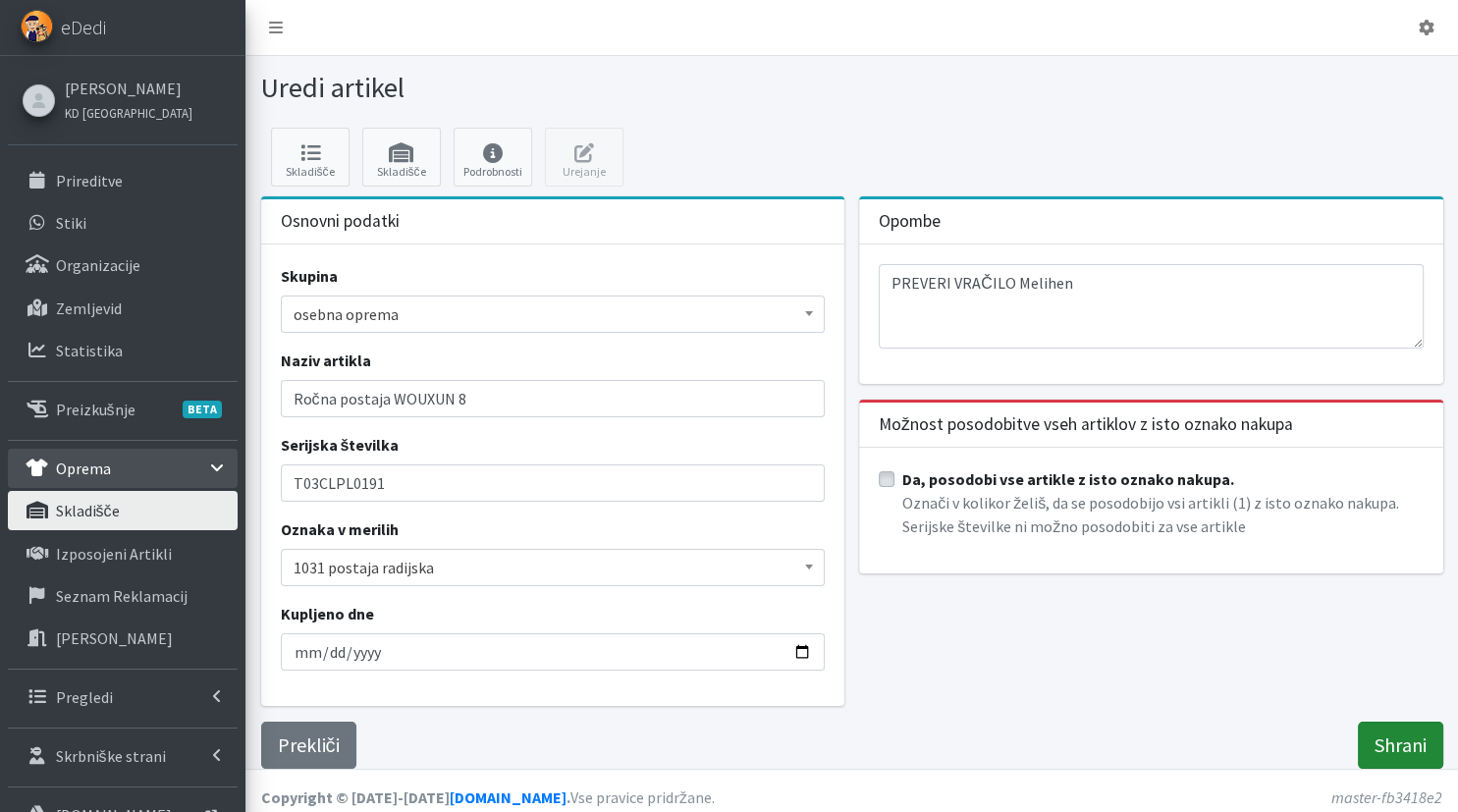 click on "Shrani" at bounding box center (1400, 745) 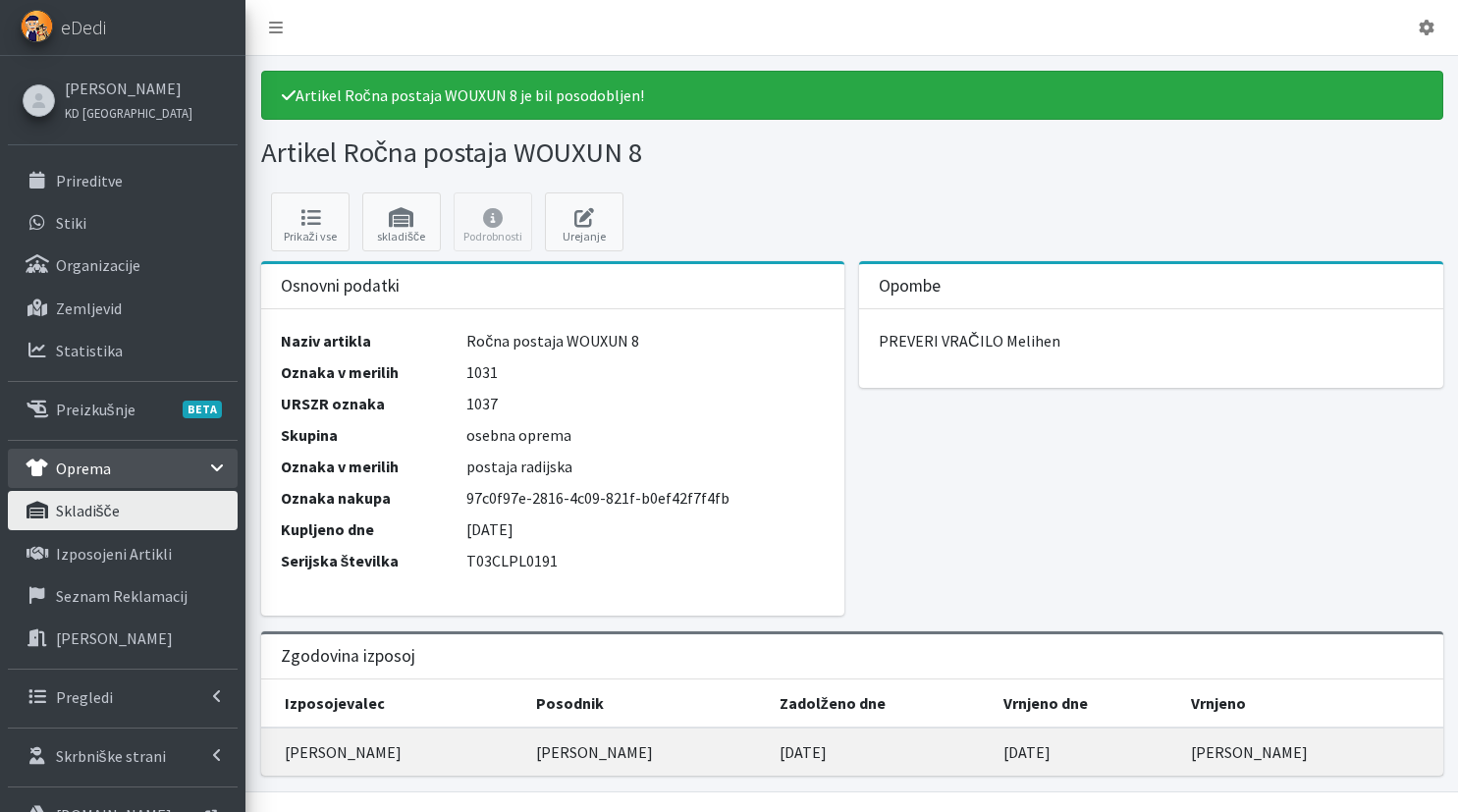 scroll, scrollTop: 0, scrollLeft: 0, axis: both 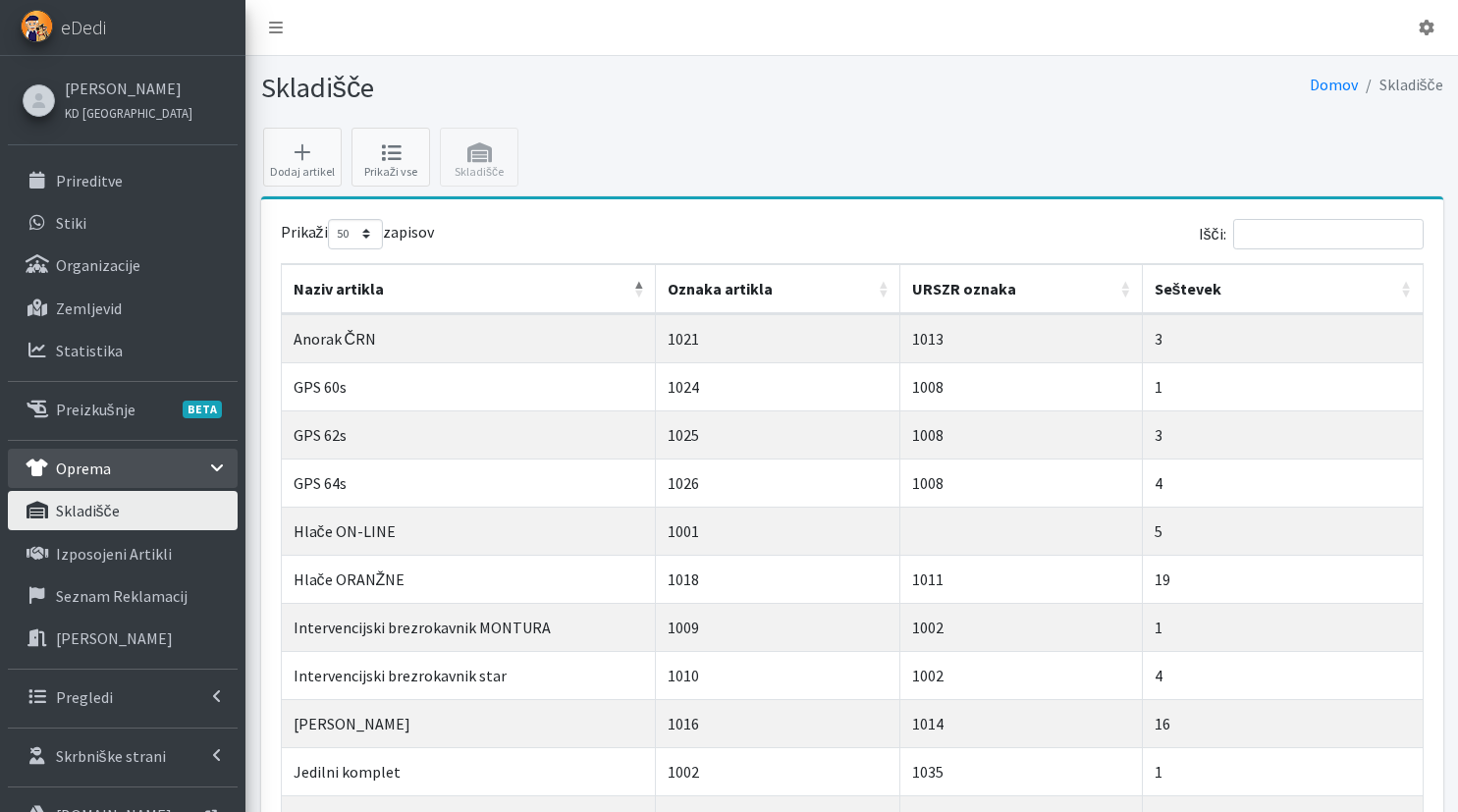 select on "50" 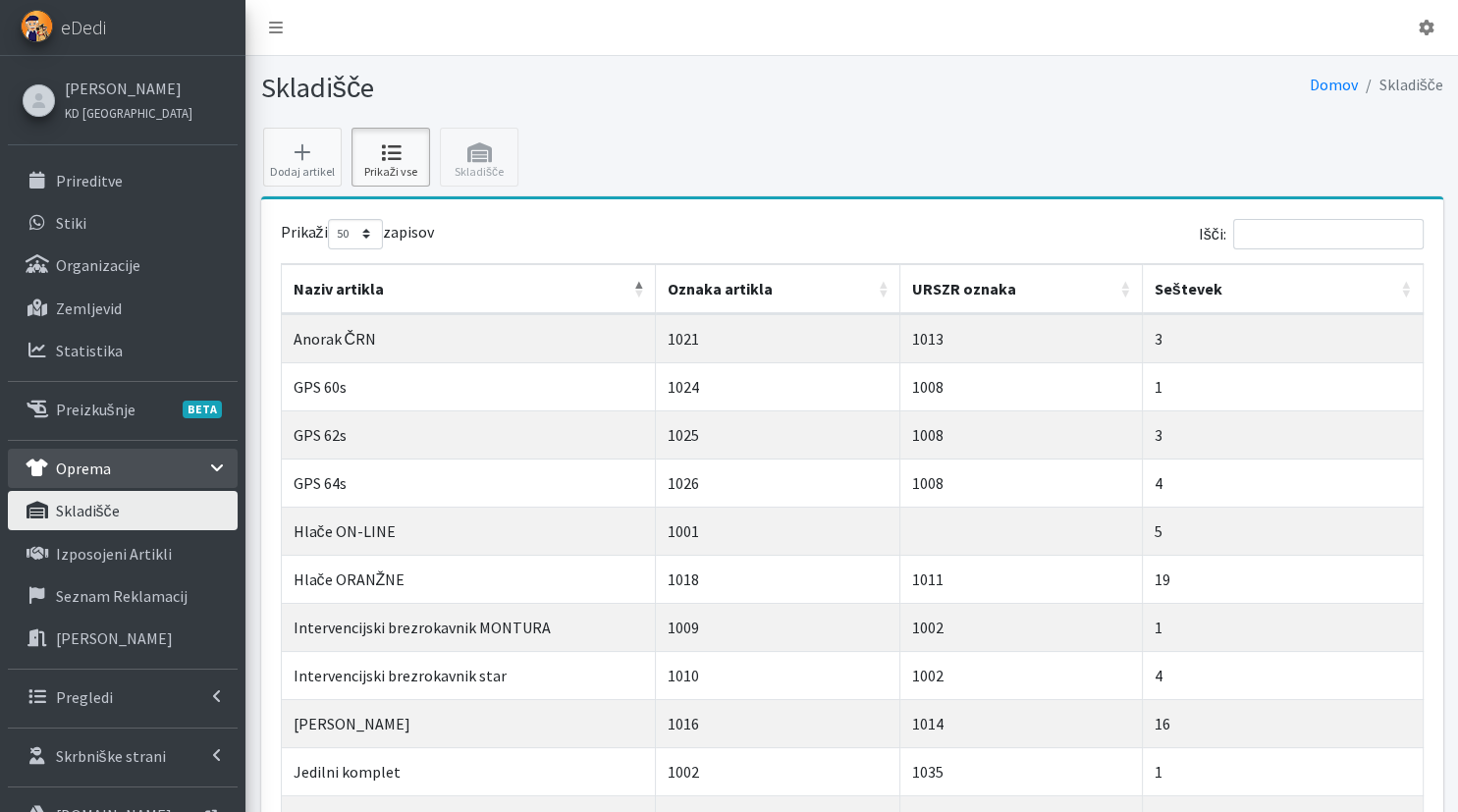click at bounding box center (391, 153) 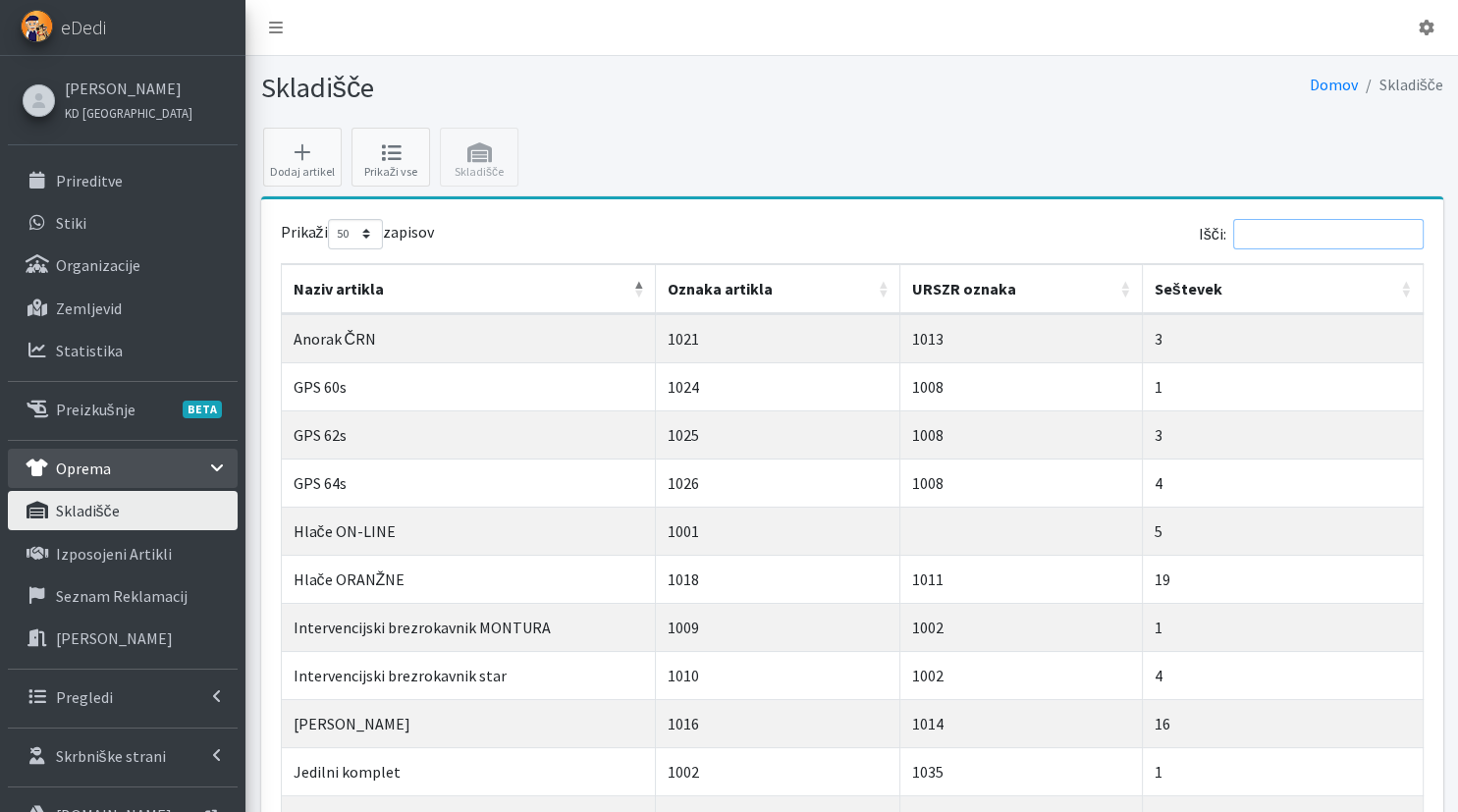 click on "Išči:" at bounding box center [1328, 234] 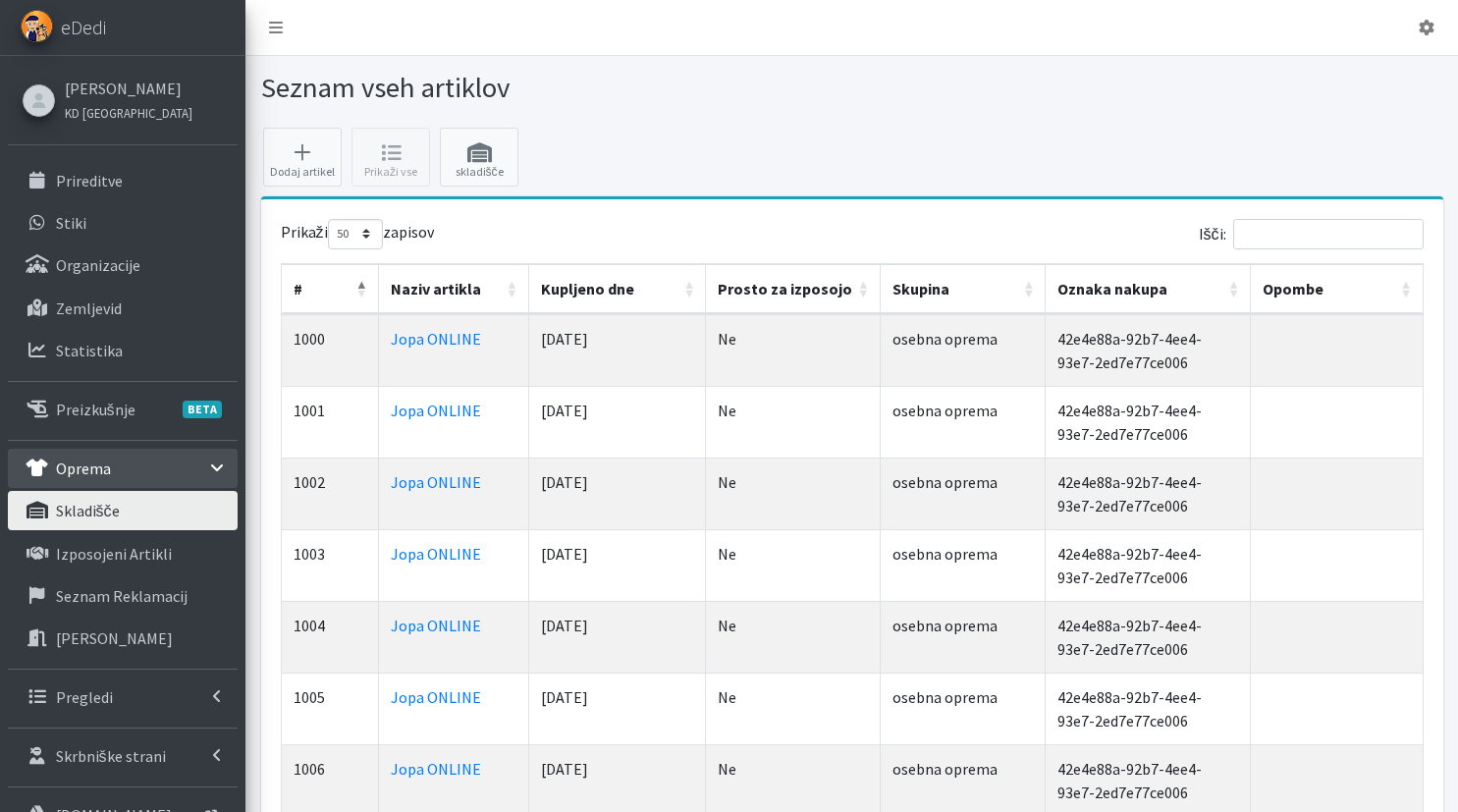 select on "50" 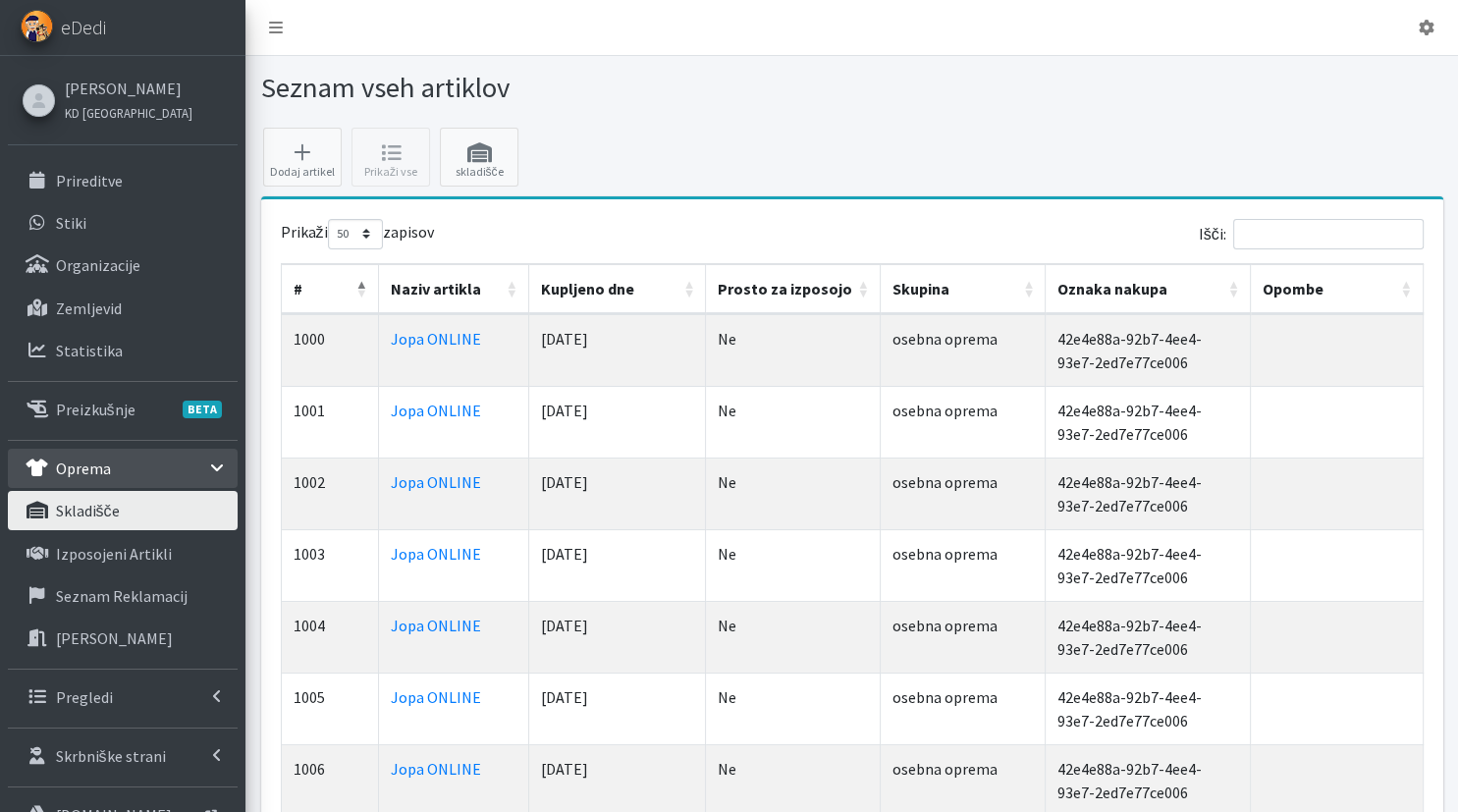 click on "Dodaj artikel
Prikaži vse
skladišče
Prikaži  10 25 50 100  zapisov Išči:
# Naziv artikla Kupljeno dne Prosto za izposojo Skupina Oznaka nakupa Opombe
Pred." at bounding box center [851, 2054] 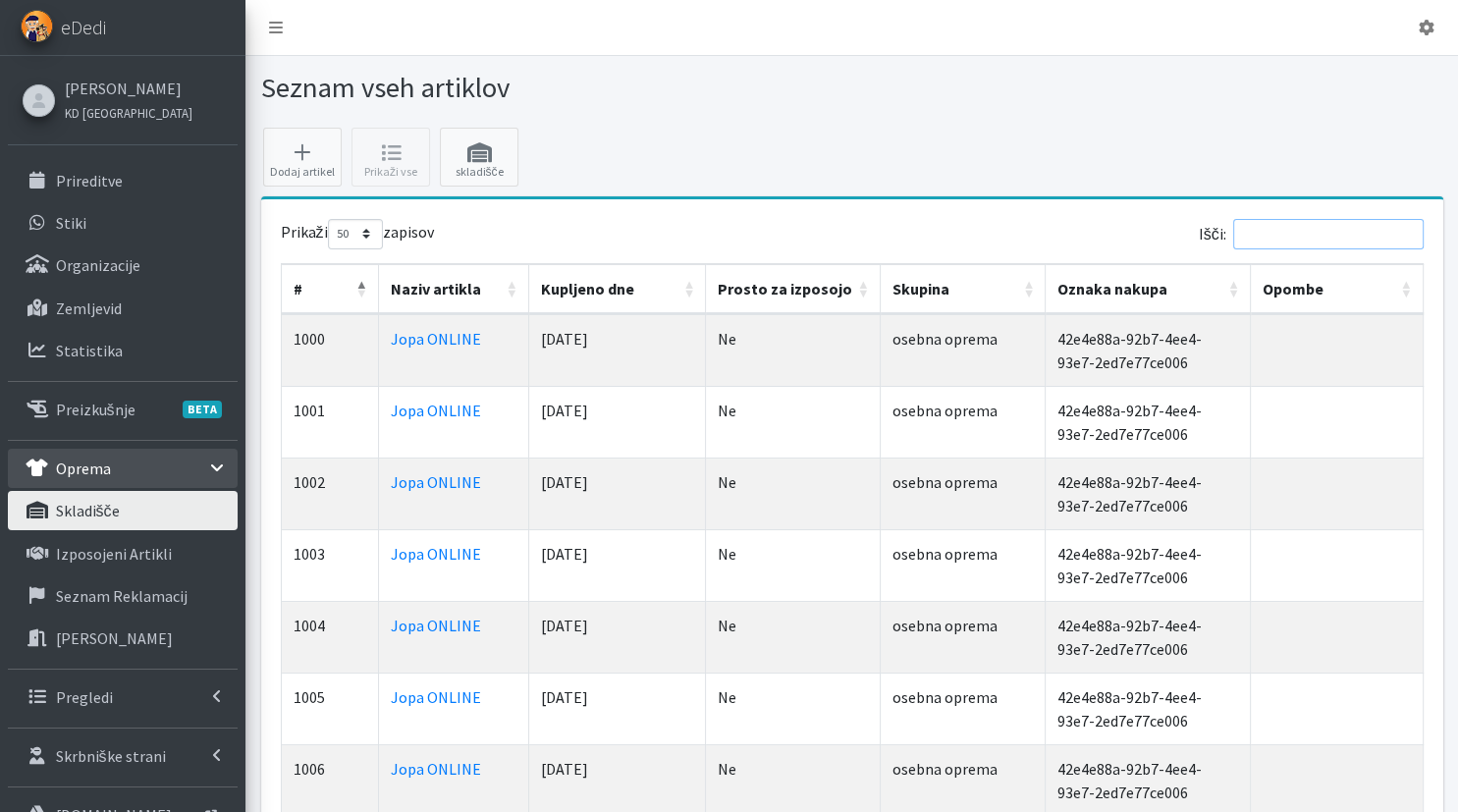 click on "Išči:" at bounding box center [1328, 234] 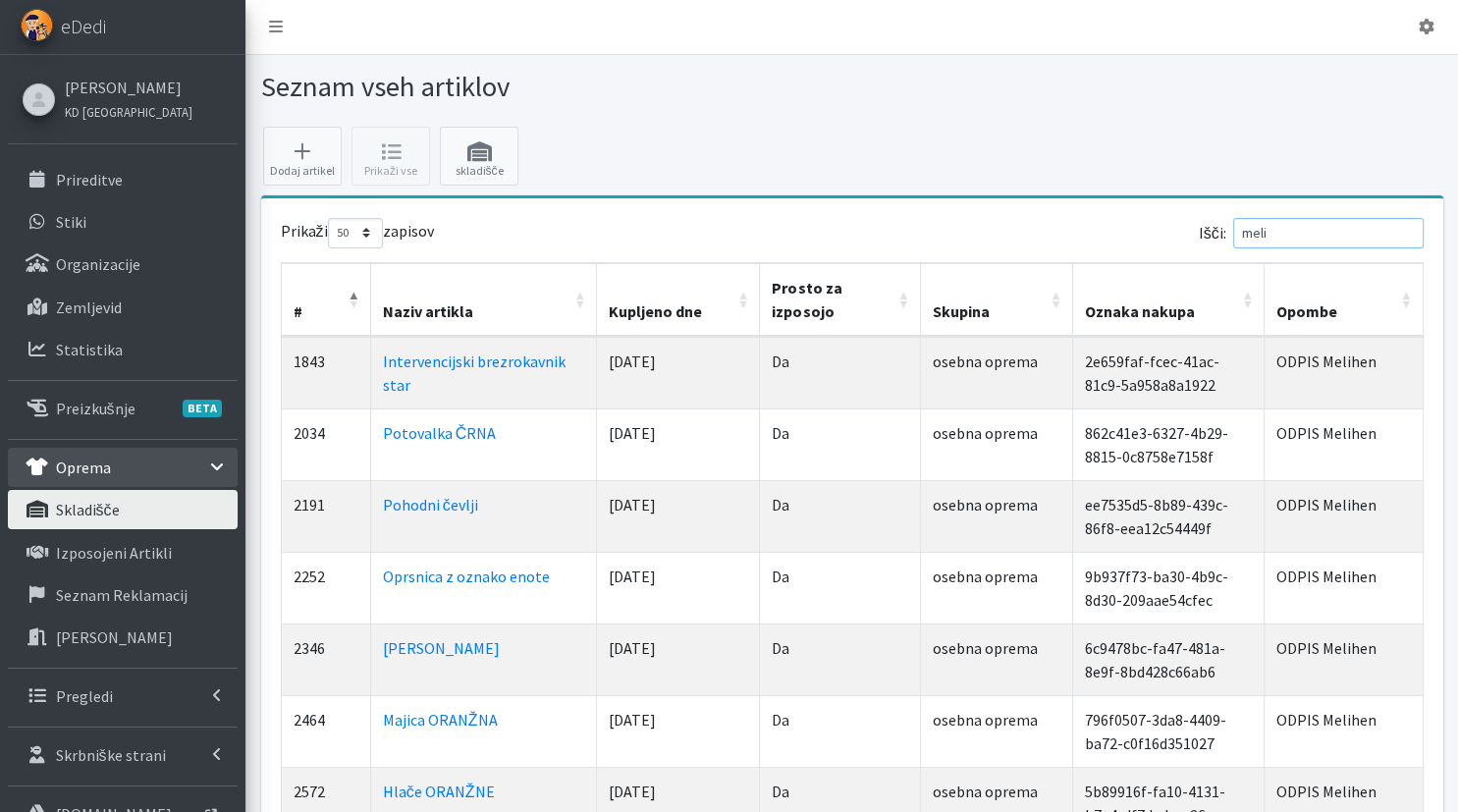 scroll, scrollTop: 0, scrollLeft: 0, axis: both 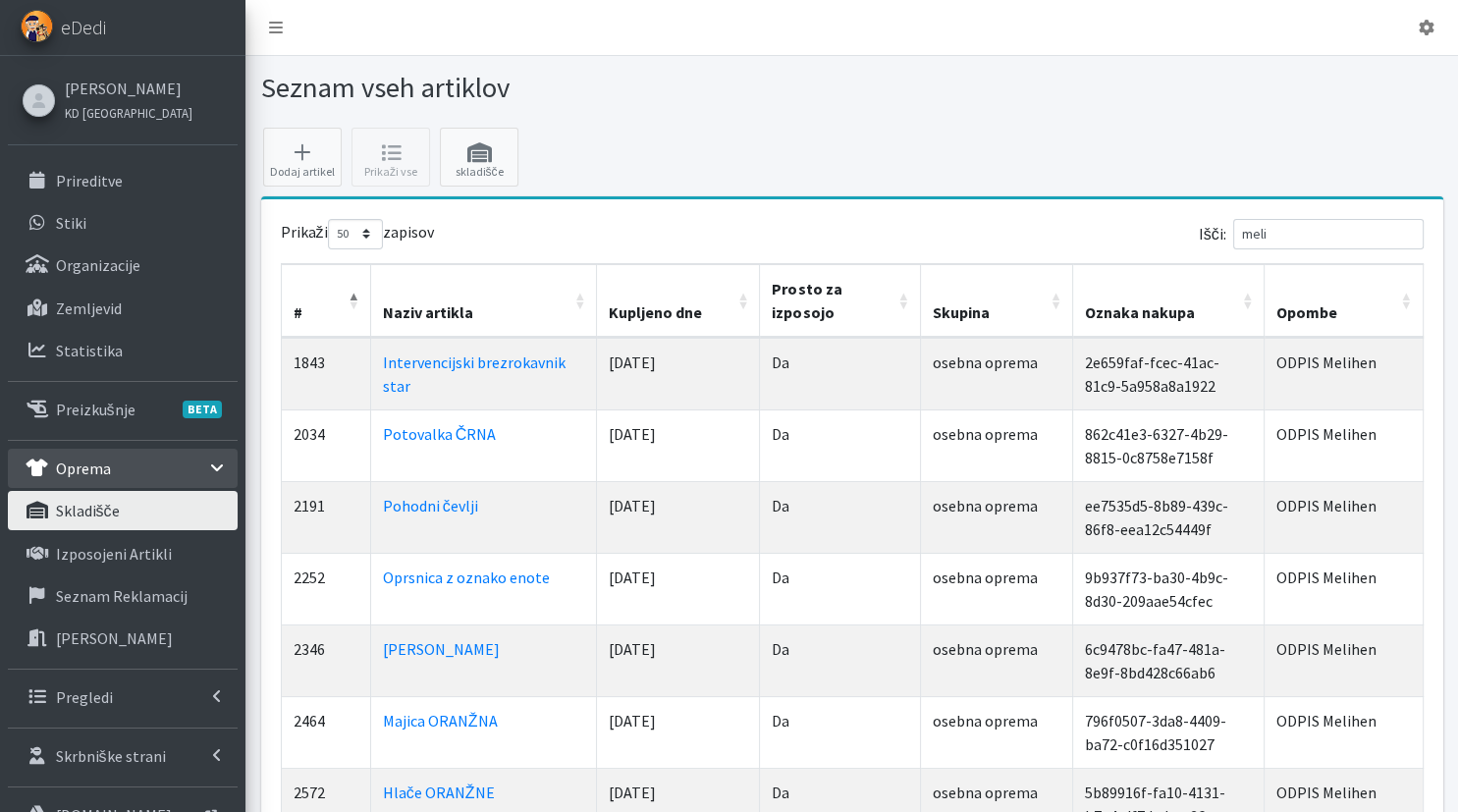 click on "Seznam vseh artiklov" at bounding box center (851, 91) 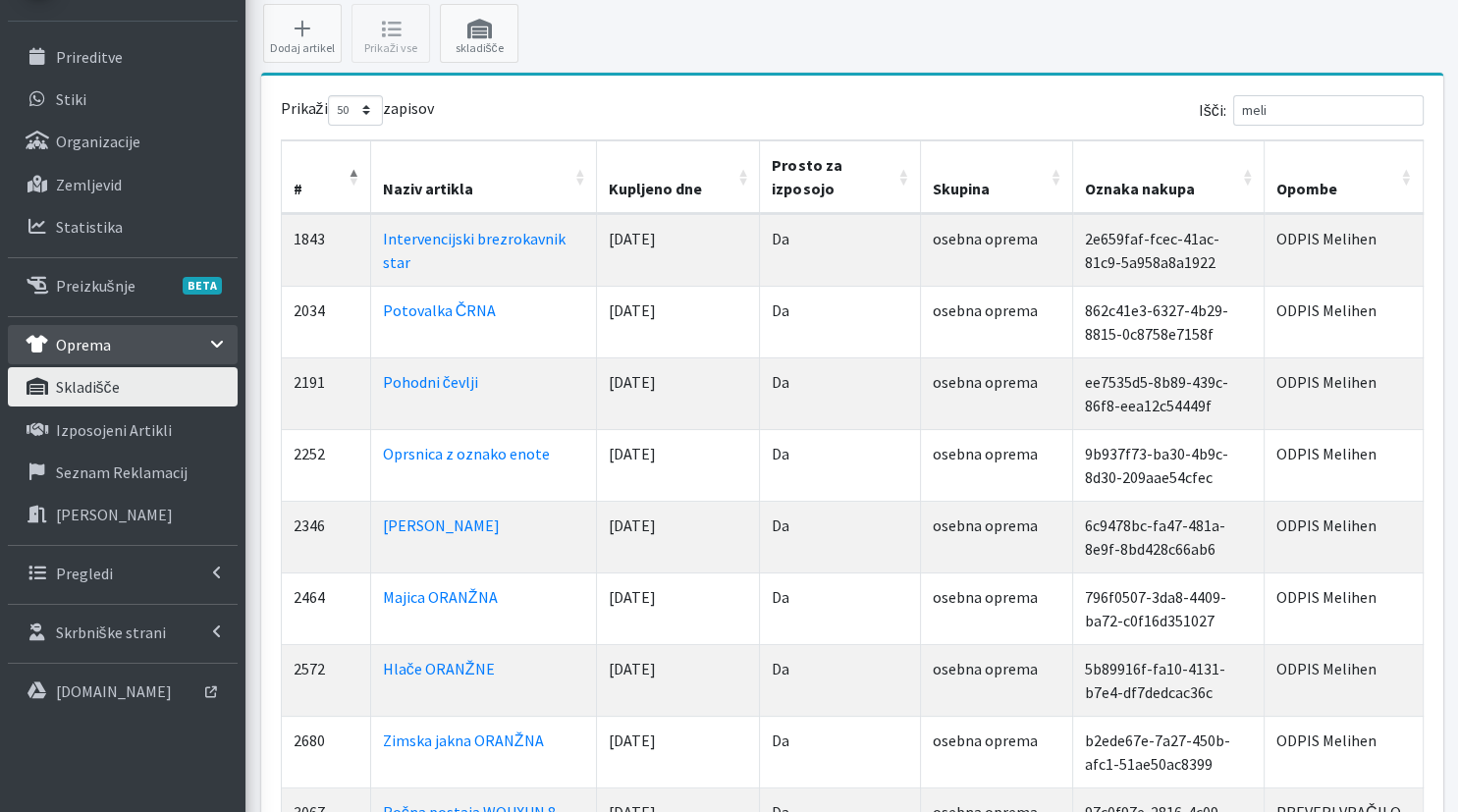 scroll, scrollTop: 211, scrollLeft: 0, axis: vertical 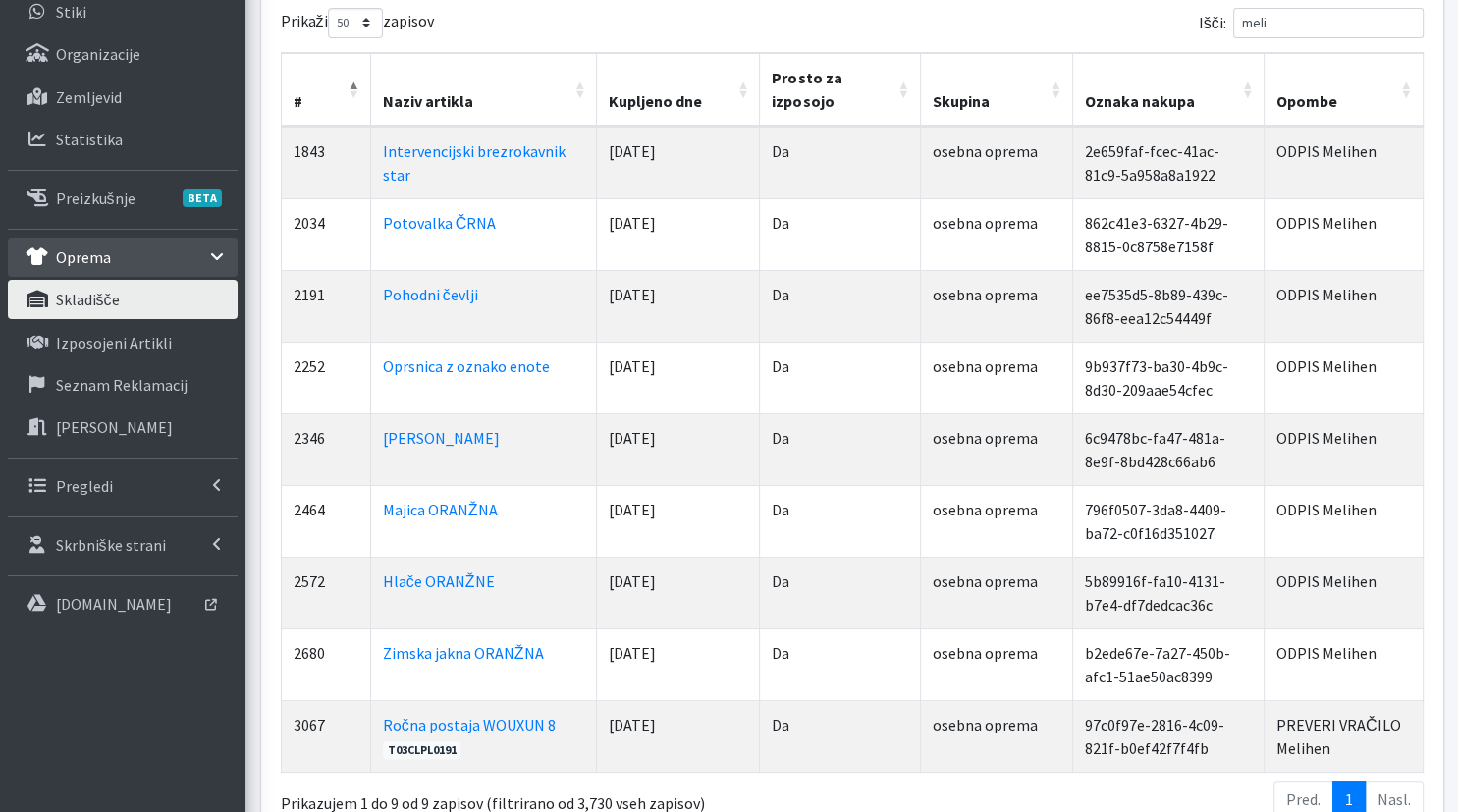 drag, startPoint x: 1366, startPoint y: 658, endPoint x: 1296, endPoint y: 599, distance: 91.5478 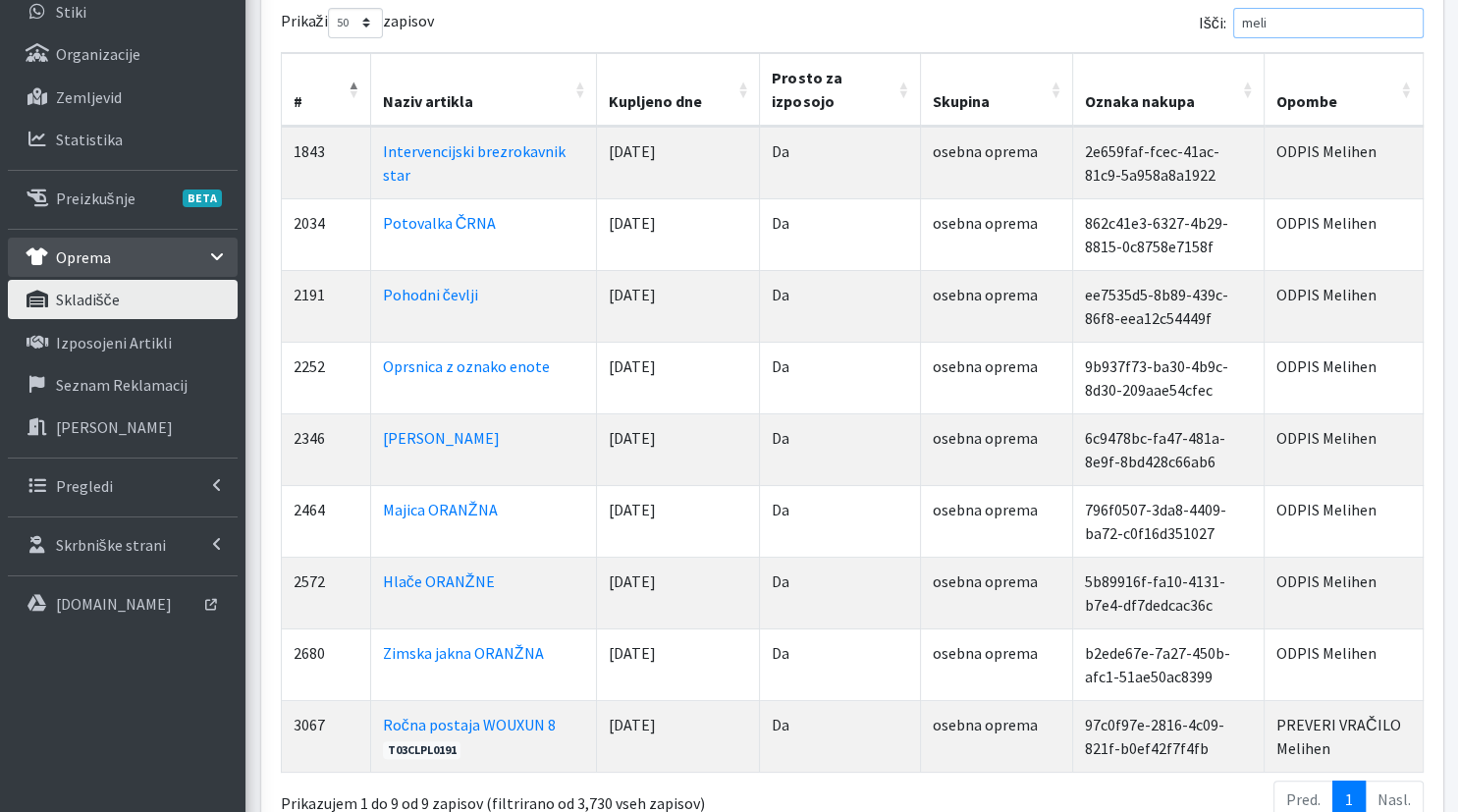 drag, startPoint x: 1301, startPoint y: 27, endPoint x: 1159, endPoint y: 33, distance: 142.1267 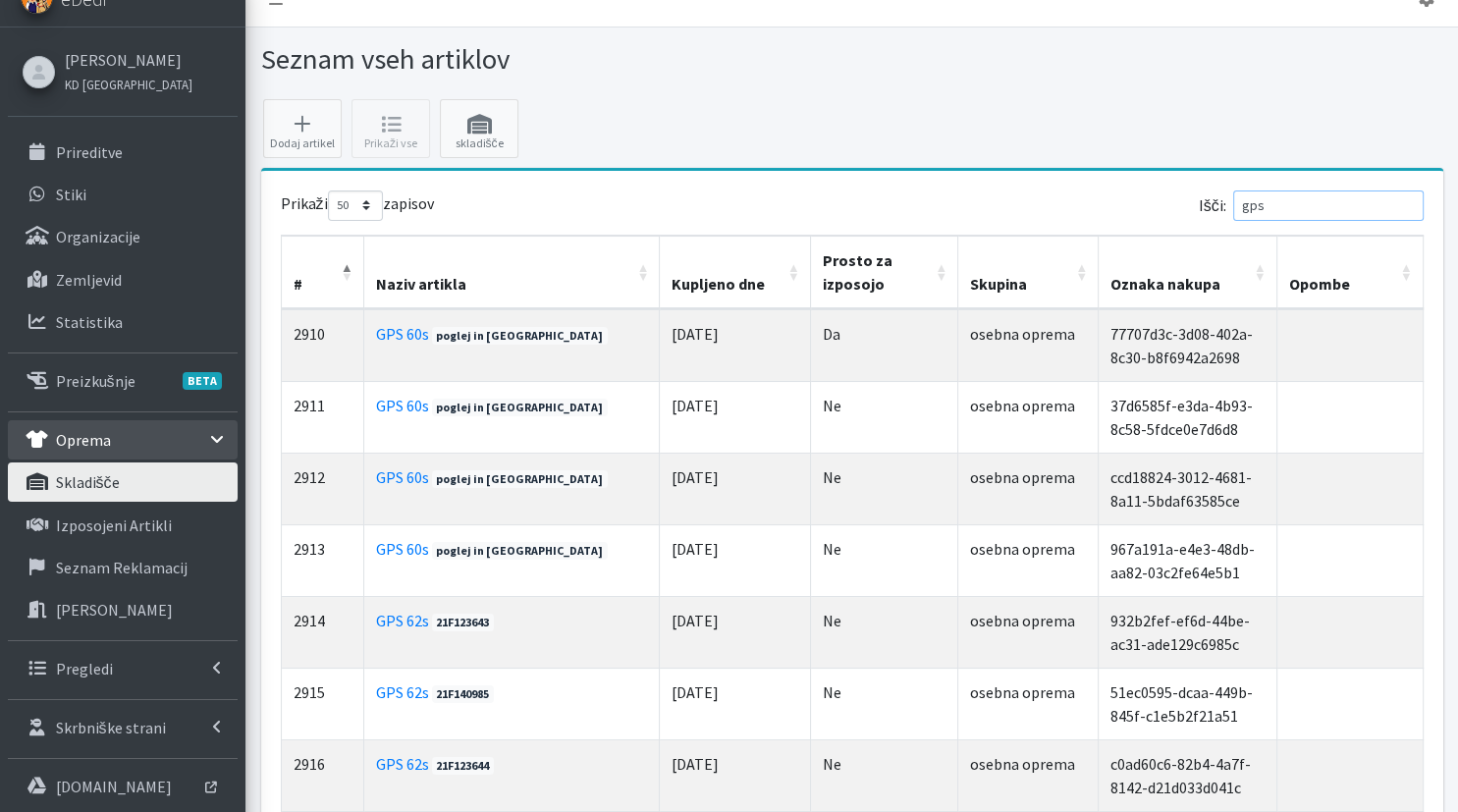 scroll, scrollTop: 0, scrollLeft: 0, axis: both 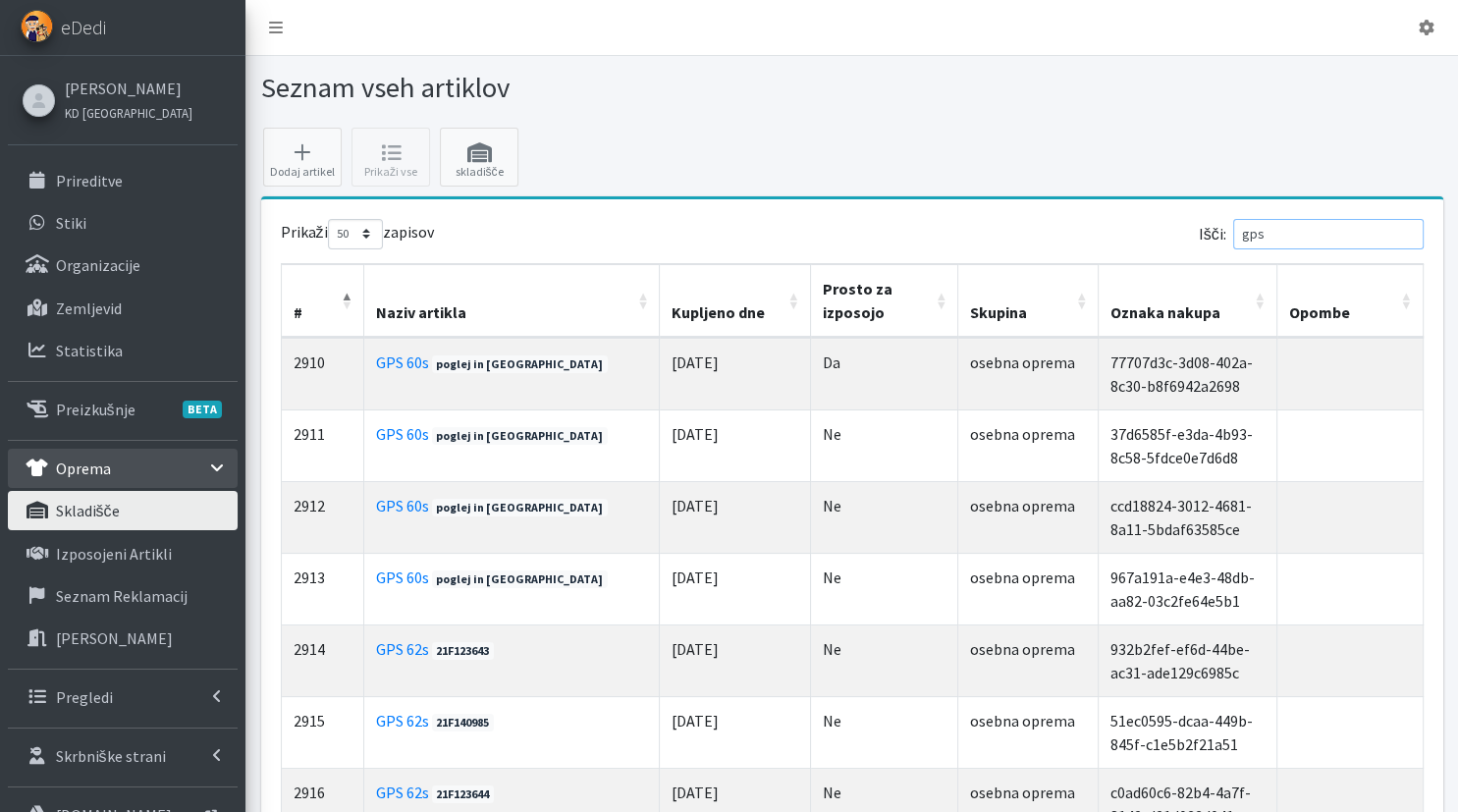type on "gps" 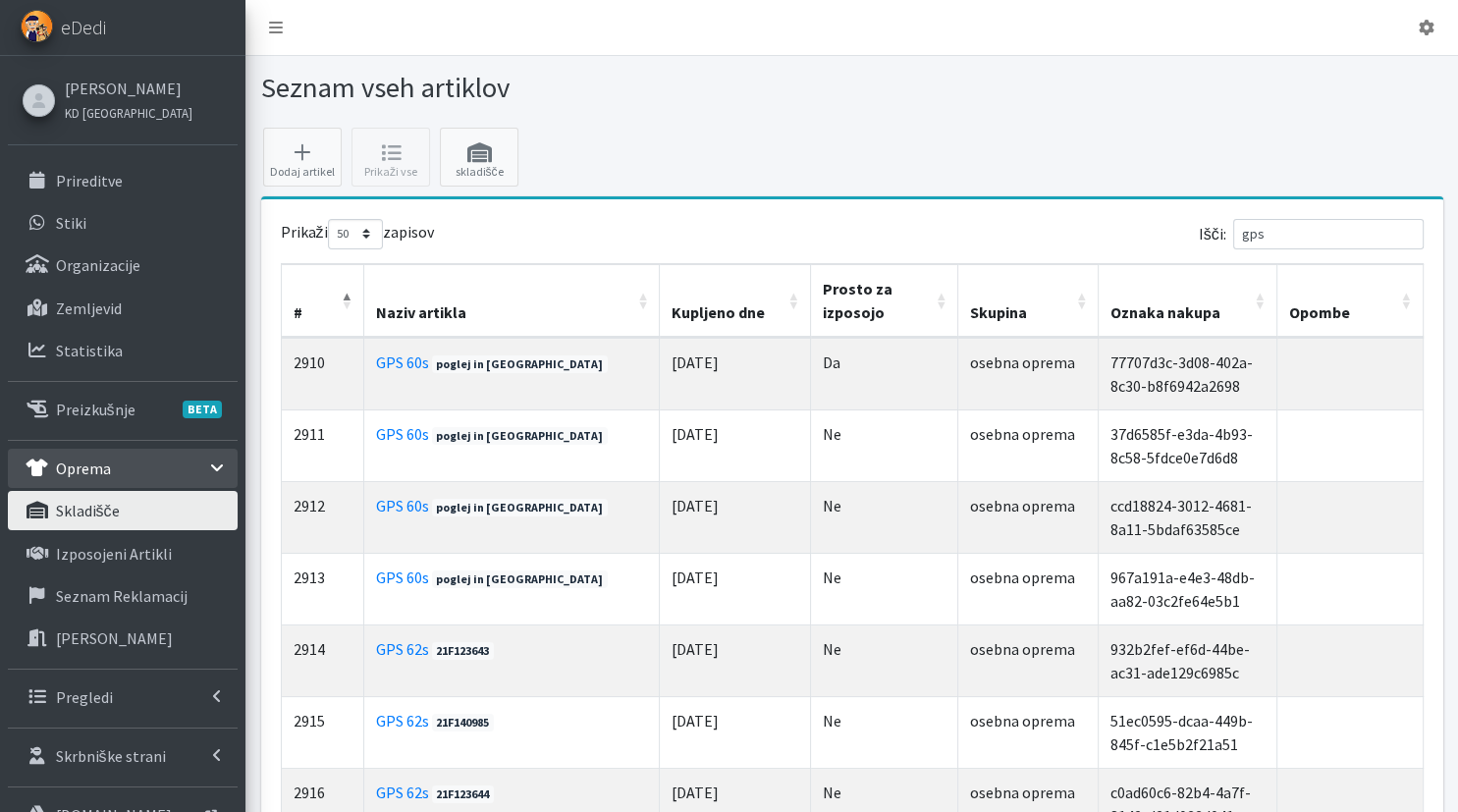 click on "Prosto za izposojo" at bounding box center [885, 300] 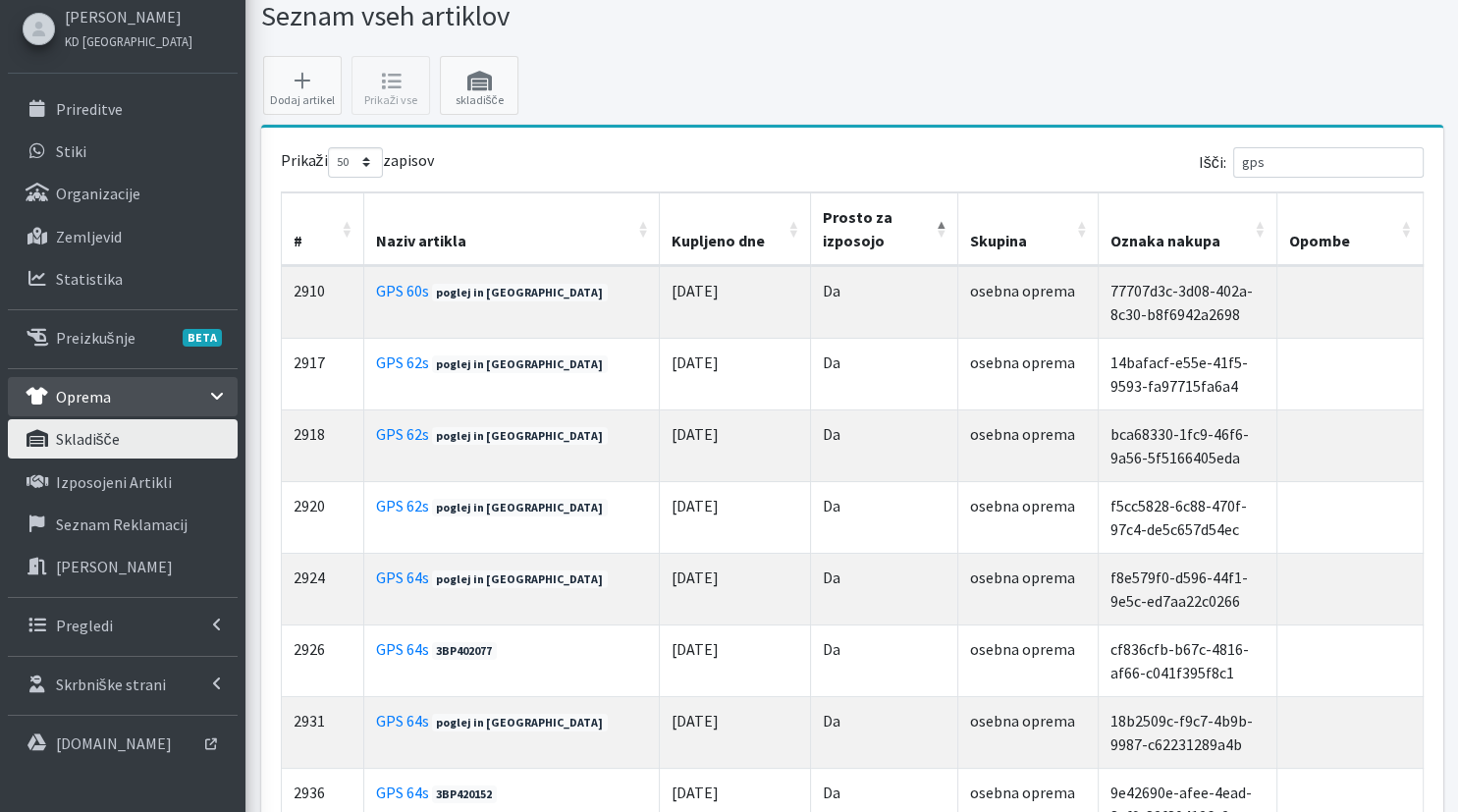 scroll, scrollTop: 103, scrollLeft: 0, axis: vertical 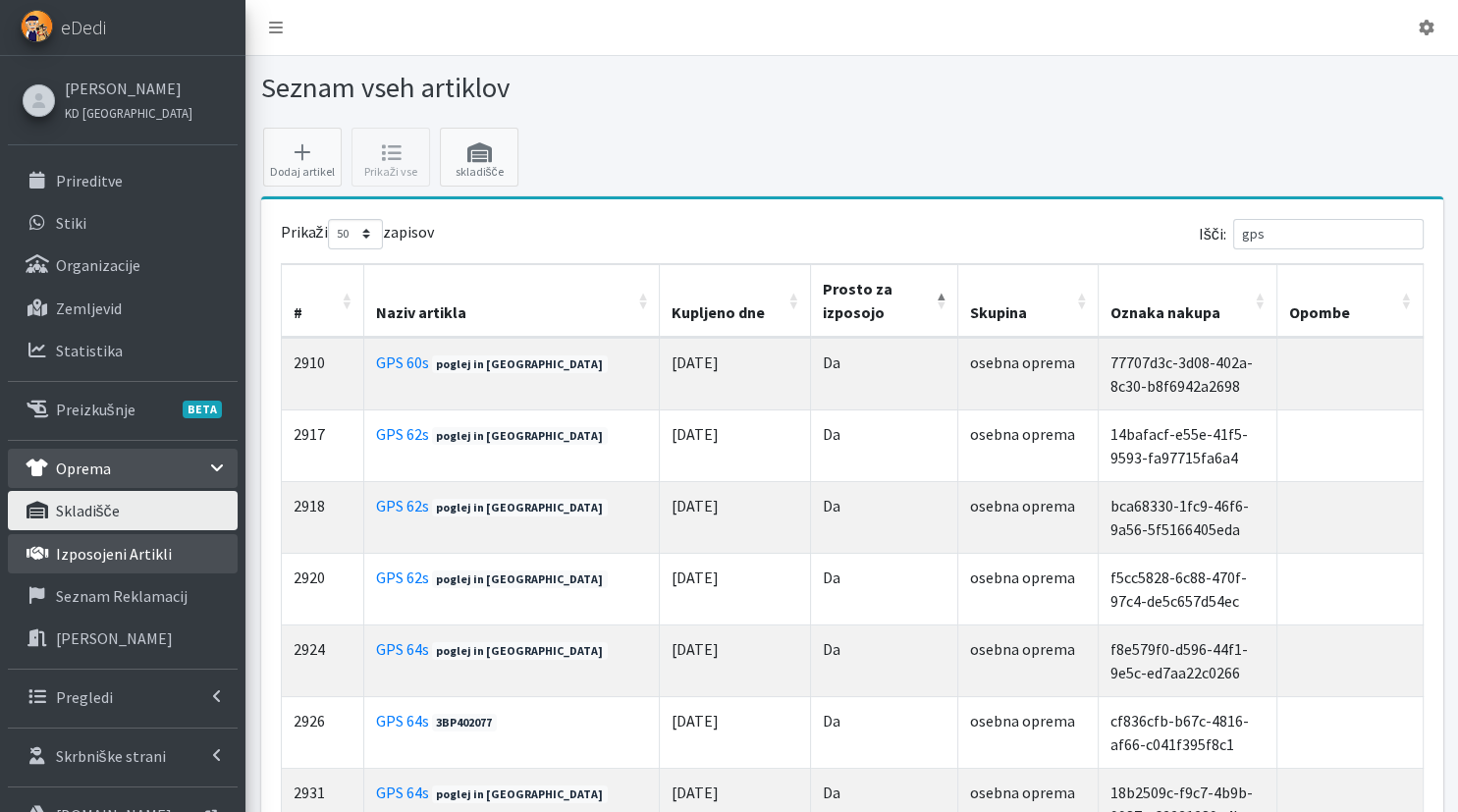click on "Izposojeni artikli" at bounding box center (114, 554) 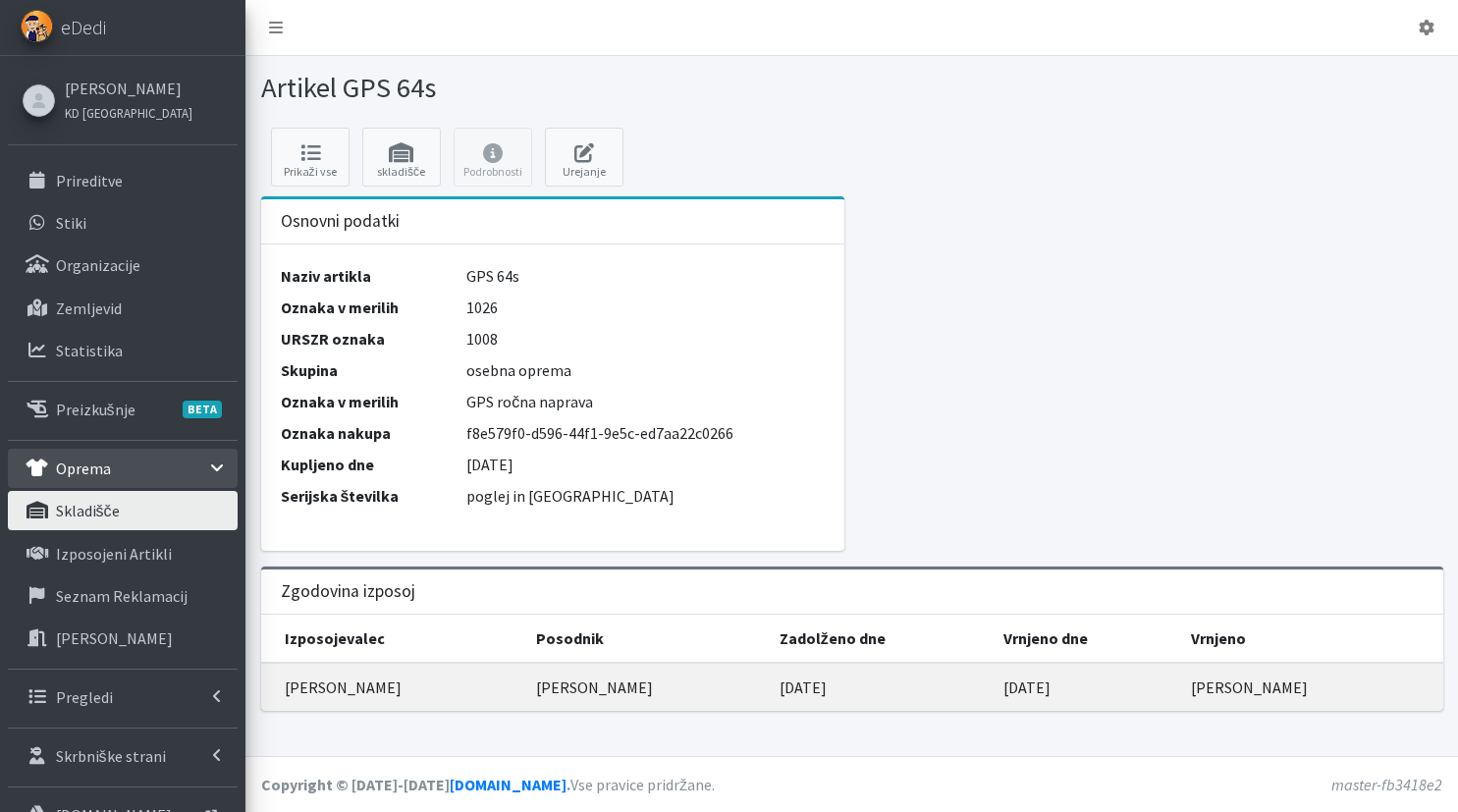 scroll, scrollTop: 0, scrollLeft: 0, axis: both 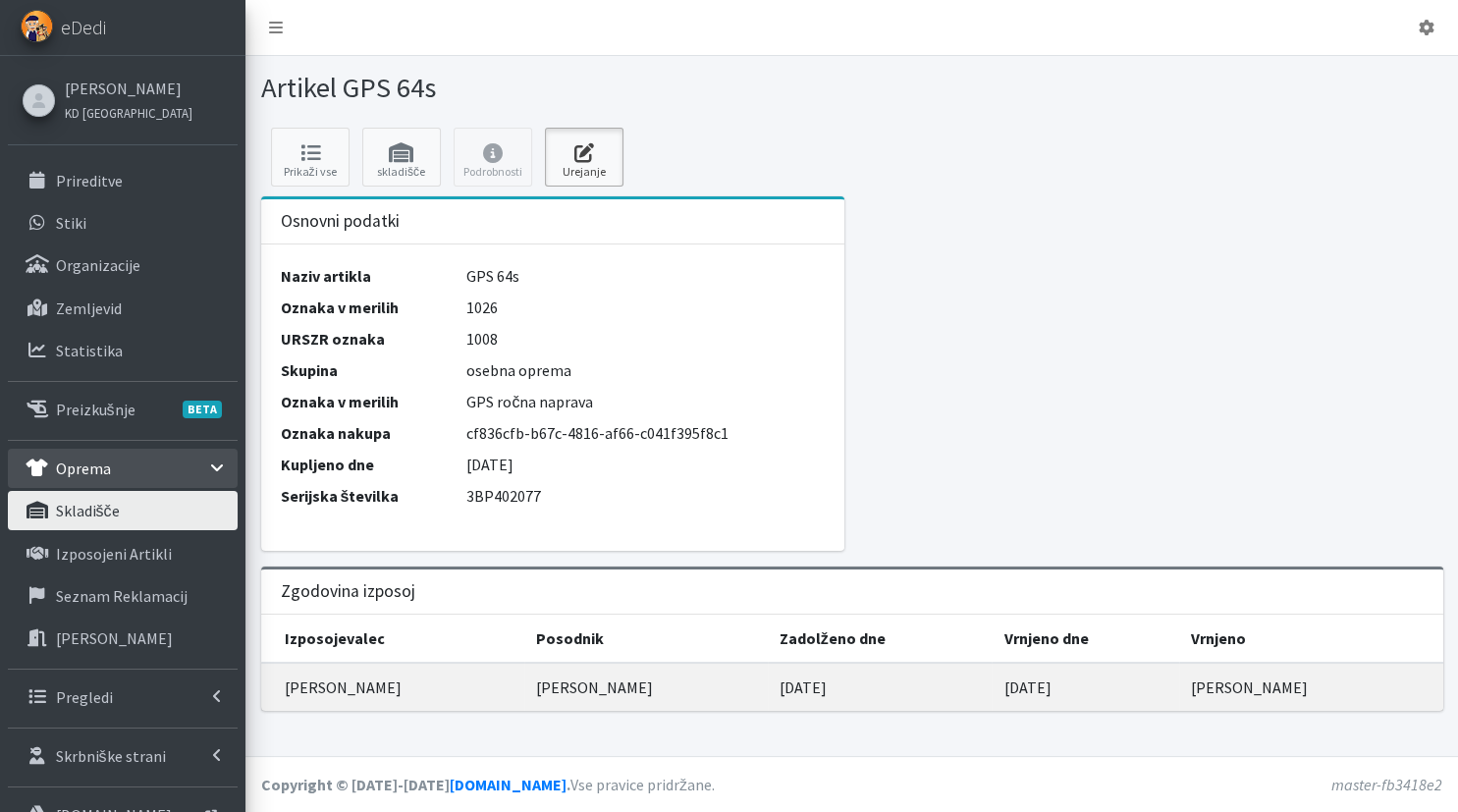 click on "Urejanje" at bounding box center [584, 157] 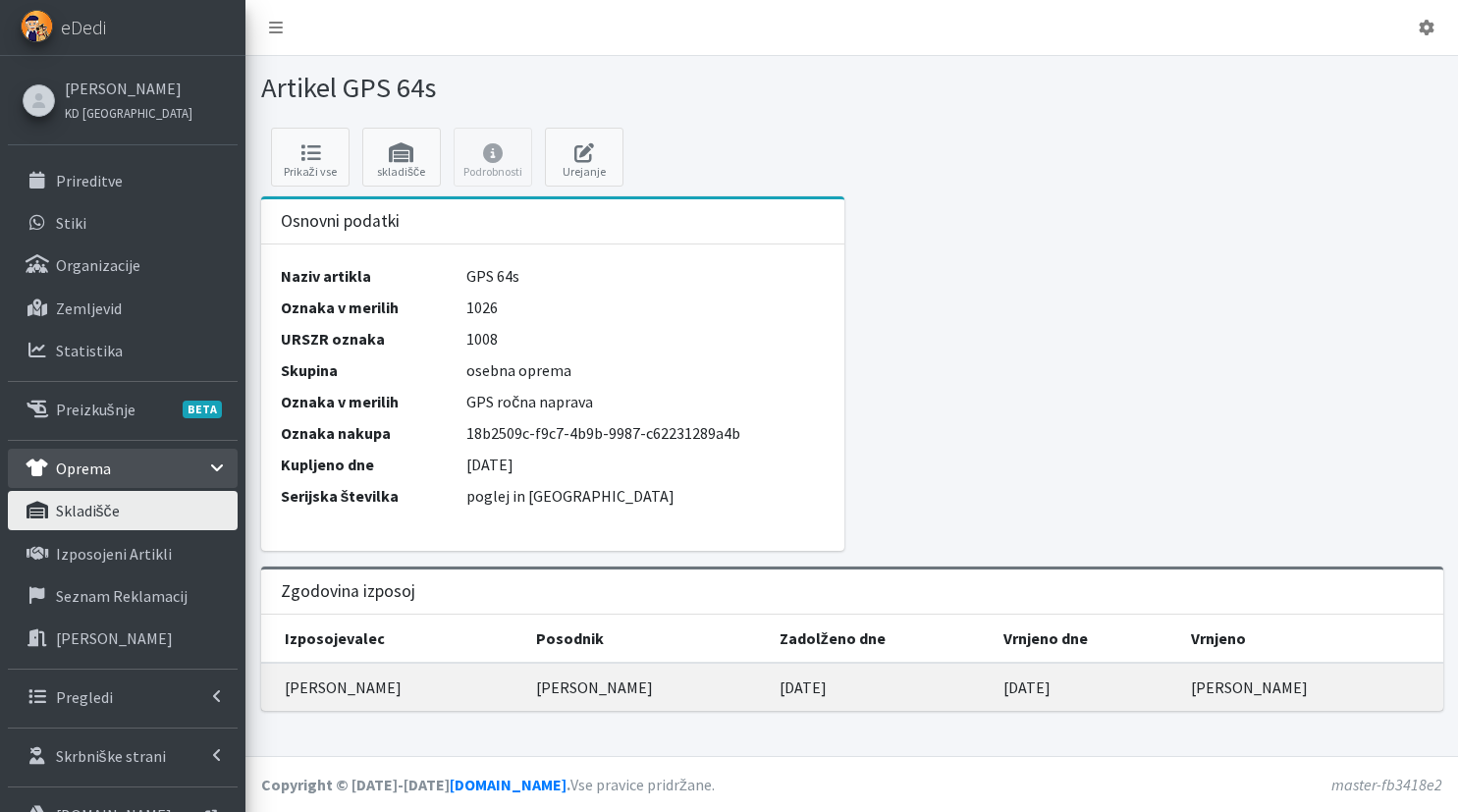 scroll, scrollTop: 0, scrollLeft: 0, axis: both 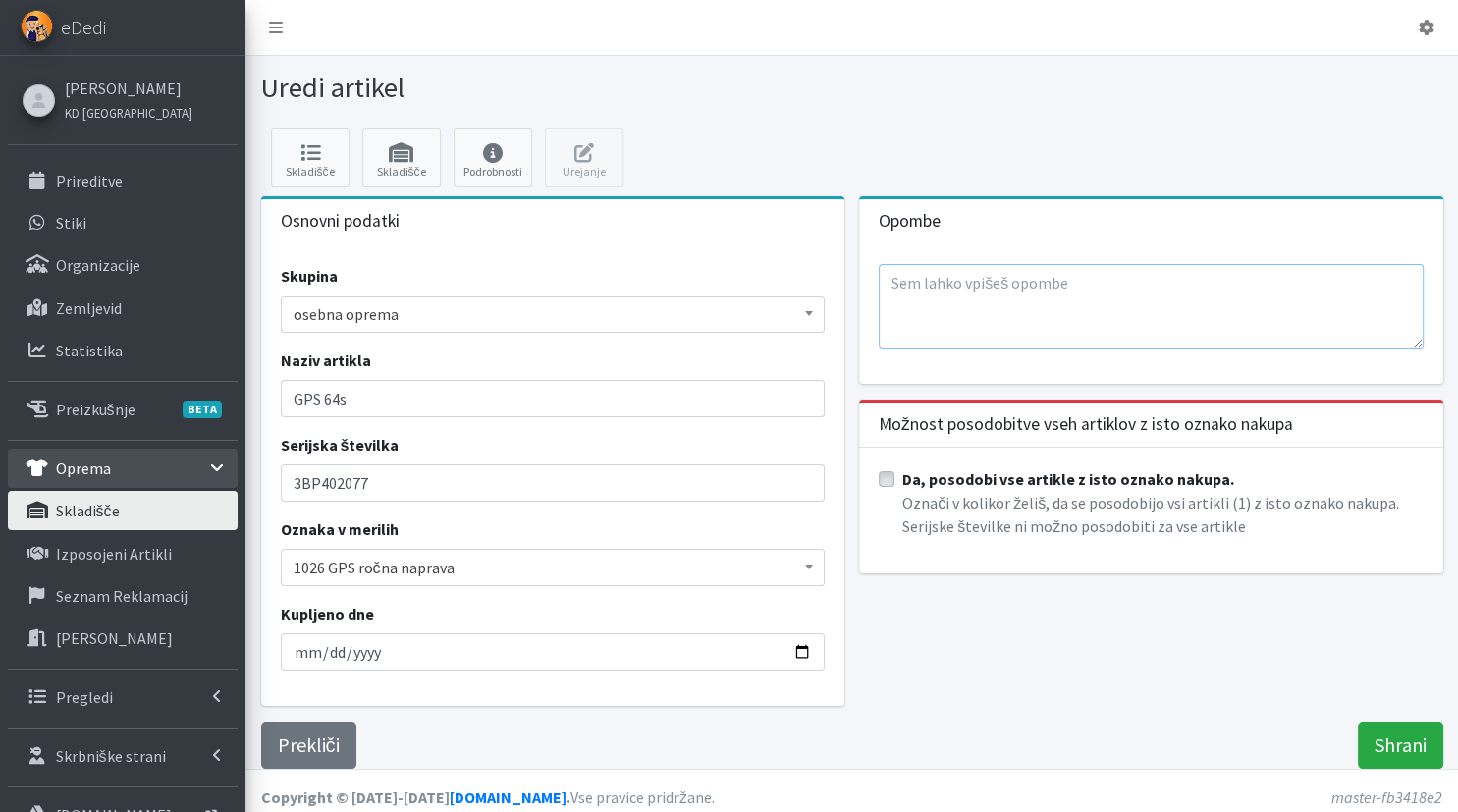 click at bounding box center [1151, 306] 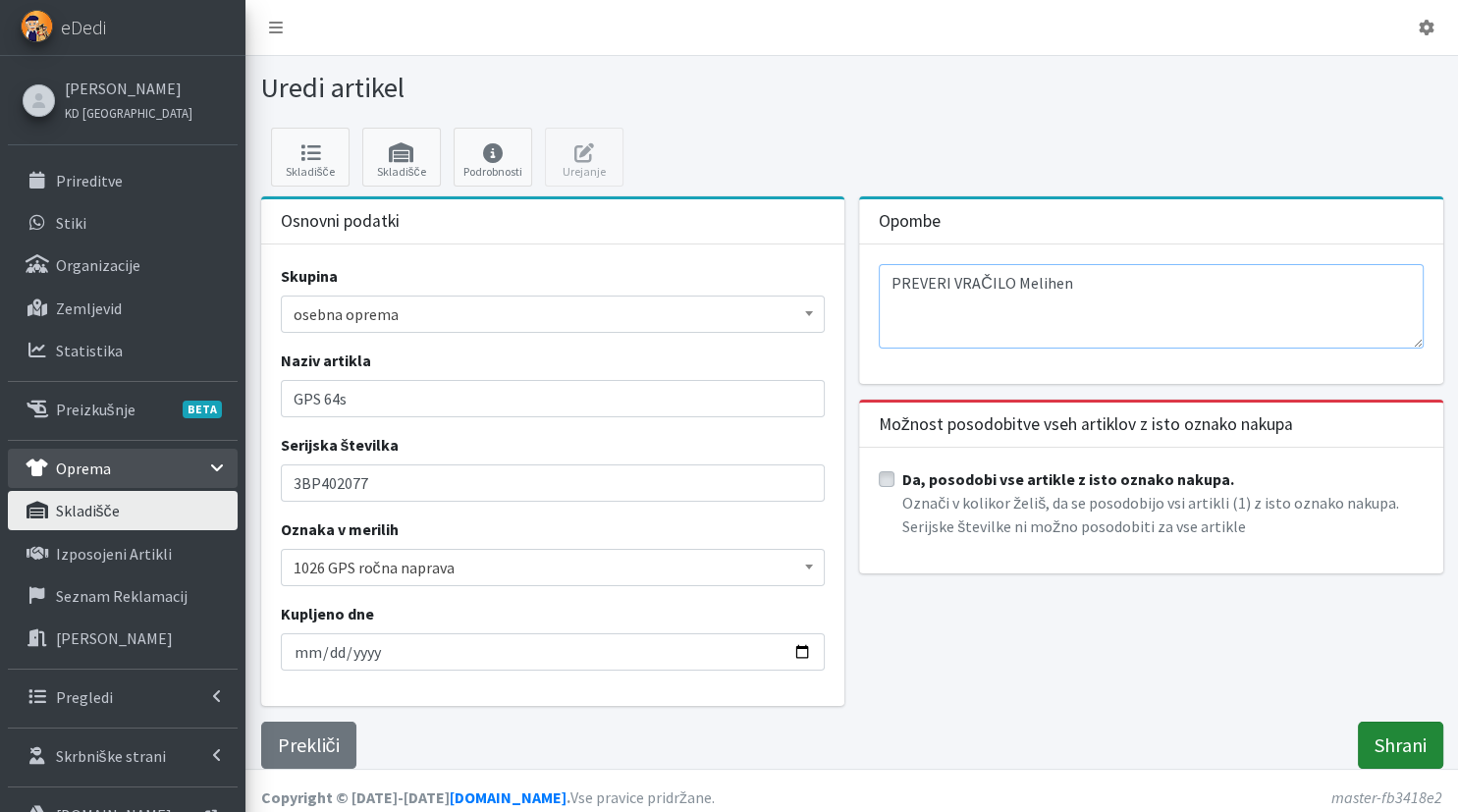 type on "PREVERI VRAČILO Melihen" 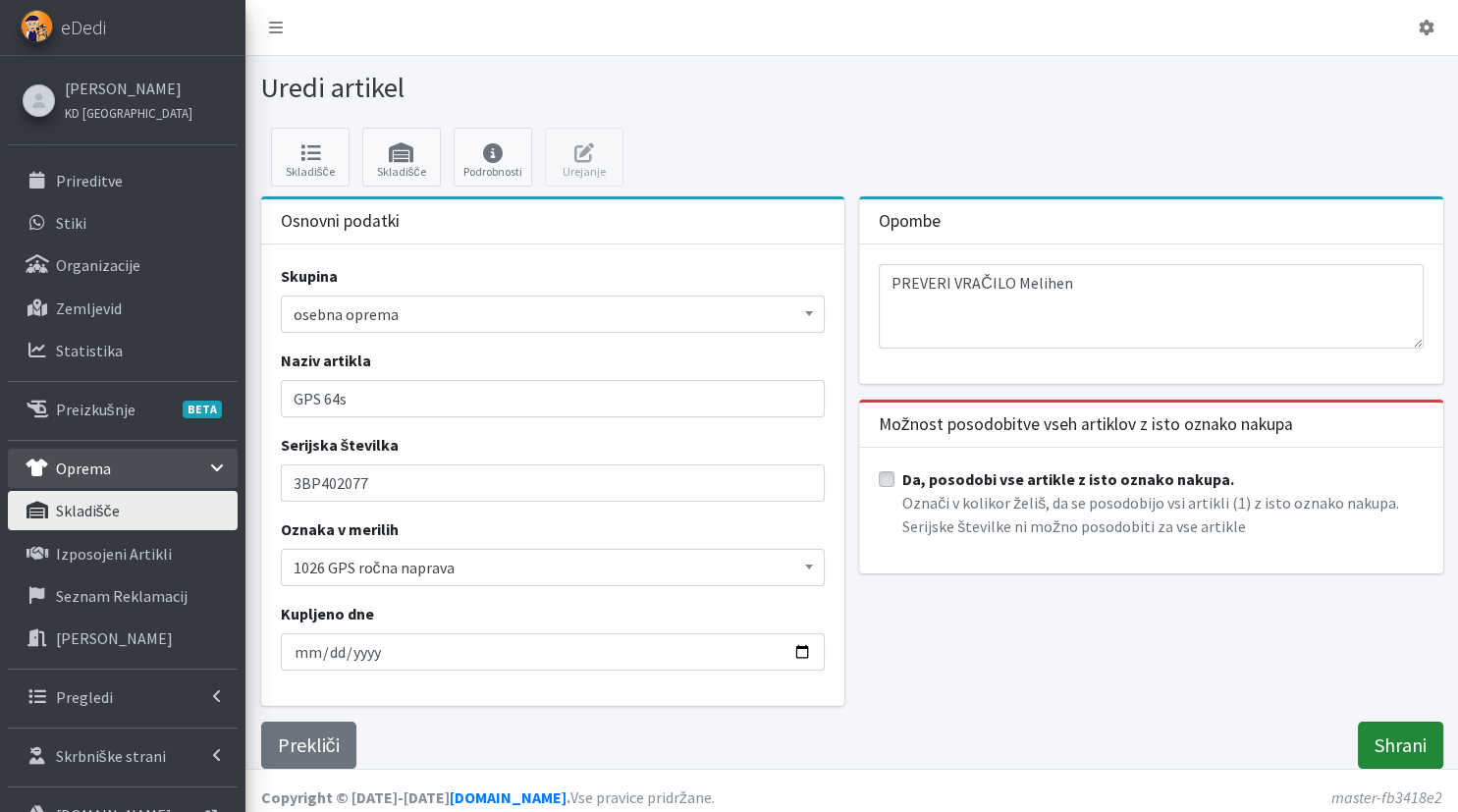 click on "Shrani" at bounding box center (1400, 745) 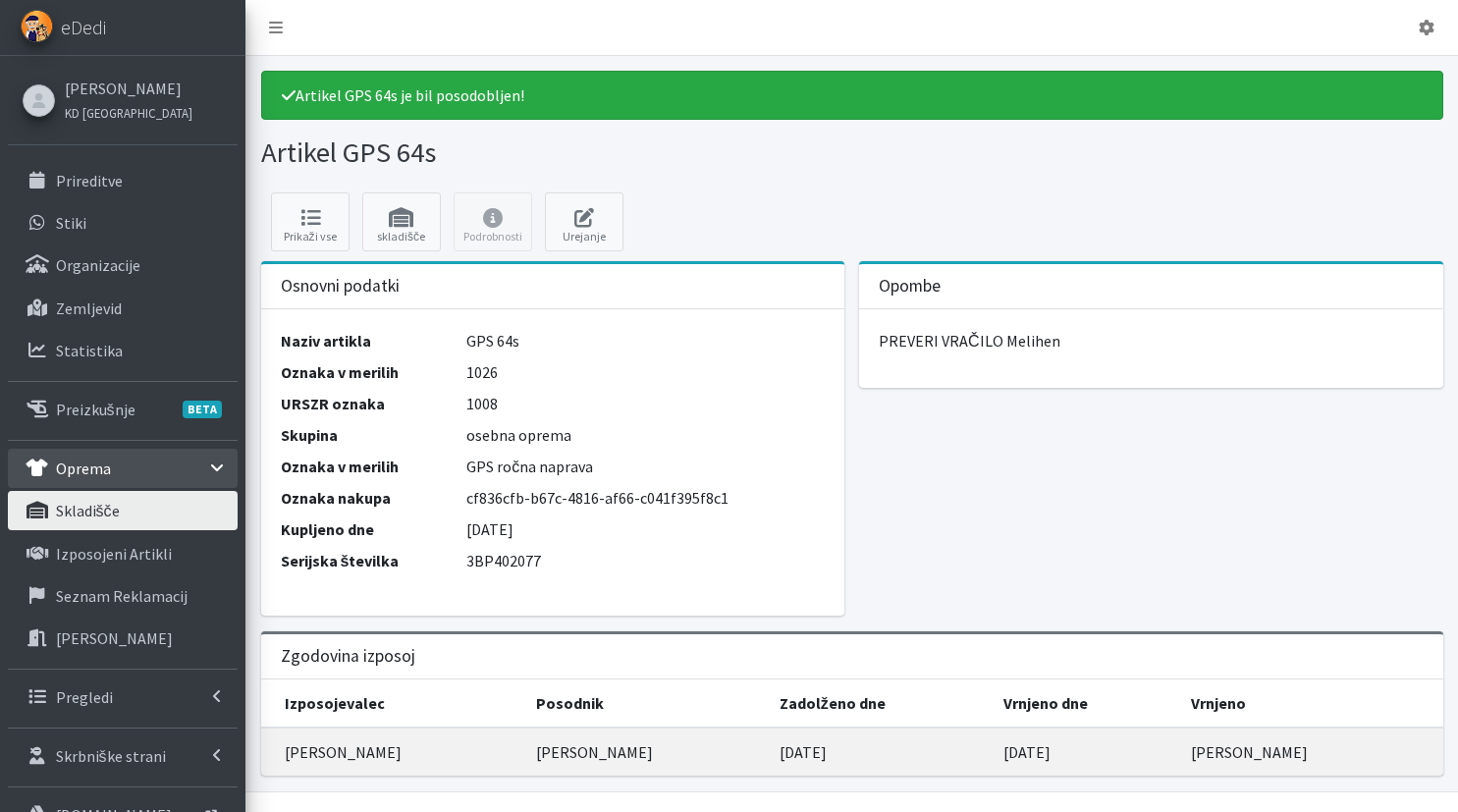 scroll, scrollTop: 0, scrollLeft: 0, axis: both 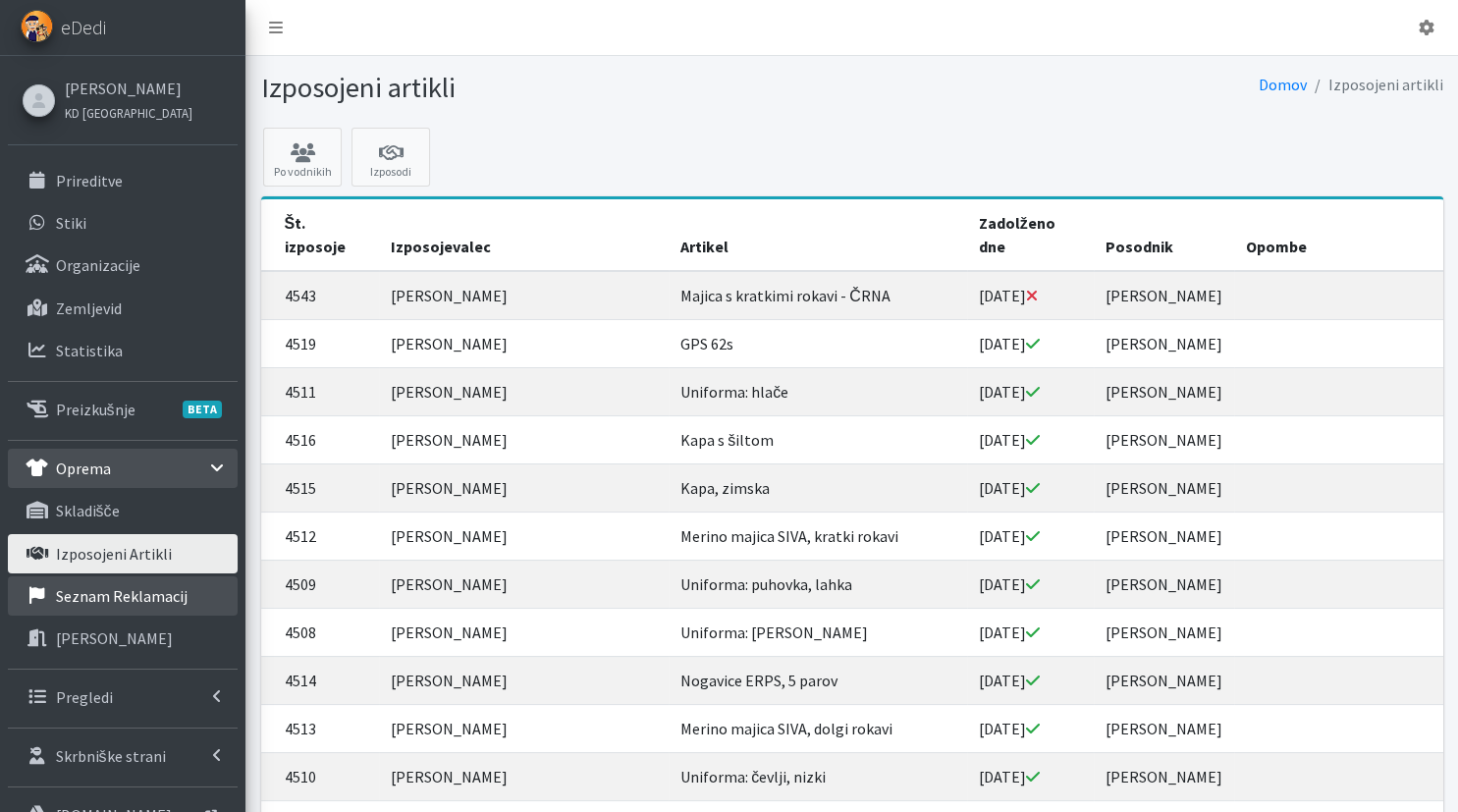 click on "Seznam reklamacij" at bounding box center (122, 596) 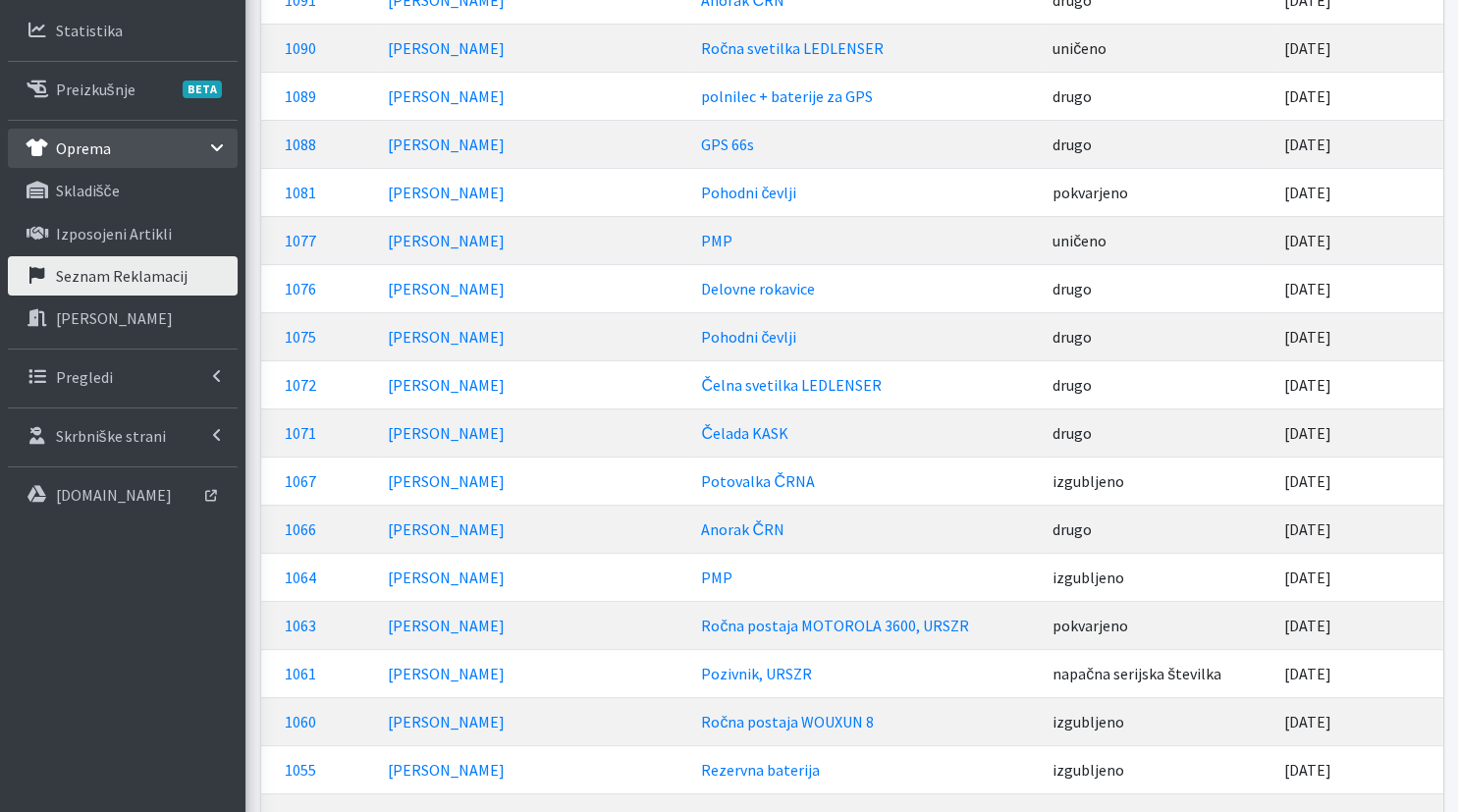 scroll, scrollTop: 0, scrollLeft: 0, axis: both 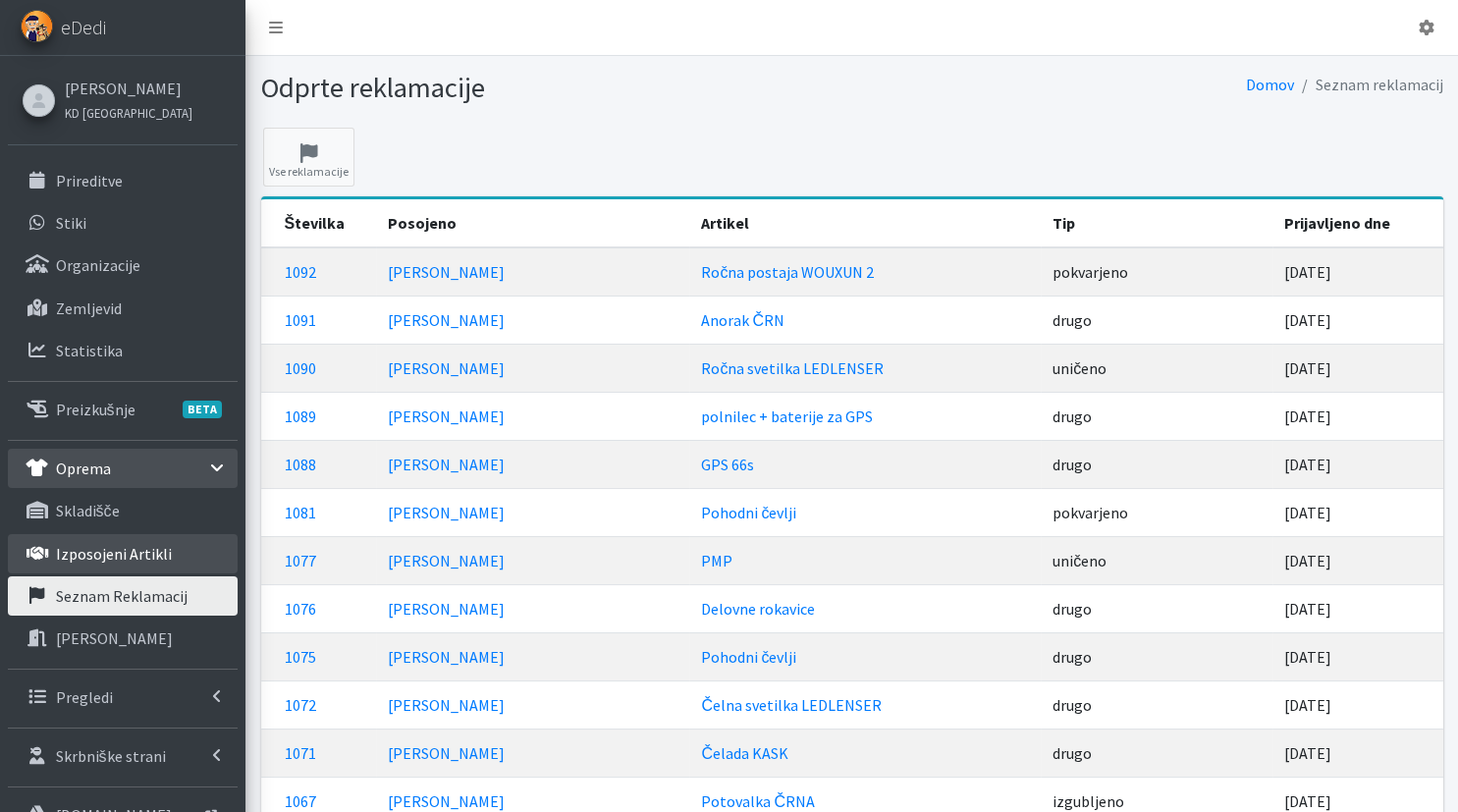 click on "Izposojeni artikli" at bounding box center (114, 554) 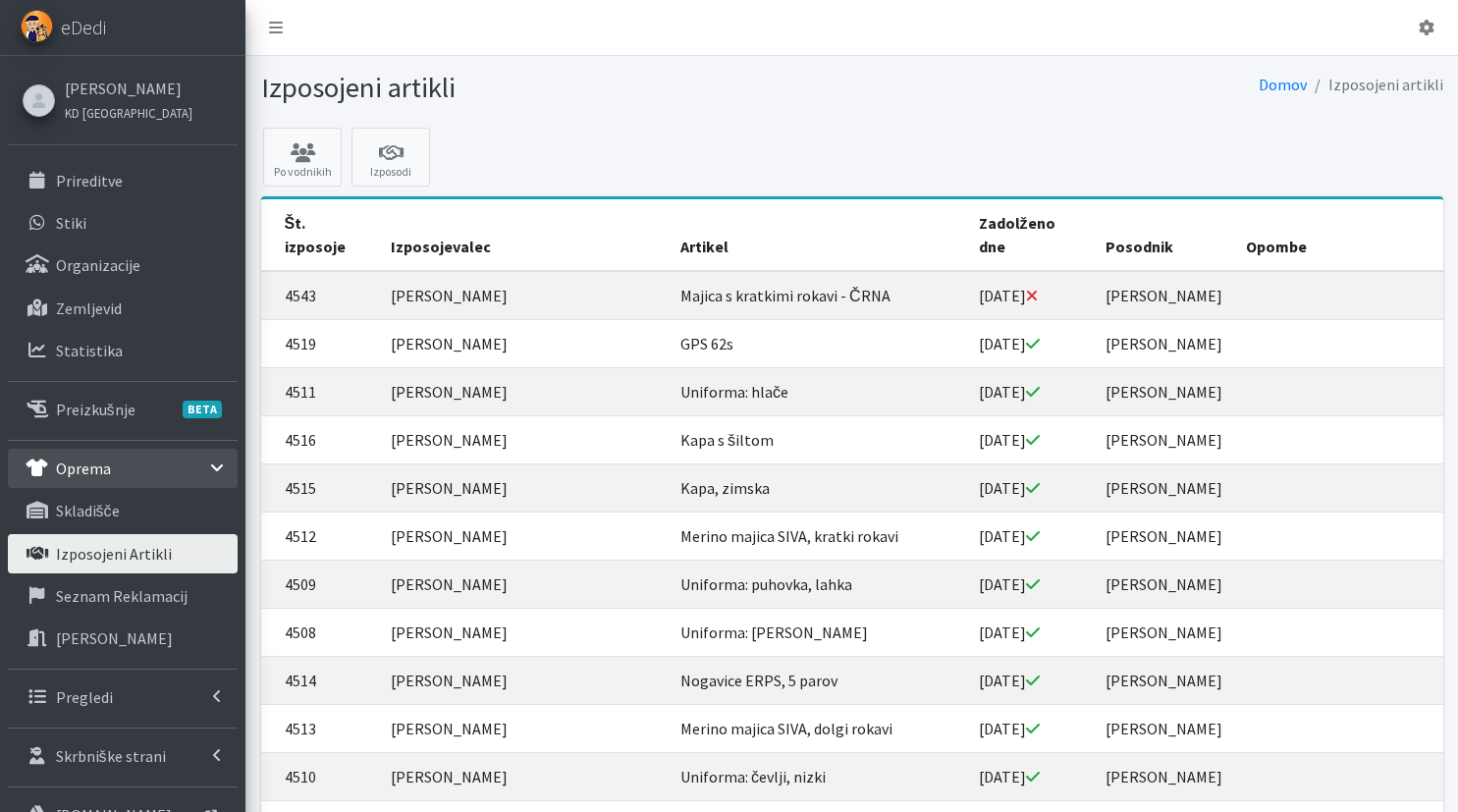 scroll, scrollTop: 0, scrollLeft: 0, axis: both 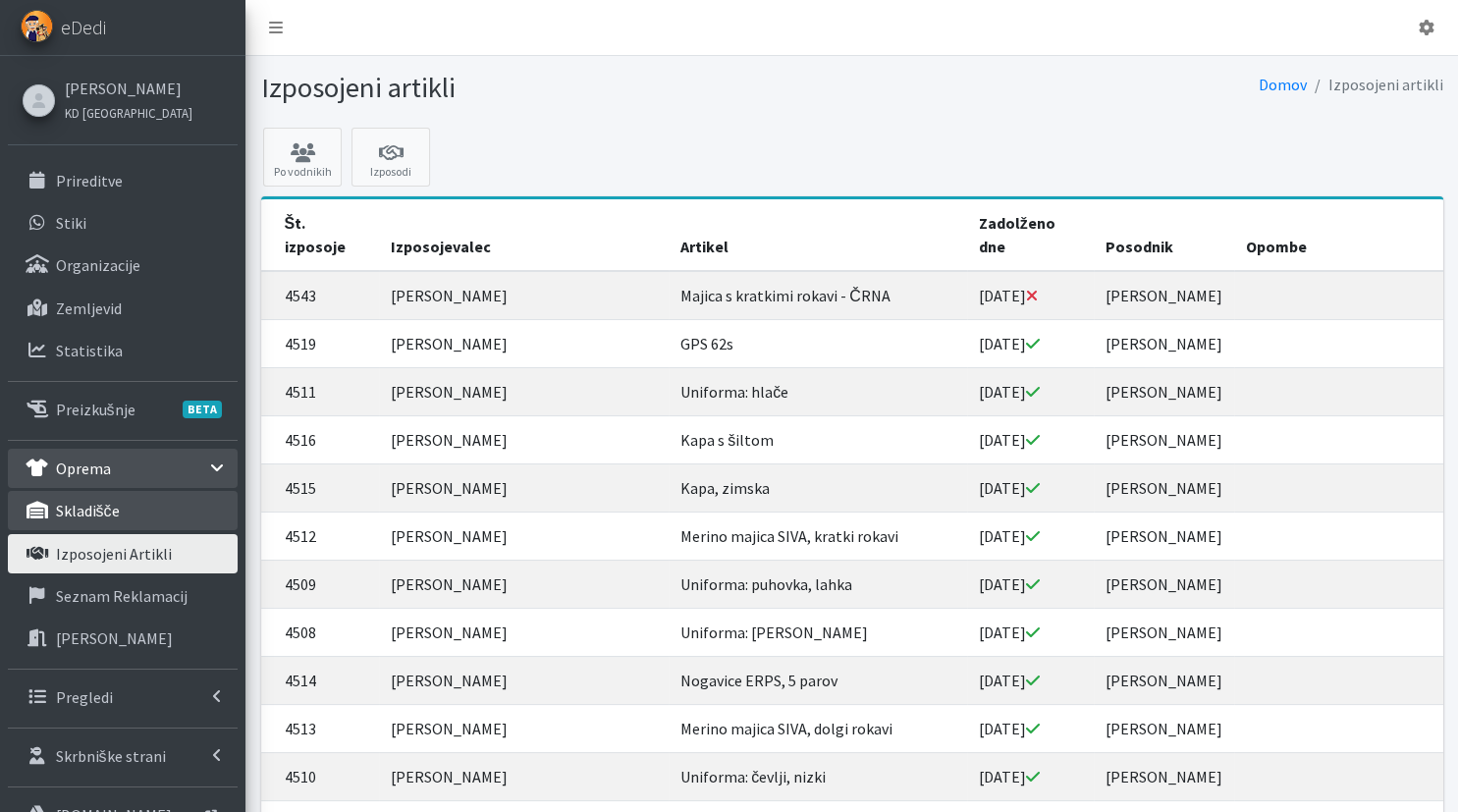 click on "skladišče" at bounding box center [123, 511] 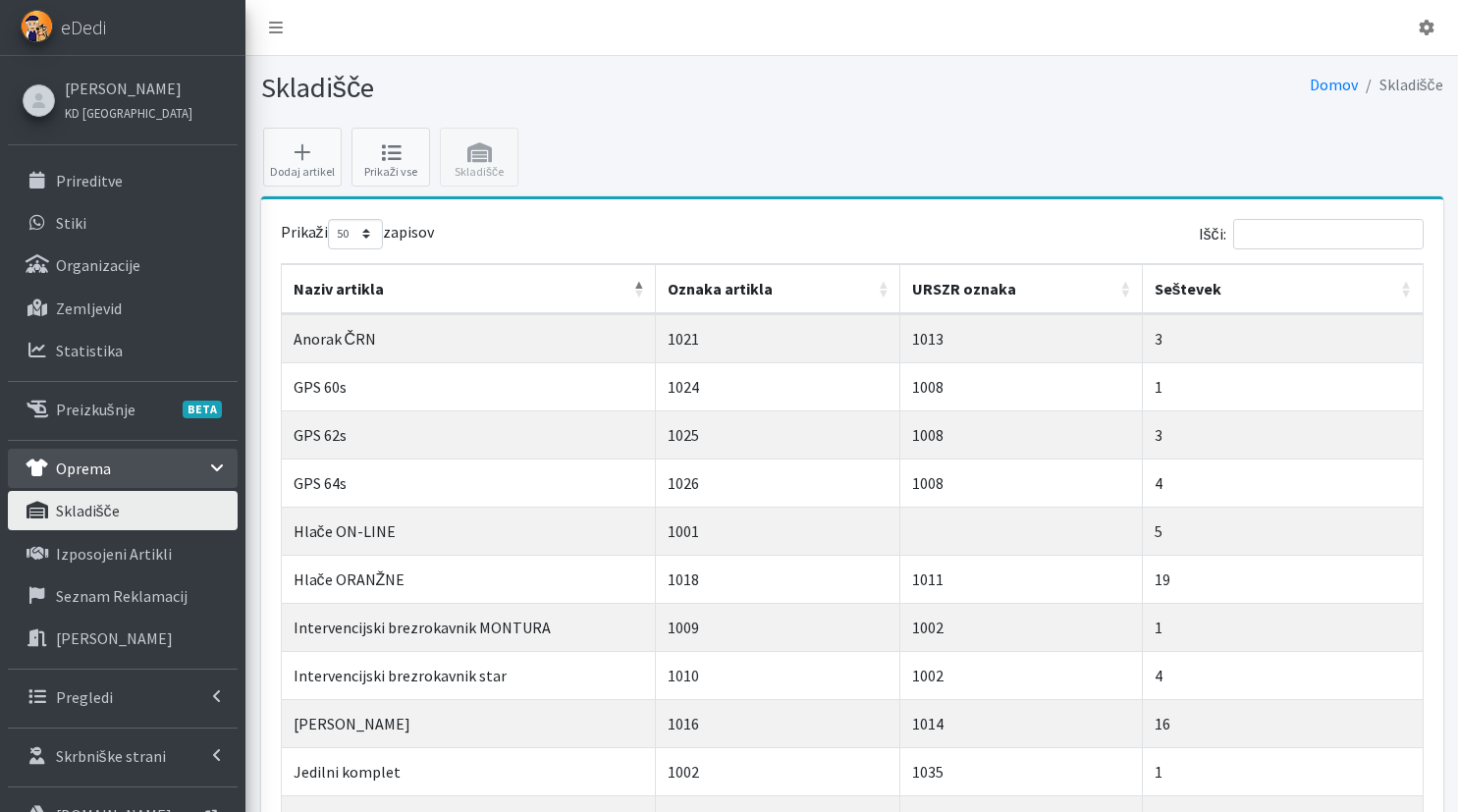 select on "50" 